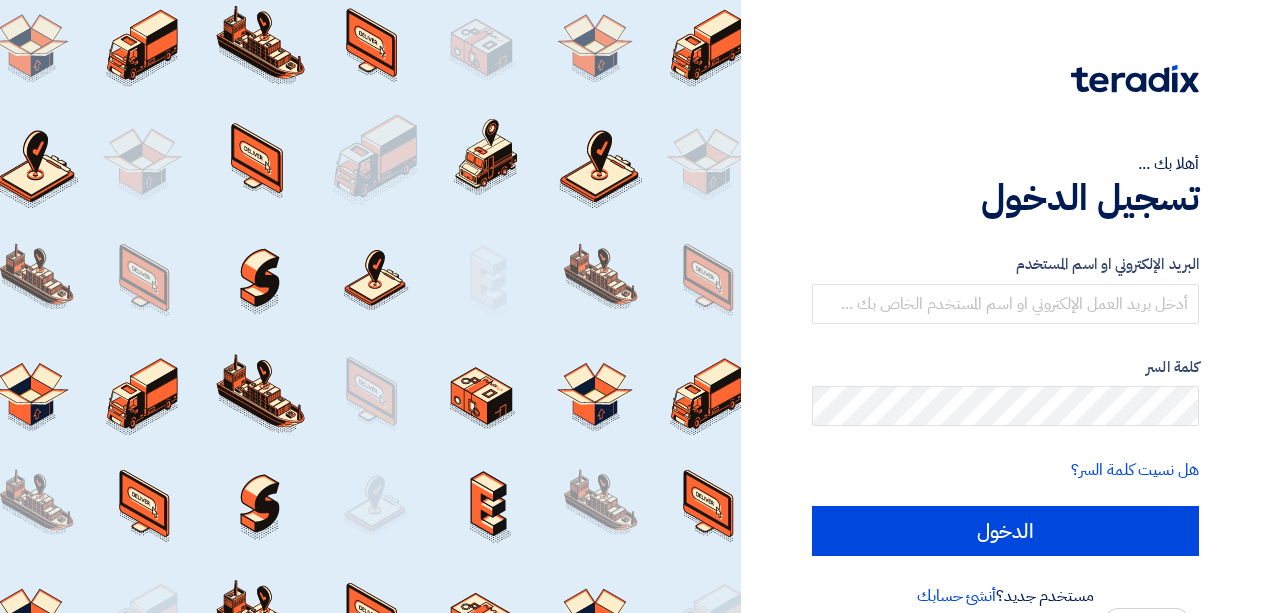 scroll, scrollTop: 0, scrollLeft: 0, axis: both 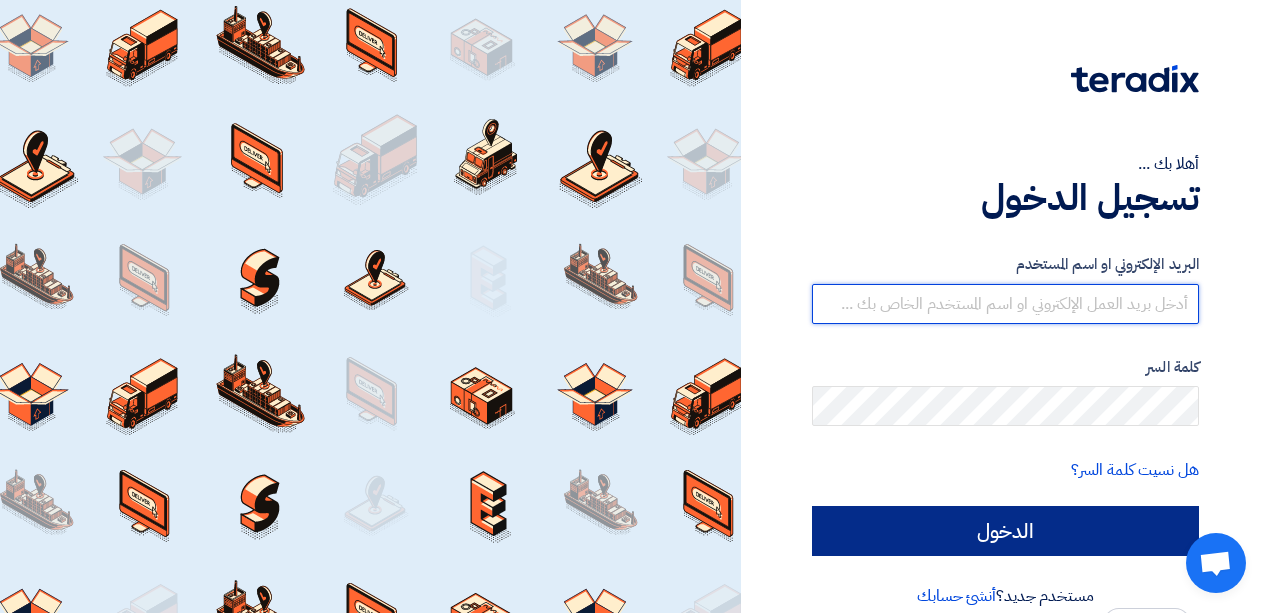 type on "[EMAIL]" 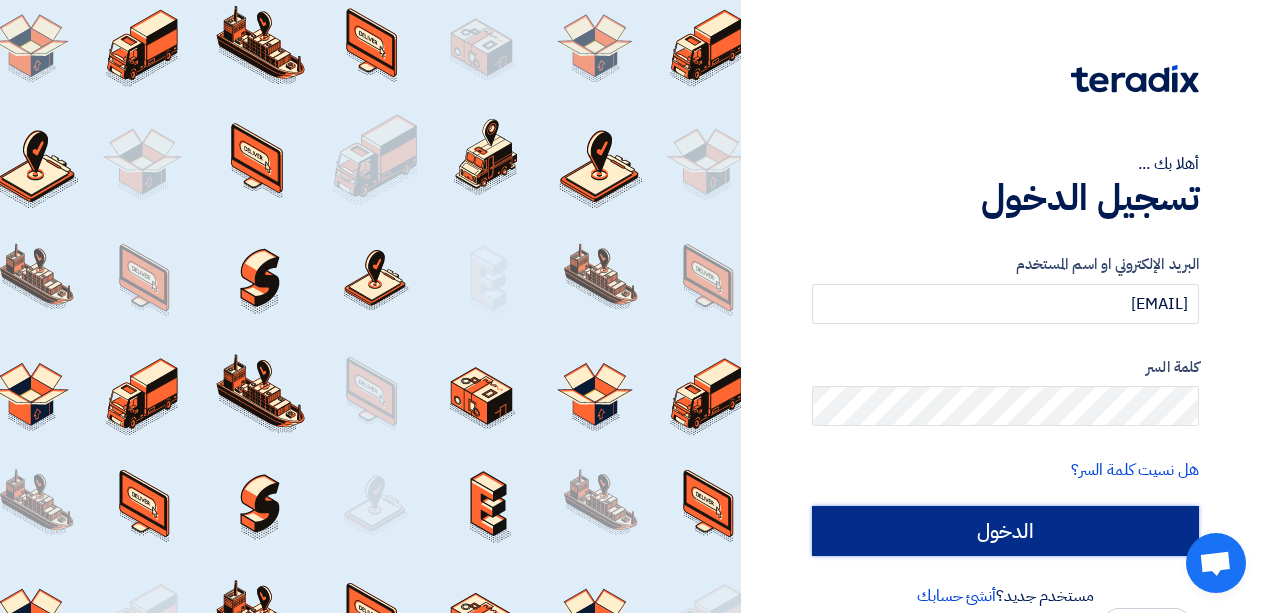 click on "الدخول" 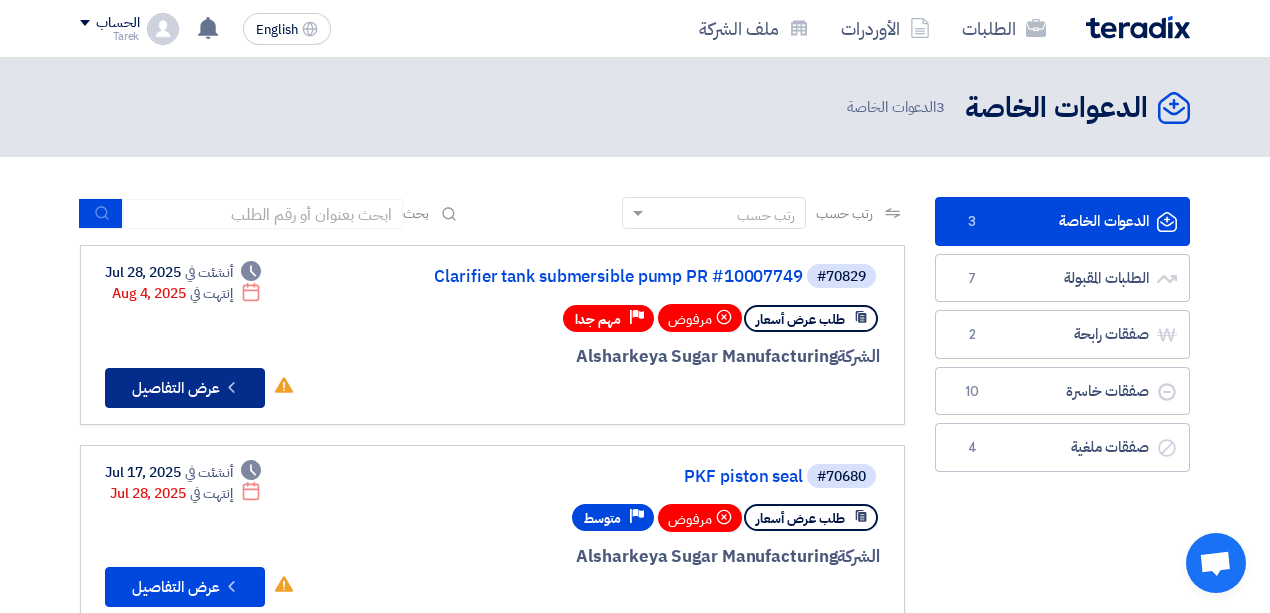 click on "Check details
عرض التفاصيل" 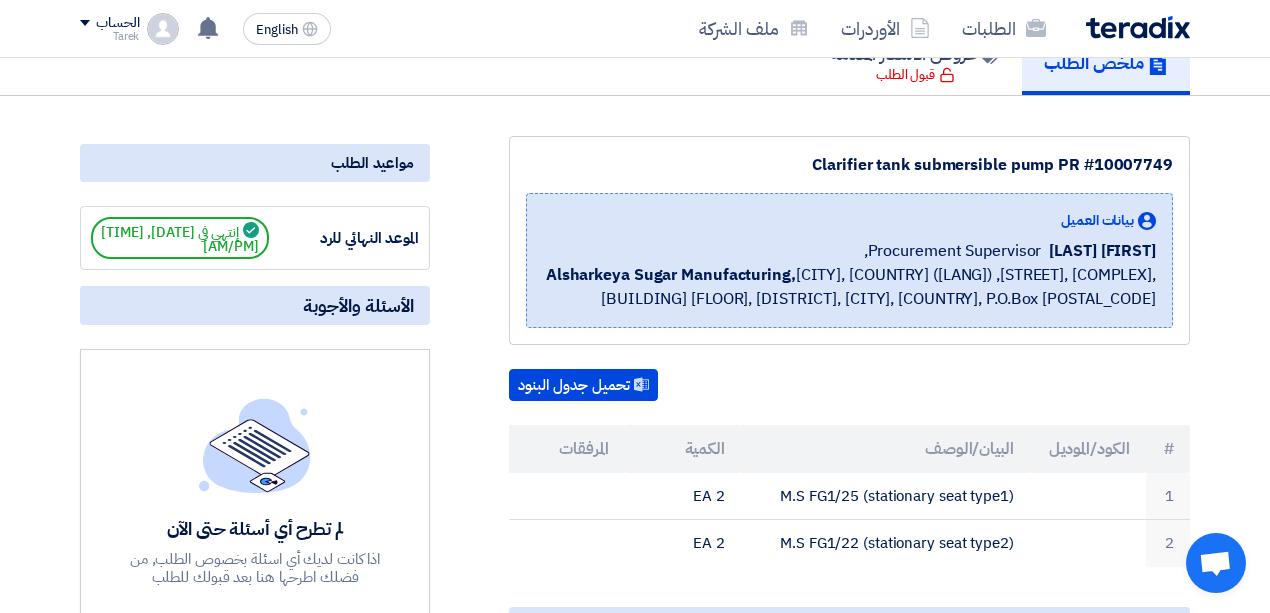 scroll, scrollTop: 0, scrollLeft: 0, axis: both 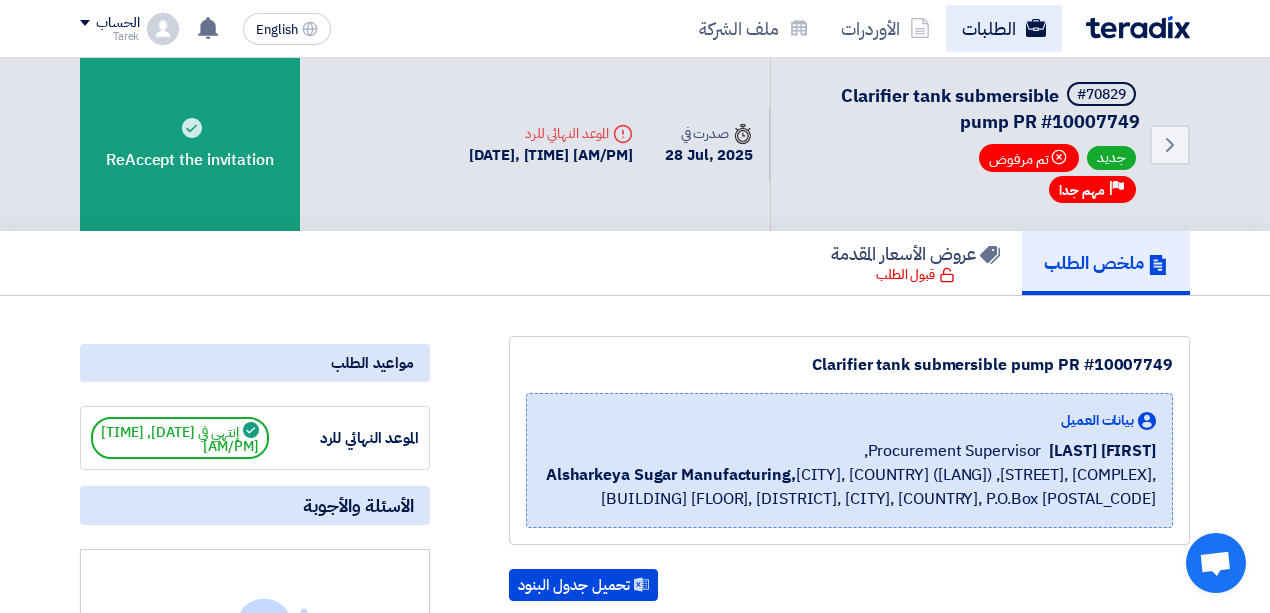 click on "الطلبات" 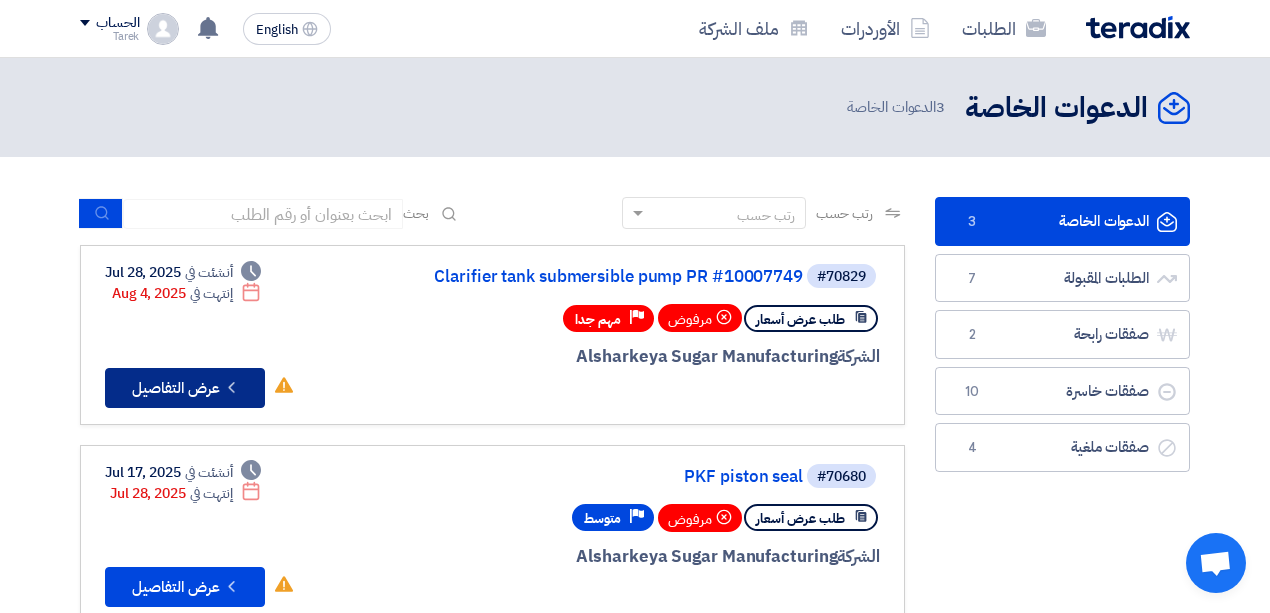 click on "Check details" 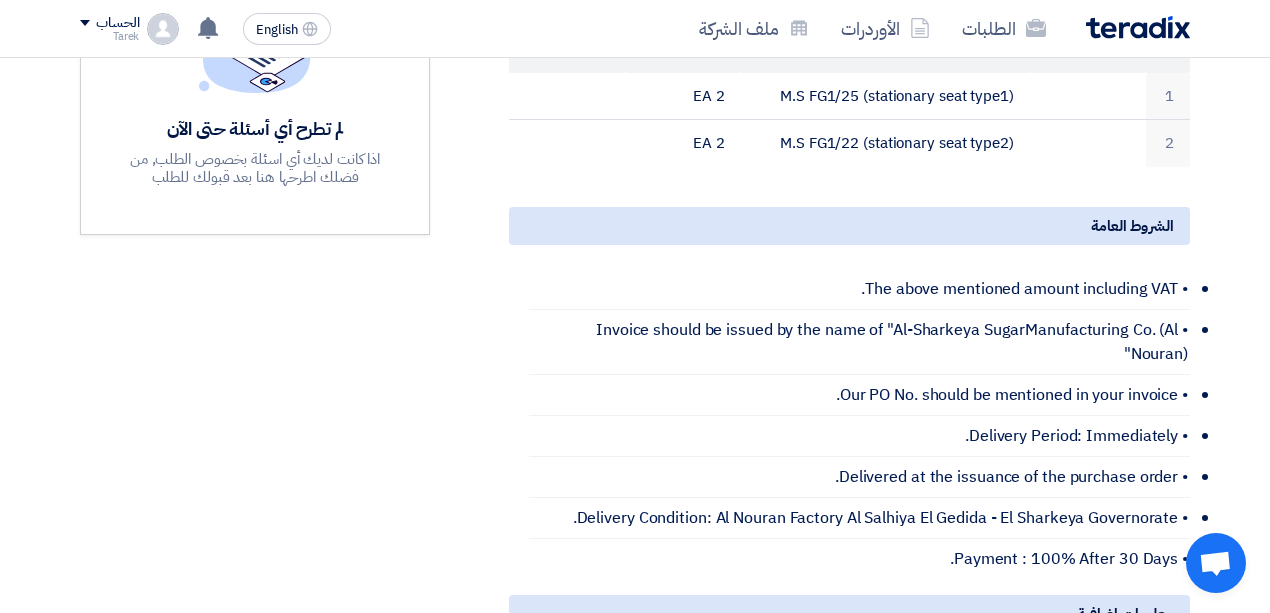 scroll, scrollTop: 933, scrollLeft: 0, axis: vertical 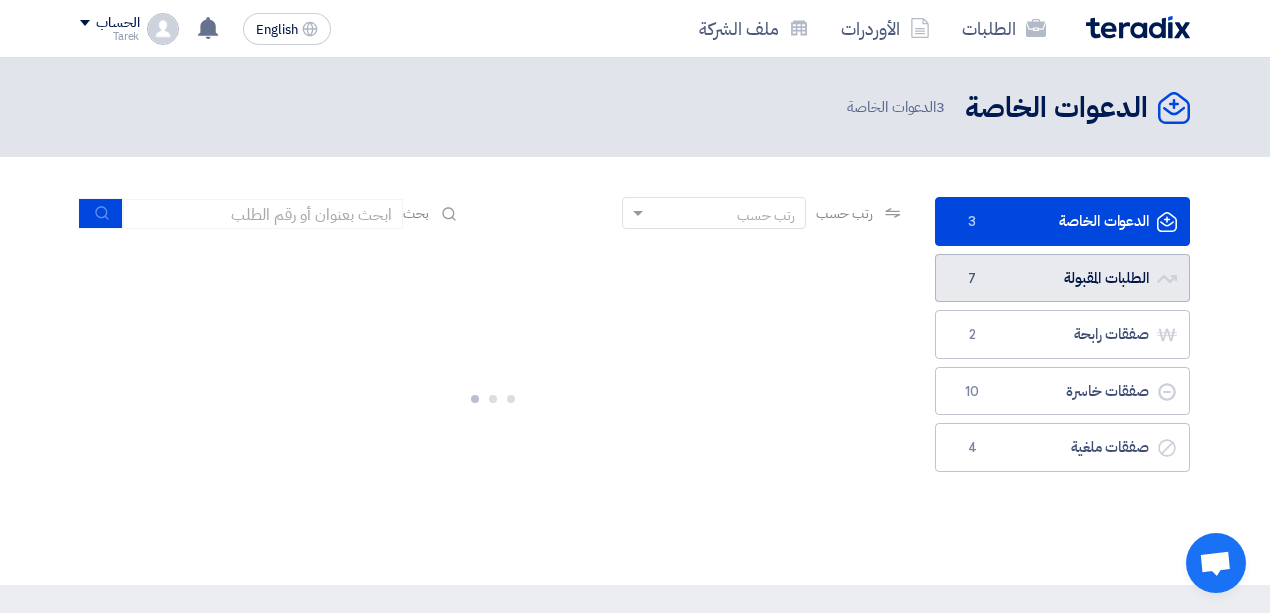 click on "الطلبات المقبولة
الطلبات المقبولة
7" 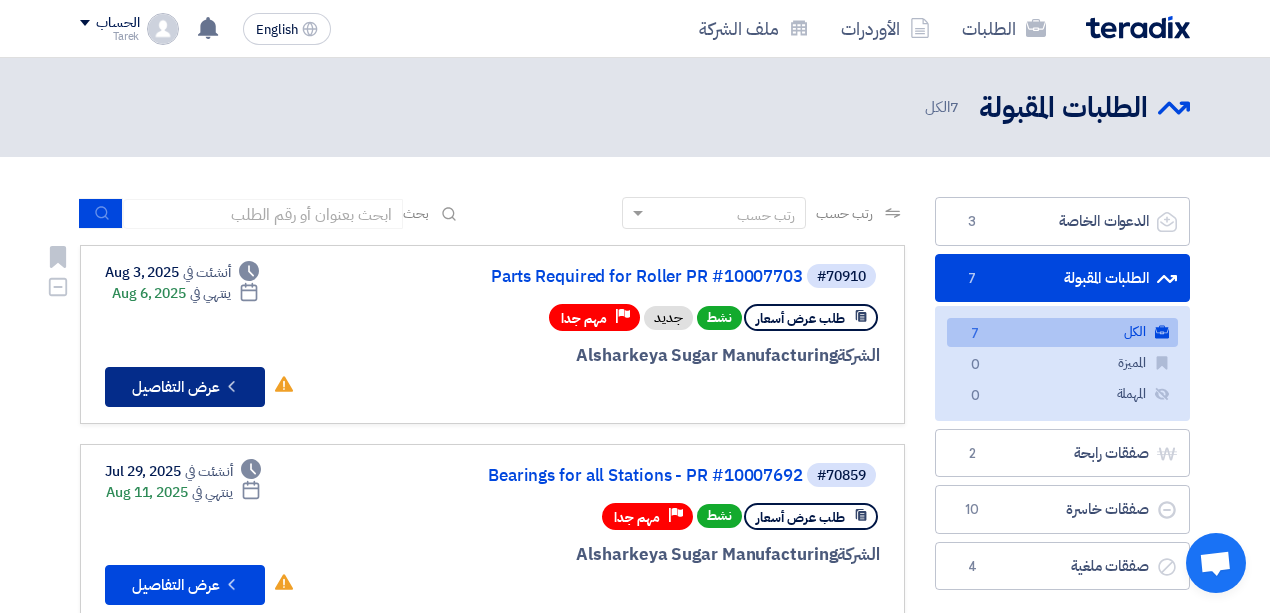 click on "Check details
عرض التفاصيل" 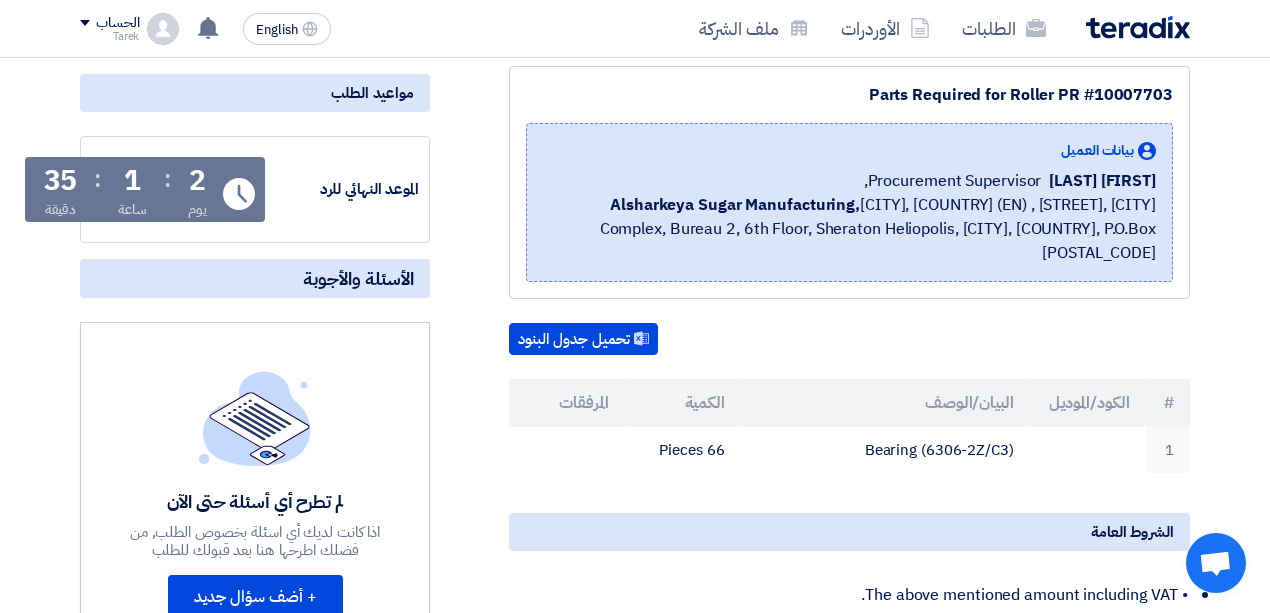scroll, scrollTop: 466, scrollLeft: 0, axis: vertical 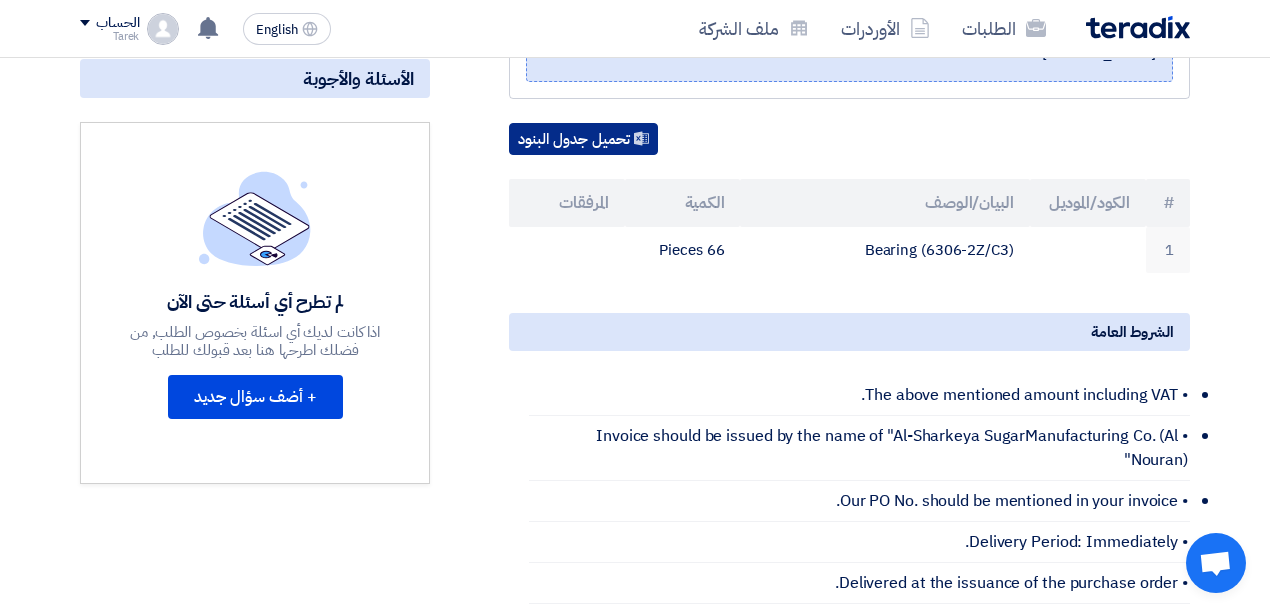 click on "تحميل جدول البنود" 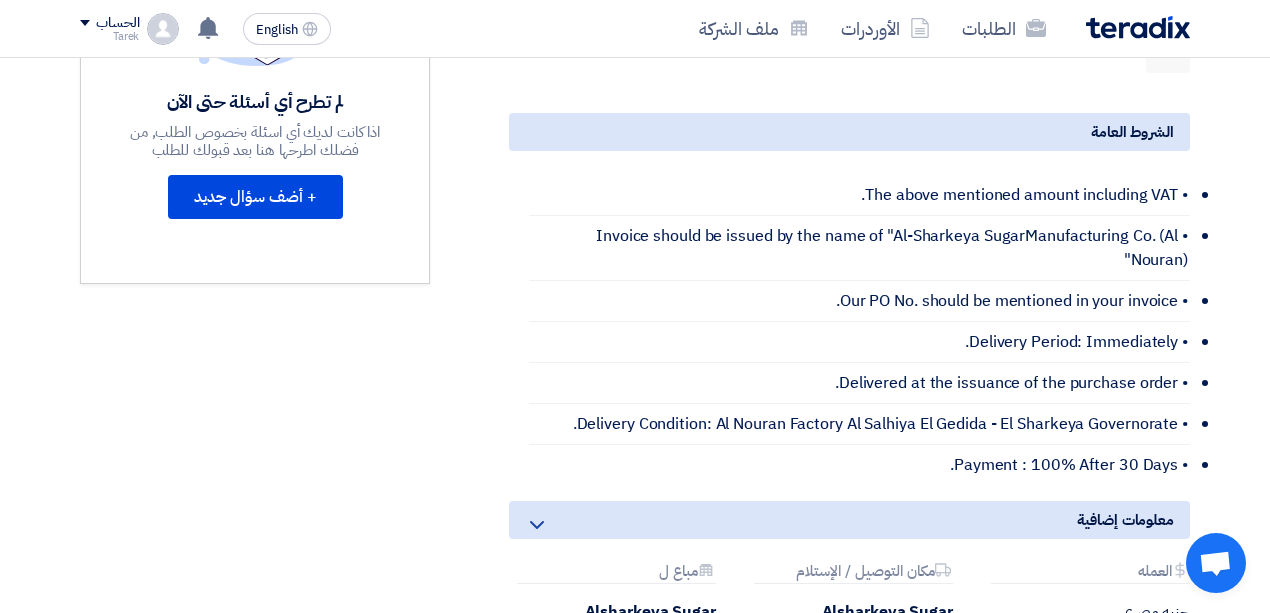 scroll, scrollTop: 866, scrollLeft: 0, axis: vertical 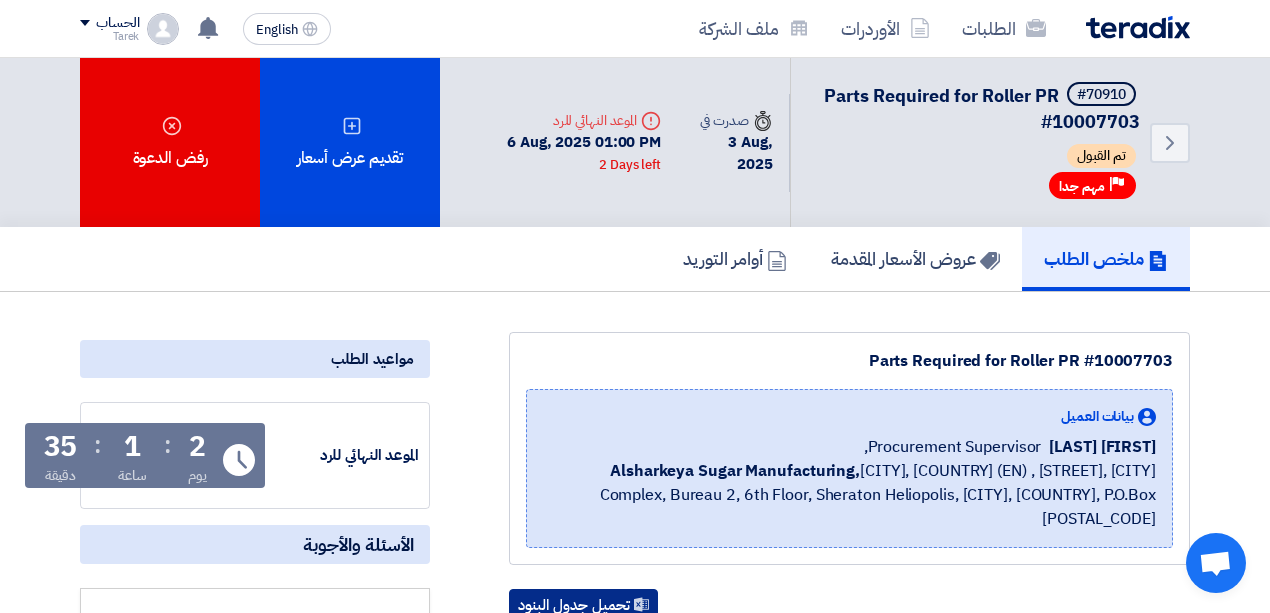 type 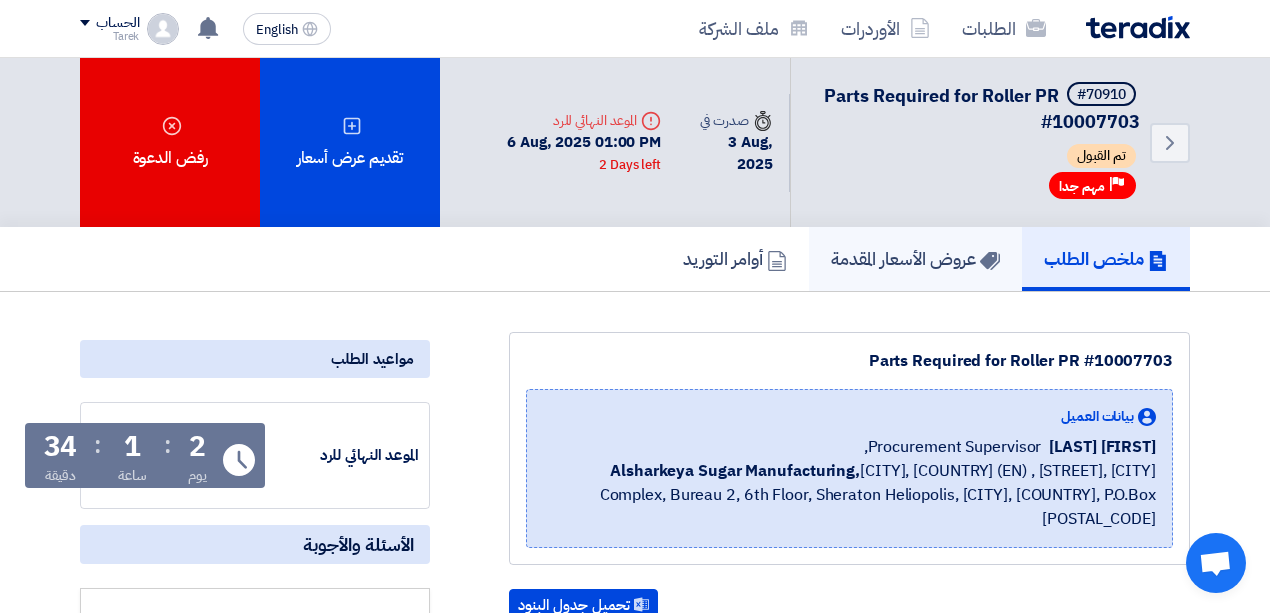 click on "عروض الأسعار المقدمة" 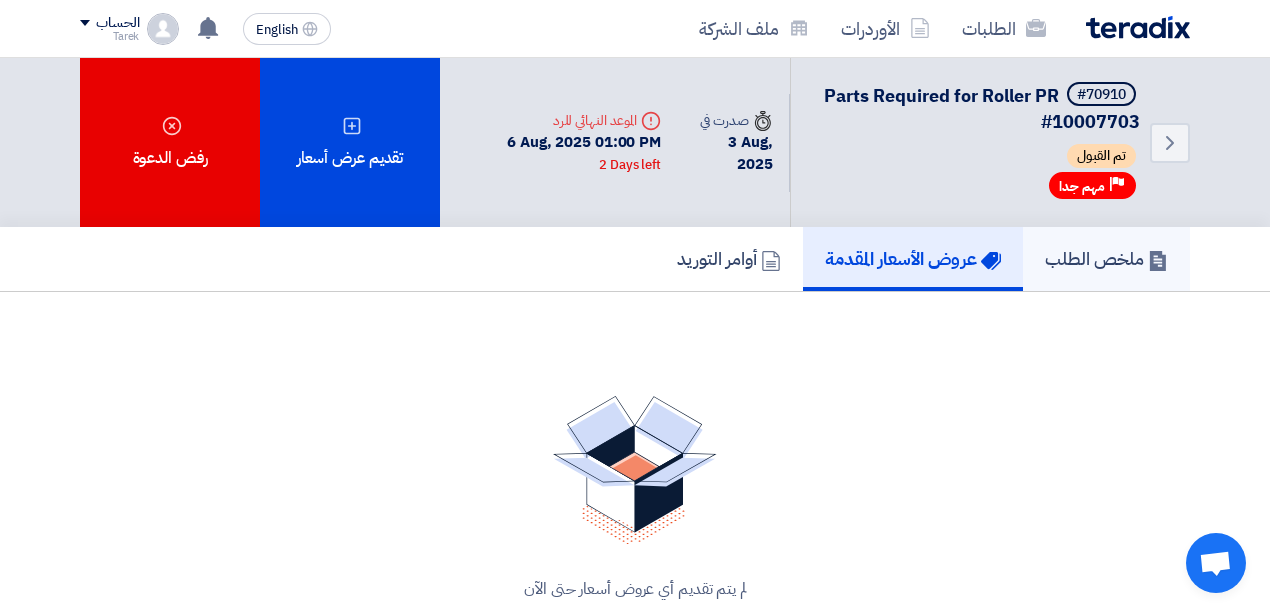 click on "ملخص الطلب" 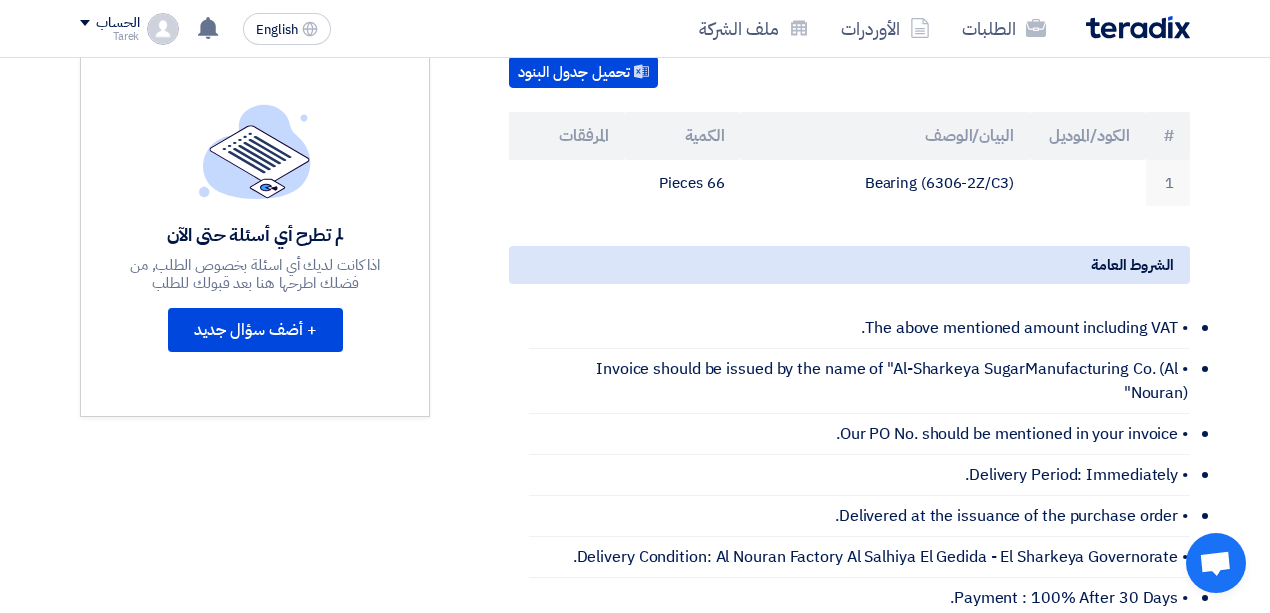 scroll, scrollTop: 666, scrollLeft: 0, axis: vertical 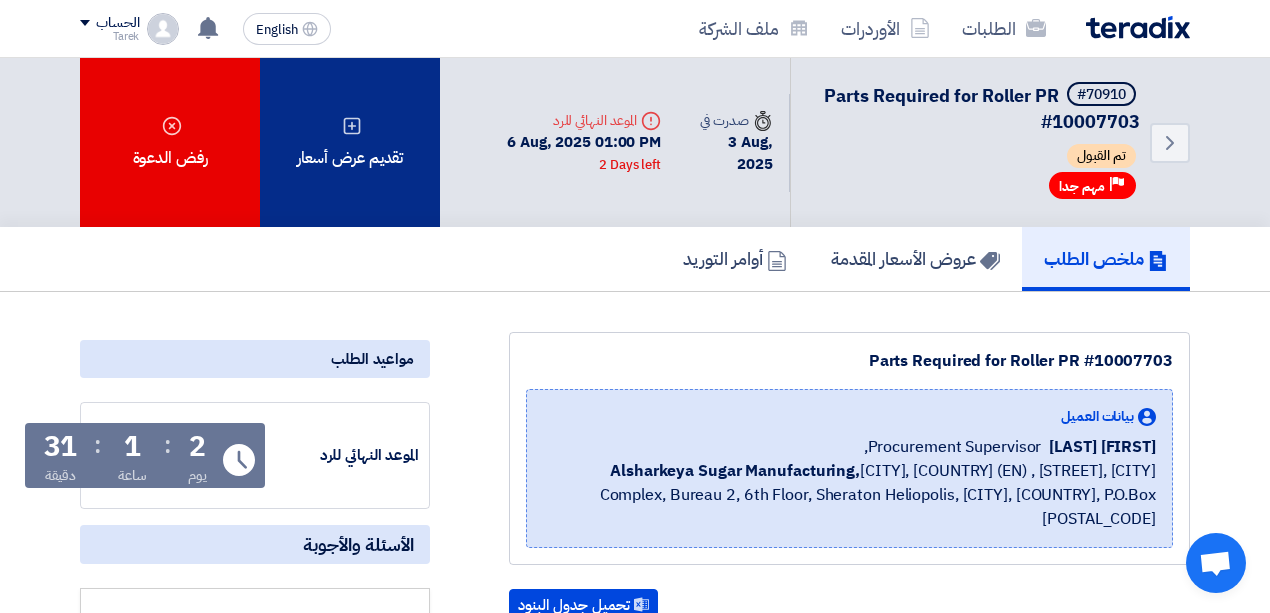 click on "تقديم عرض أسعار" 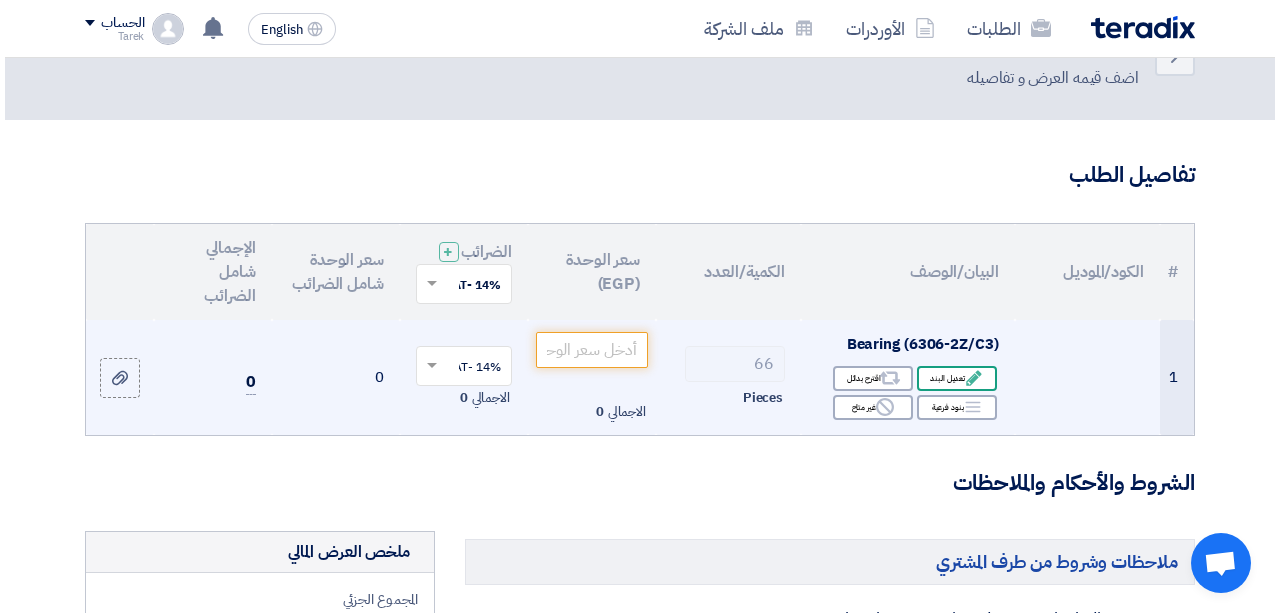 scroll, scrollTop: 133, scrollLeft: 0, axis: vertical 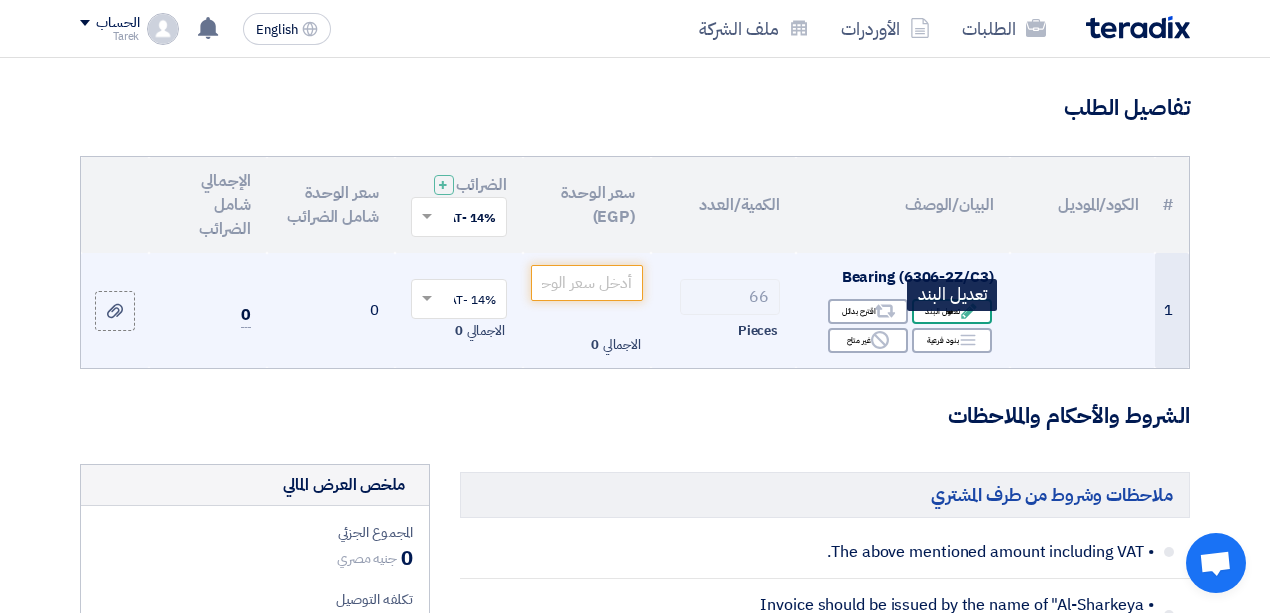 click on "Edit
تعديل البند" 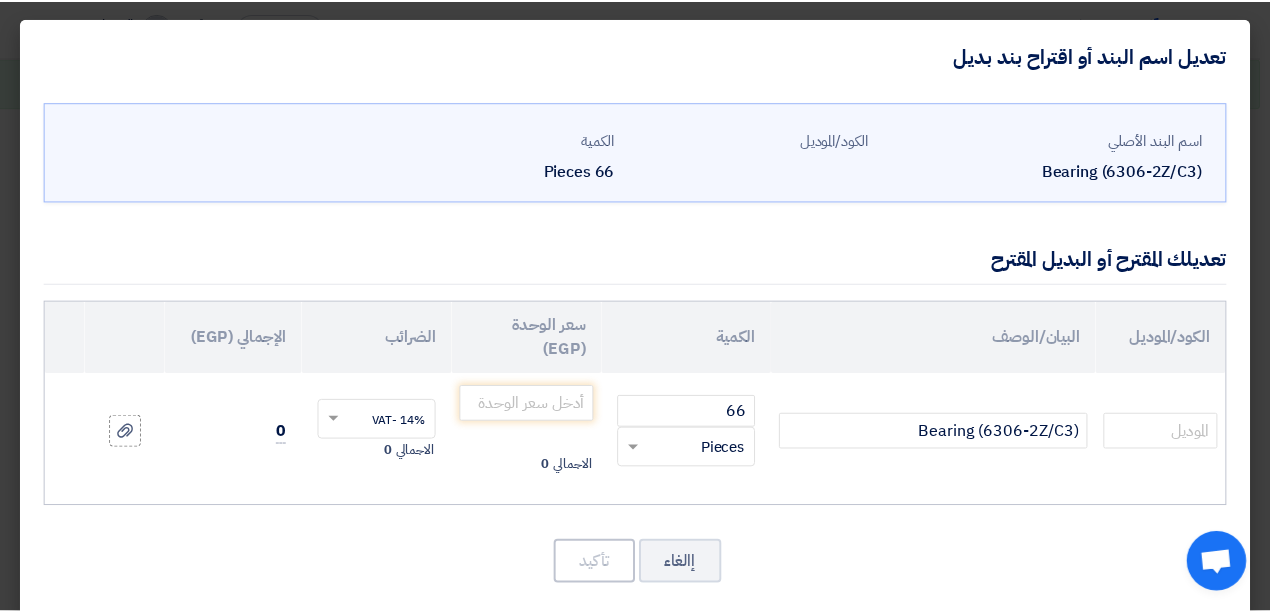 scroll, scrollTop: 22, scrollLeft: 0, axis: vertical 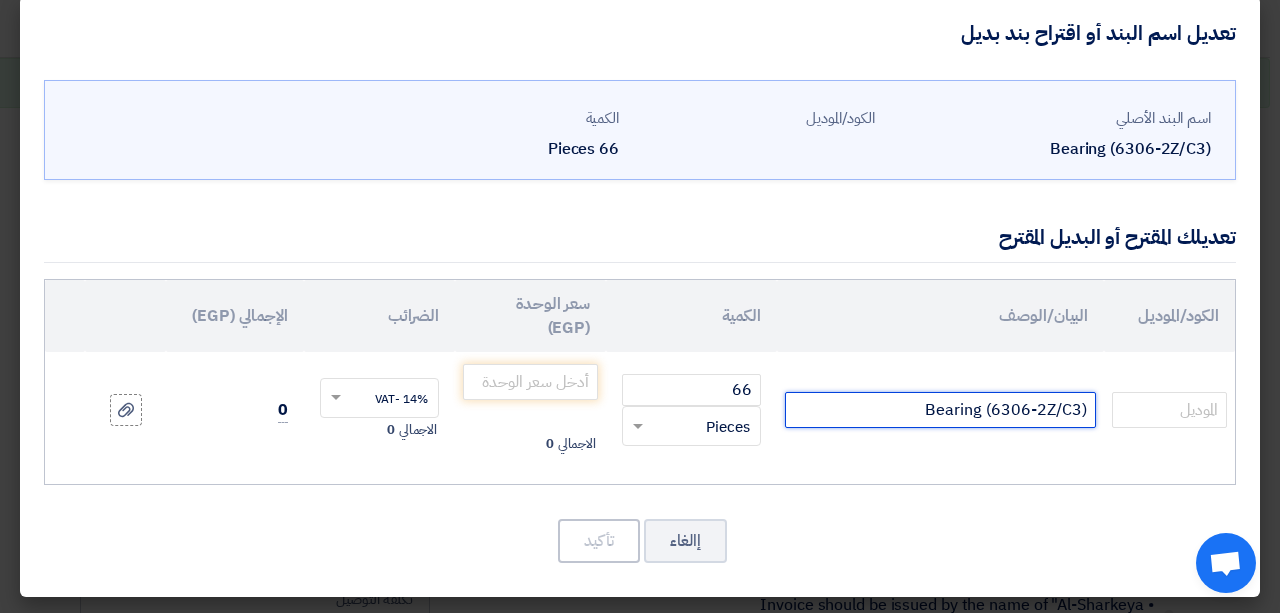 click on "Bearing (6306-2Z/C3)" 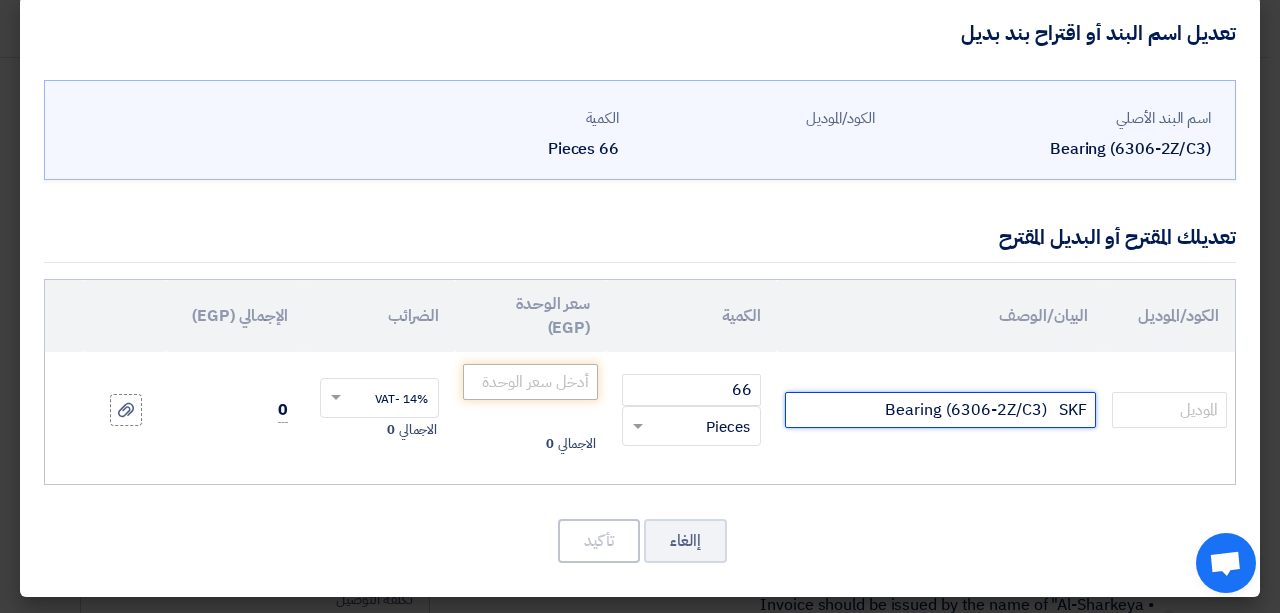 type on "Bearing (6306-2Z/C3)   SKF" 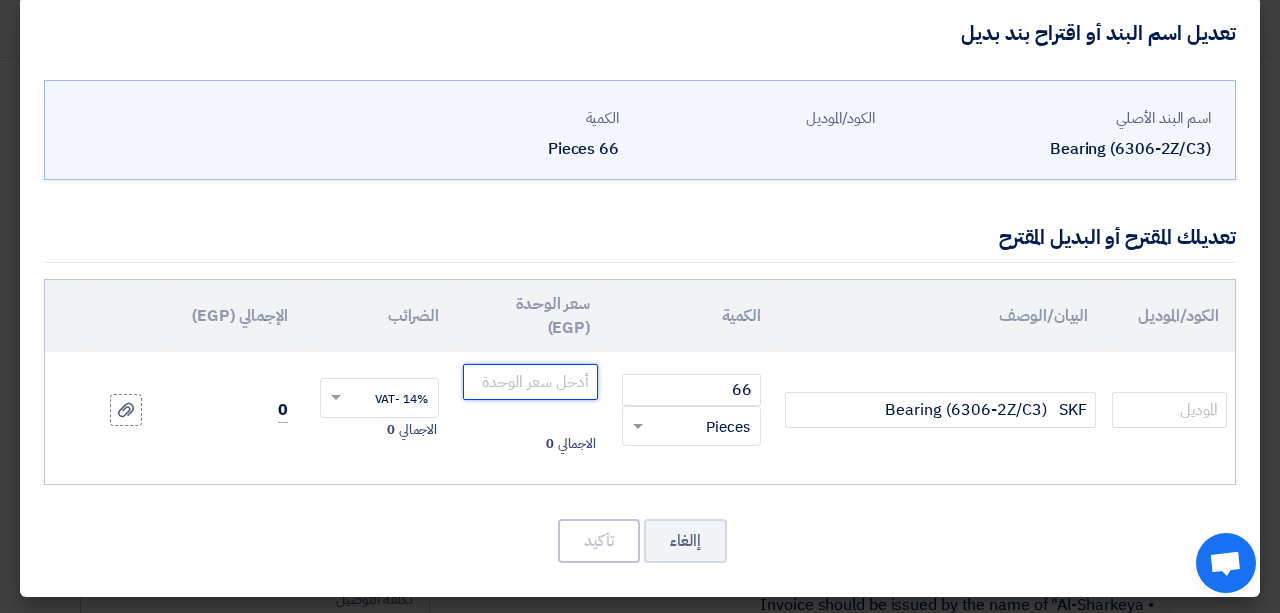 click 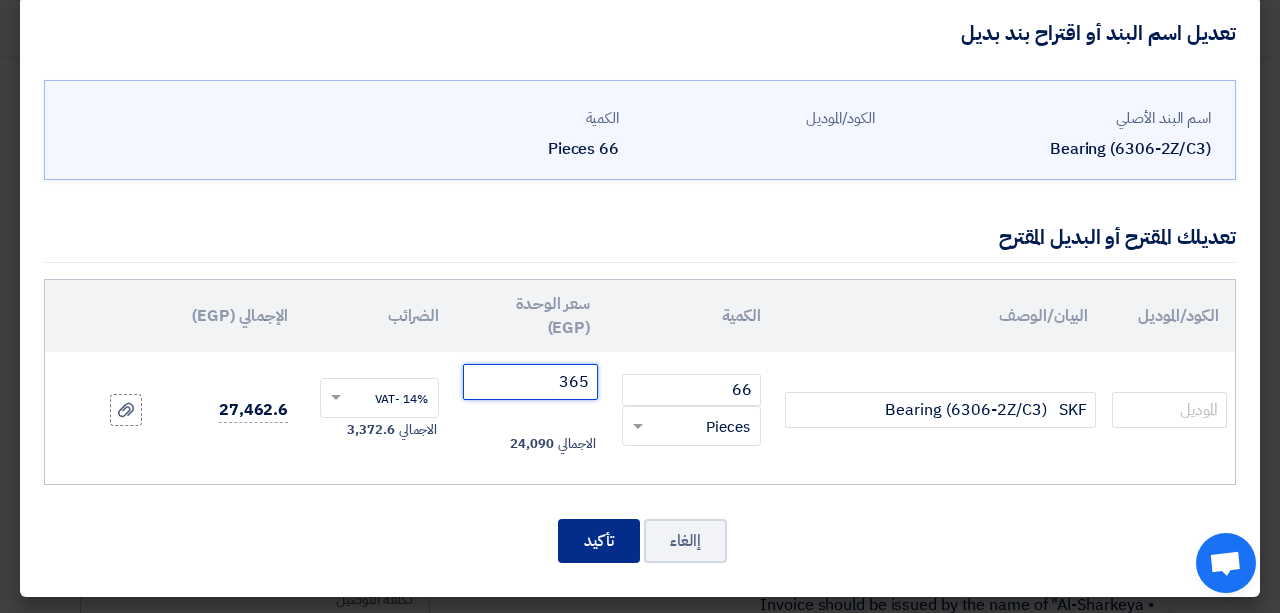 type on "365" 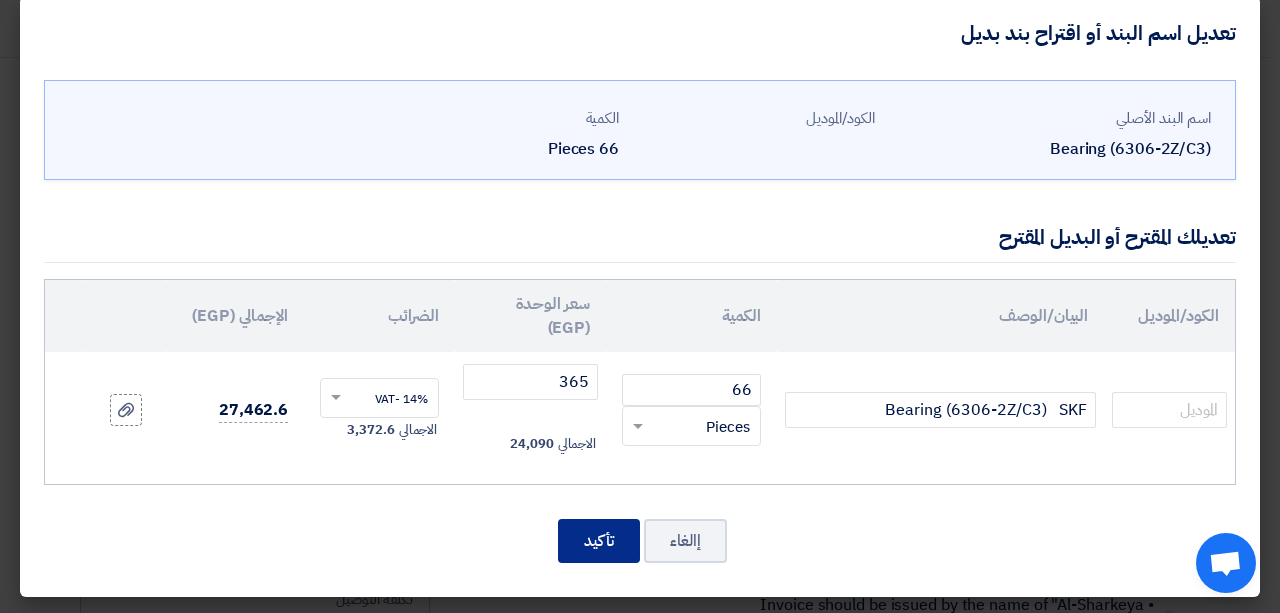 click on "تأكيد" 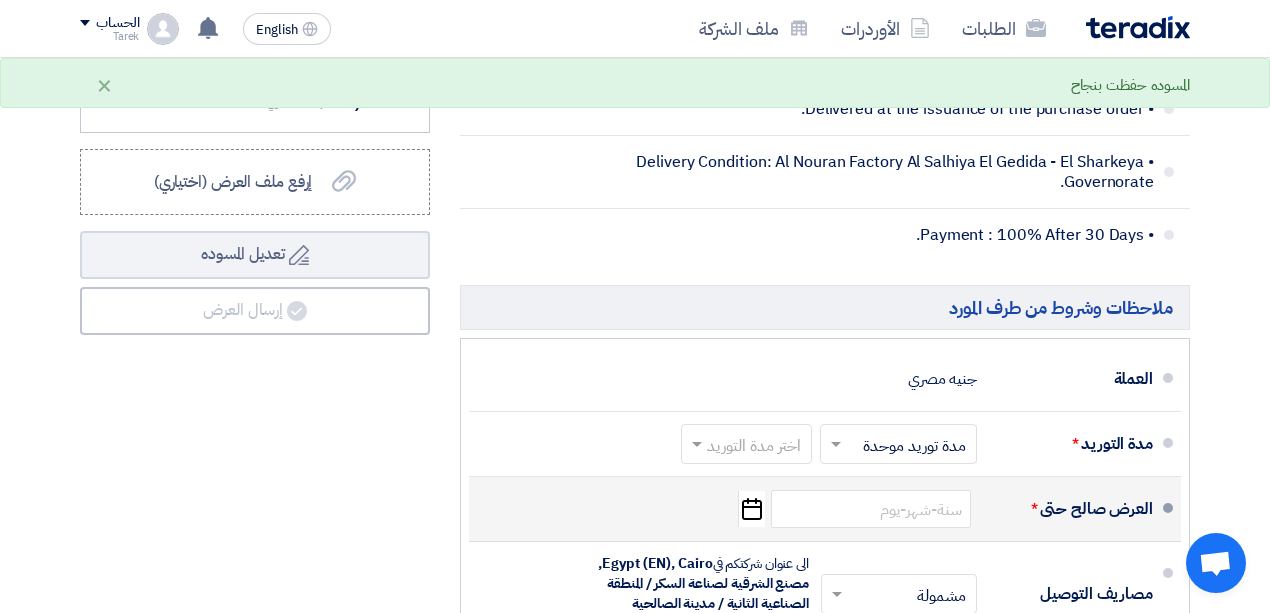 scroll, scrollTop: 933, scrollLeft: 0, axis: vertical 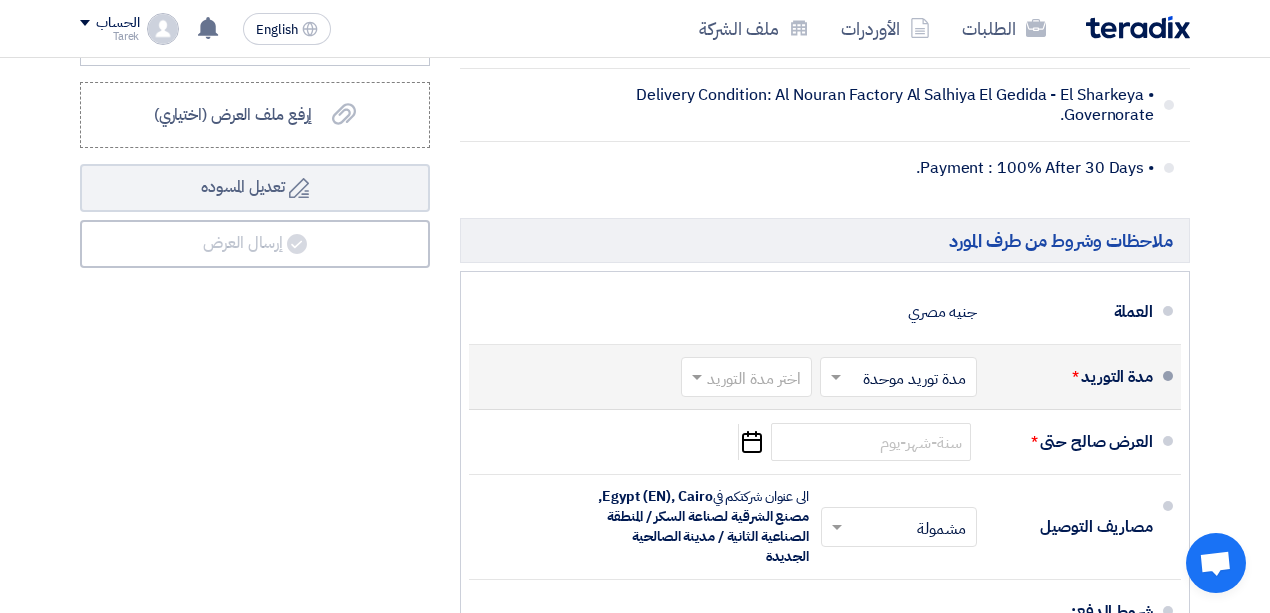 click 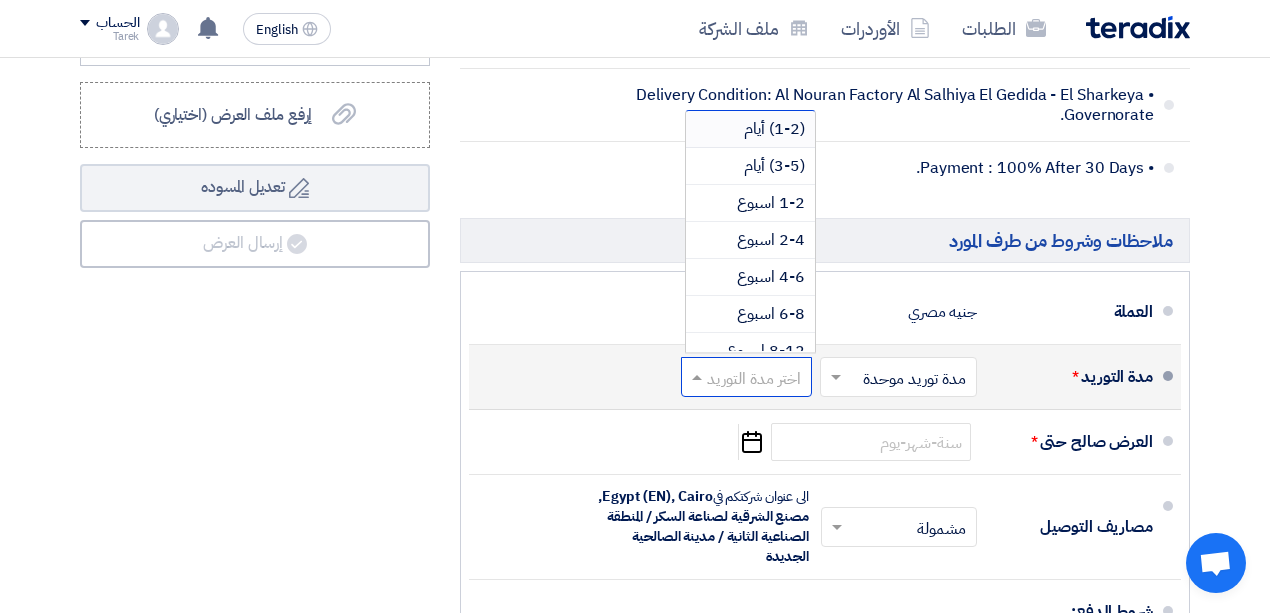 click on "(1-2) أيام" at bounding box center (774, 129) 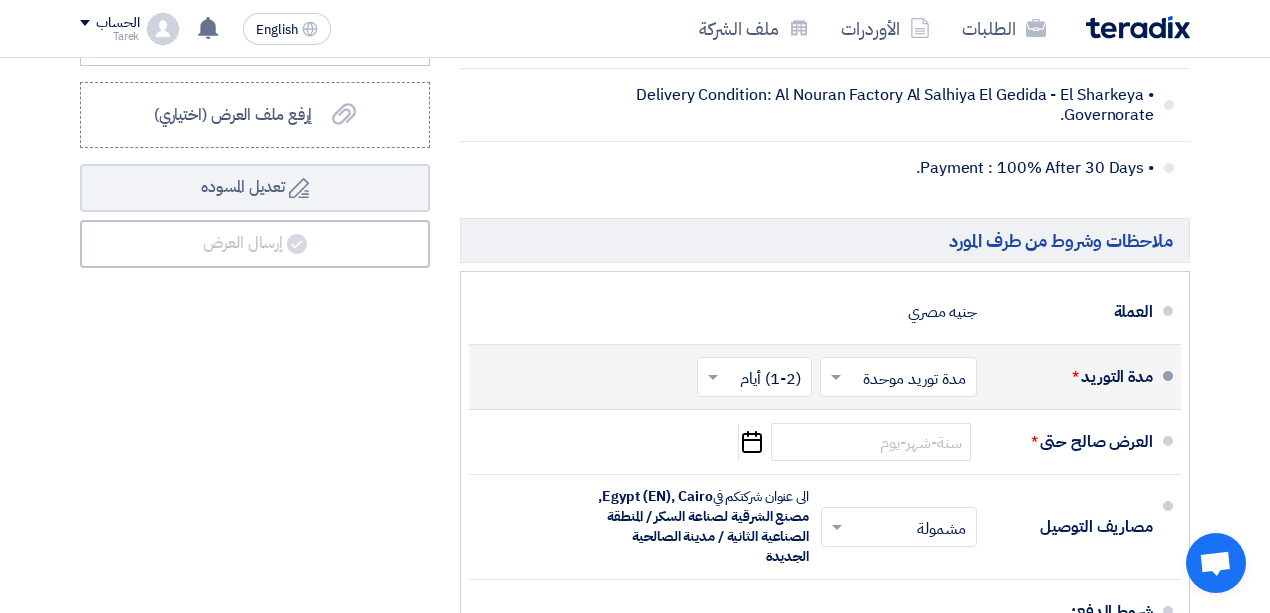 scroll, scrollTop: 1066, scrollLeft: 0, axis: vertical 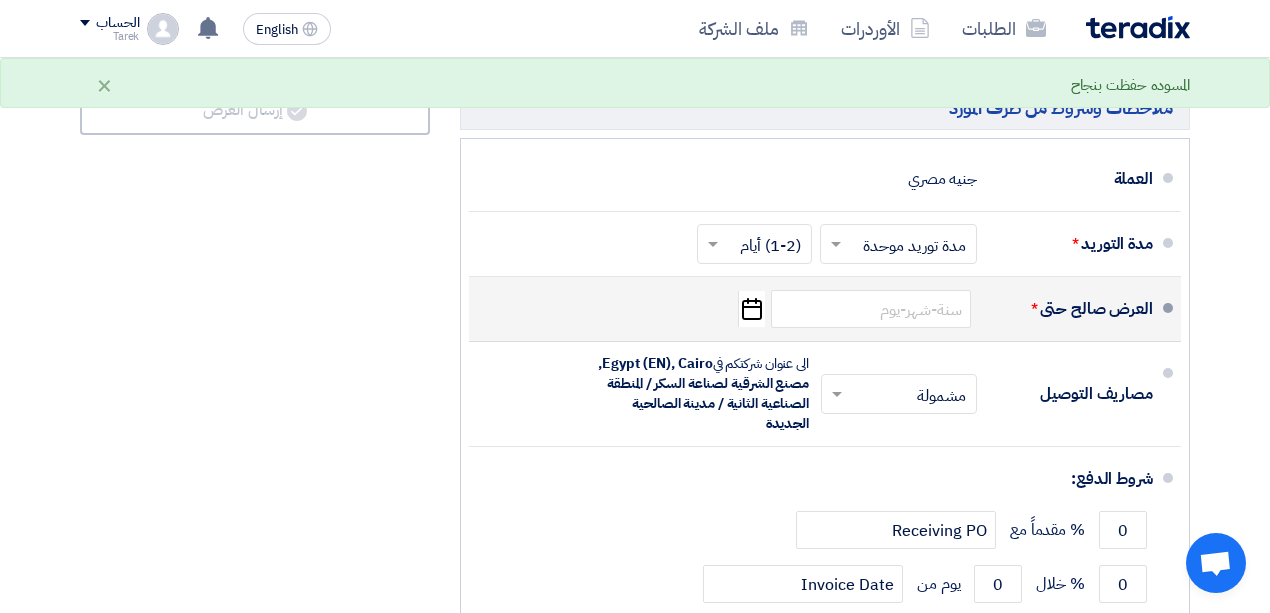 click 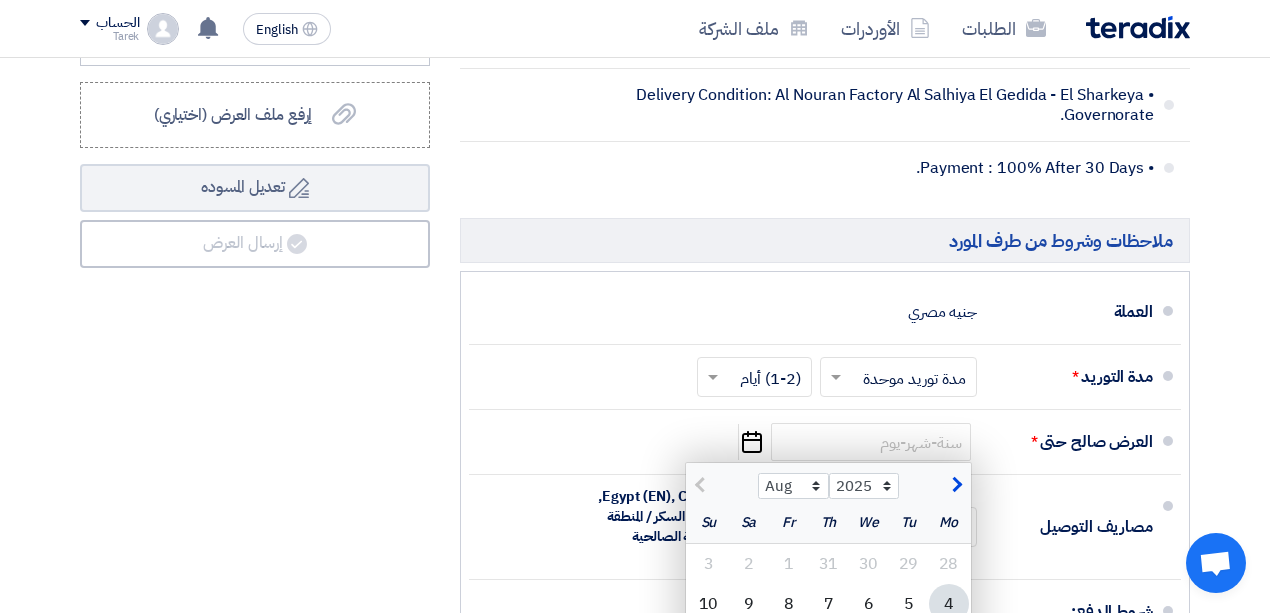 scroll, scrollTop: 1066, scrollLeft: 0, axis: vertical 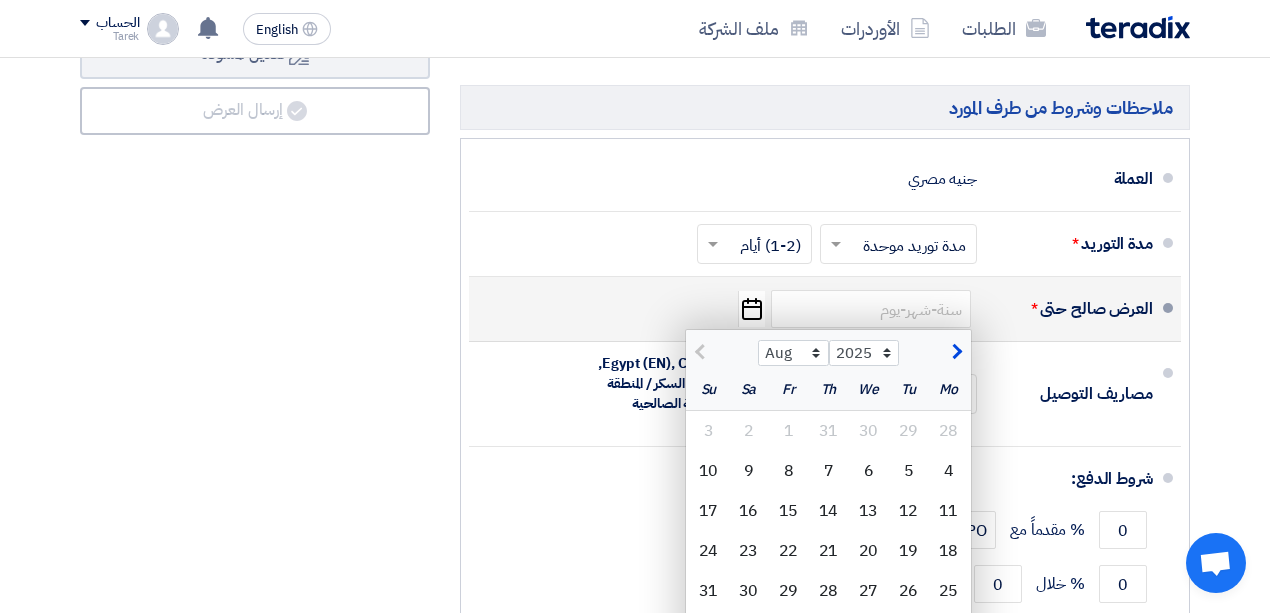 click on "العرض صالح حتى  *
Aug Sep Oct Nov Dec
2025 2026 2027 2028 2029 2030 2031 2032 2033 2034 2035
Mo
Tu
We
Th
Fr
Sa
Su
28
29
30
31
1
2" 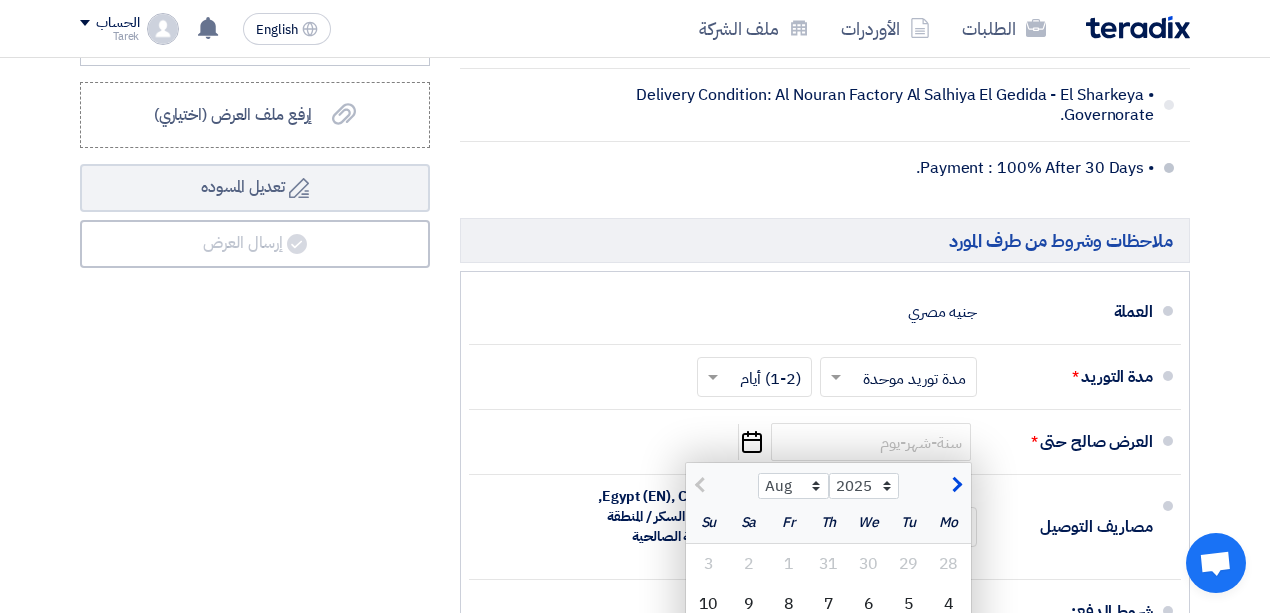 scroll, scrollTop: 1000, scrollLeft: 0, axis: vertical 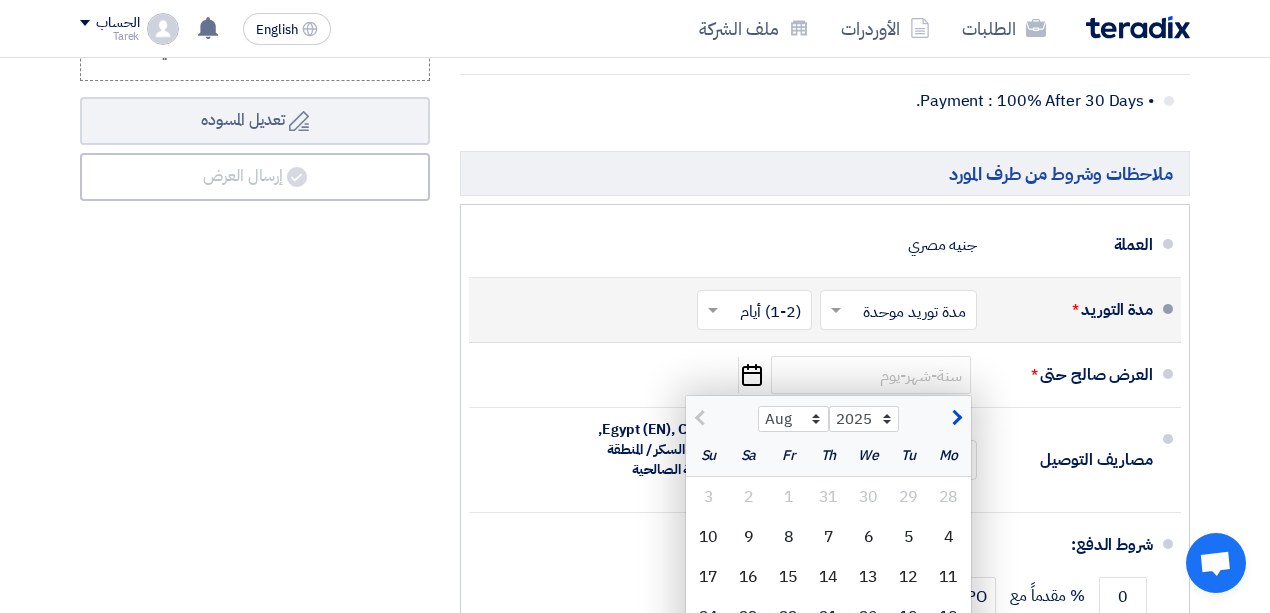 click on "مدة التوريد  *
اختر مدة التوريد
×
مدة توريد موحدة
×
اختر مدة التوريد
×
(1-2) أيام
×" 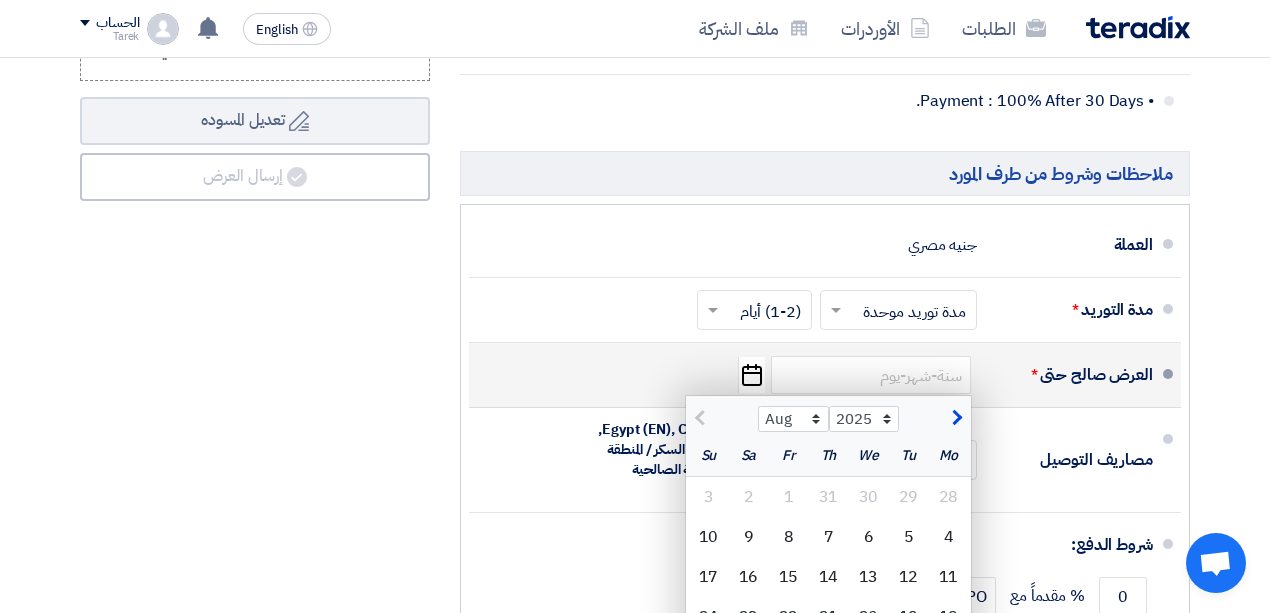 click on "العرض صالح حتى  *
Aug Sep Oct Nov Dec
2025 2026 2027 2028 2029 2030 2031 2032 2033 2034 2035
Mo
Tu
We
Th
Fr
Sa
Su
28
29
30
31
1
2" 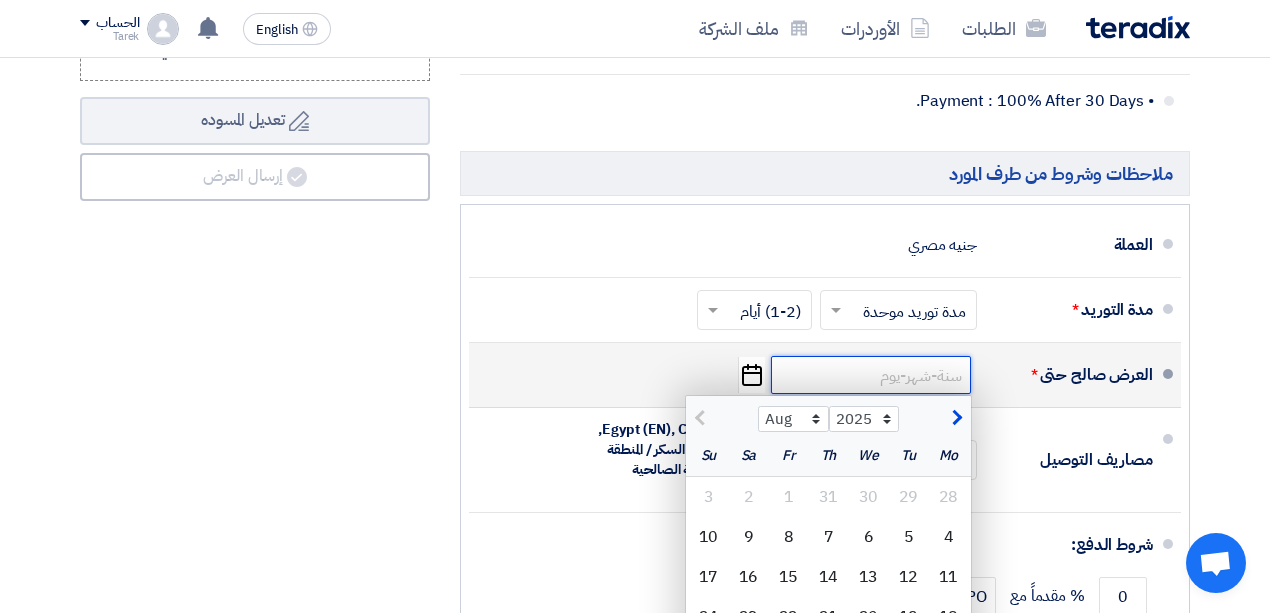 click 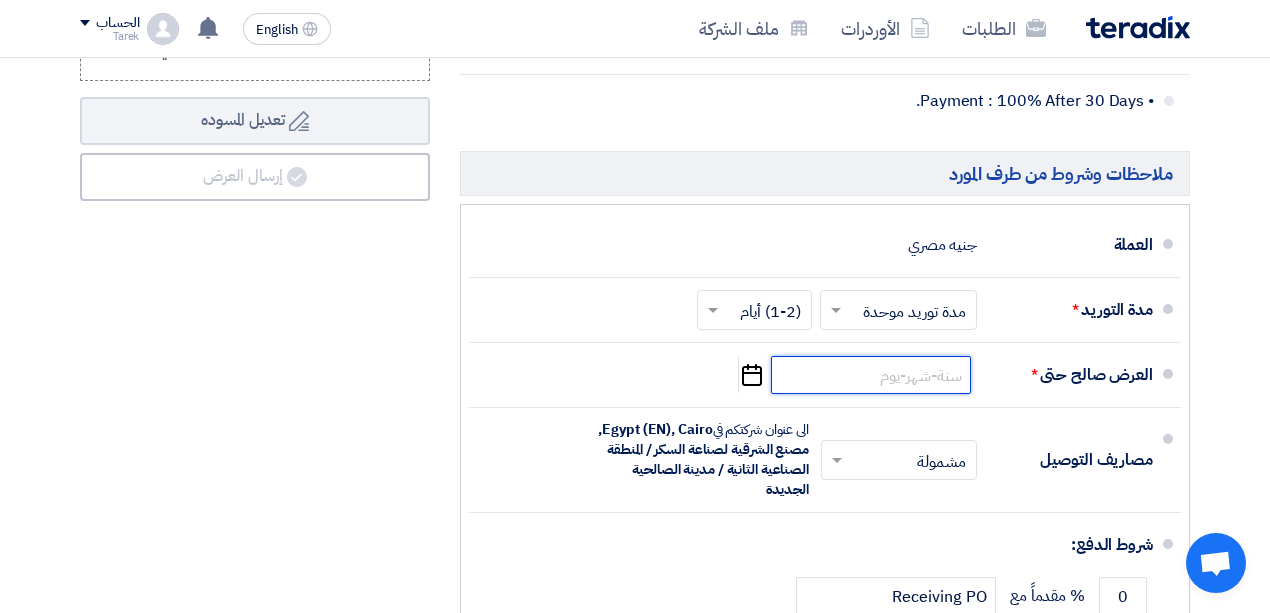 scroll, scrollTop: 1066, scrollLeft: 0, axis: vertical 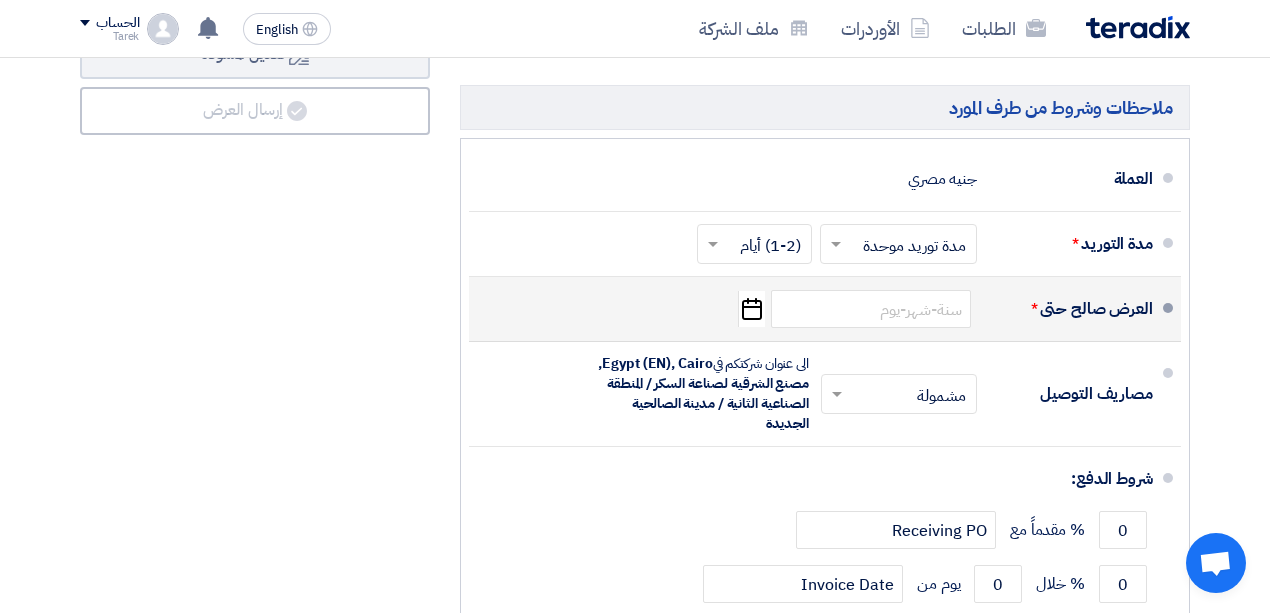 click on "Pick a date" 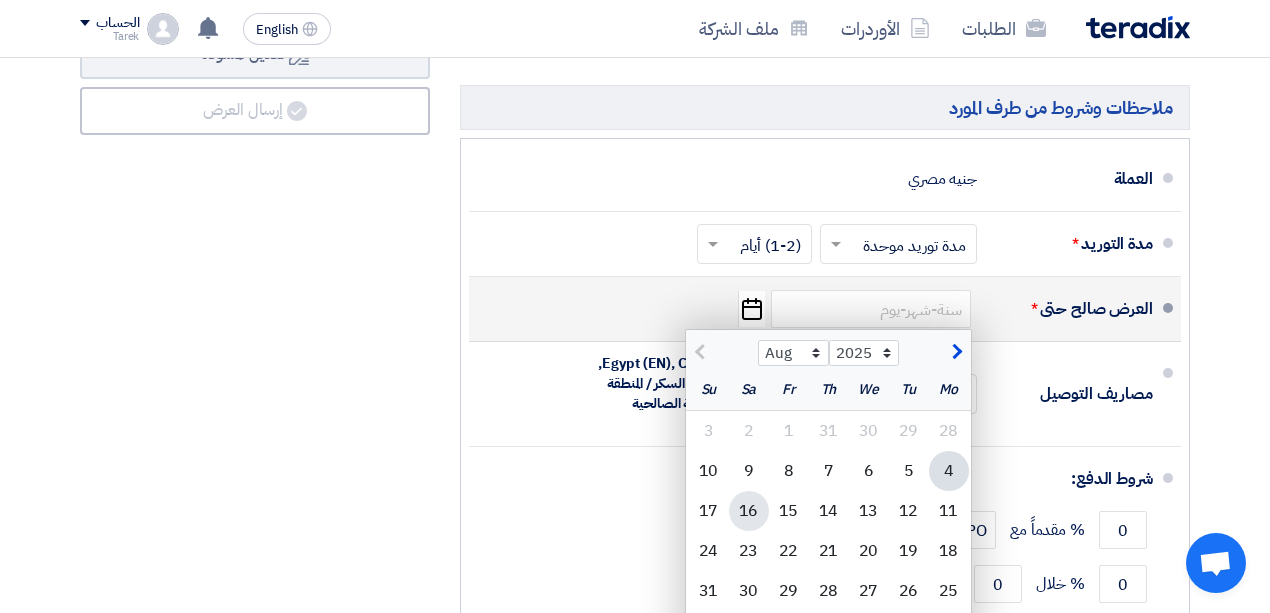 click on "16" 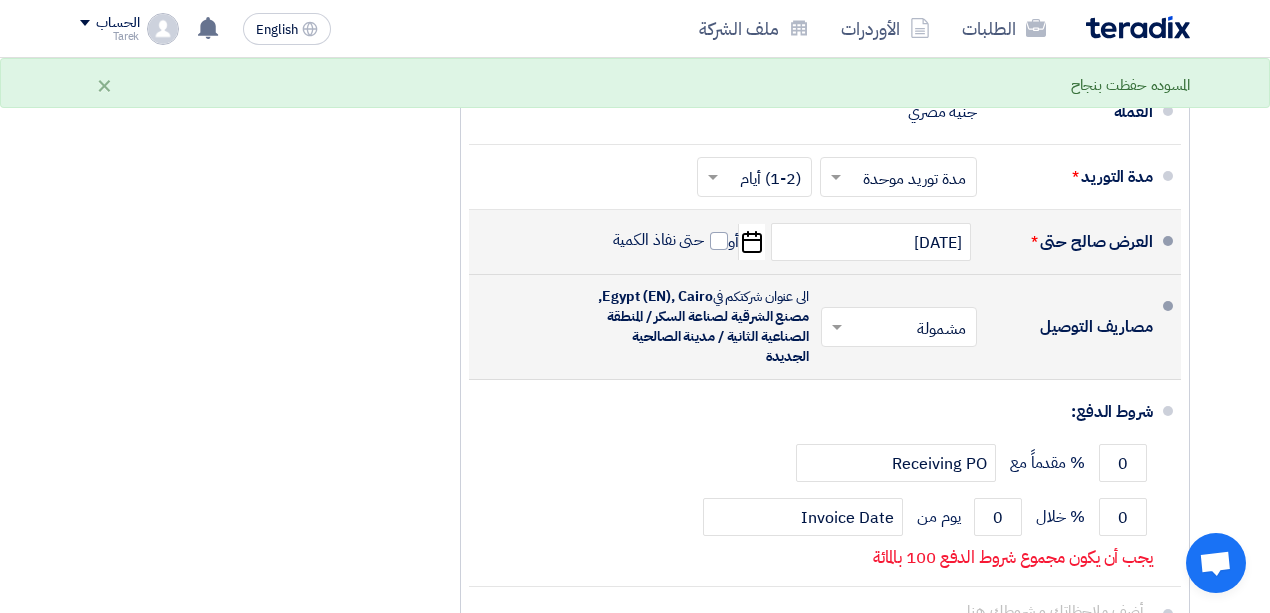 scroll, scrollTop: 1200, scrollLeft: 0, axis: vertical 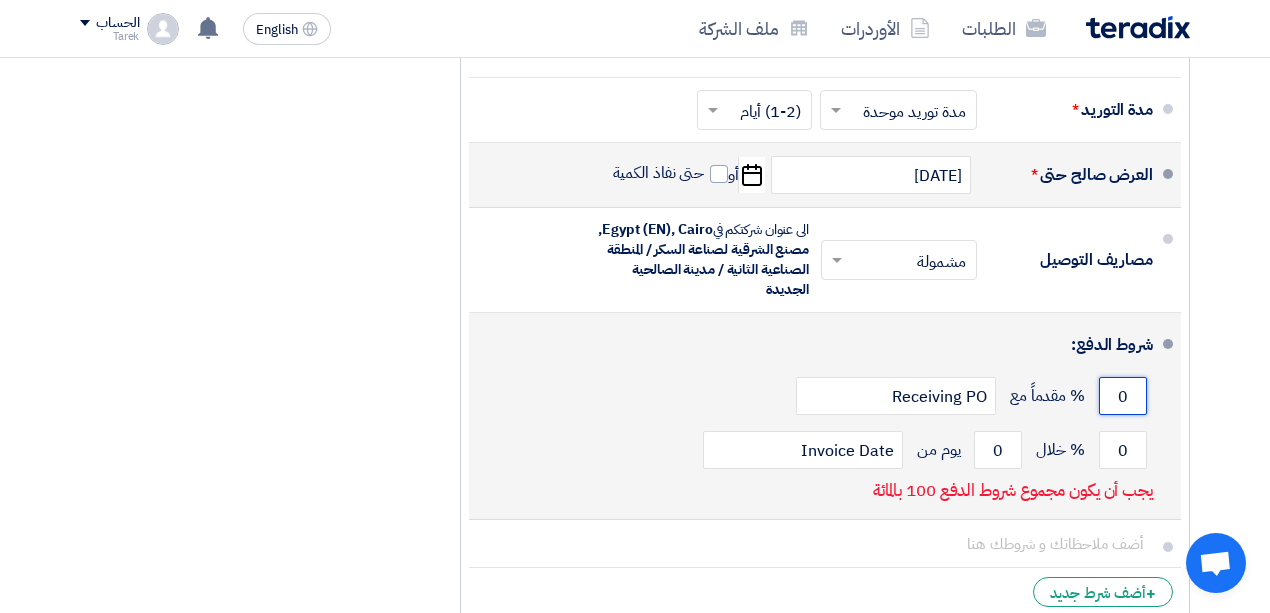 click on "0" 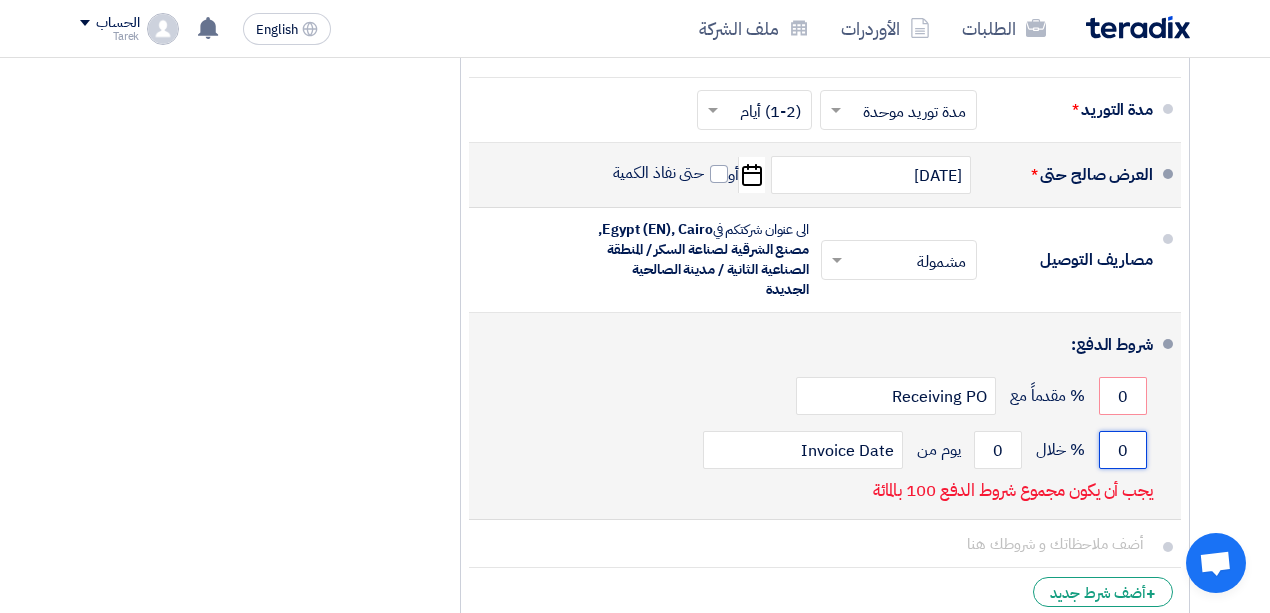 click on "0" 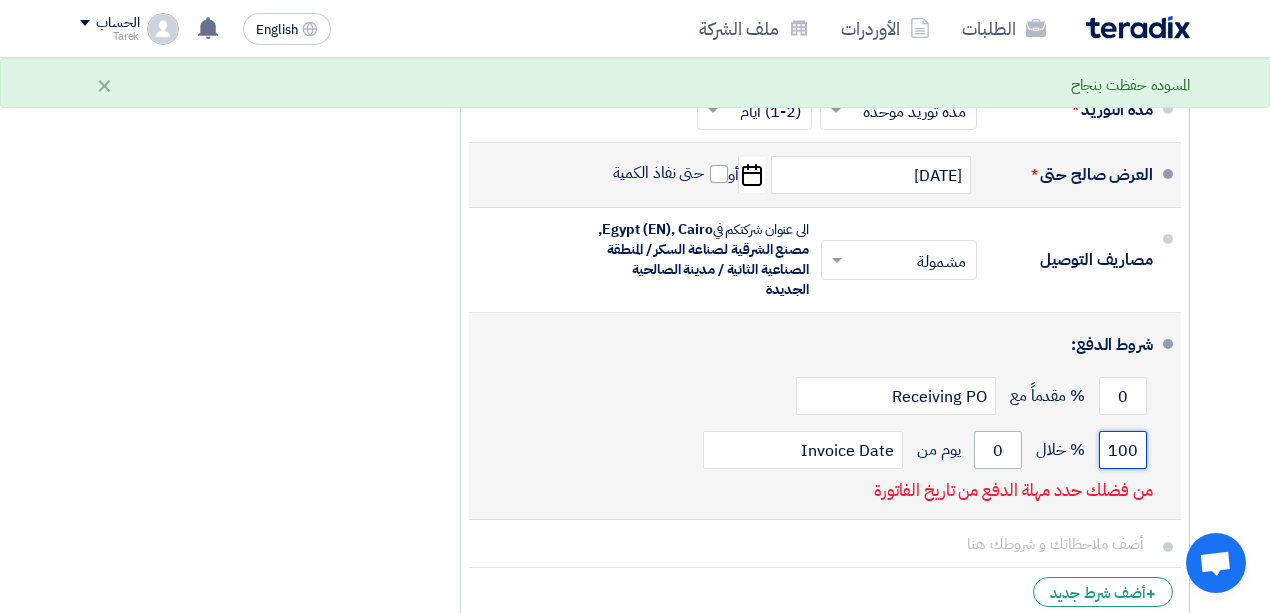 type on "100" 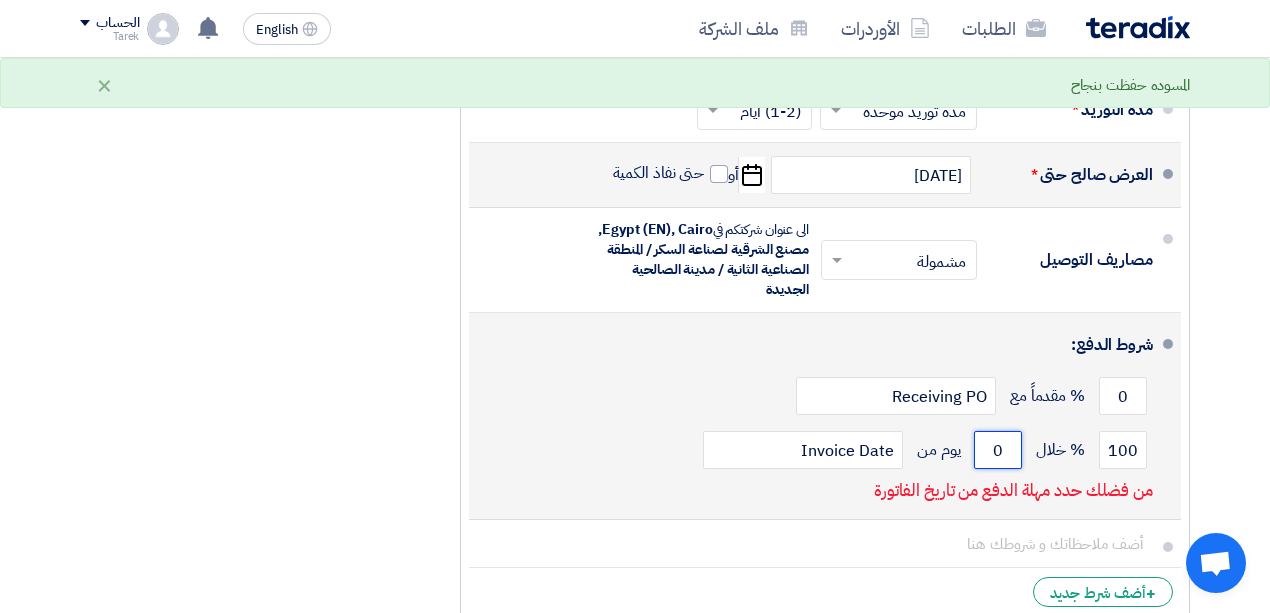 click on "0" 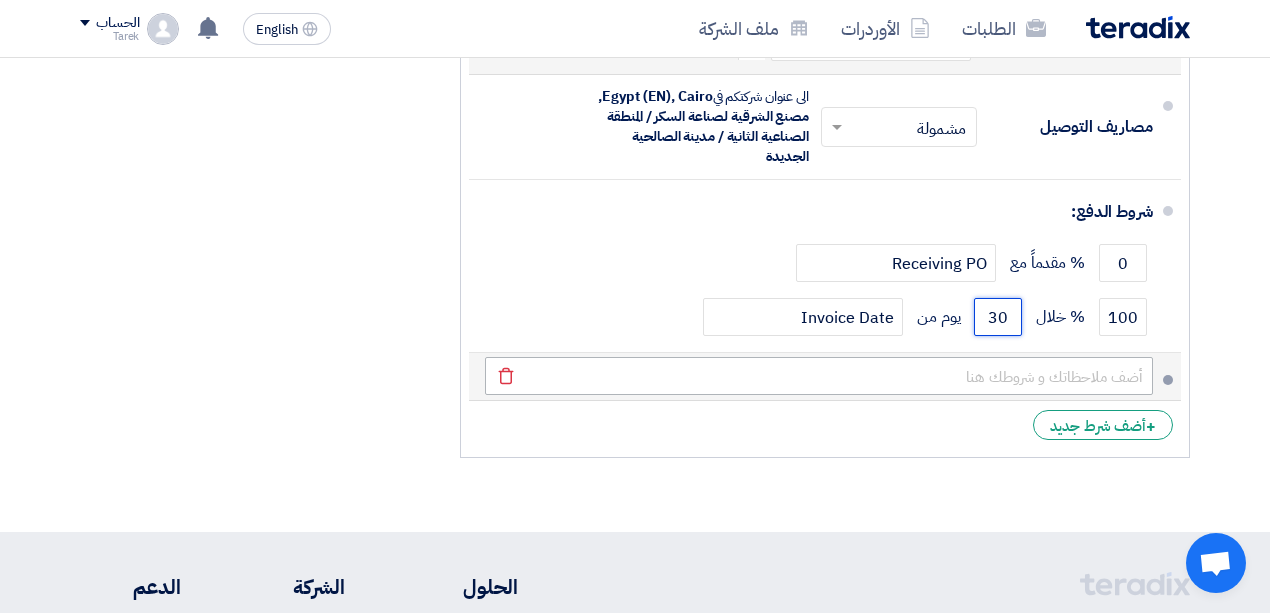 scroll, scrollTop: 1200, scrollLeft: 0, axis: vertical 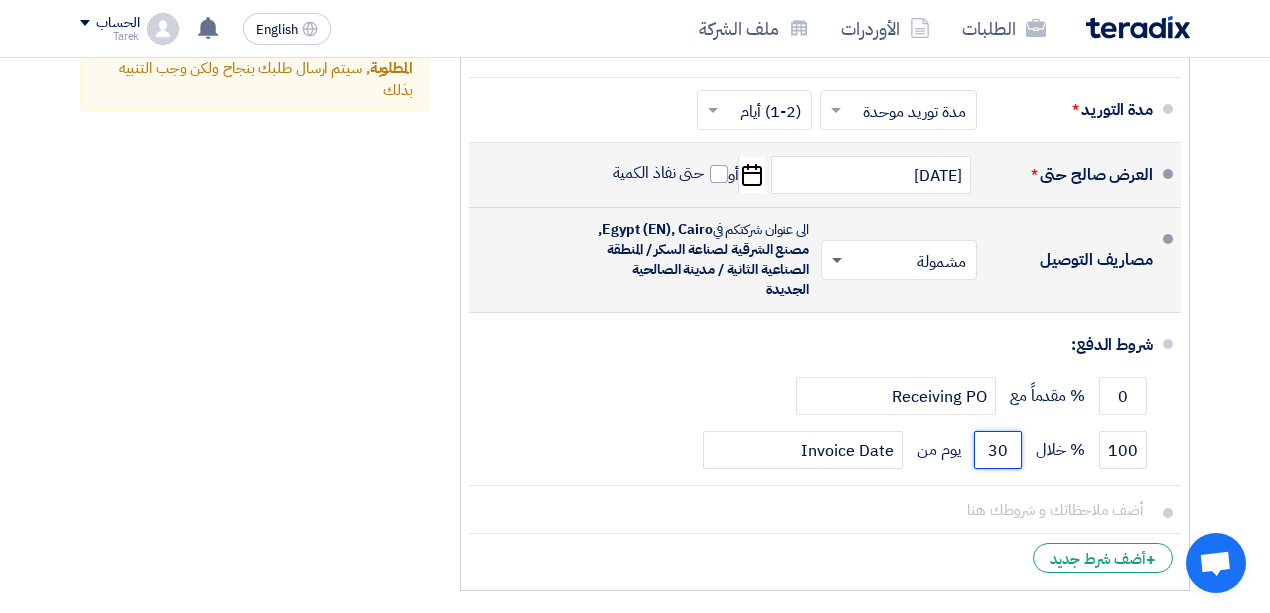 type on "30" 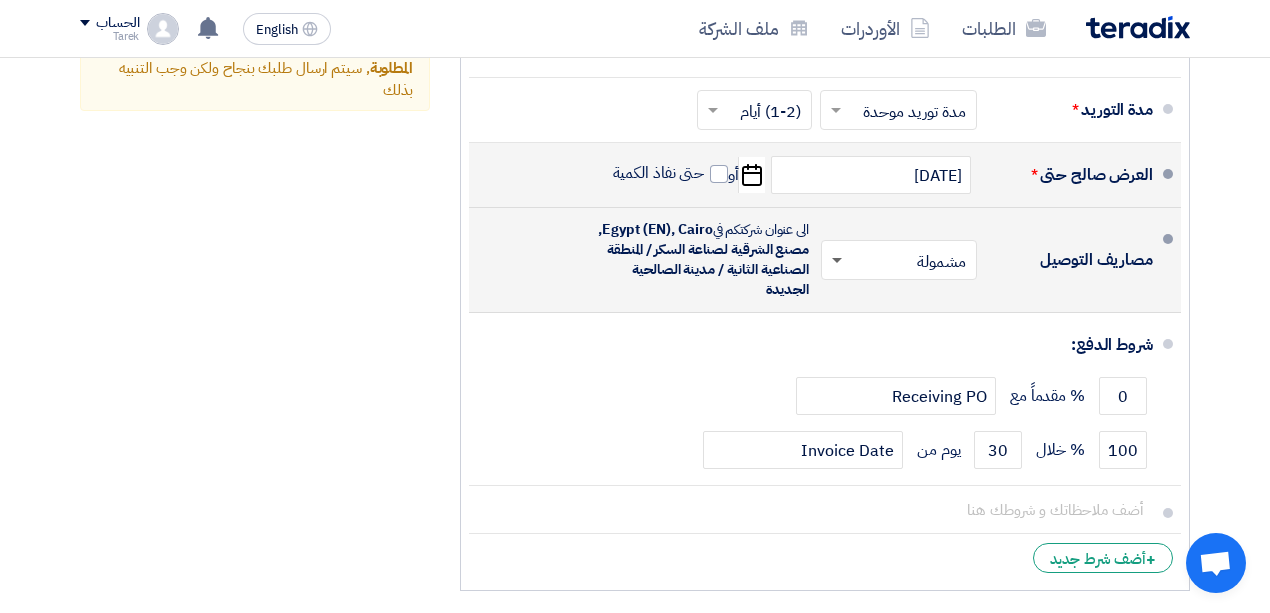 click 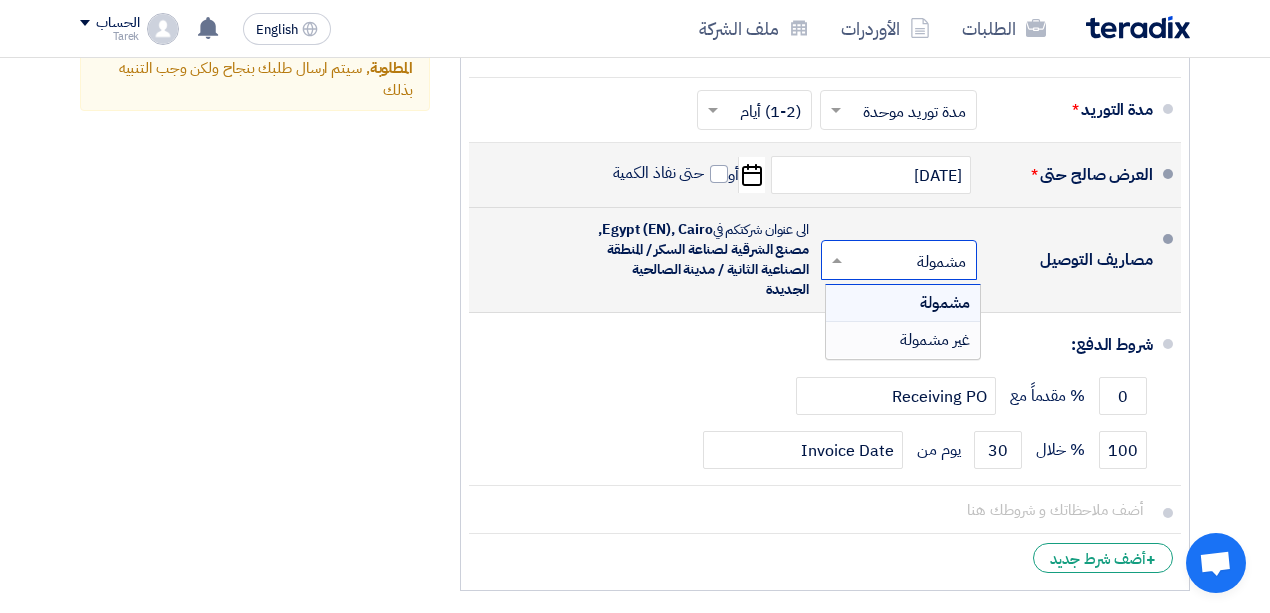 click on "غير مشمولة" at bounding box center (935, 340) 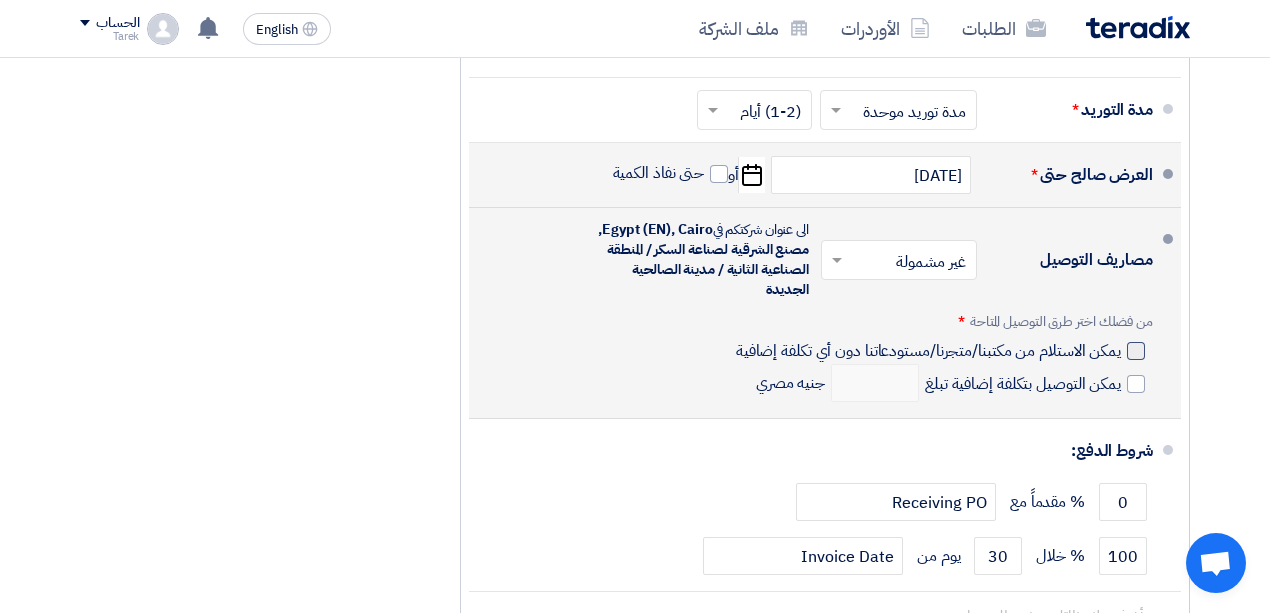 click 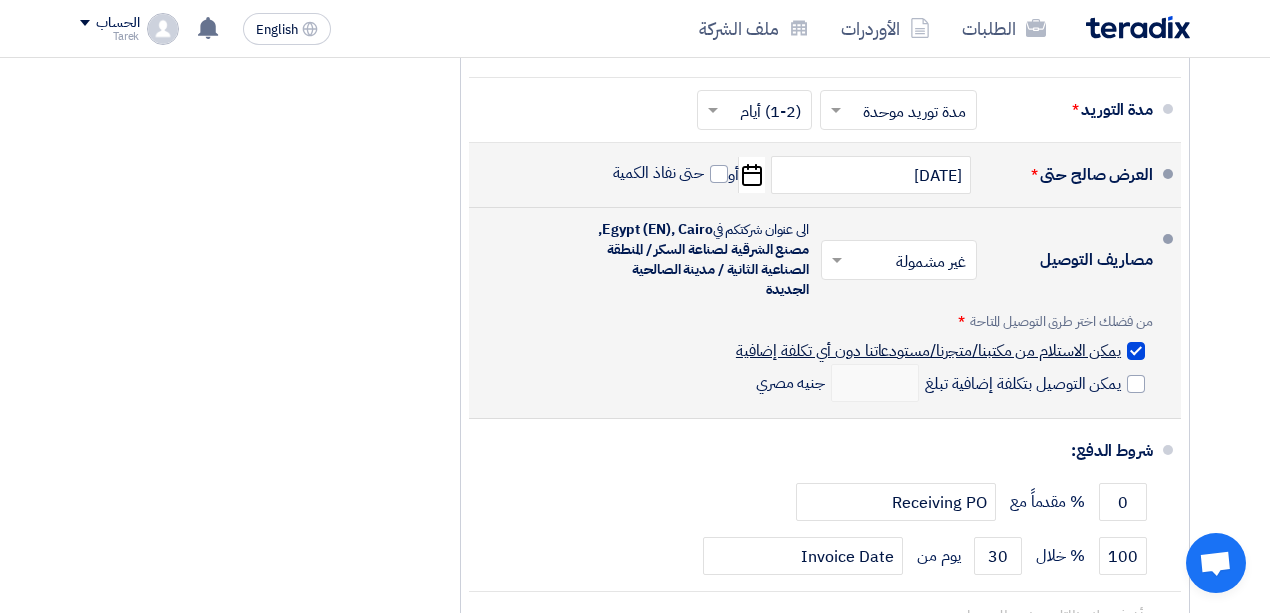 checkbox on "true" 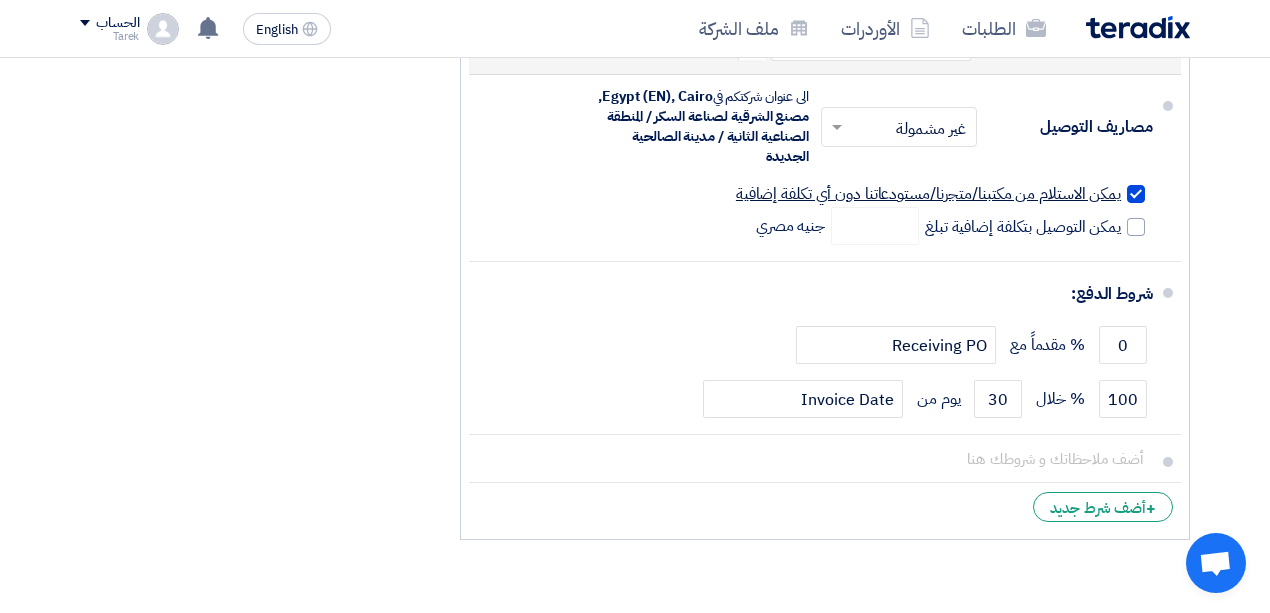 scroll, scrollTop: 933, scrollLeft: 0, axis: vertical 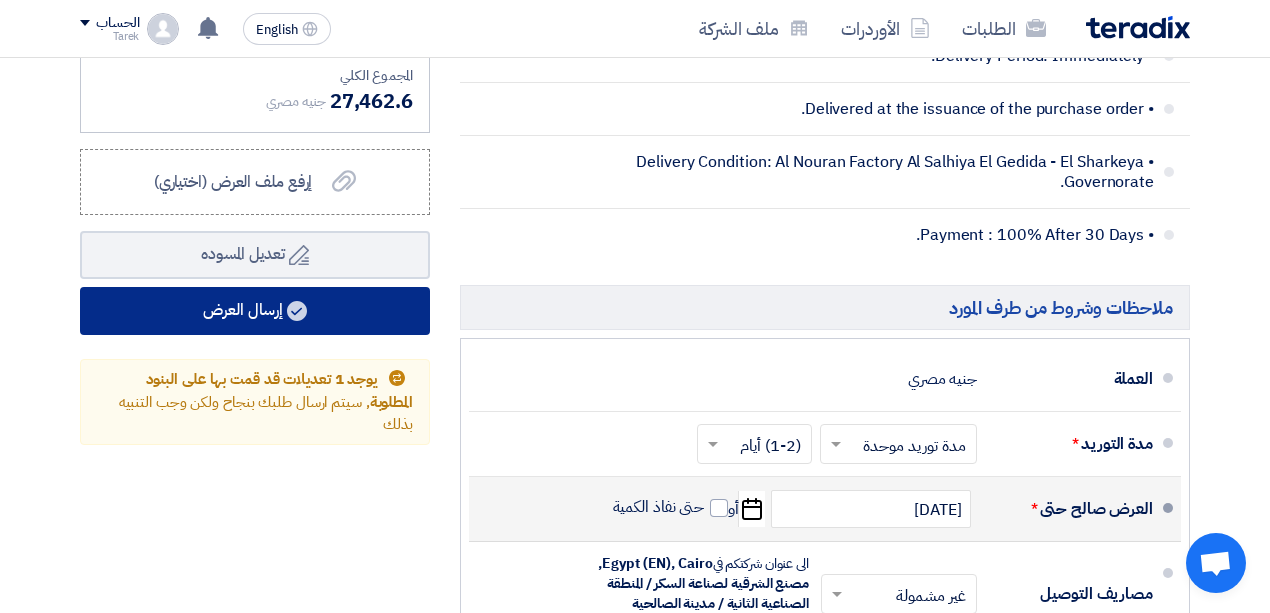 click on "إرسال العرض" 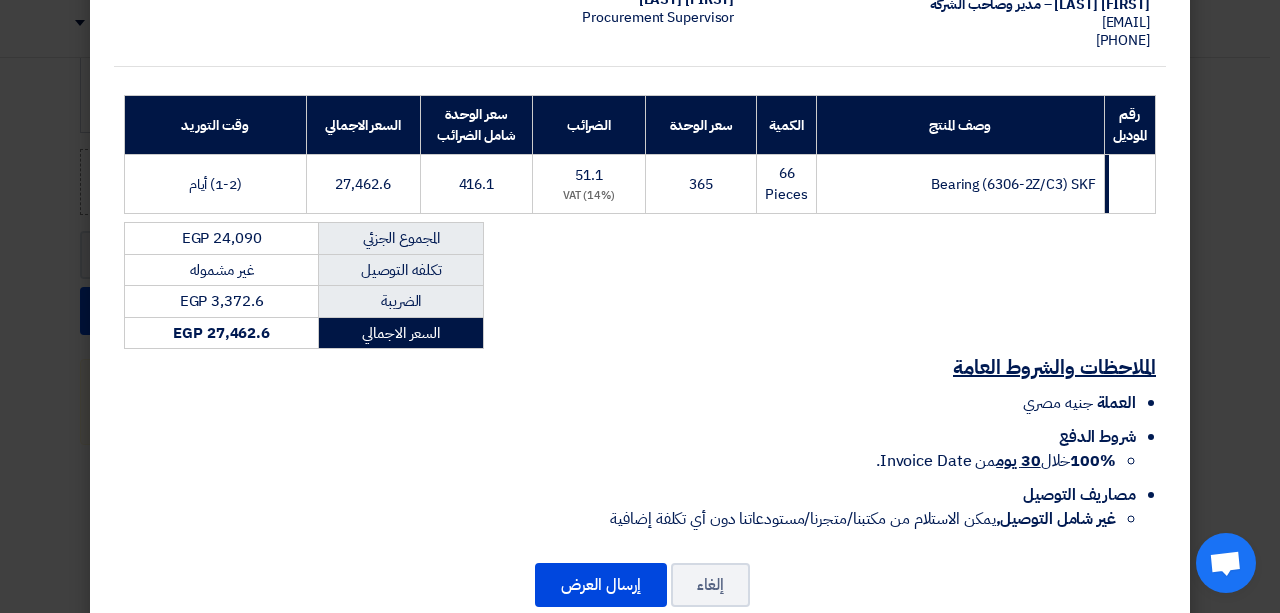 scroll, scrollTop: 309, scrollLeft: 0, axis: vertical 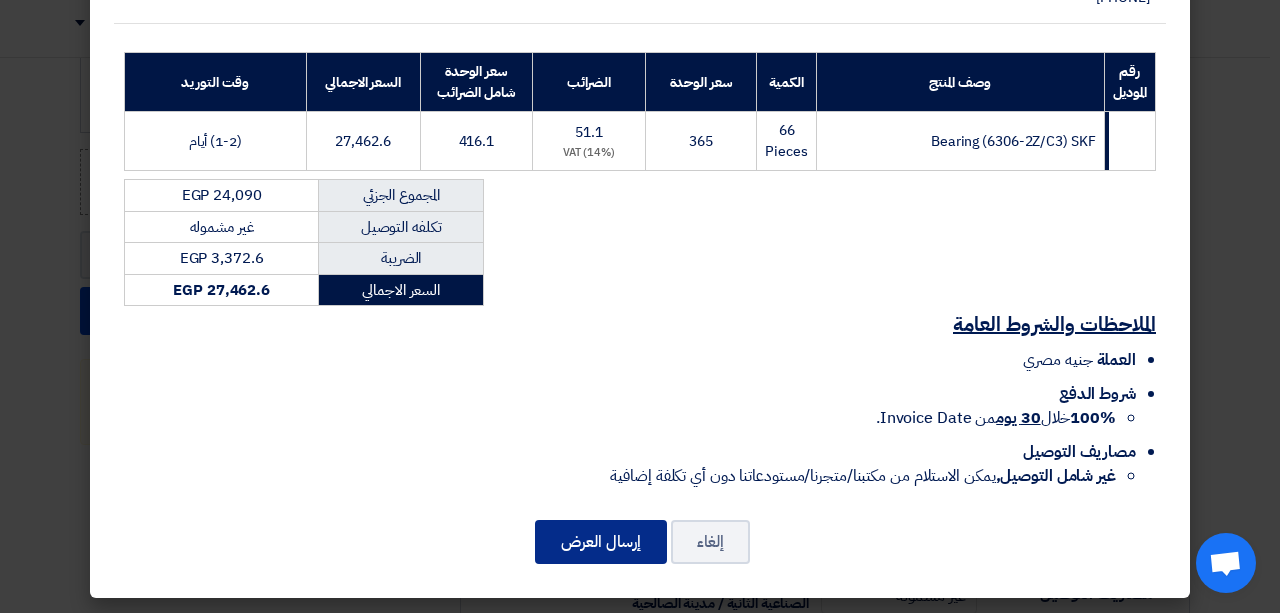 click on "إرسال العرض" 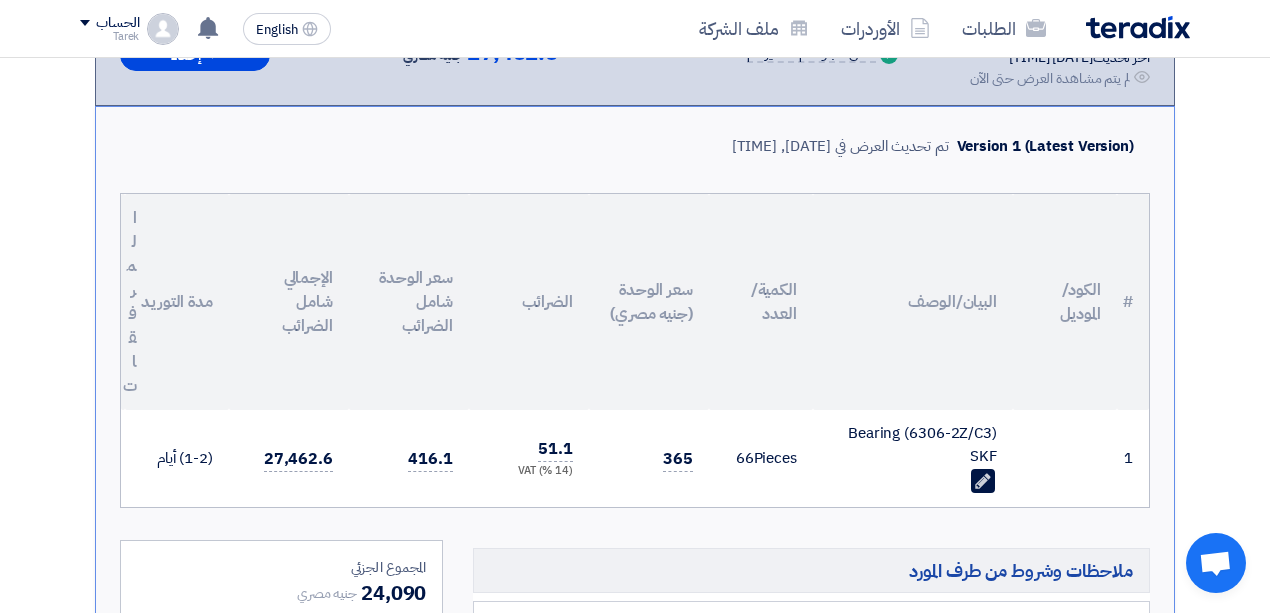 scroll, scrollTop: 107, scrollLeft: 0, axis: vertical 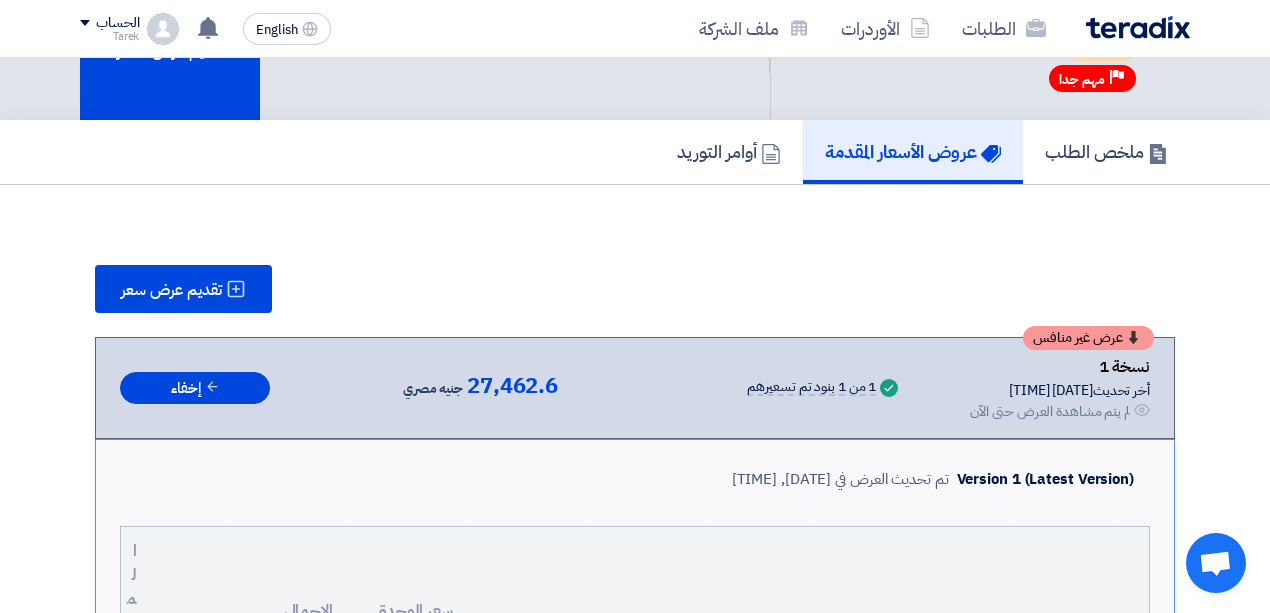 click on "عروض الأسعار المقدمة" 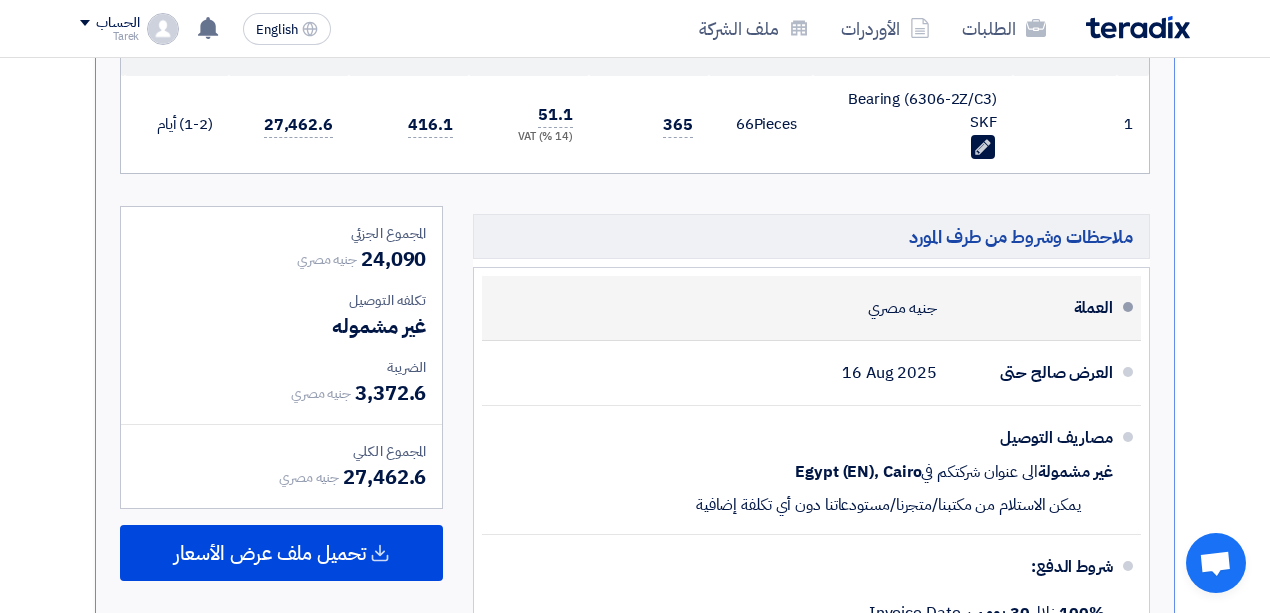 scroll, scrollTop: 907, scrollLeft: 0, axis: vertical 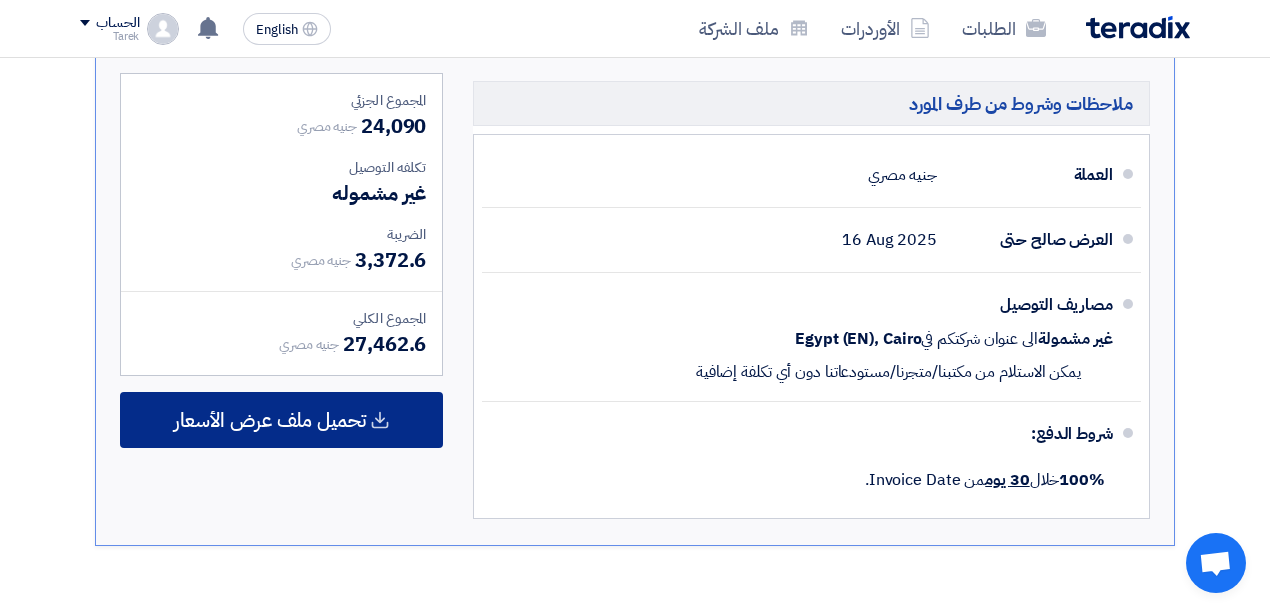 click on "تحميل ملف عرض الأسعار" at bounding box center [270, 420] 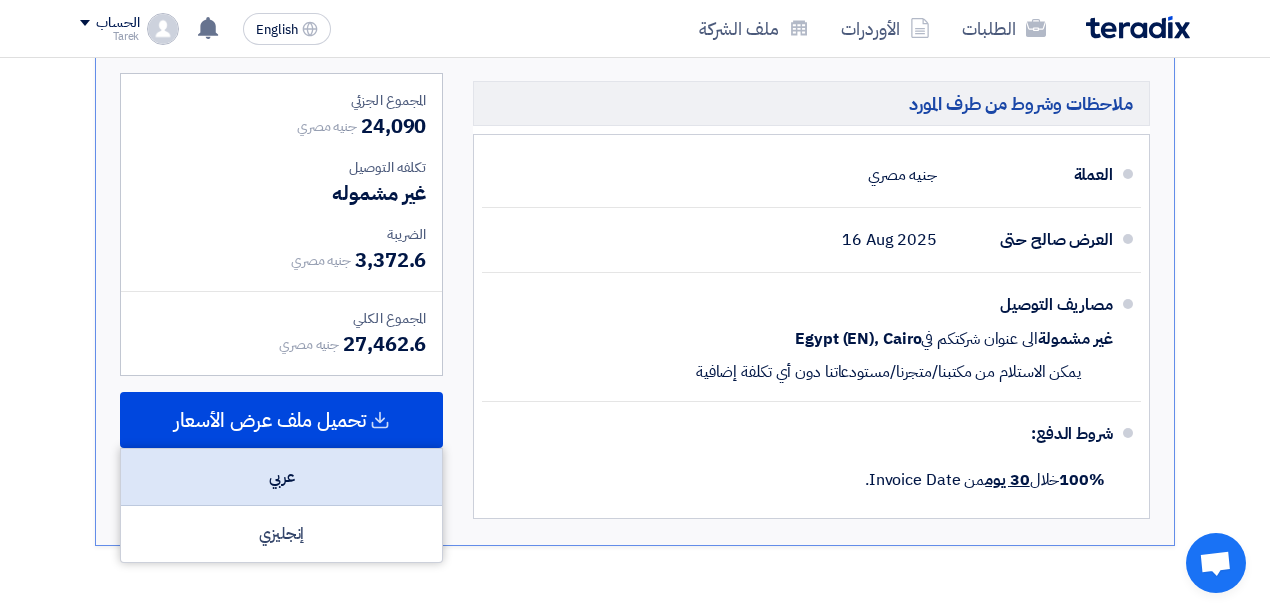 click on "عربي" at bounding box center [281, 477] 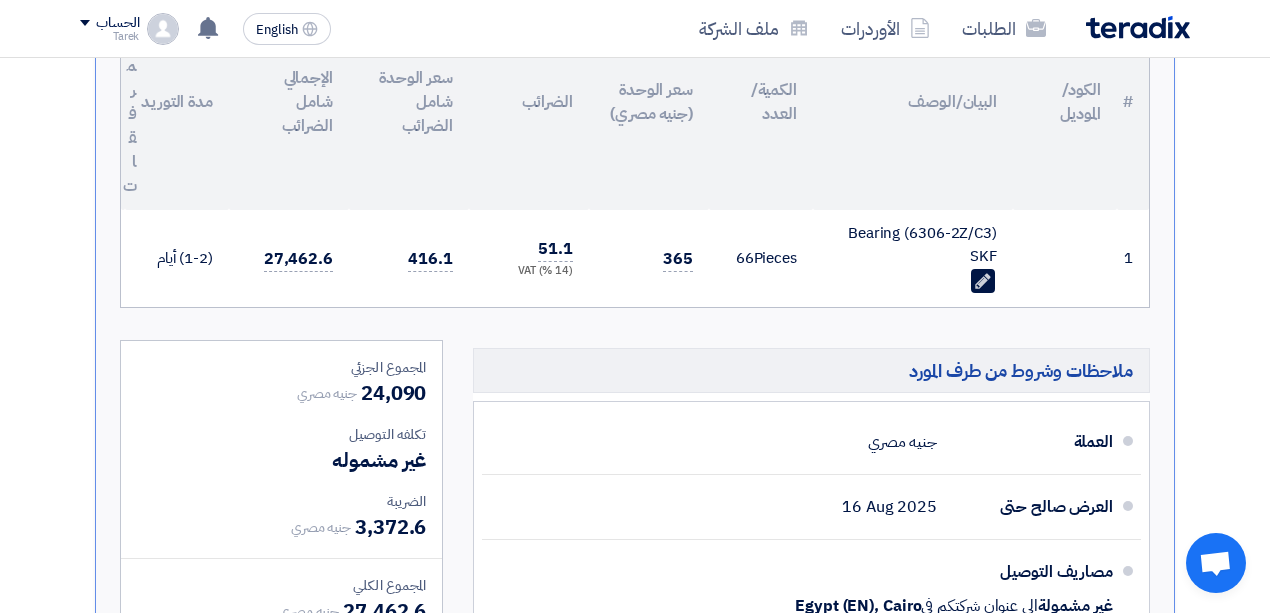 scroll, scrollTop: 107, scrollLeft: 0, axis: vertical 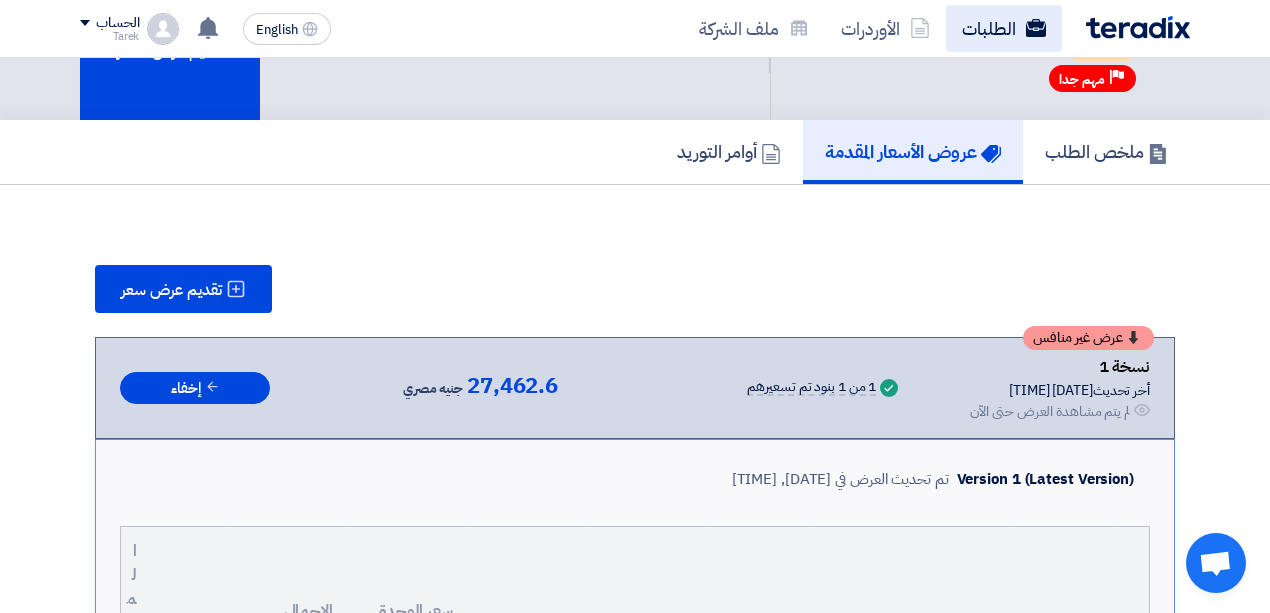 click on "الطلبات" 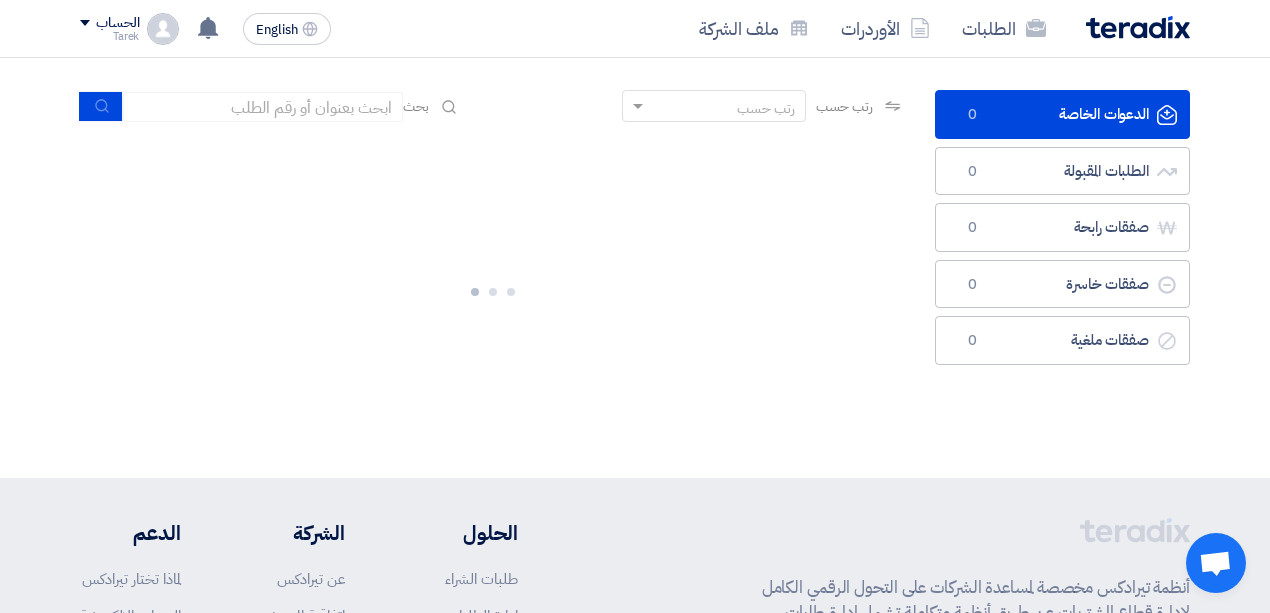 scroll, scrollTop: 0, scrollLeft: 0, axis: both 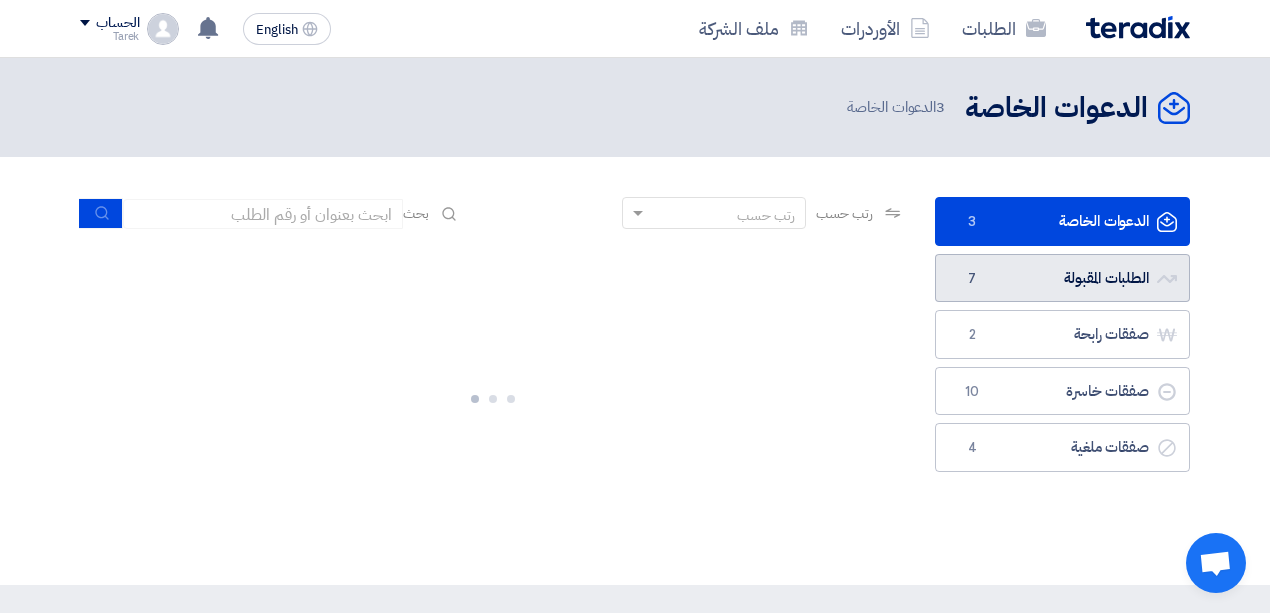 click on "الطلبات المقبولة
الطلبات المقبولة
7" 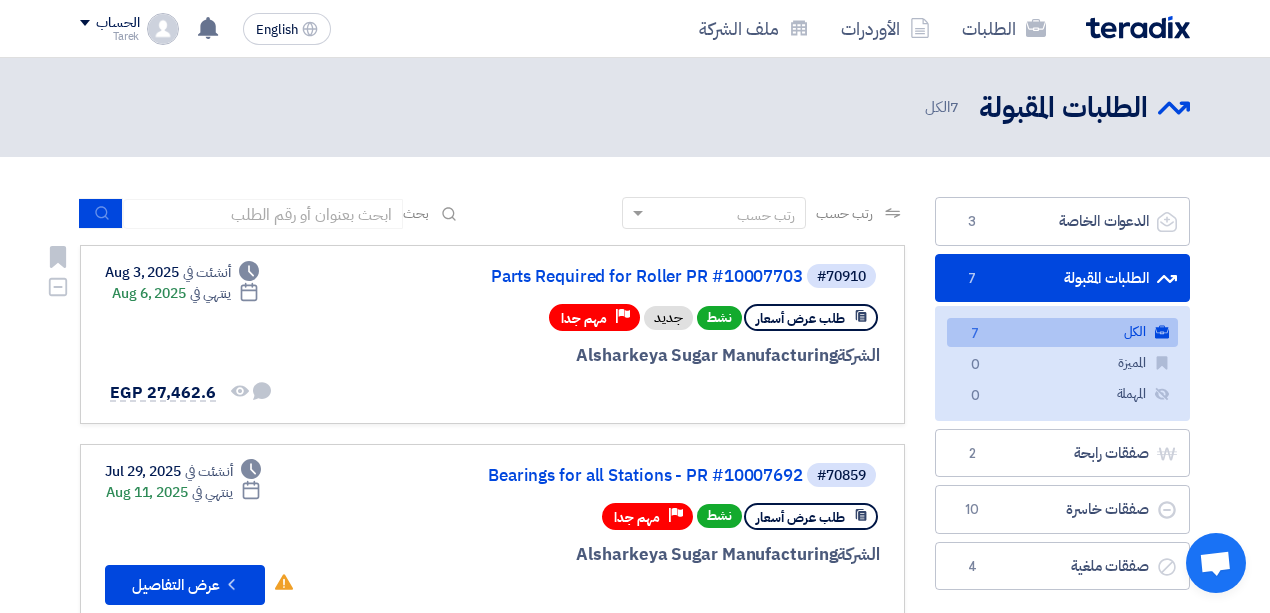 scroll, scrollTop: 66, scrollLeft: 0, axis: vertical 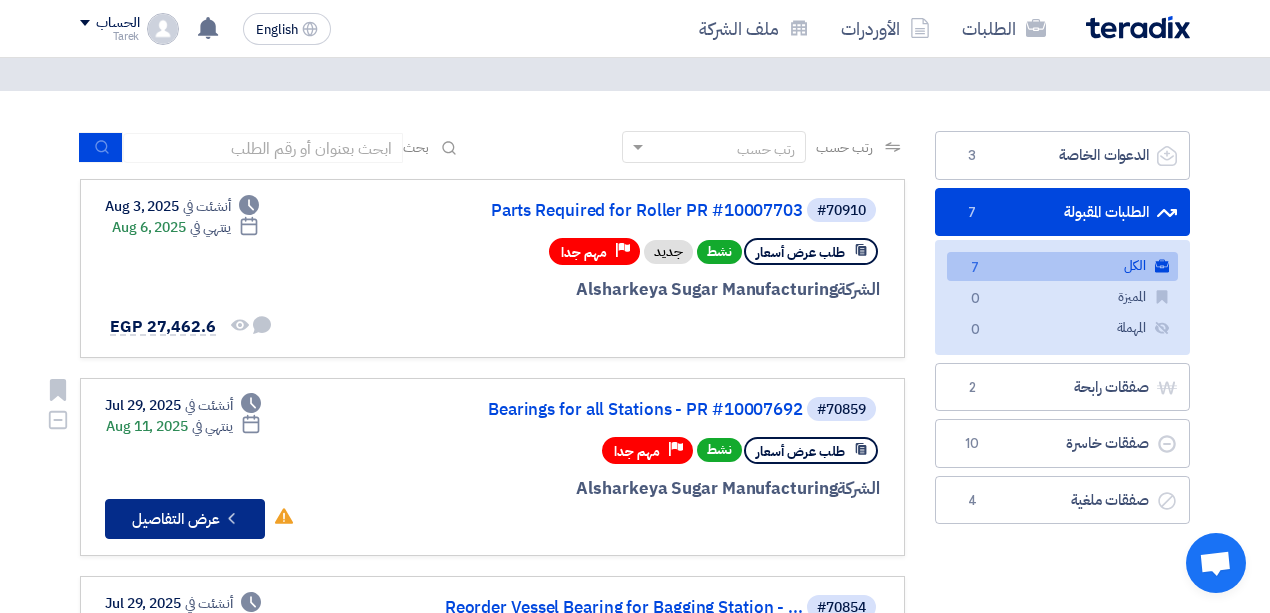 click on "Check details
عرض التفاصيل" 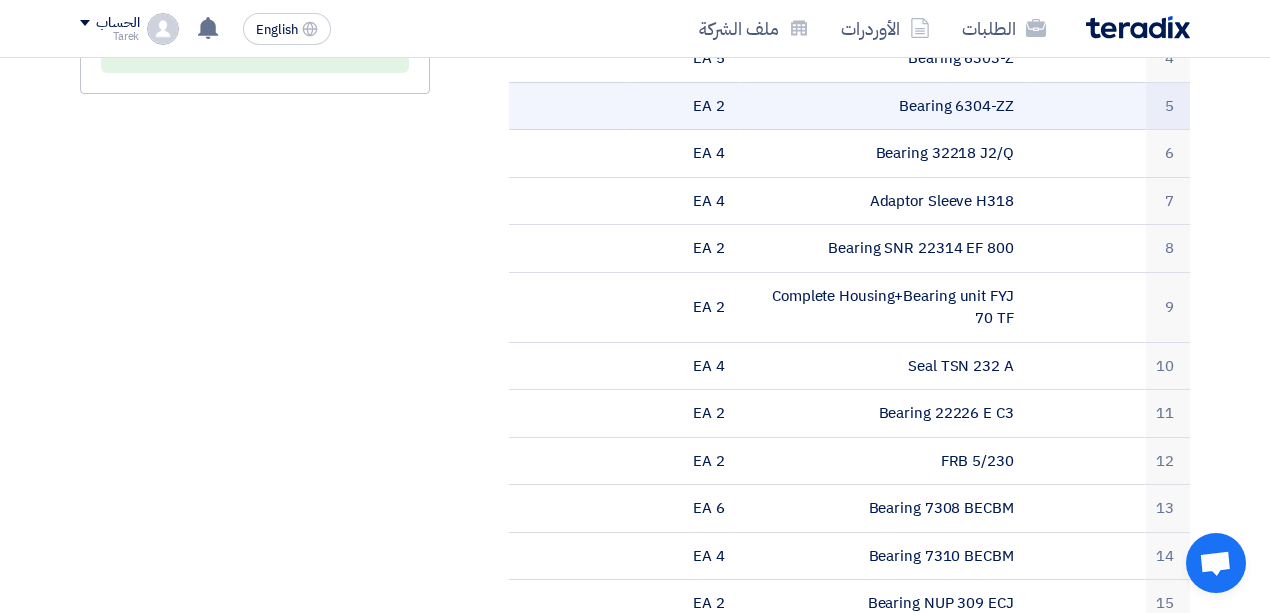 scroll, scrollTop: 600, scrollLeft: 0, axis: vertical 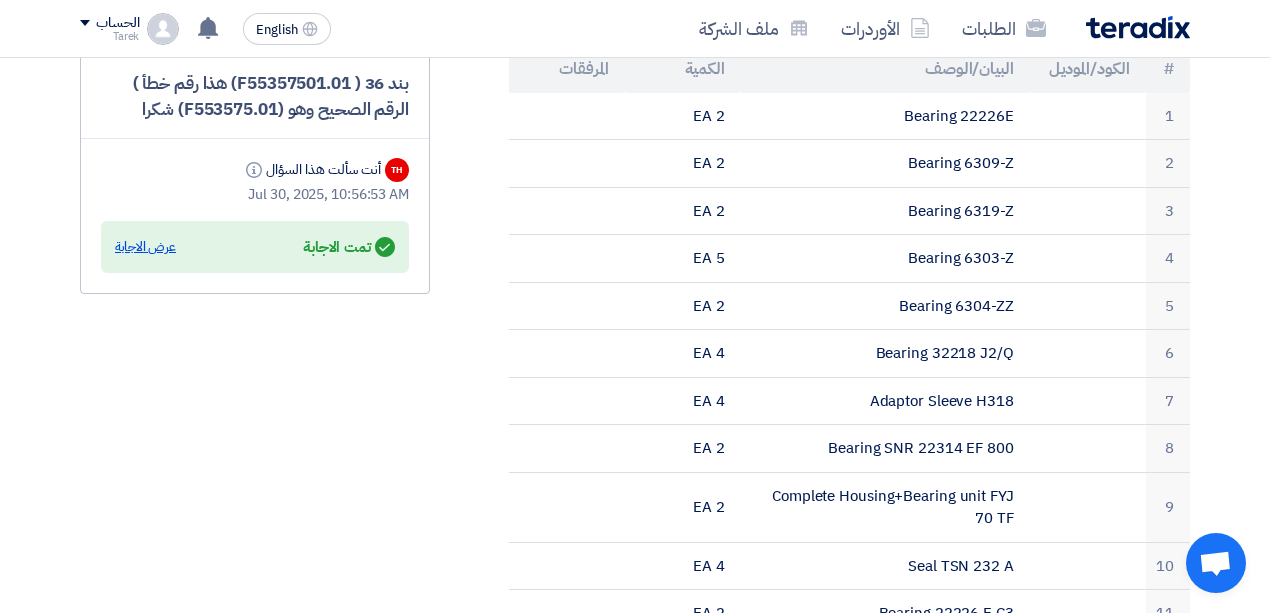 click on "عرض الاجابة" 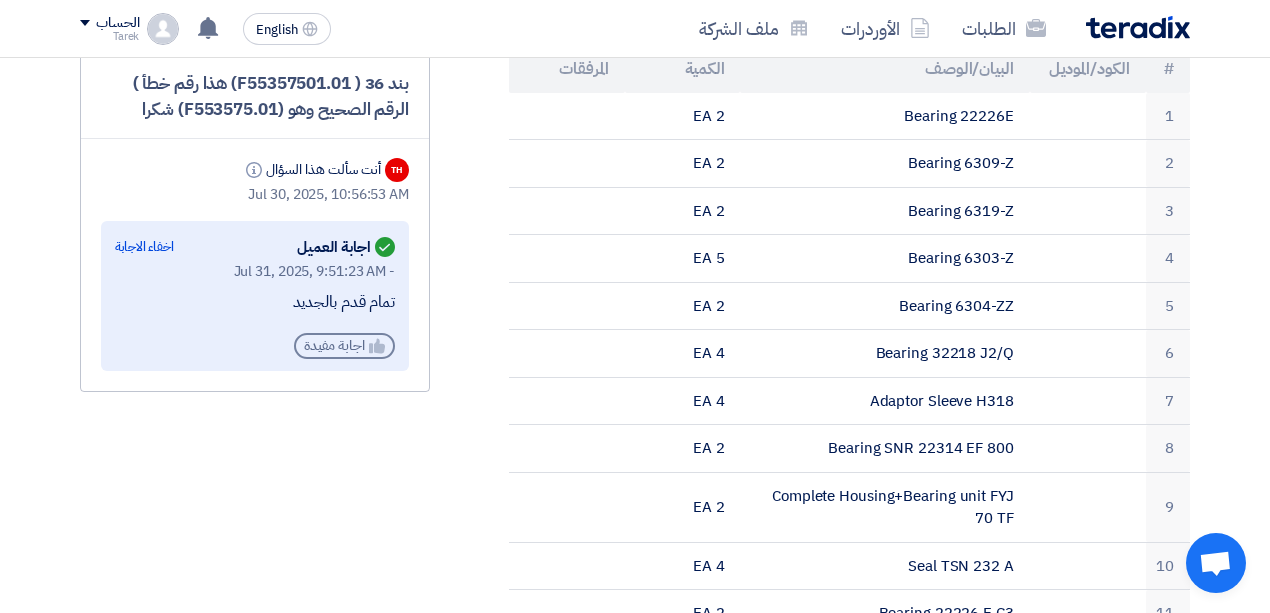 click on "Helpful
اجابة مفيدة" 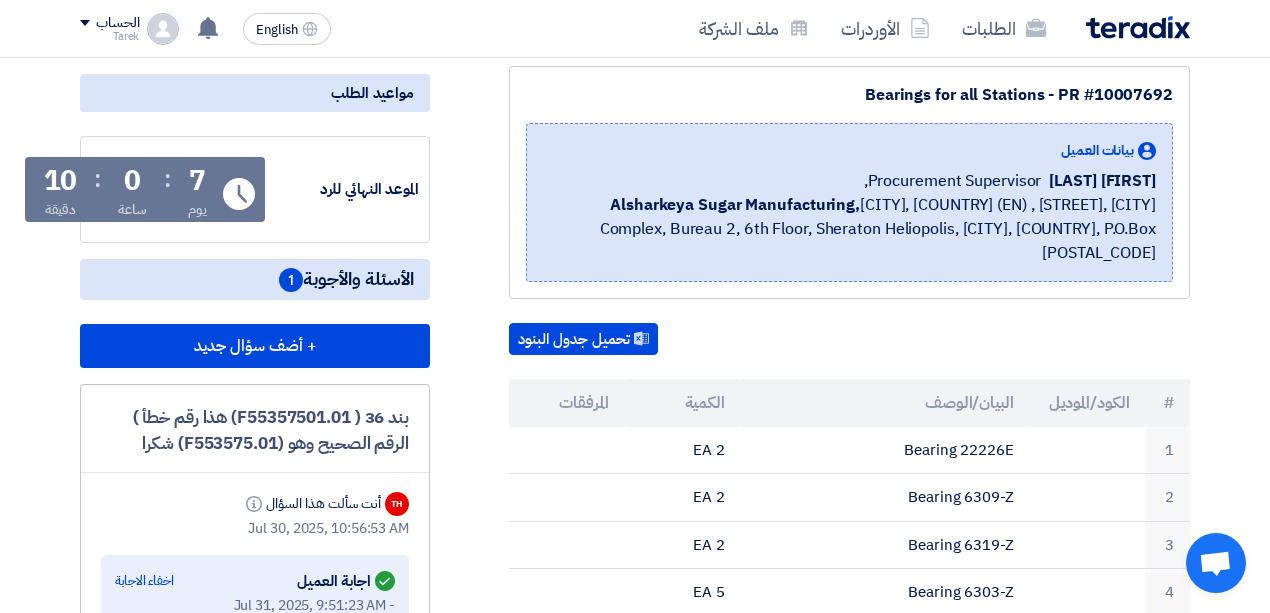 scroll, scrollTop: 0, scrollLeft: 0, axis: both 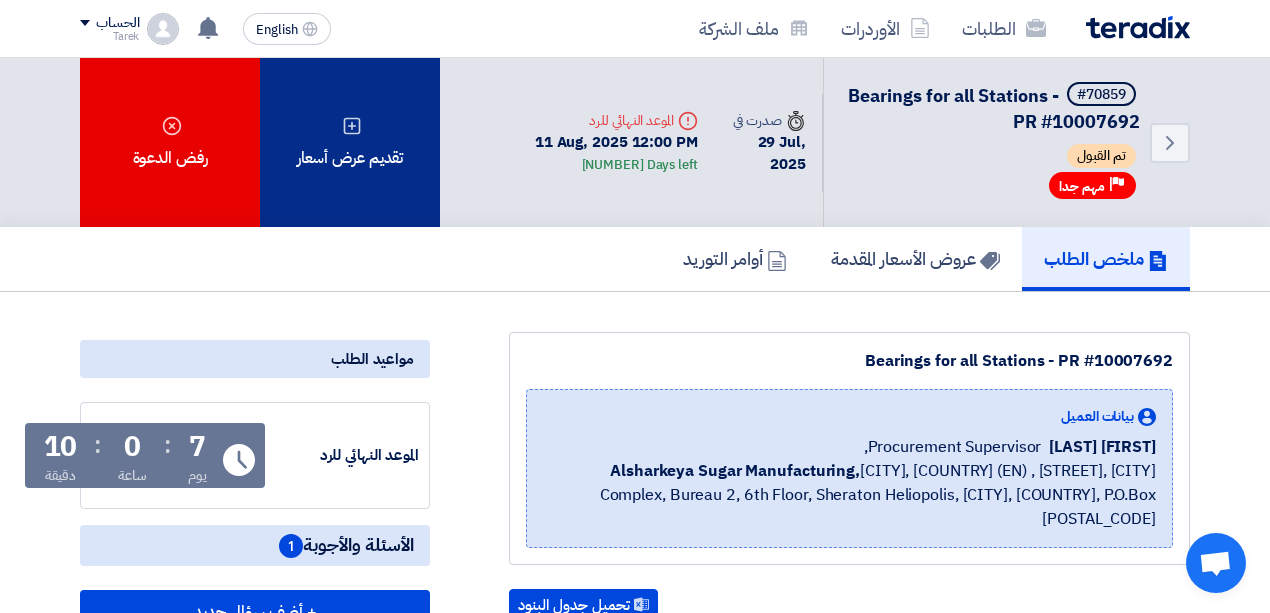 click on "تقديم عرض أسعار" 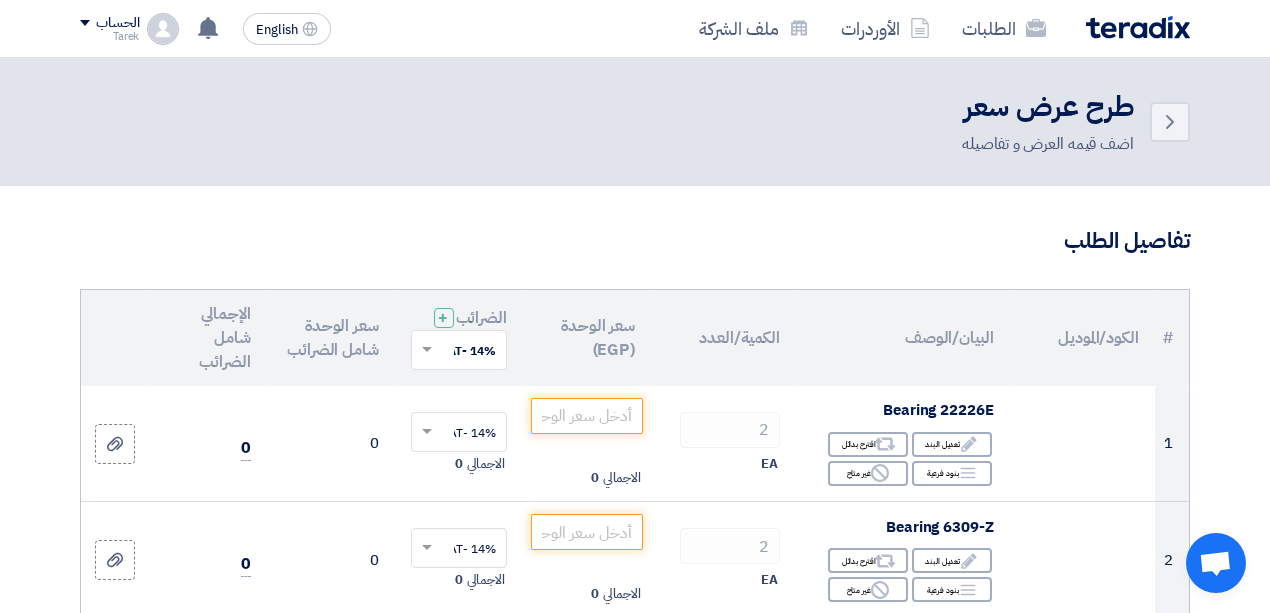 scroll, scrollTop: 66, scrollLeft: 0, axis: vertical 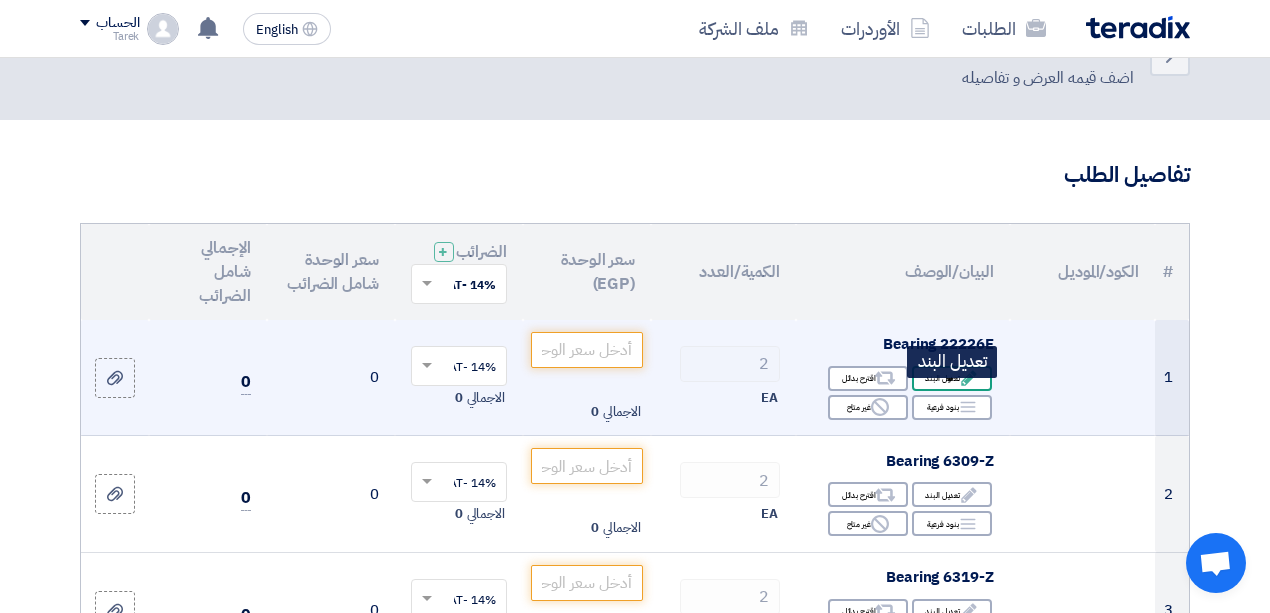 click on "Edit
تعديل البند" 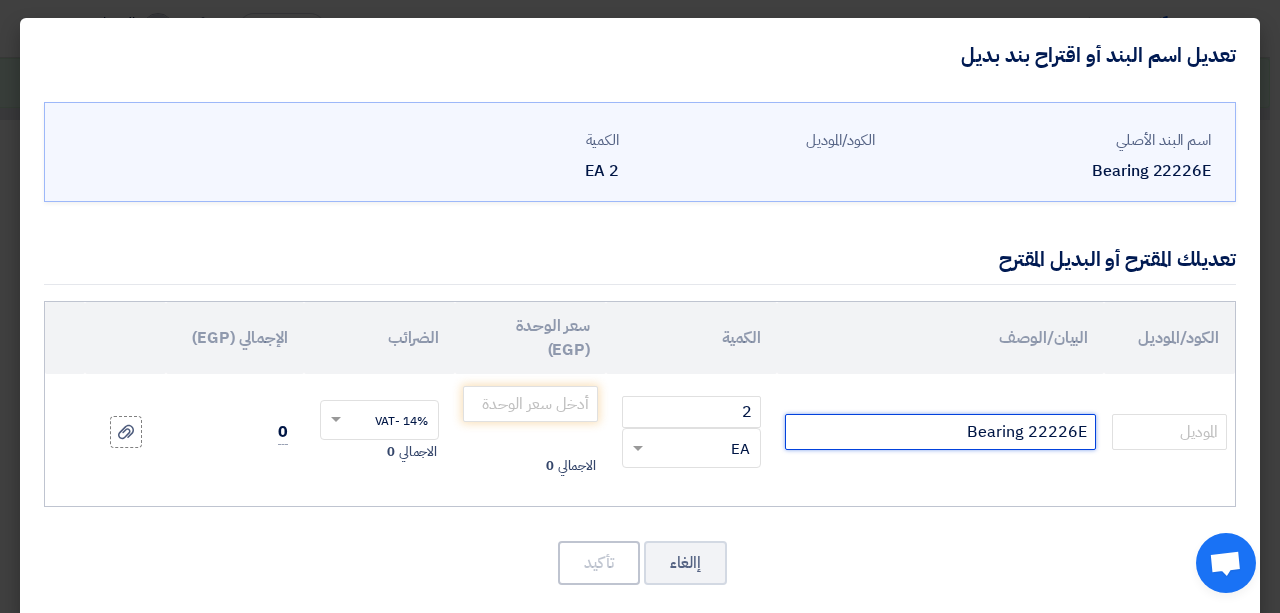 click on "Bearing 22226E" 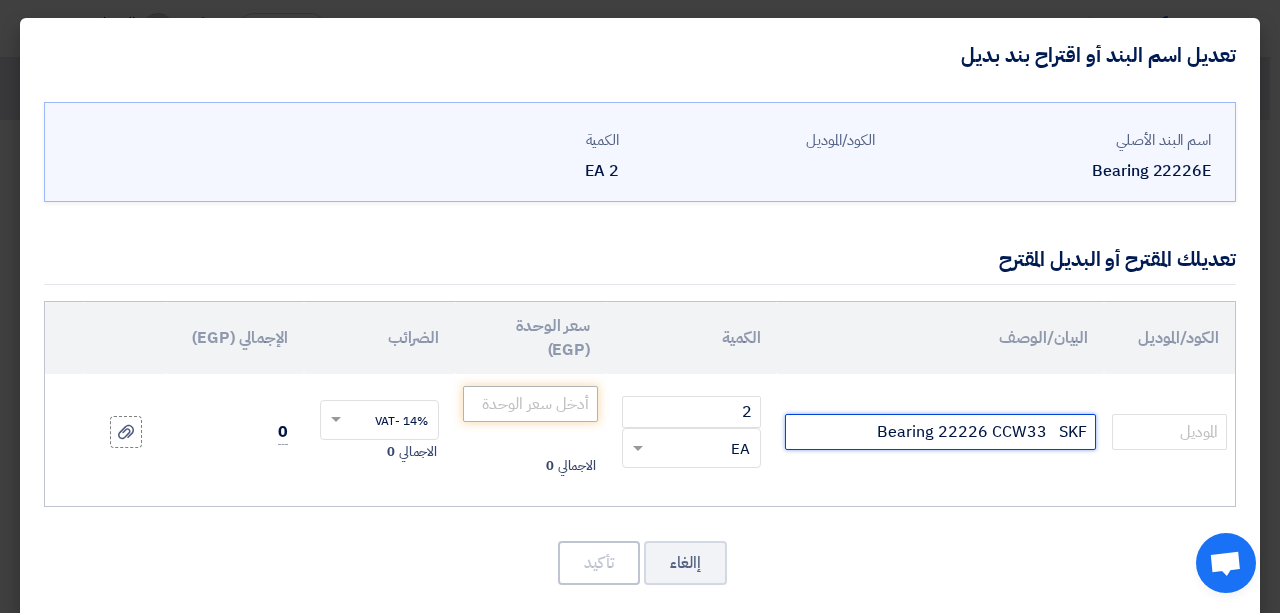 type on "Bearing 22226 CCW33   SKF" 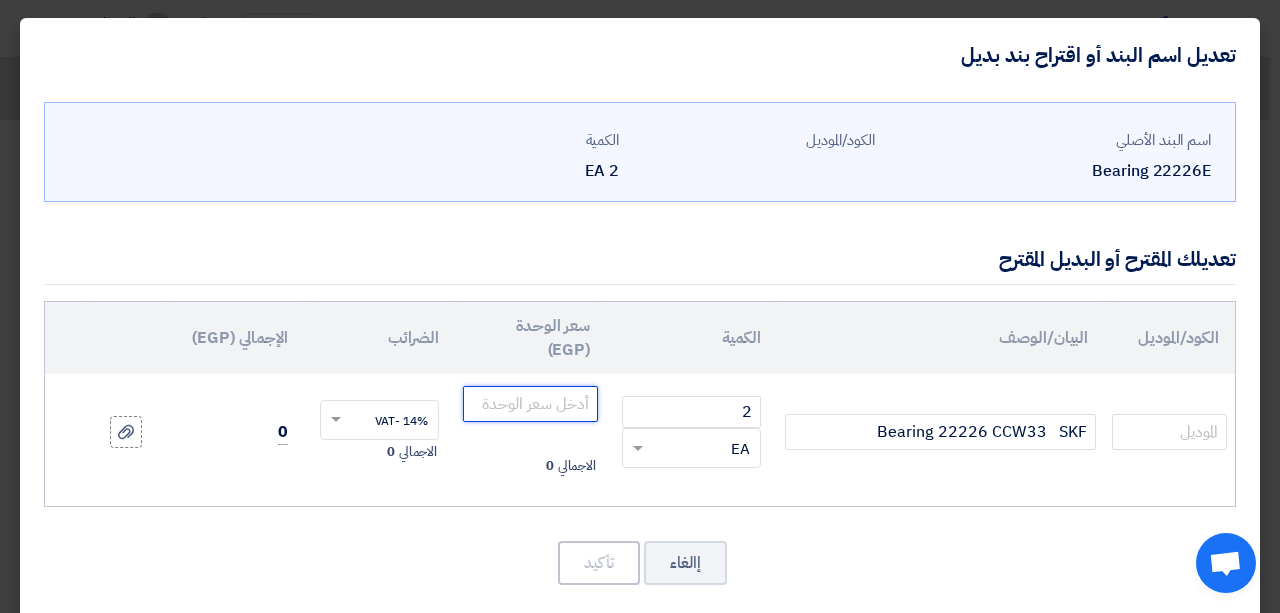 click 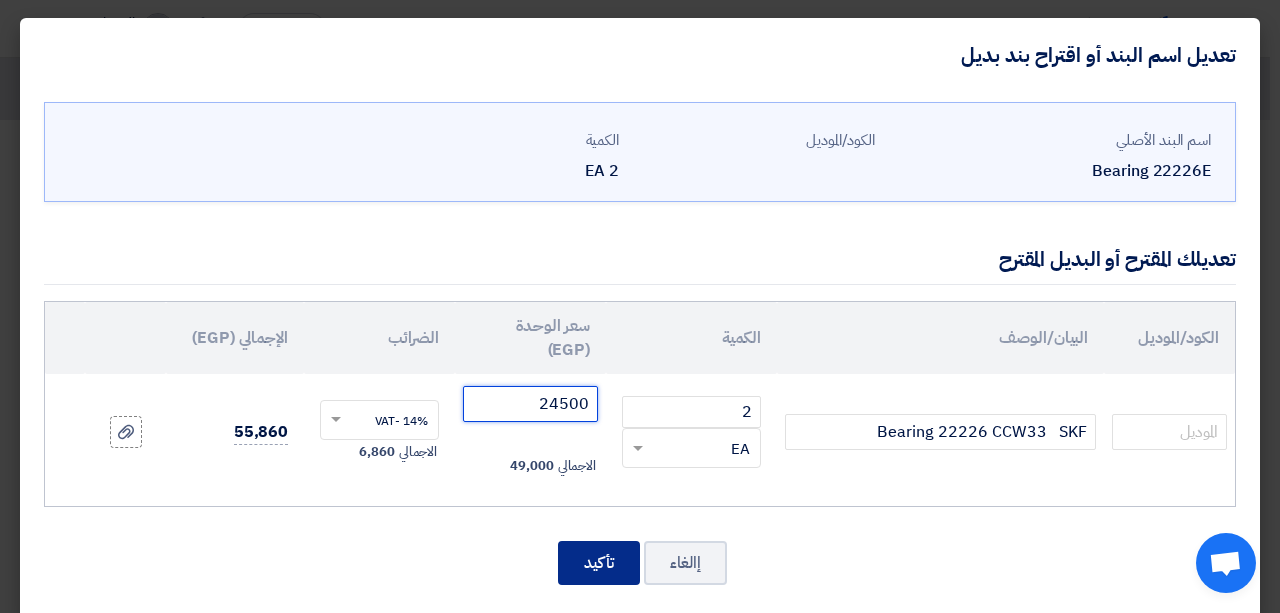 type on "24500" 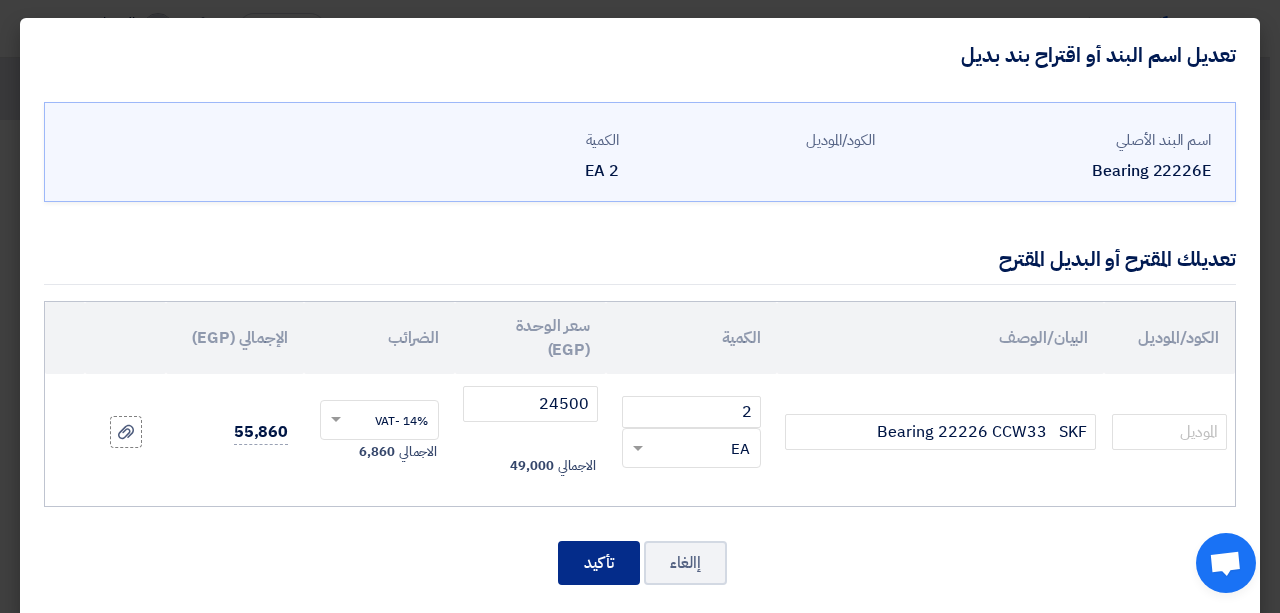 click on "تأكيد" 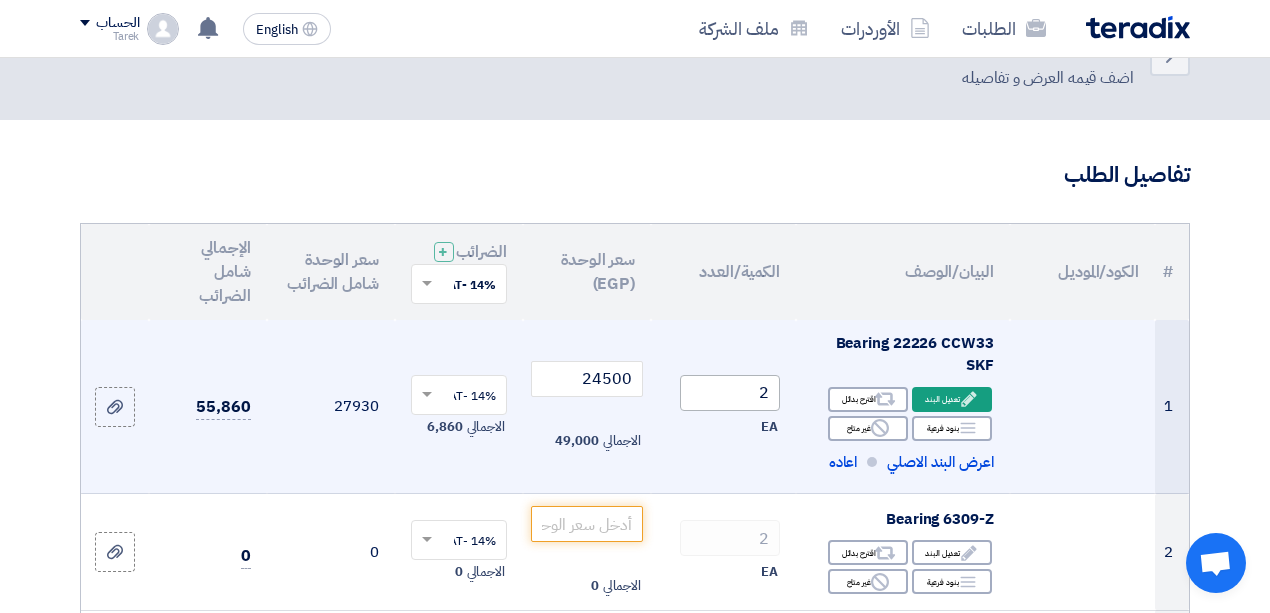 scroll, scrollTop: 200, scrollLeft: 0, axis: vertical 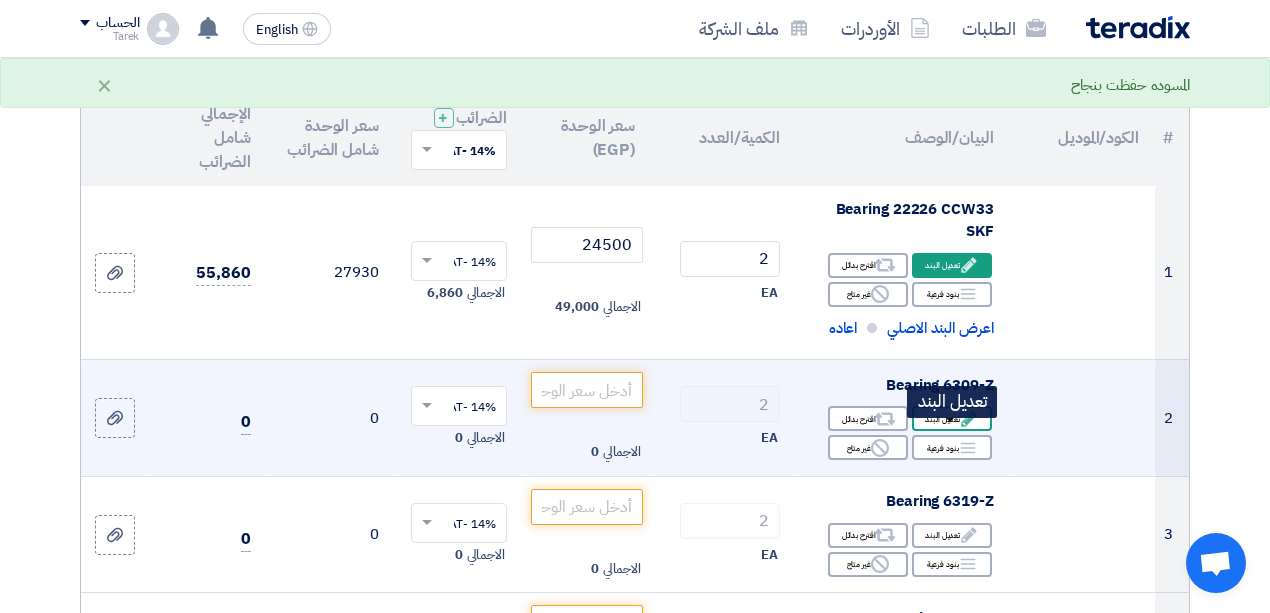 click on "Edit" 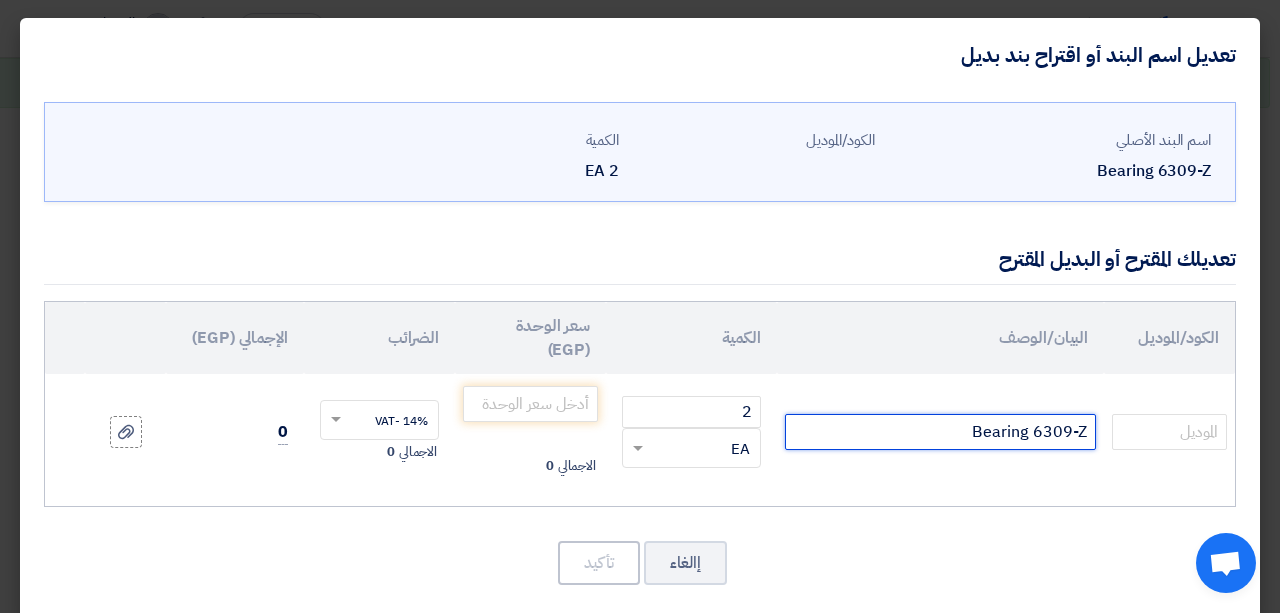 click on "Bearing 6309-Z" 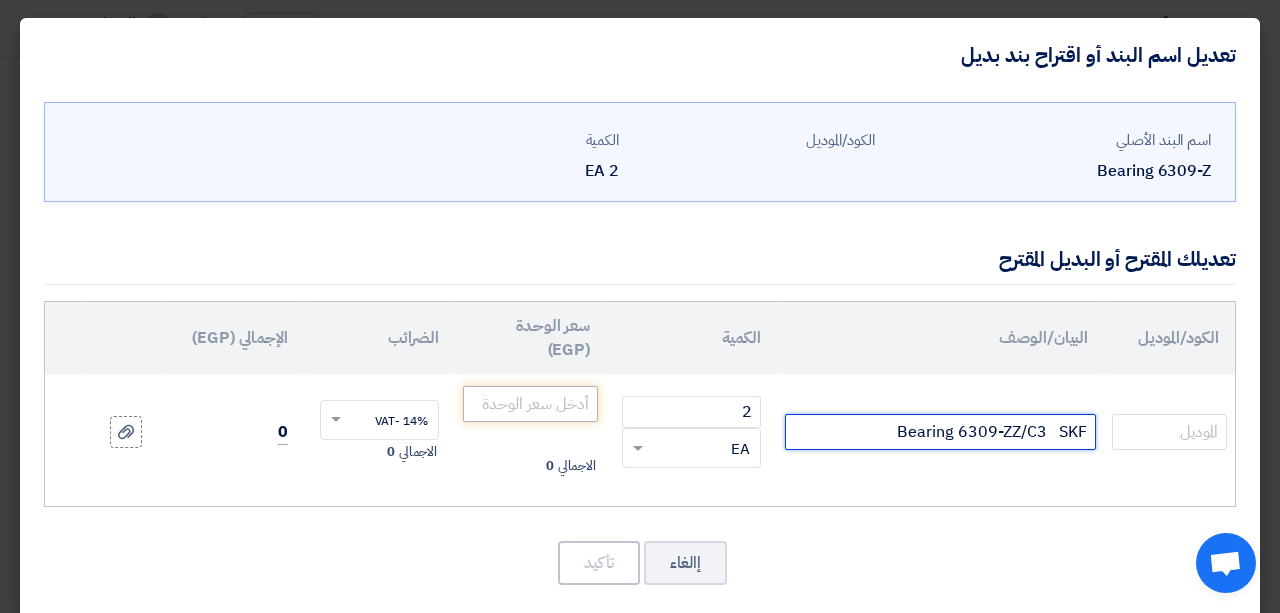 type on "Bearing 6309-ZZ/C3   SKF" 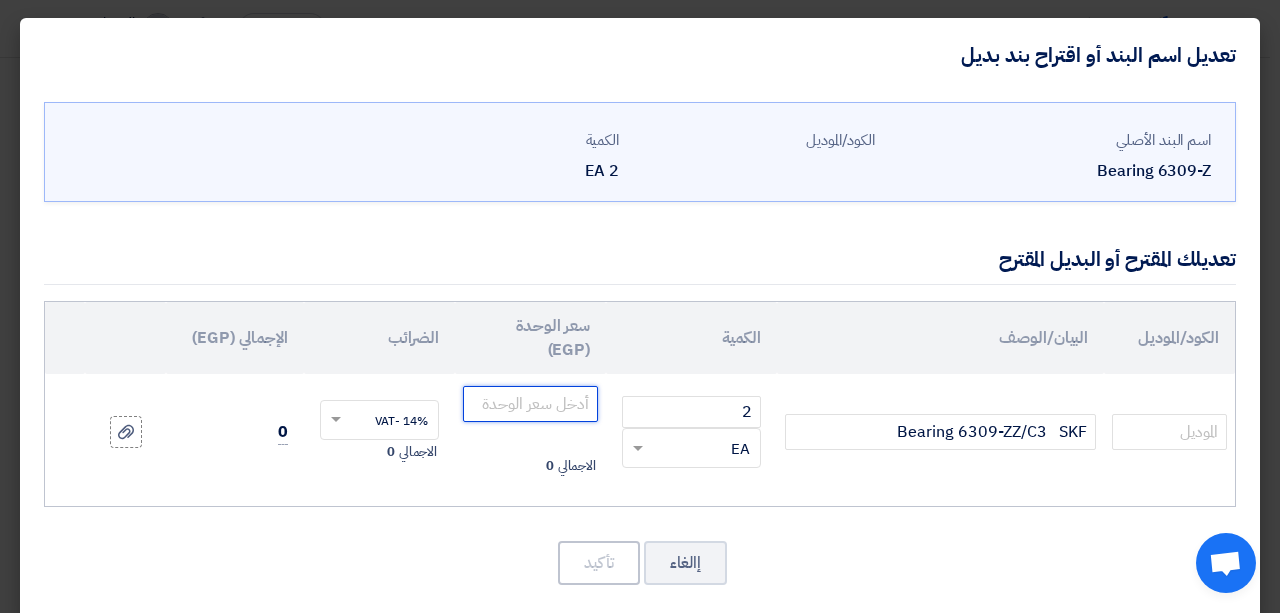 click 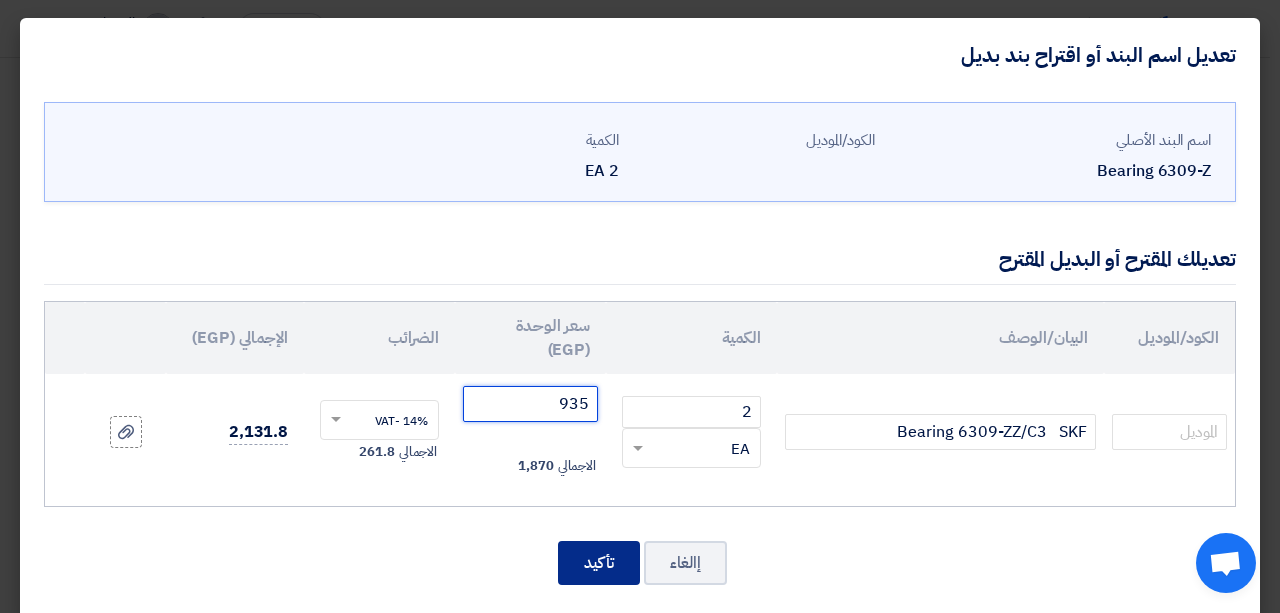 type on "935" 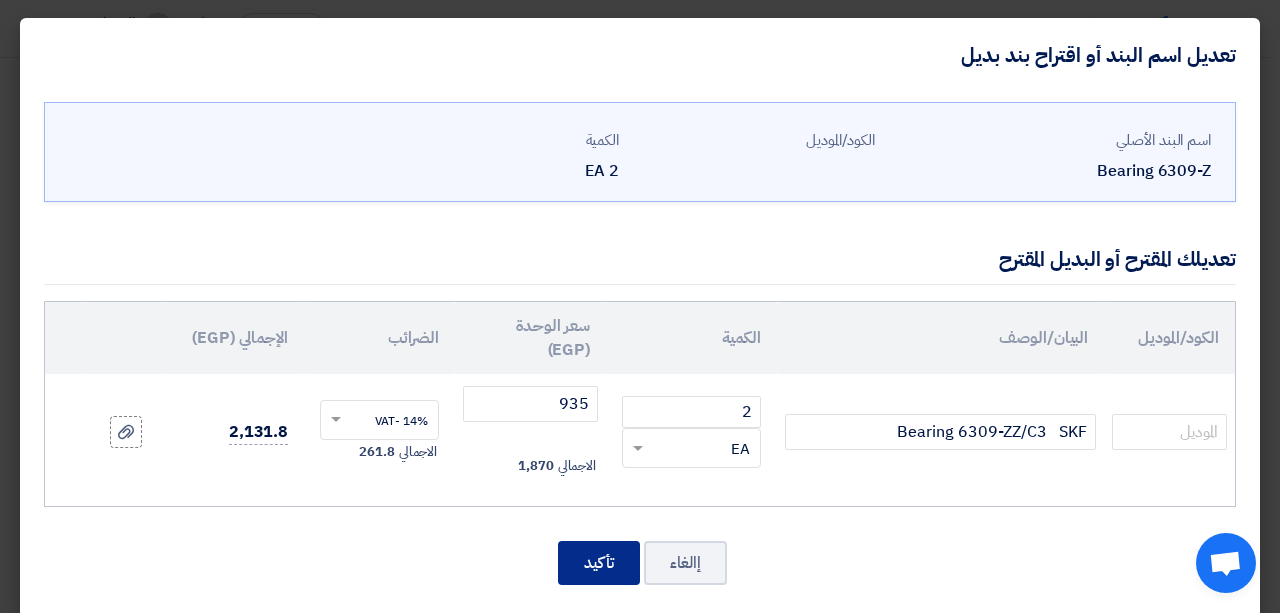 click on "تأكيد" 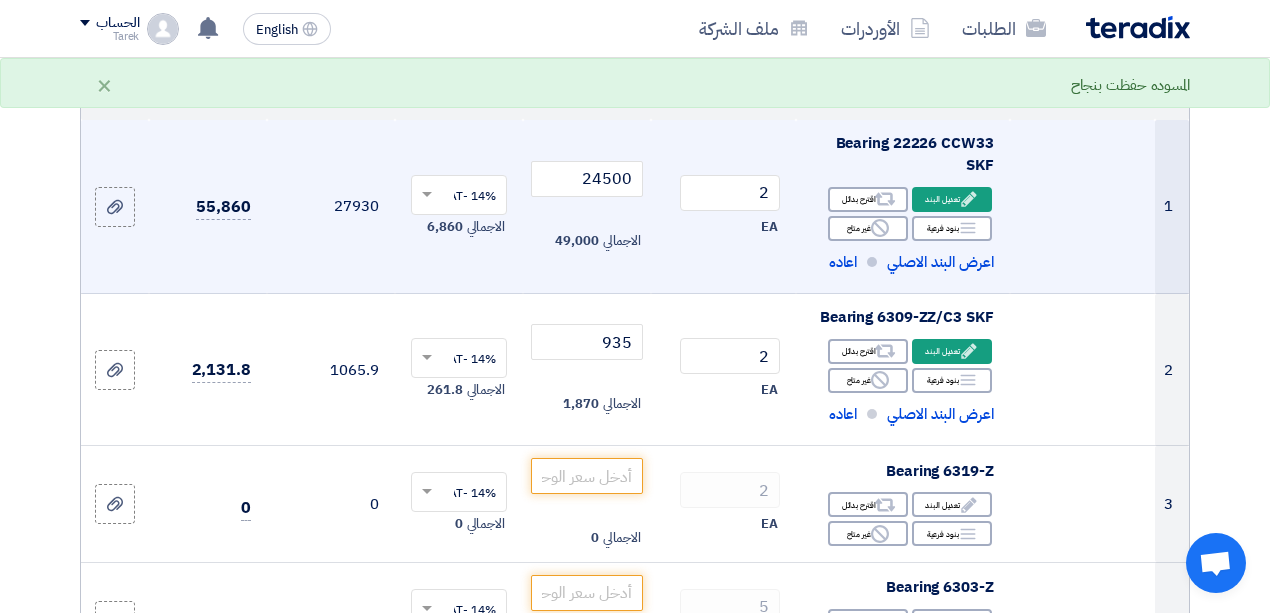 scroll, scrollTop: 333, scrollLeft: 0, axis: vertical 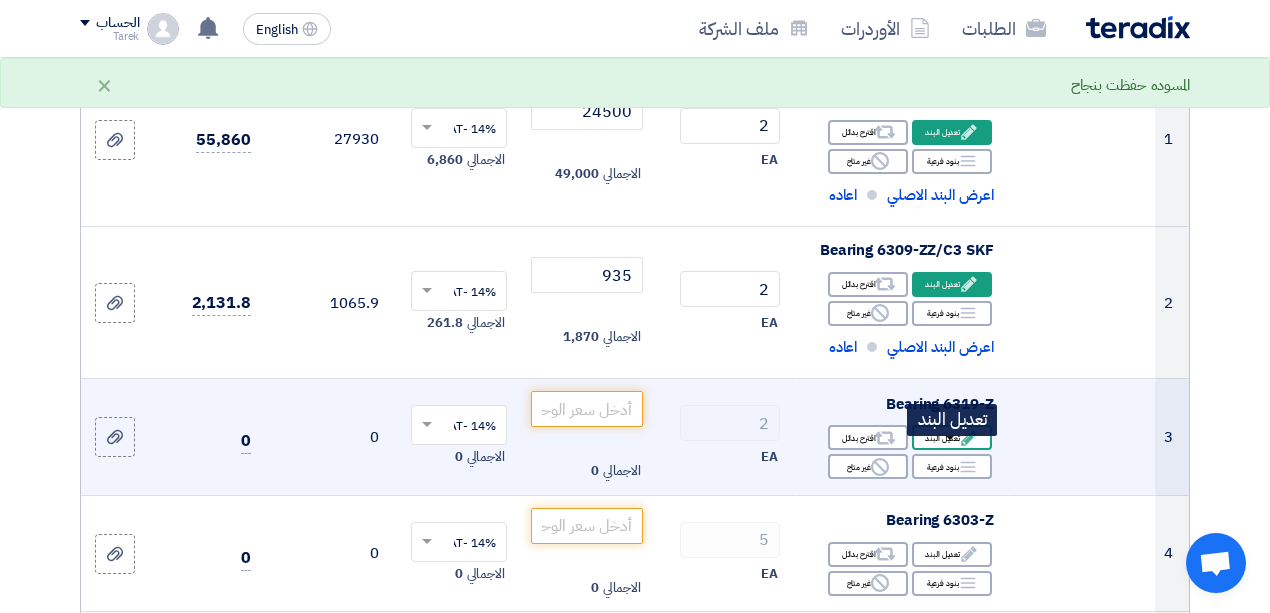 click on "Edit
تعديل البند" 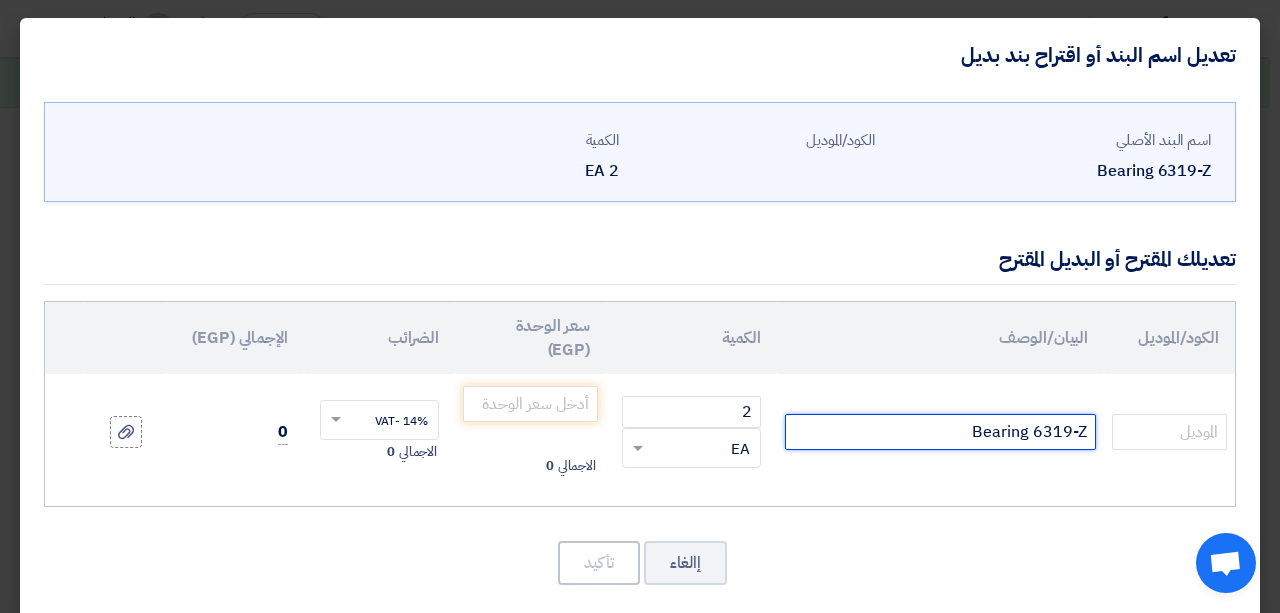 click on "Bearing 6319-Z" 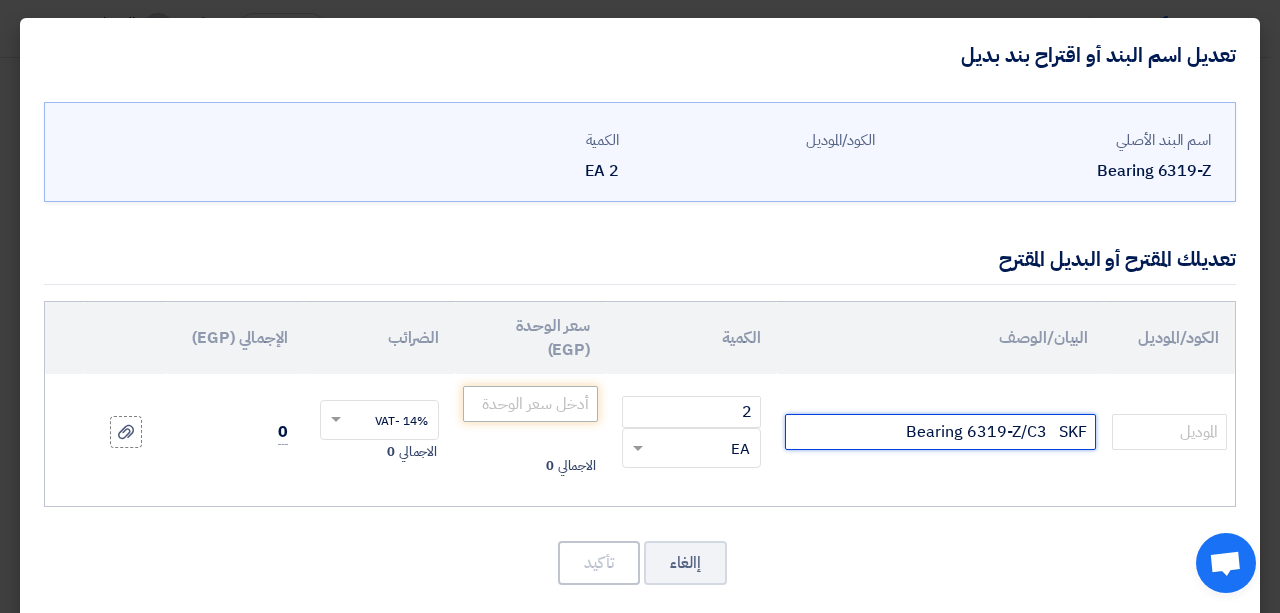 type on "Bearing 6319-Z/C3   SKF" 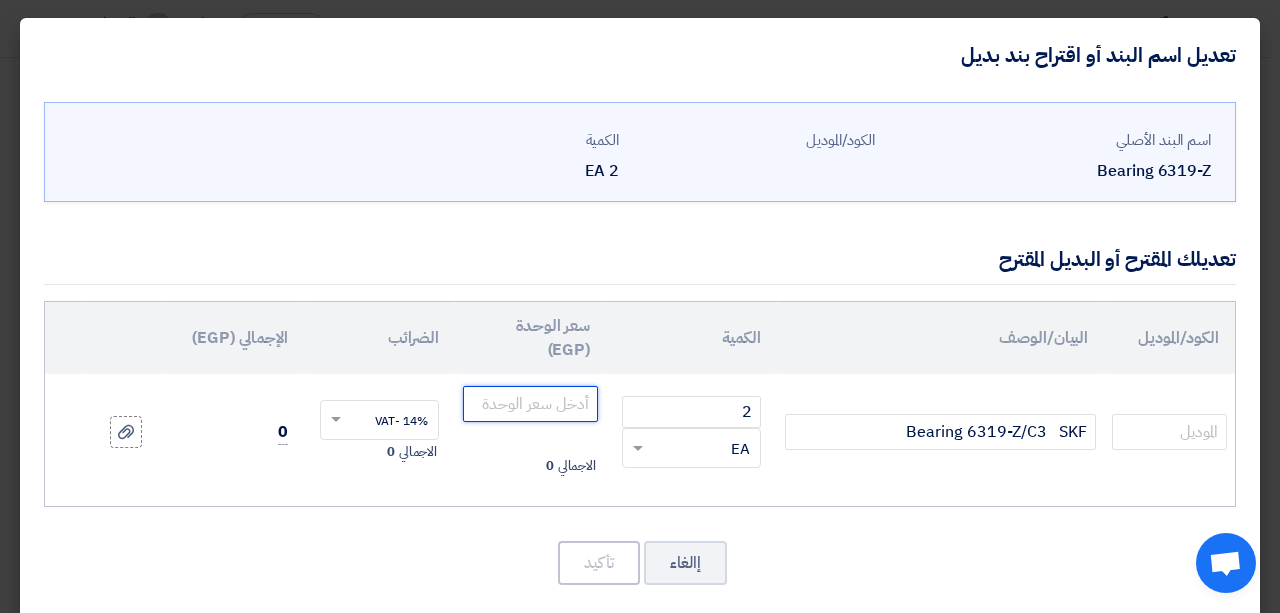 click 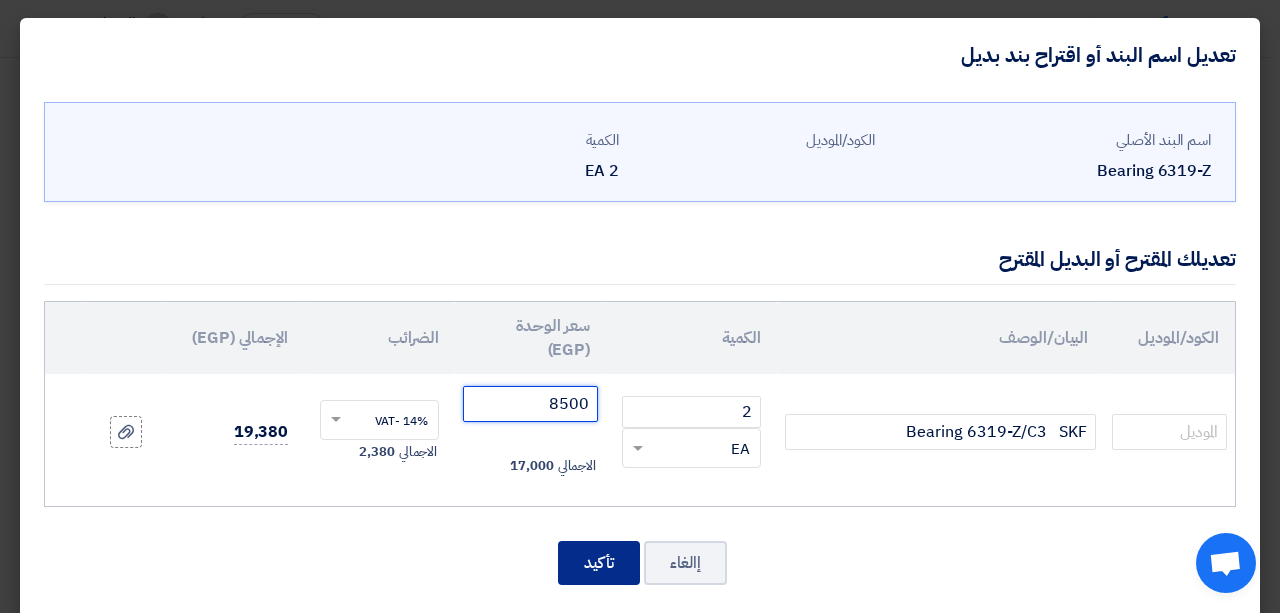 type on "8500" 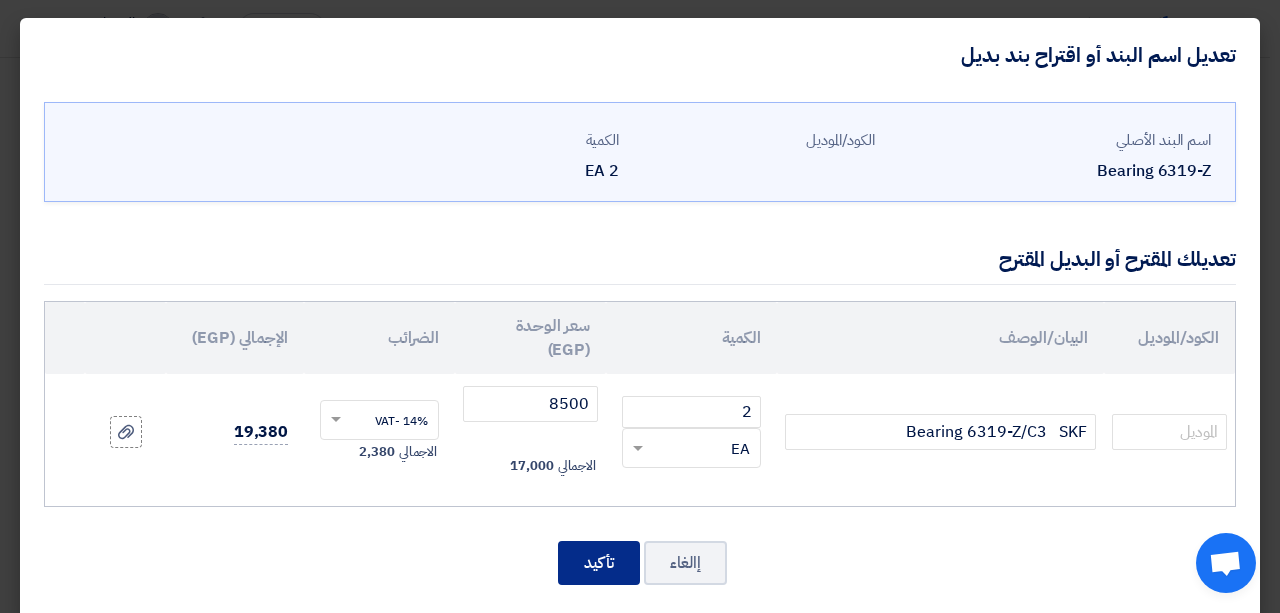 click on "تأكيد" 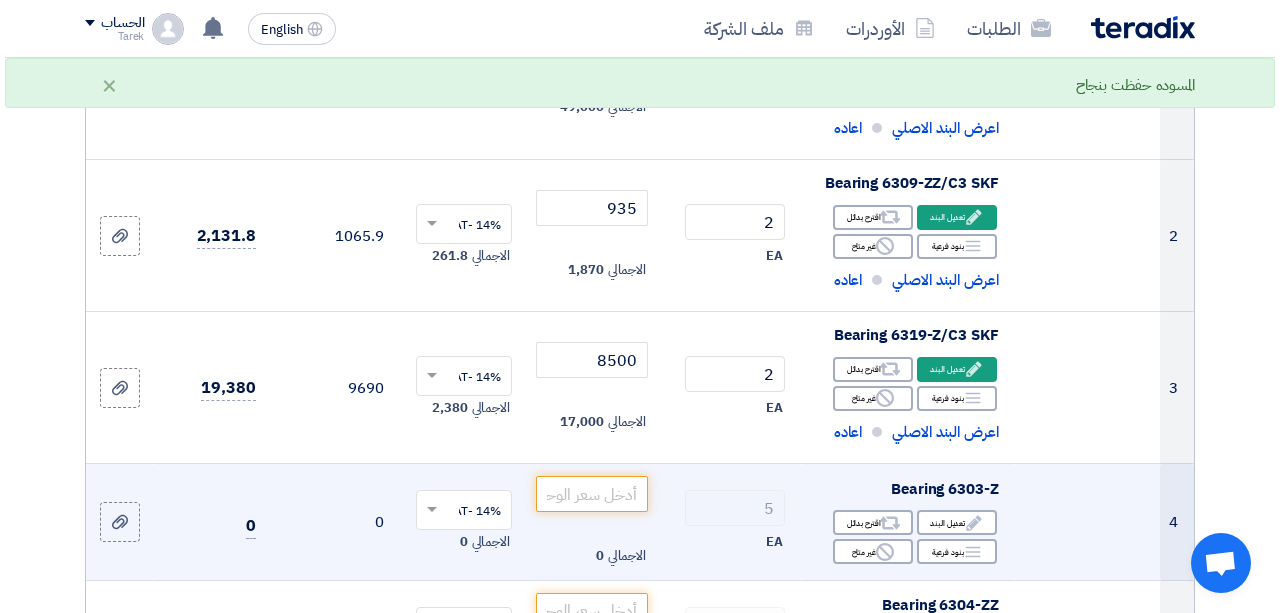 scroll, scrollTop: 466, scrollLeft: 0, axis: vertical 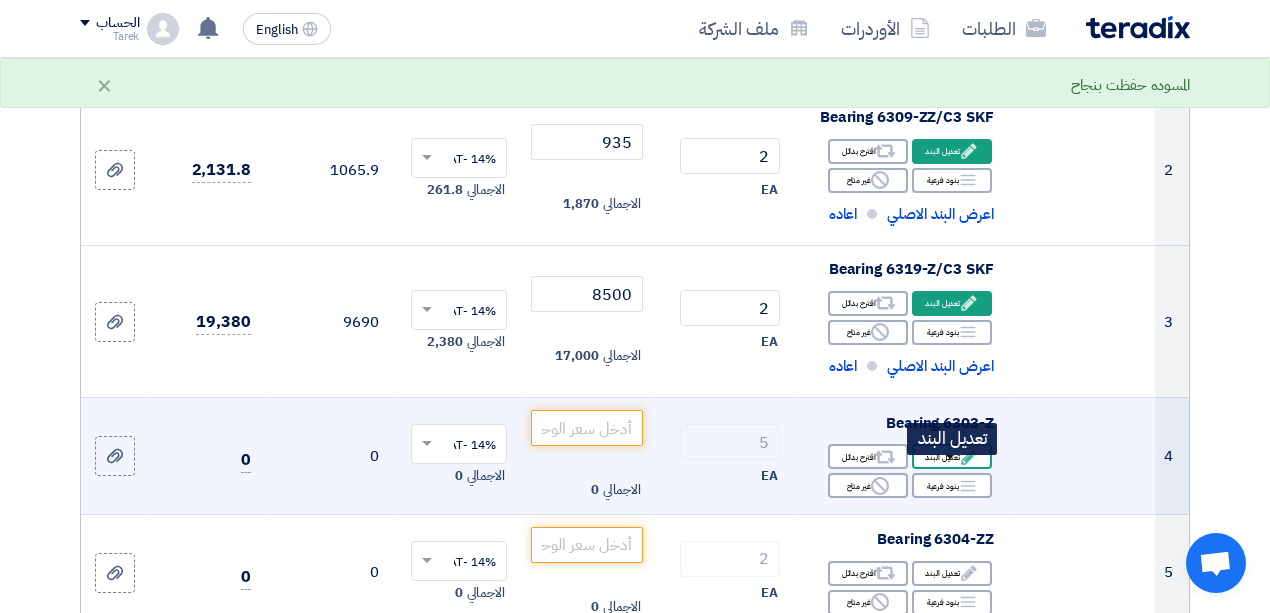 click on "Edit
تعديل البند" 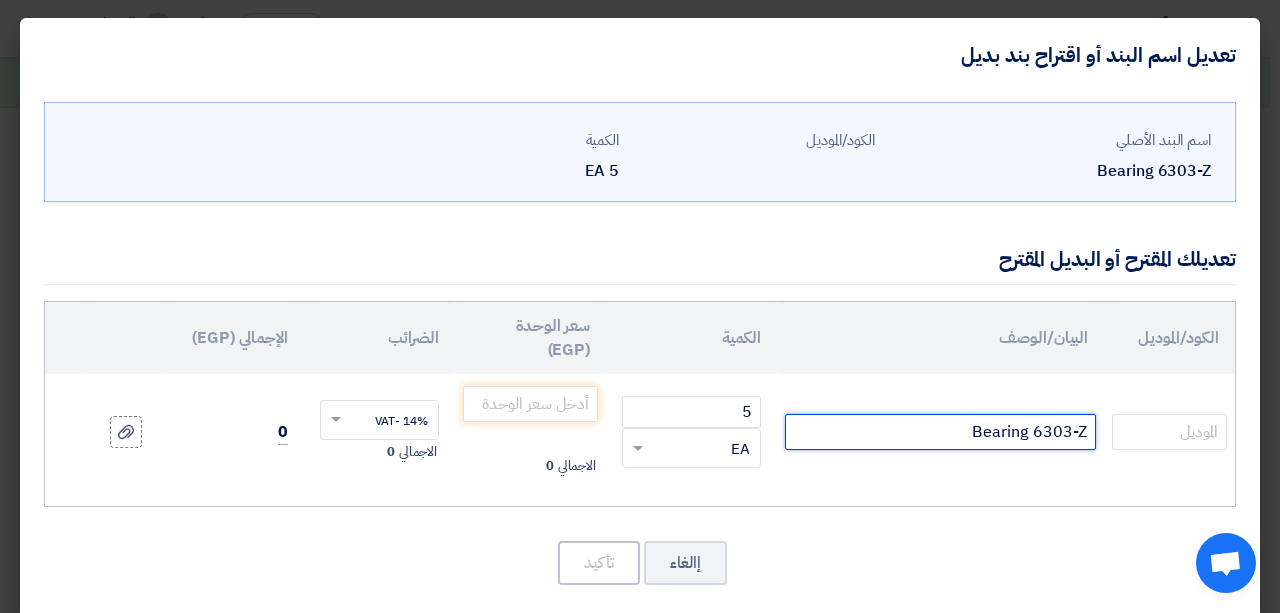 click on "Bearing 6303-Z" 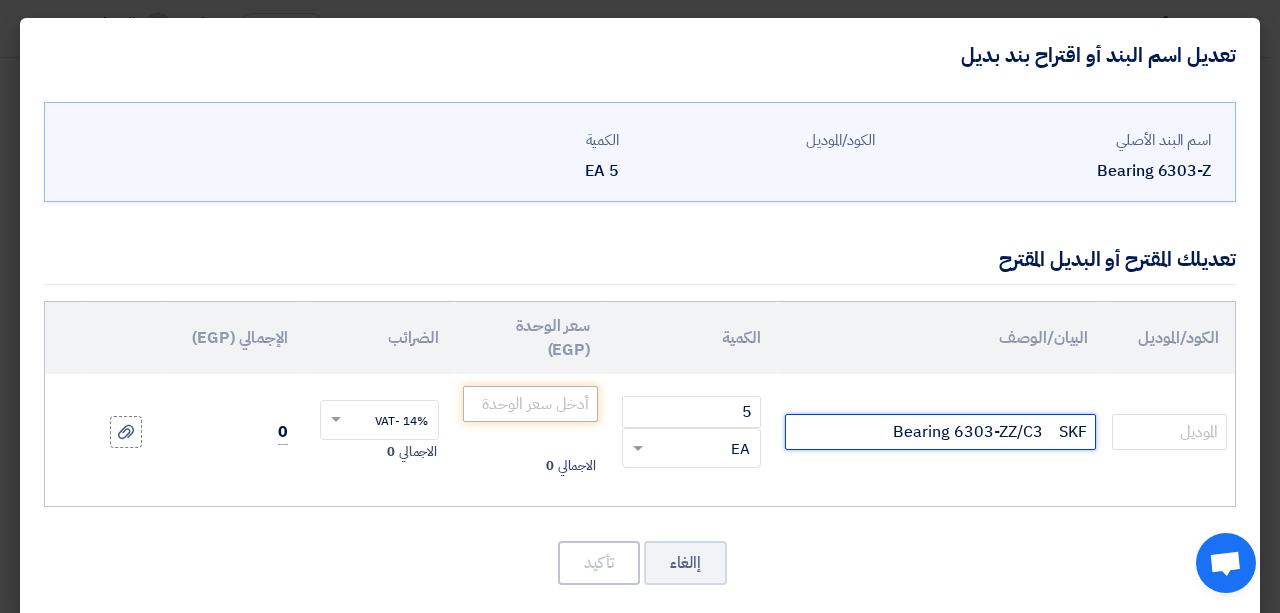 type on "Bearing 6303-ZZ/C3    SKF" 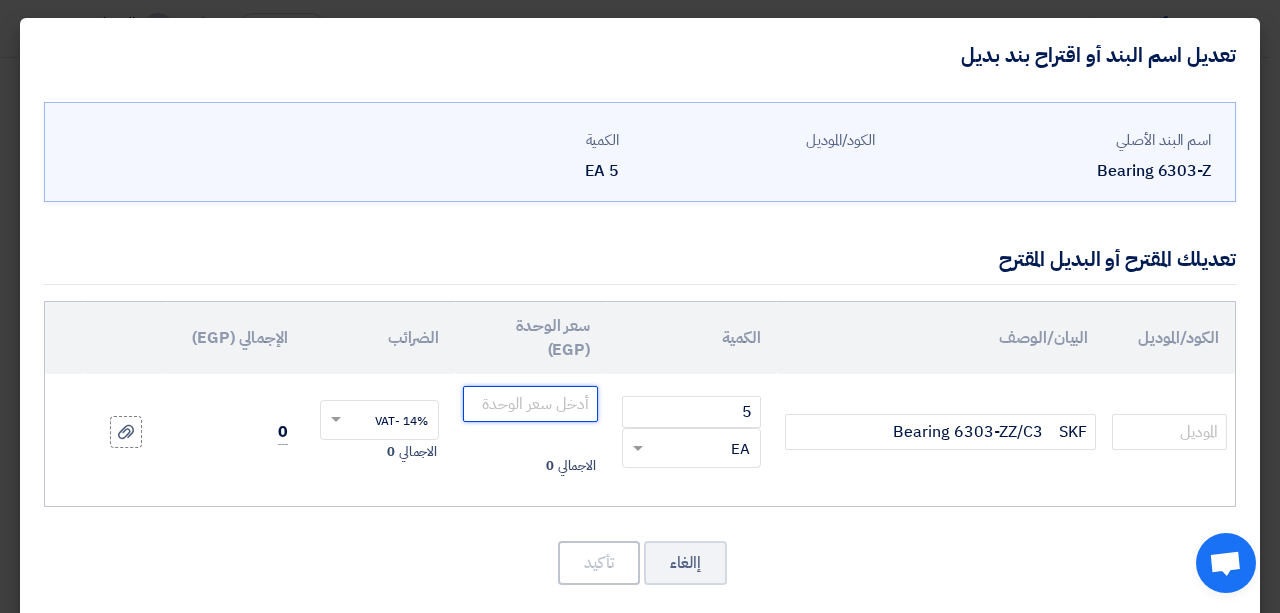 click 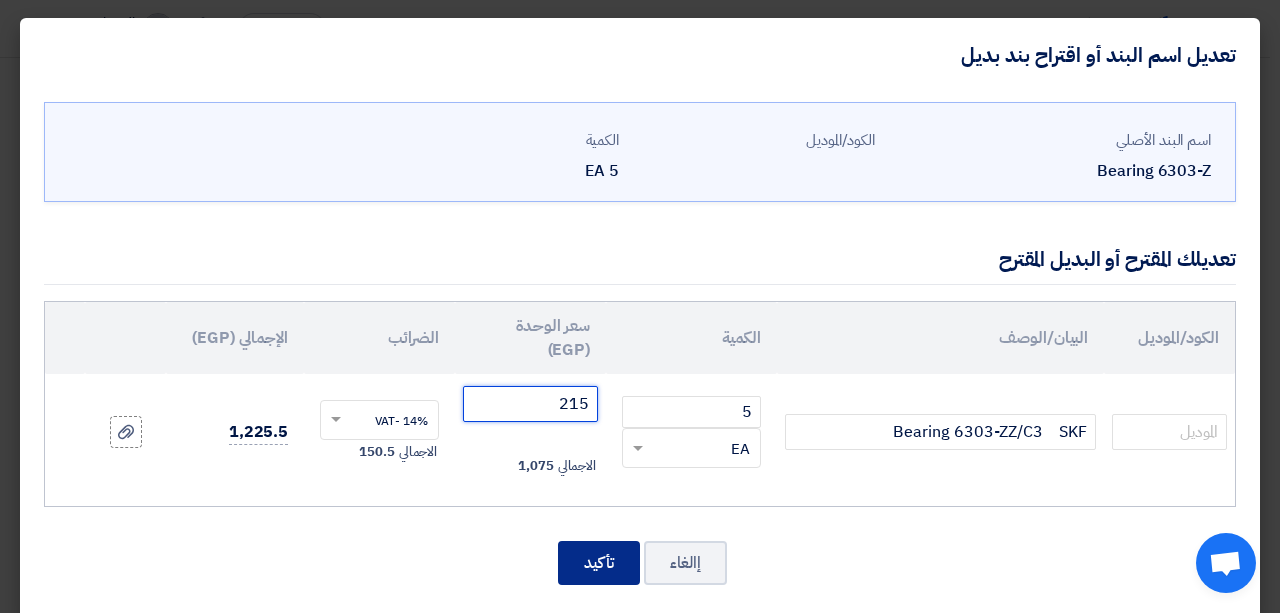 type on "215" 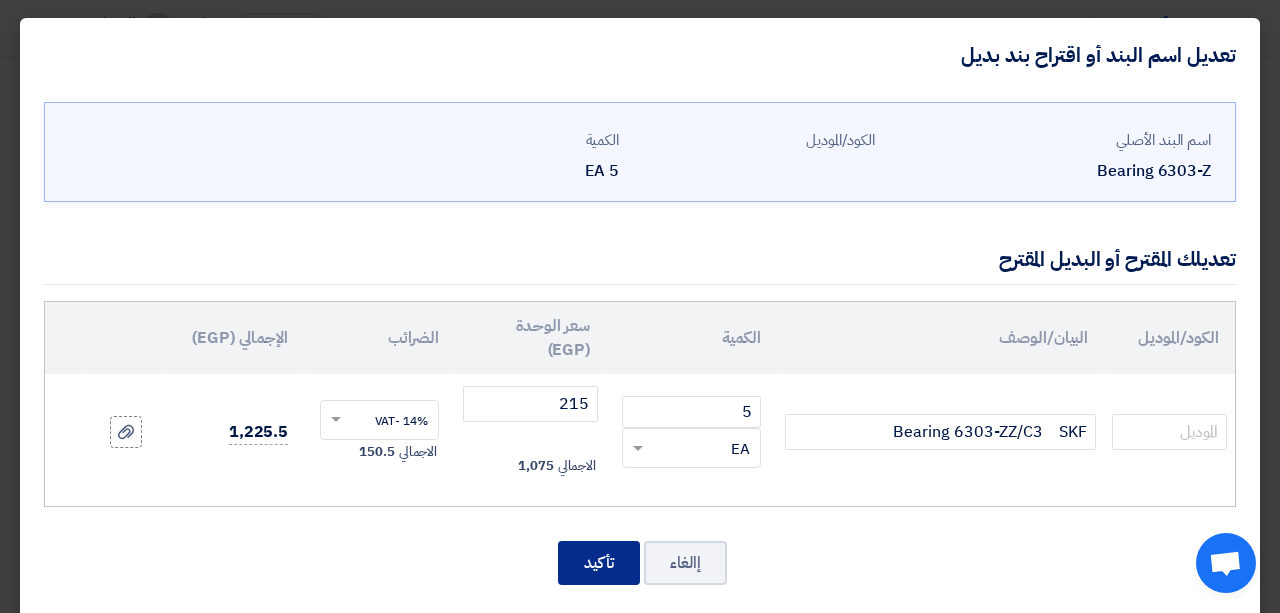 click on "تأكيد" 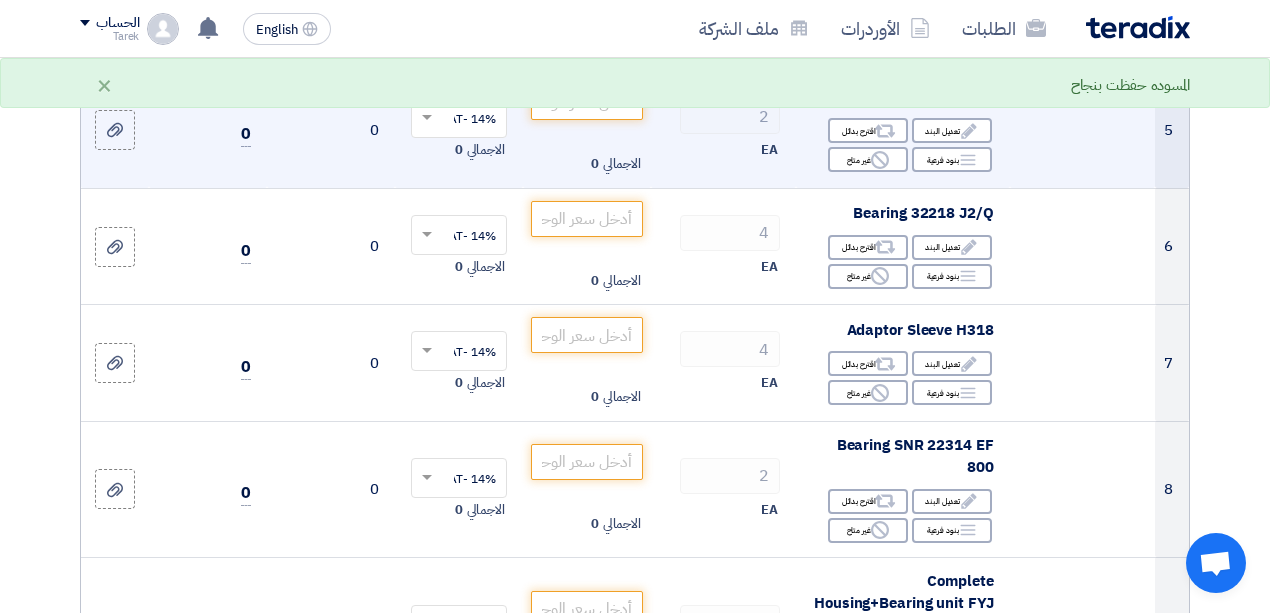 scroll, scrollTop: 810, scrollLeft: 0, axis: vertical 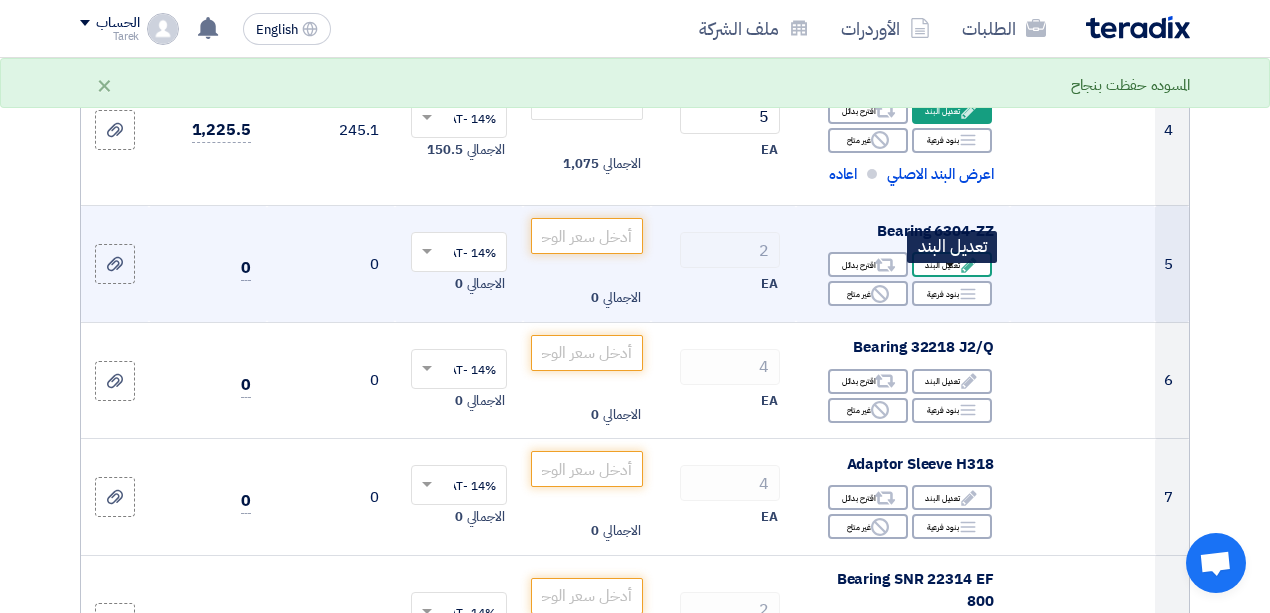 click on "Edit
تعديل البند" 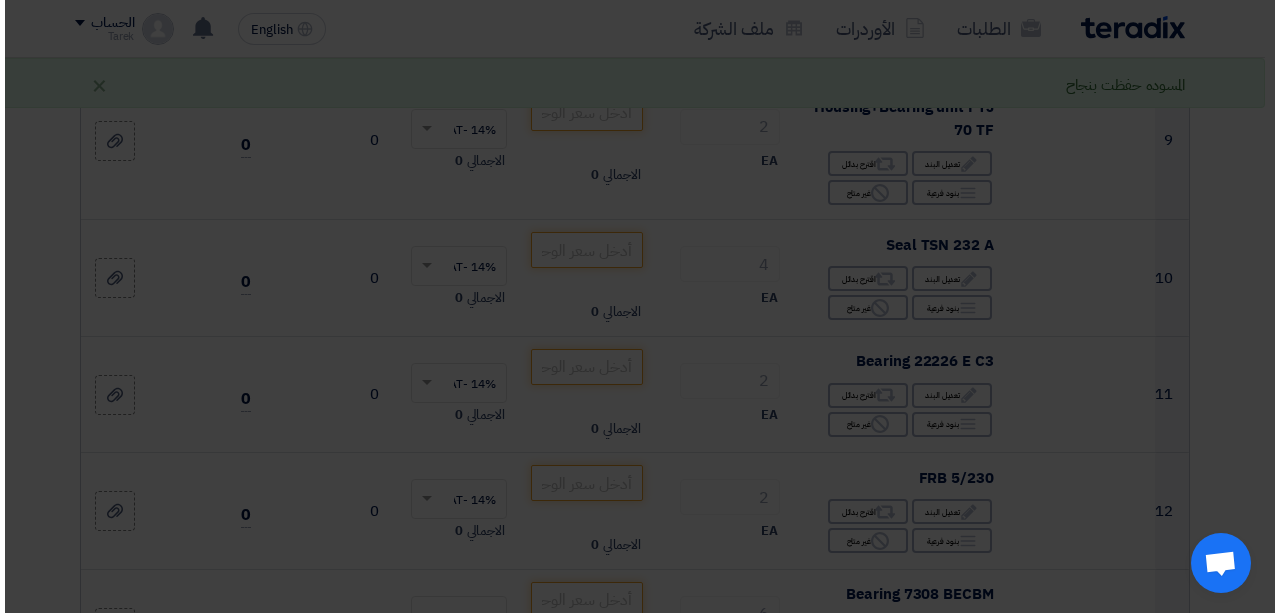 scroll, scrollTop: 484, scrollLeft: 0, axis: vertical 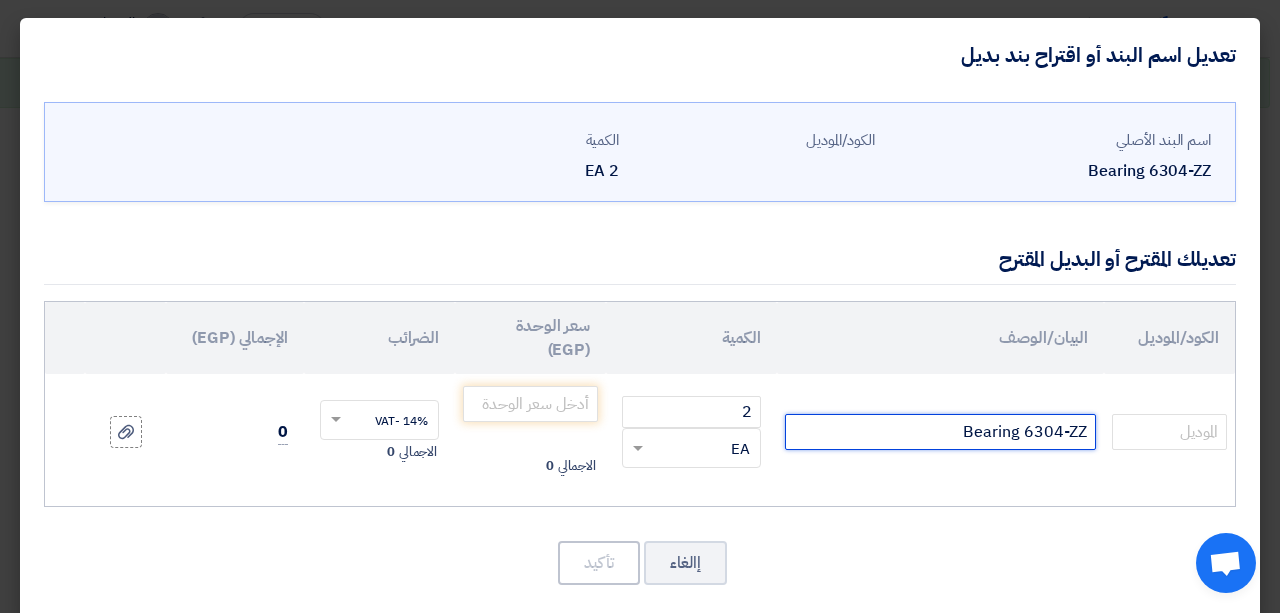 click on "Bearing 6304-ZZ" 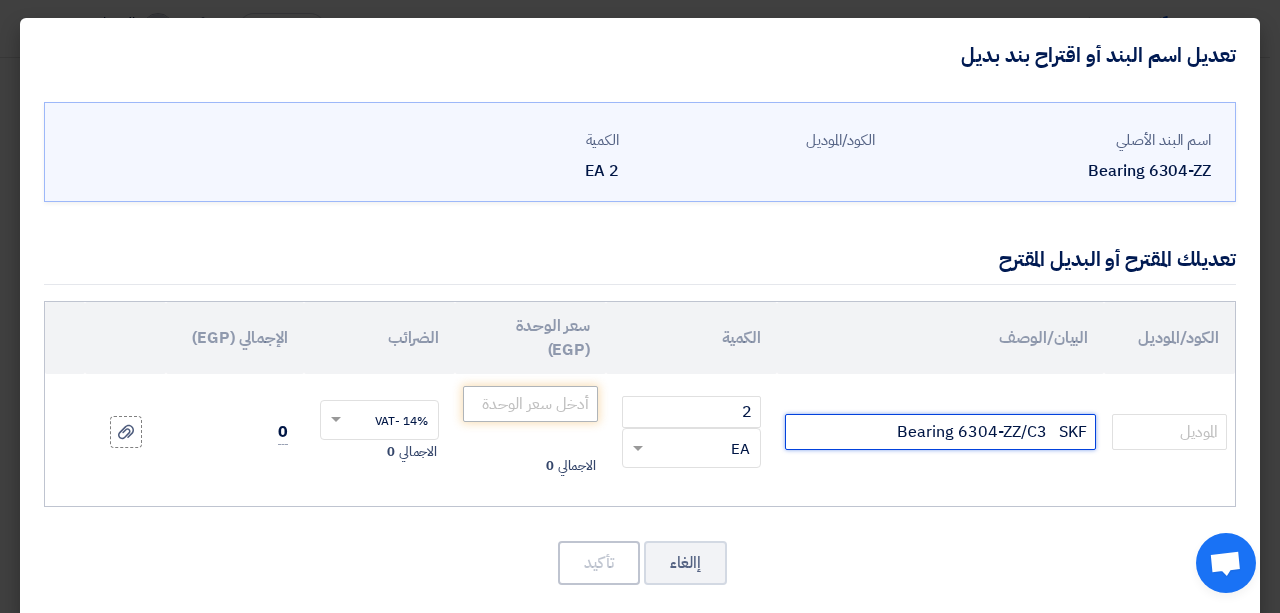 type on "Bearing 6304-ZZ/C3   SKF" 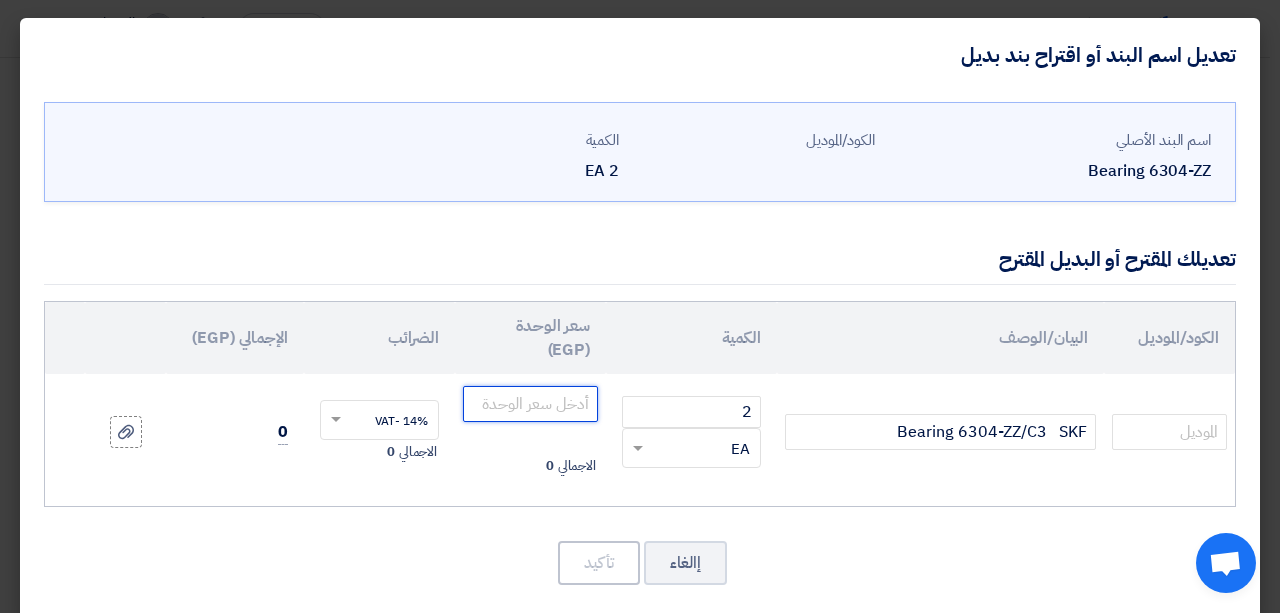 click 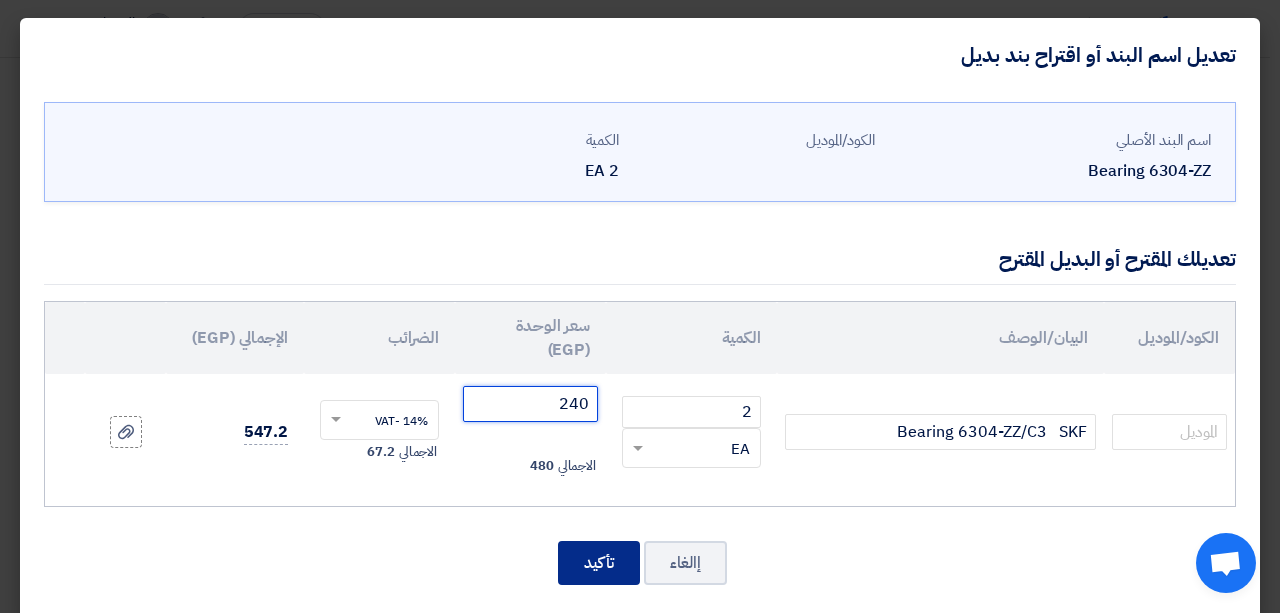 type on "240" 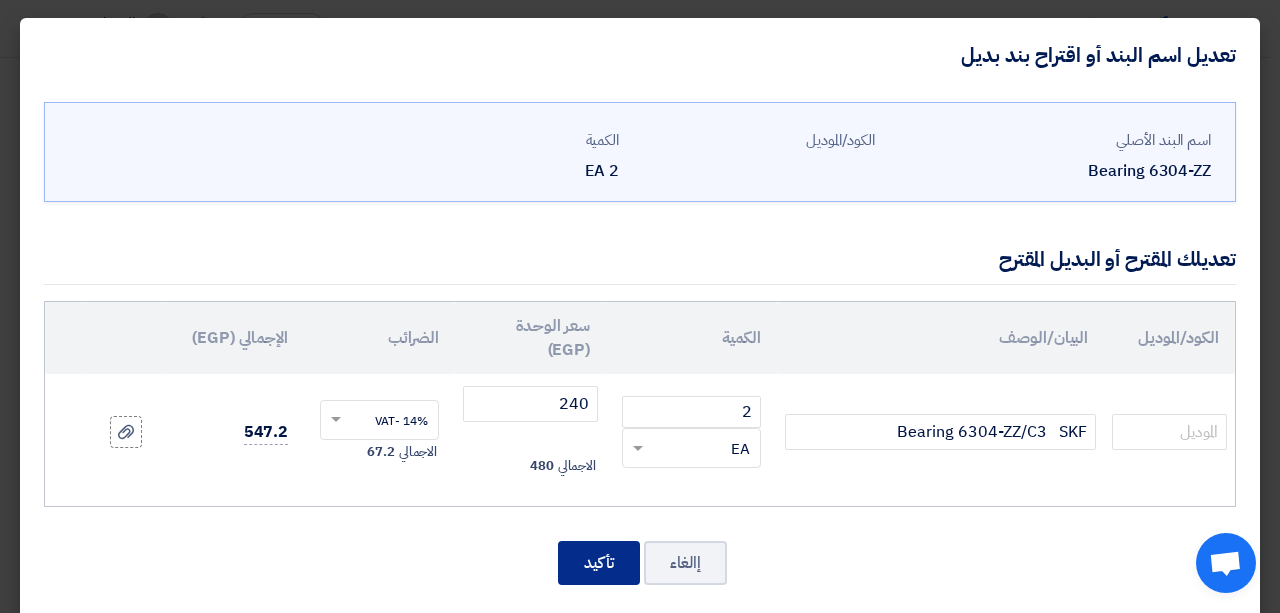 click on "تأكيد" 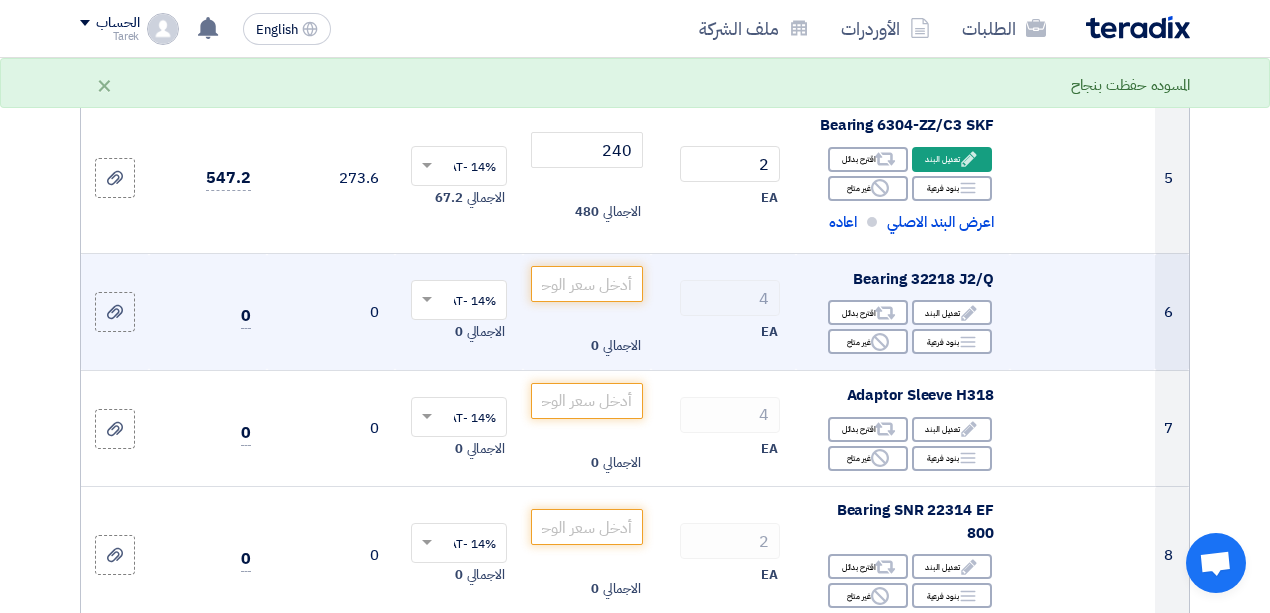 scroll, scrollTop: 780, scrollLeft: 0, axis: vertical 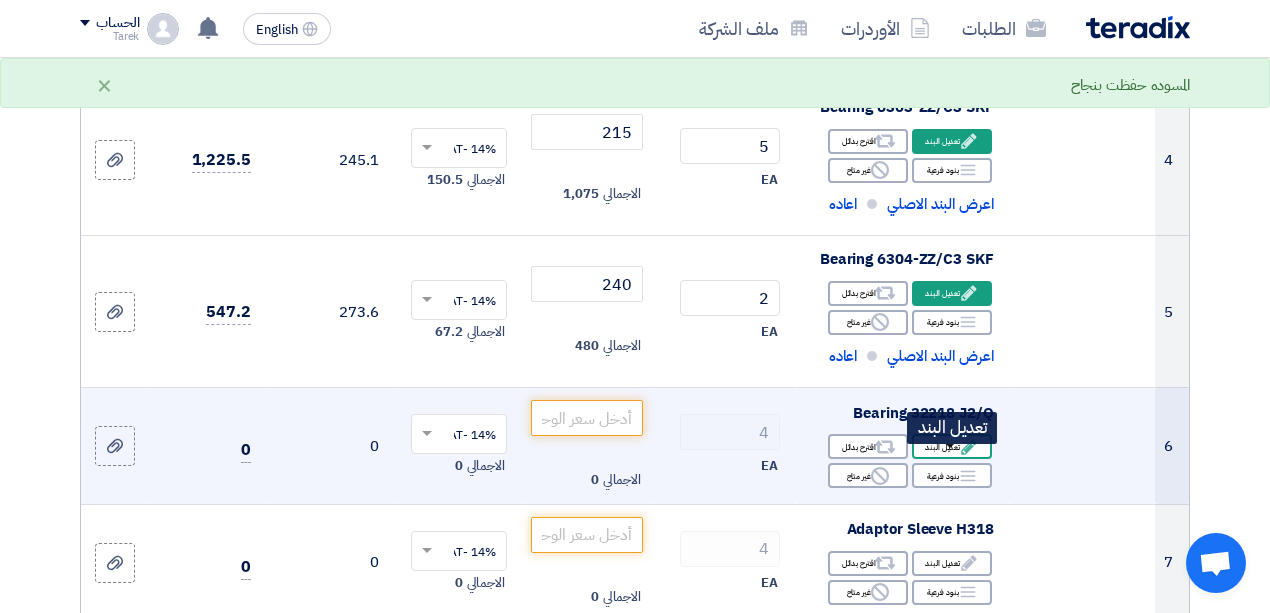 click on "Edit
تعديل البند" 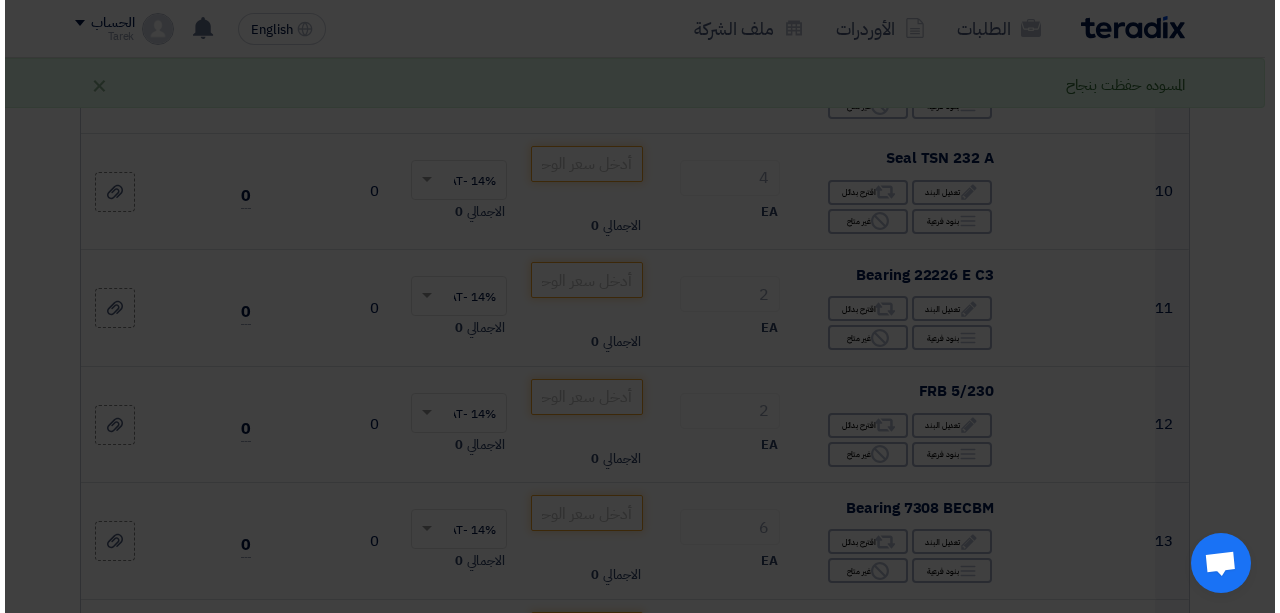 scroll, scrollTop: 454, scrollLeft: 0, axis: vertical 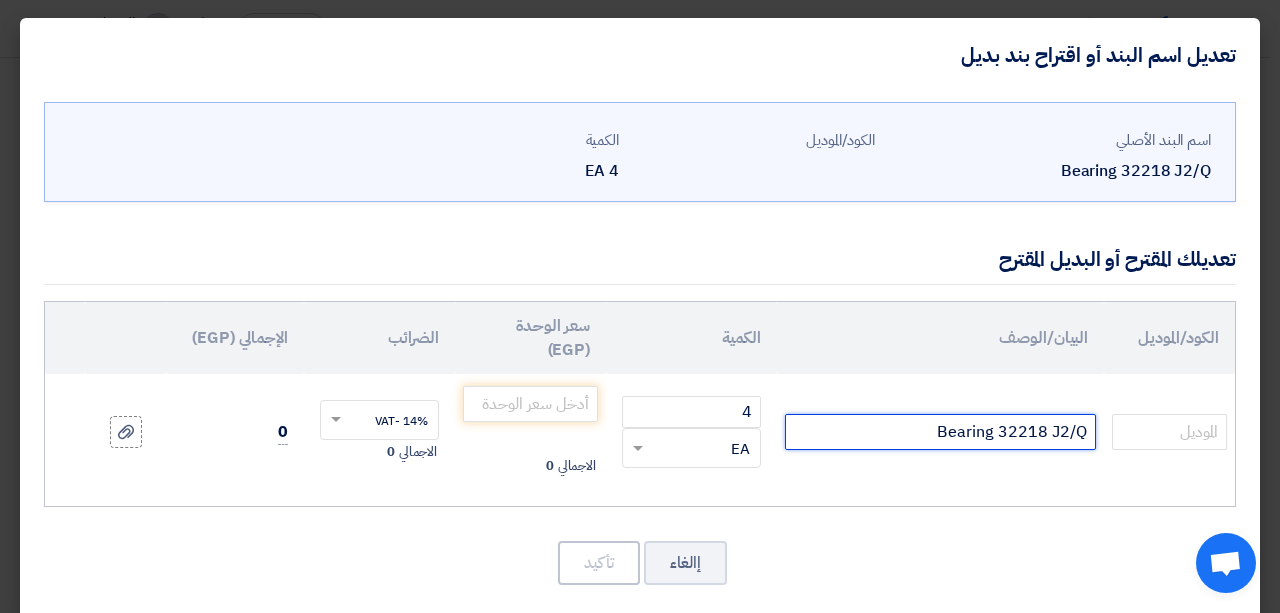 click on "Bearing 32218 J2/Q" 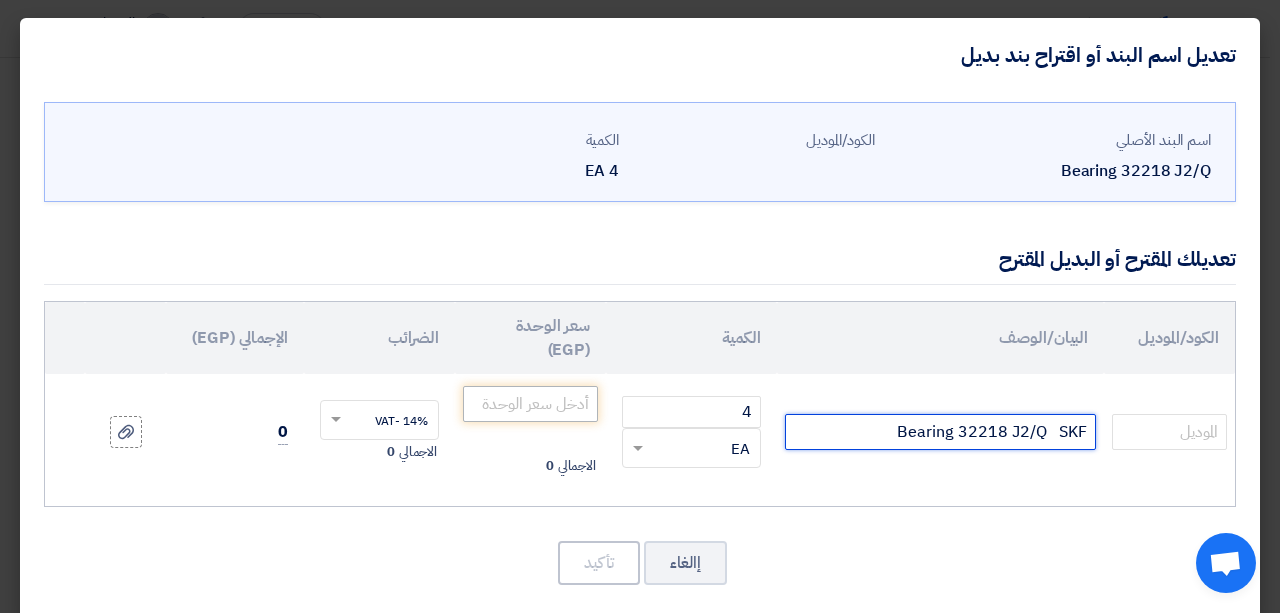 type on "Bearing 32218 J2/Q   SKF" 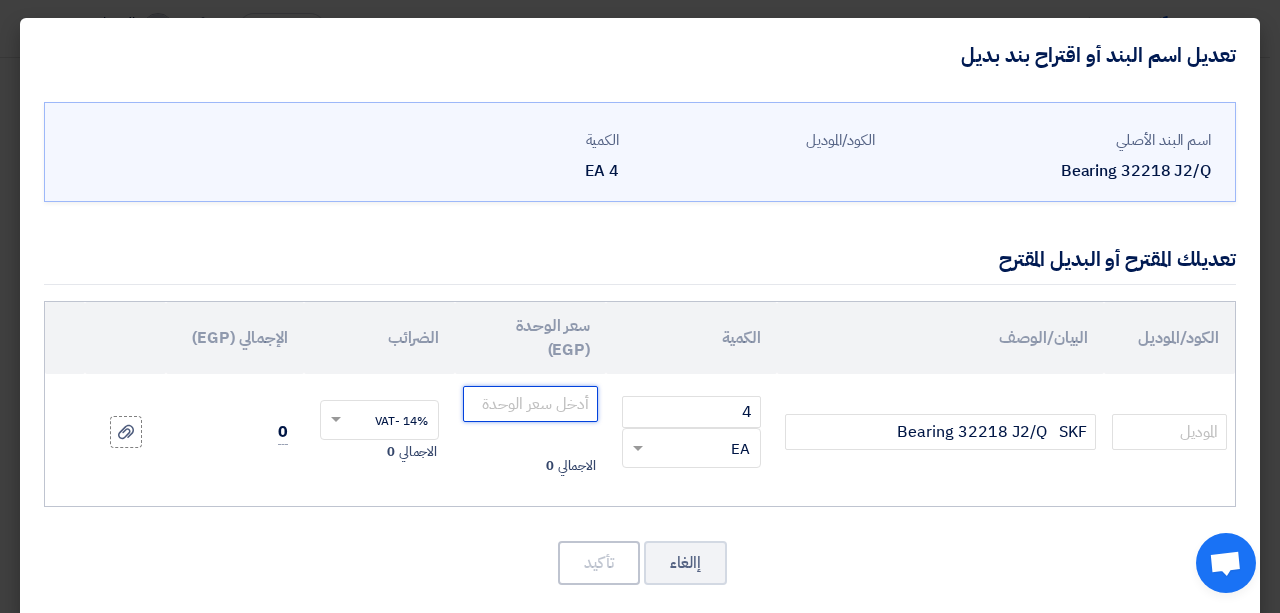 click 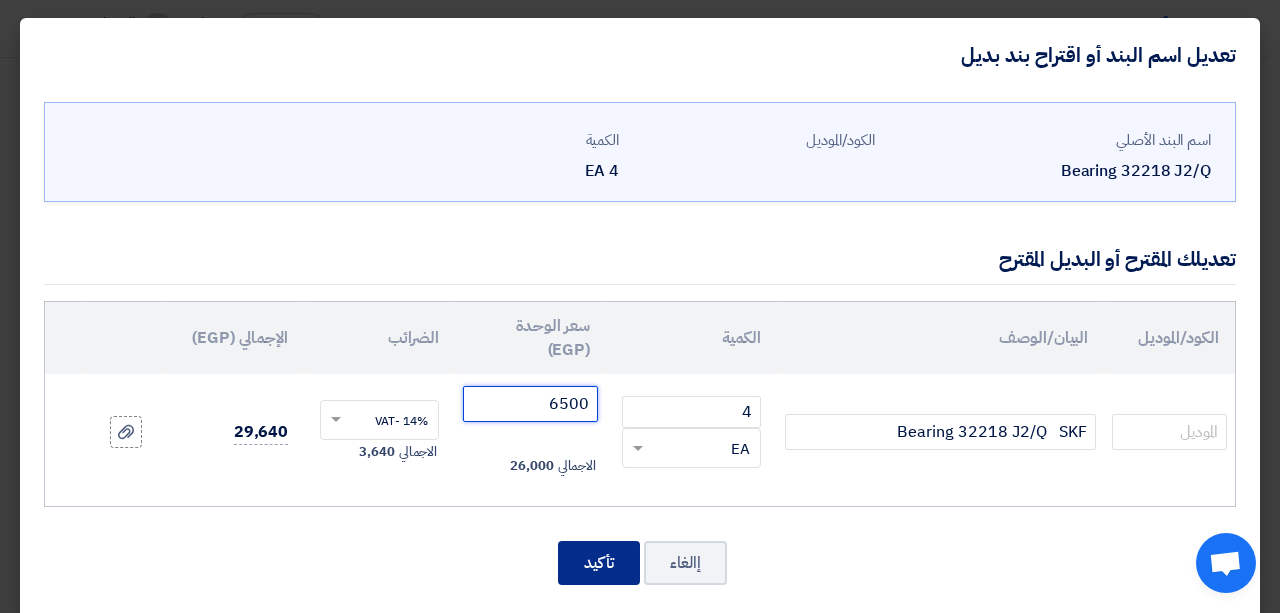 type on "6500" 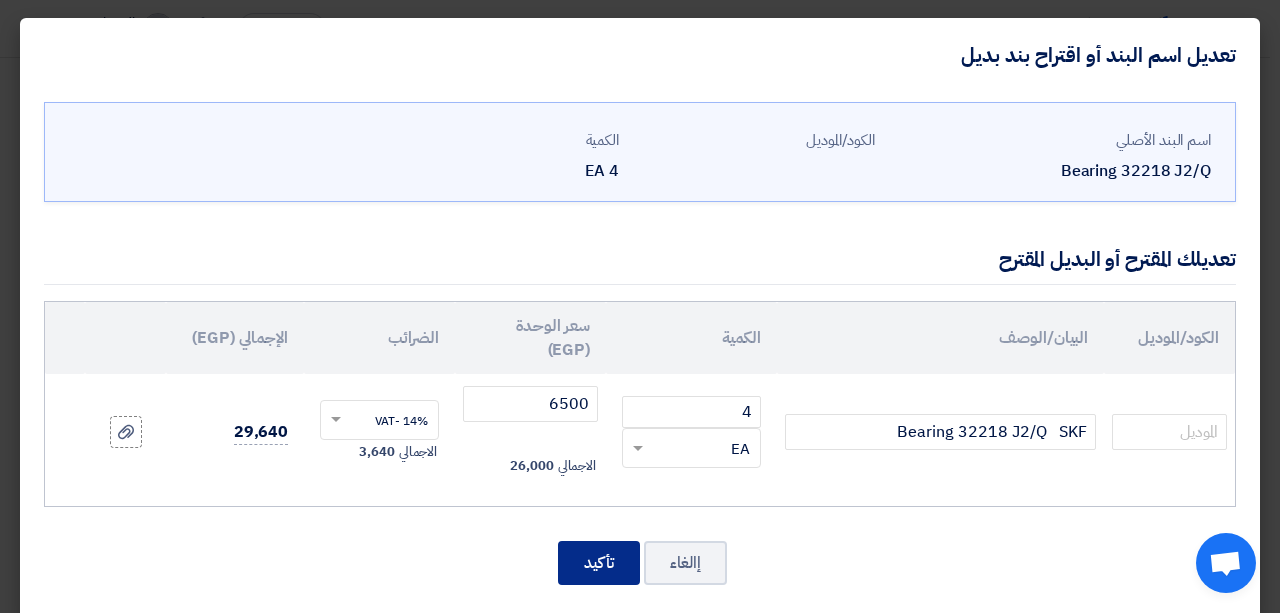 click on "تأكيد" 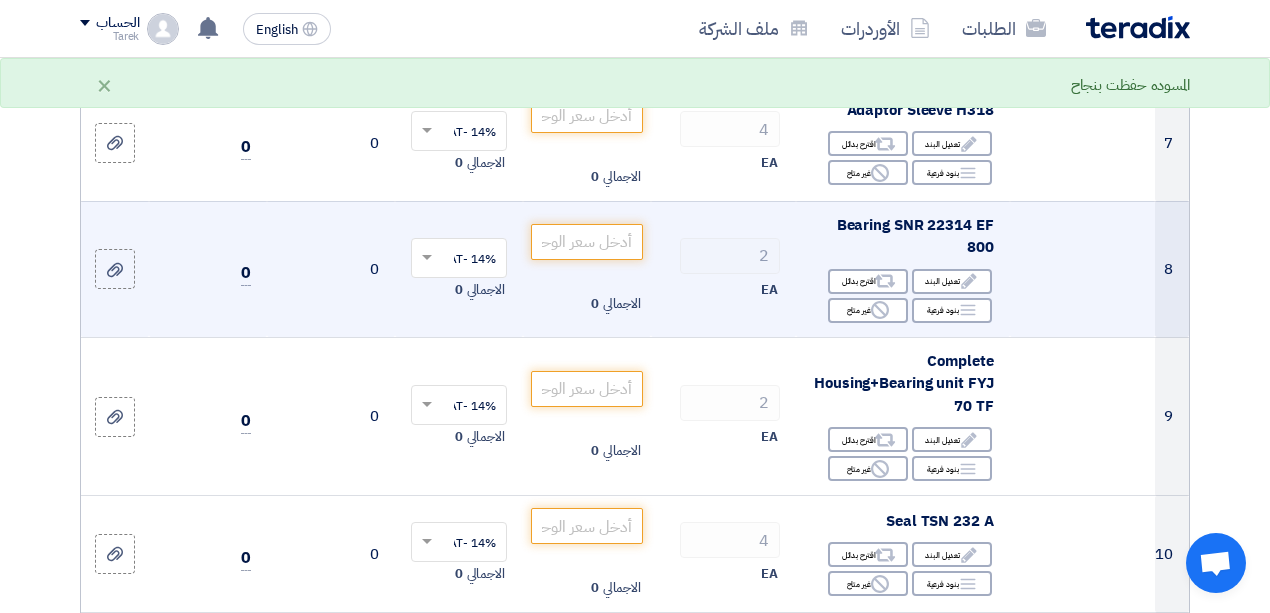 scroll, scrollTop: 1168, scrollLeft: 0, axis: vertical 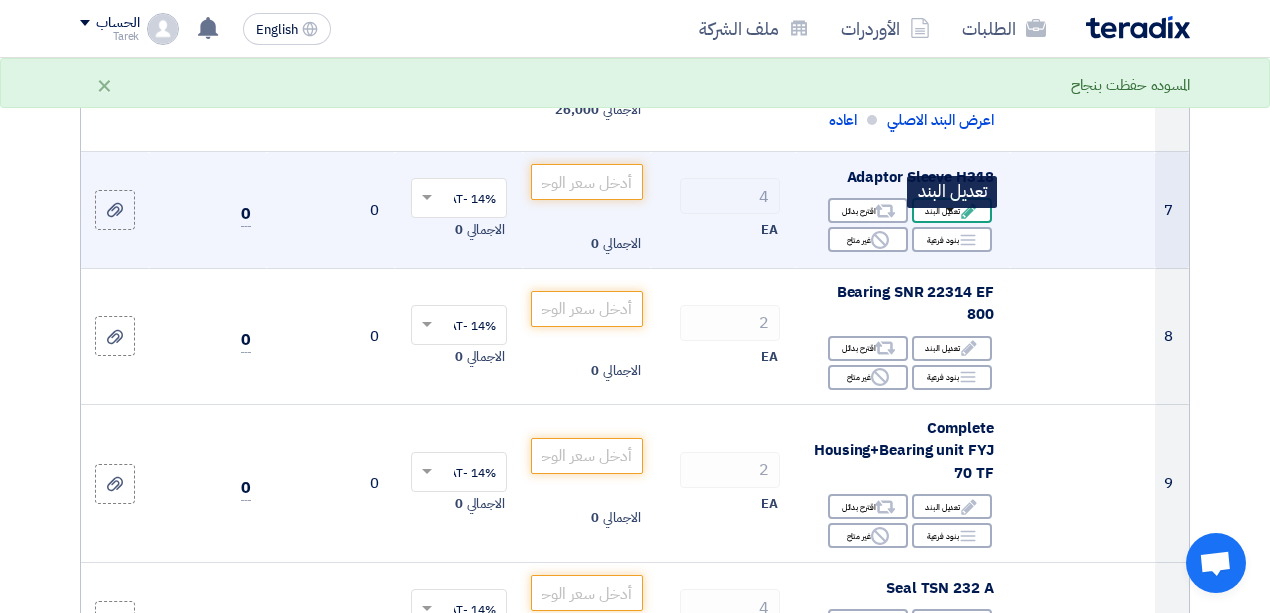 click on "Edit
تعديل البند" 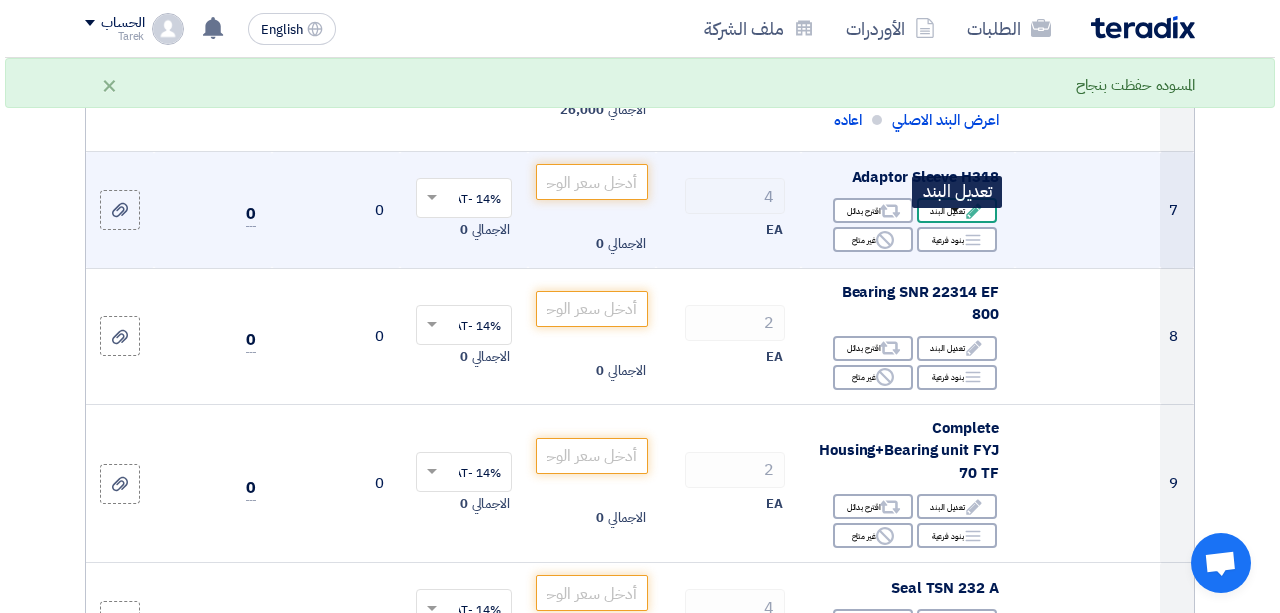 scroll, scrollTop: 539, scrollLeft: 0, axis: vertical 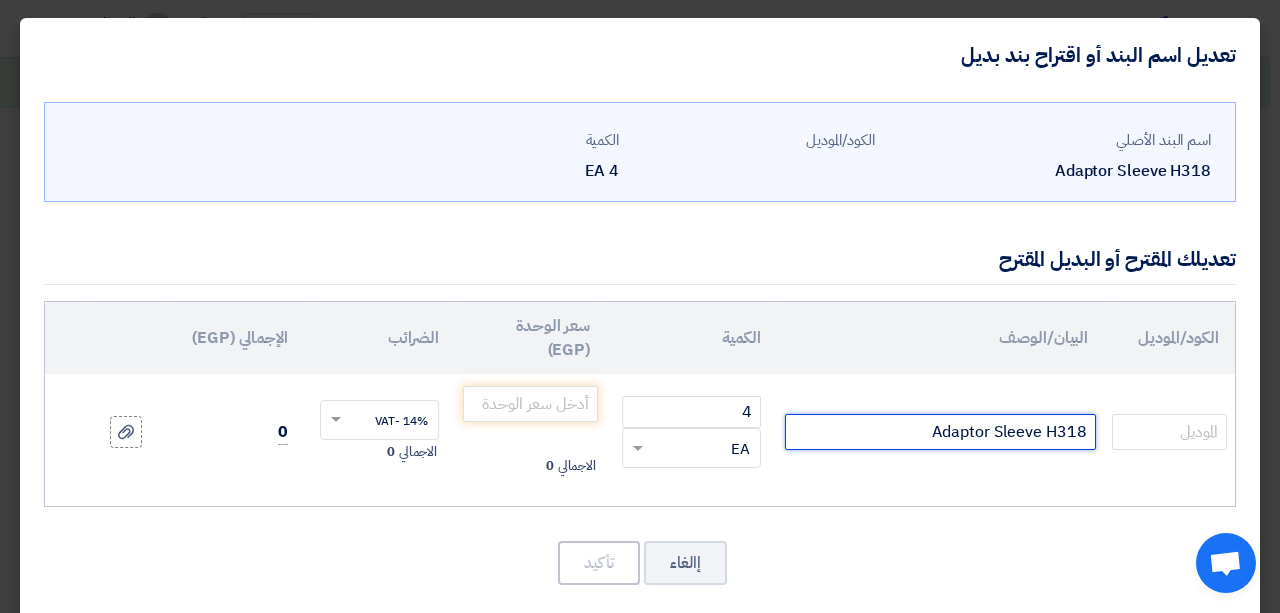 click on "Adaptor Sleeve H318" 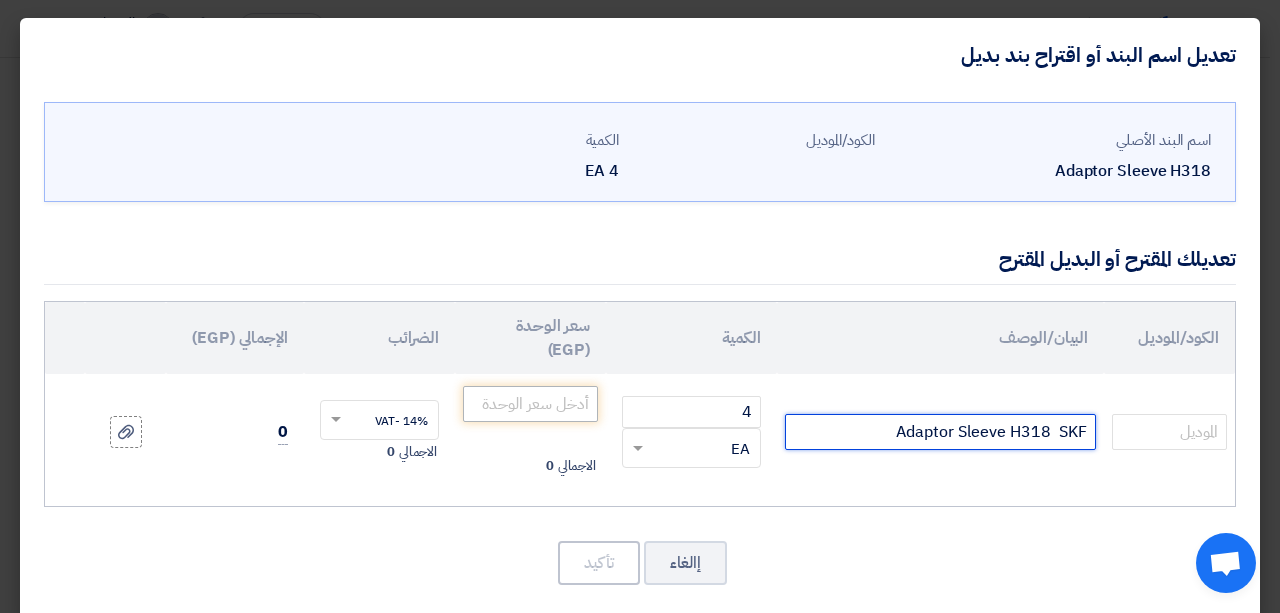type on "Adaptor Sleeve H318  SKF" 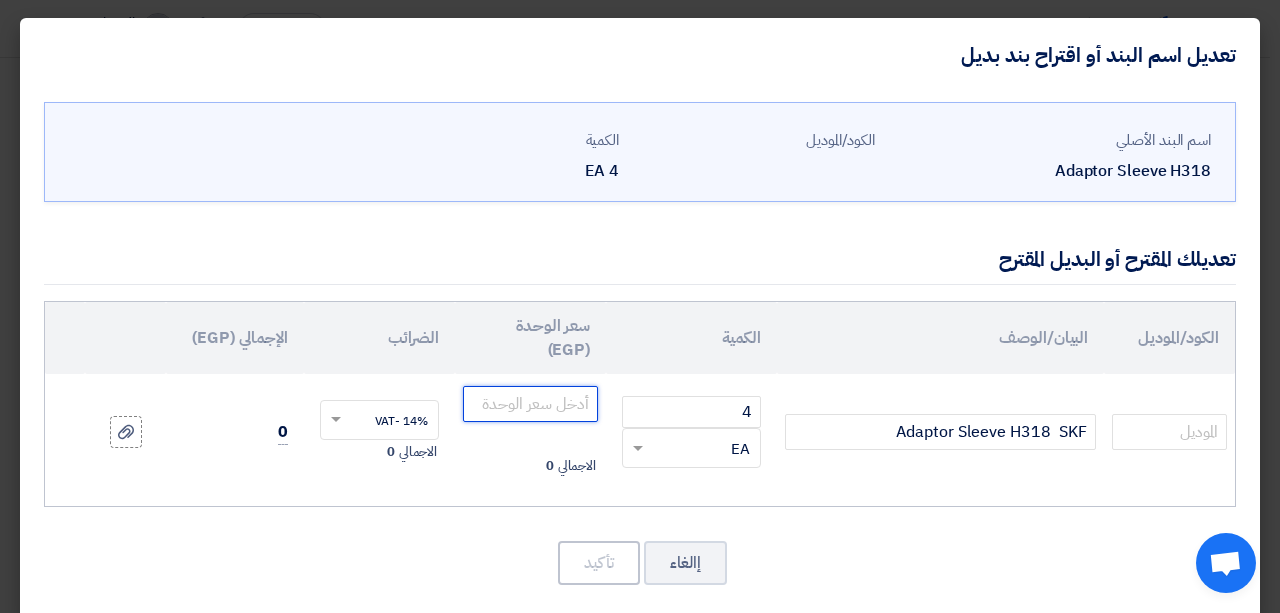 click 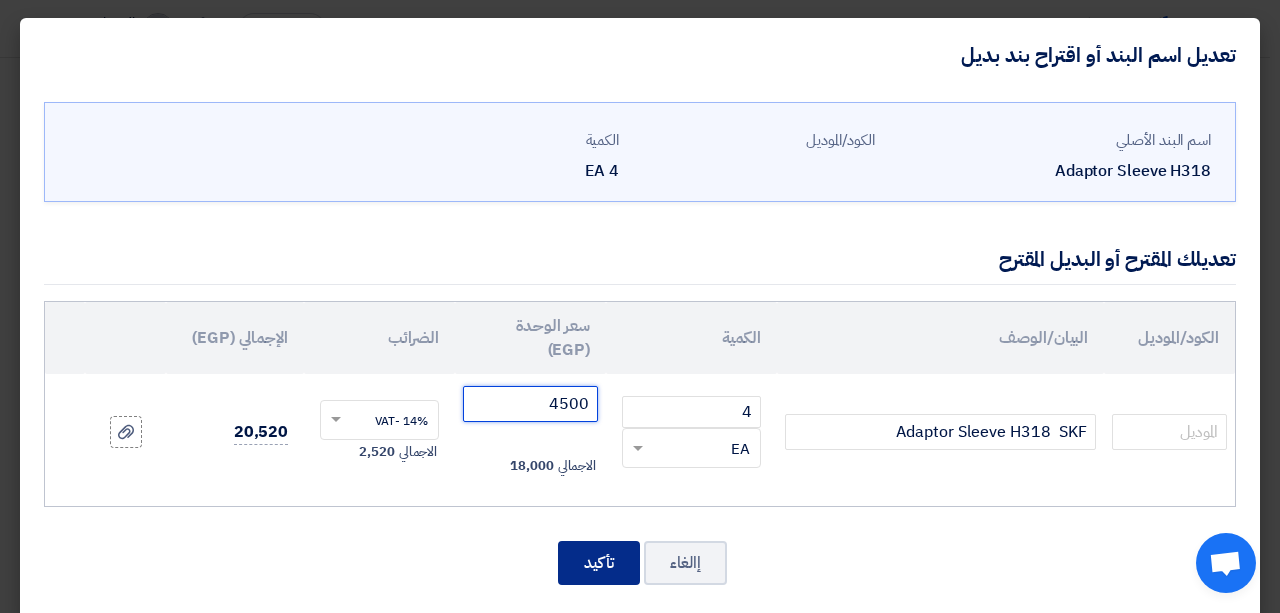 type on "4500" 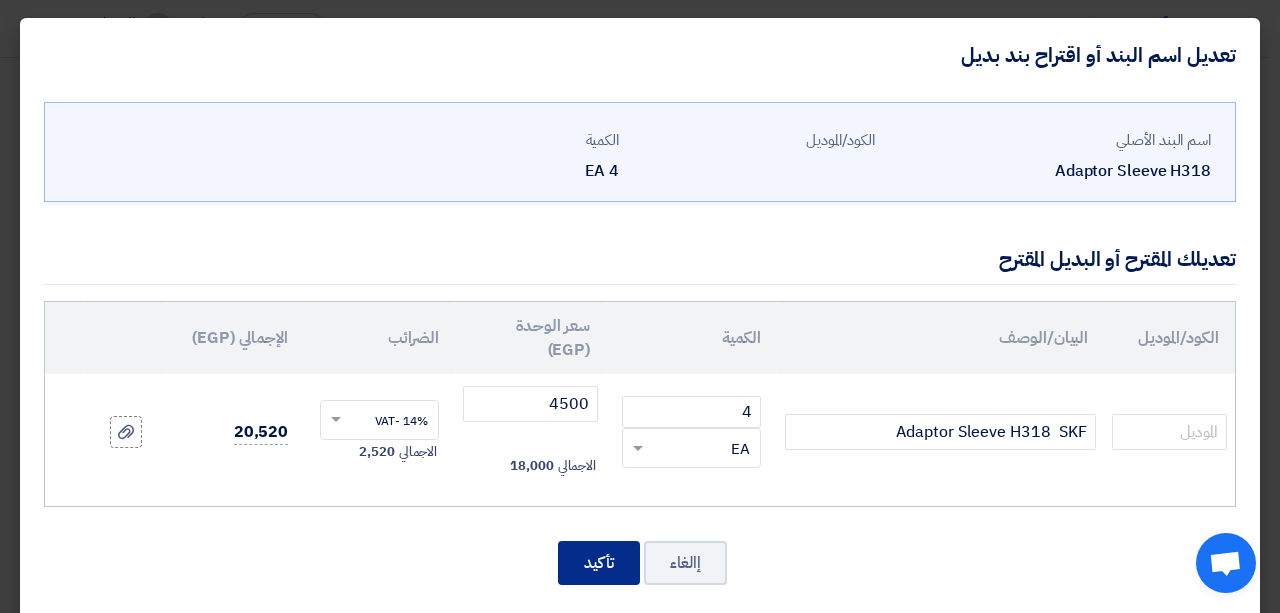click on "تأكيد" 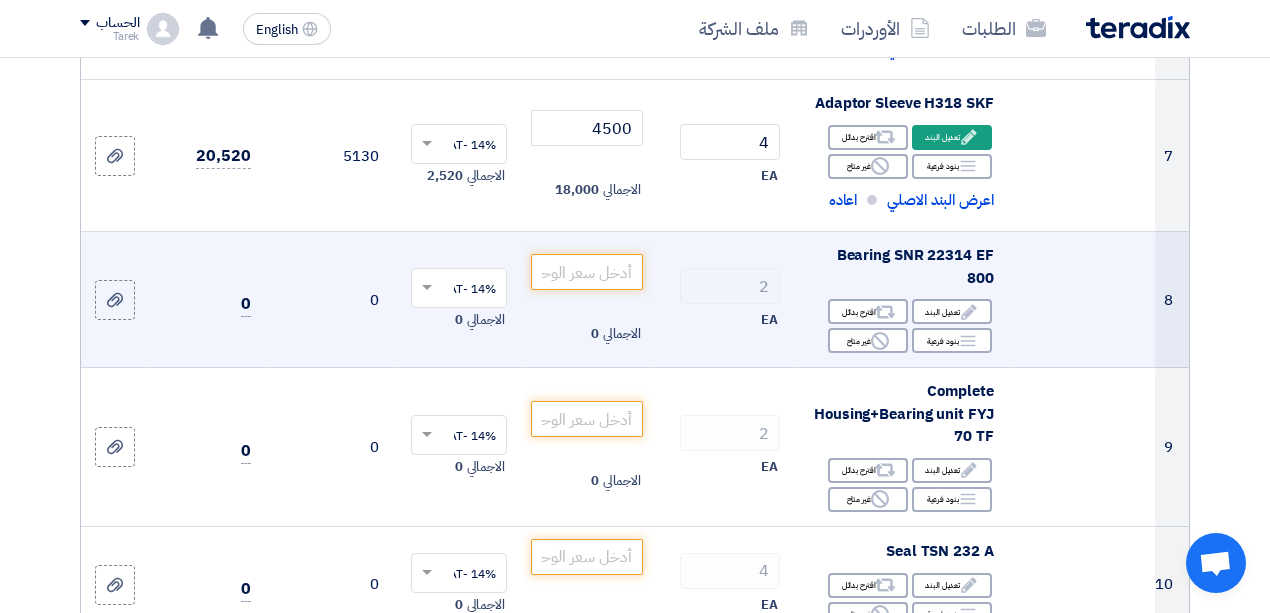 scroll, scrollTop: 1173, scrollLeft: 0, axis: vertical 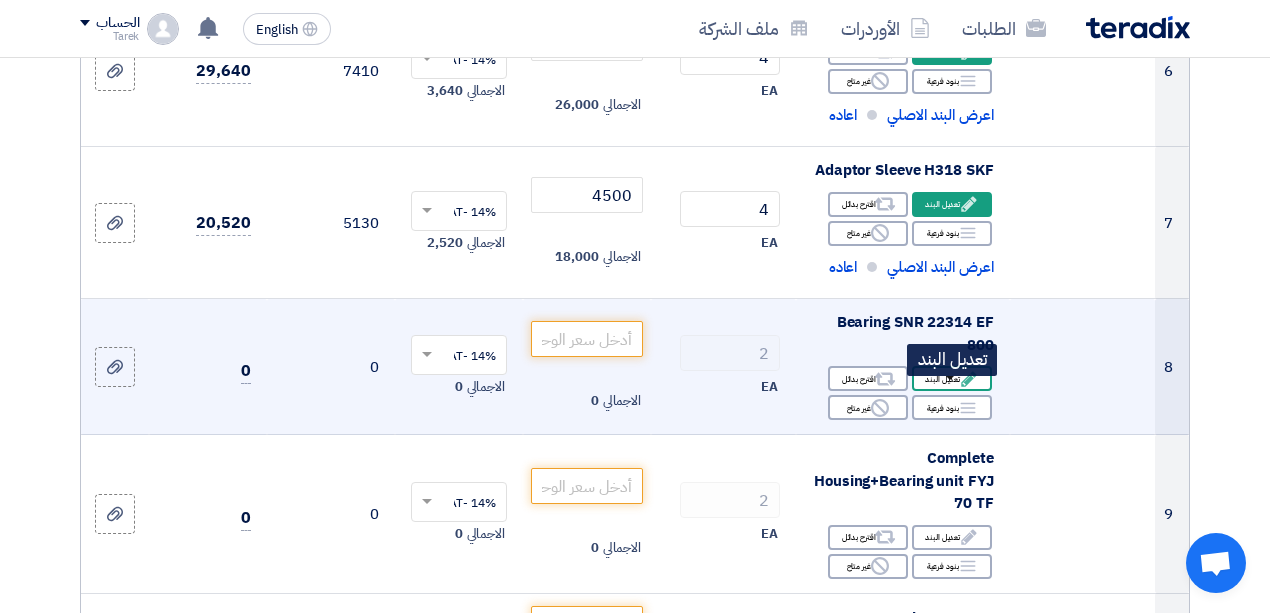 click on "Edit
تعديل البند" 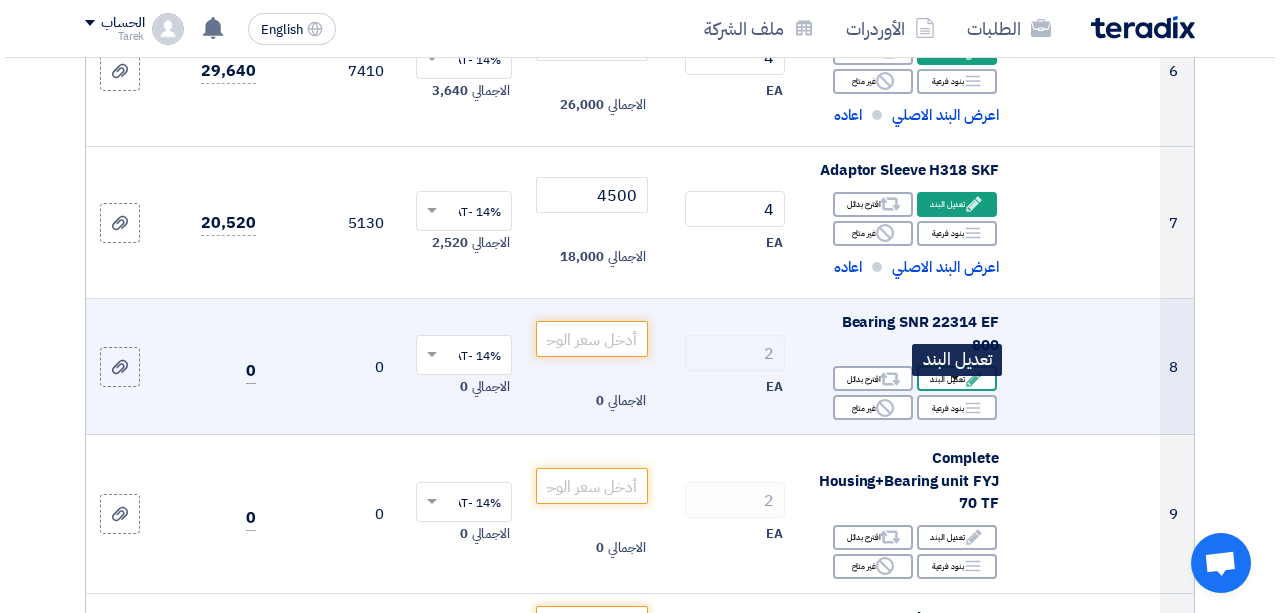 scroll, scrollTop: 544, scrollLeft: 0, axis: vertical 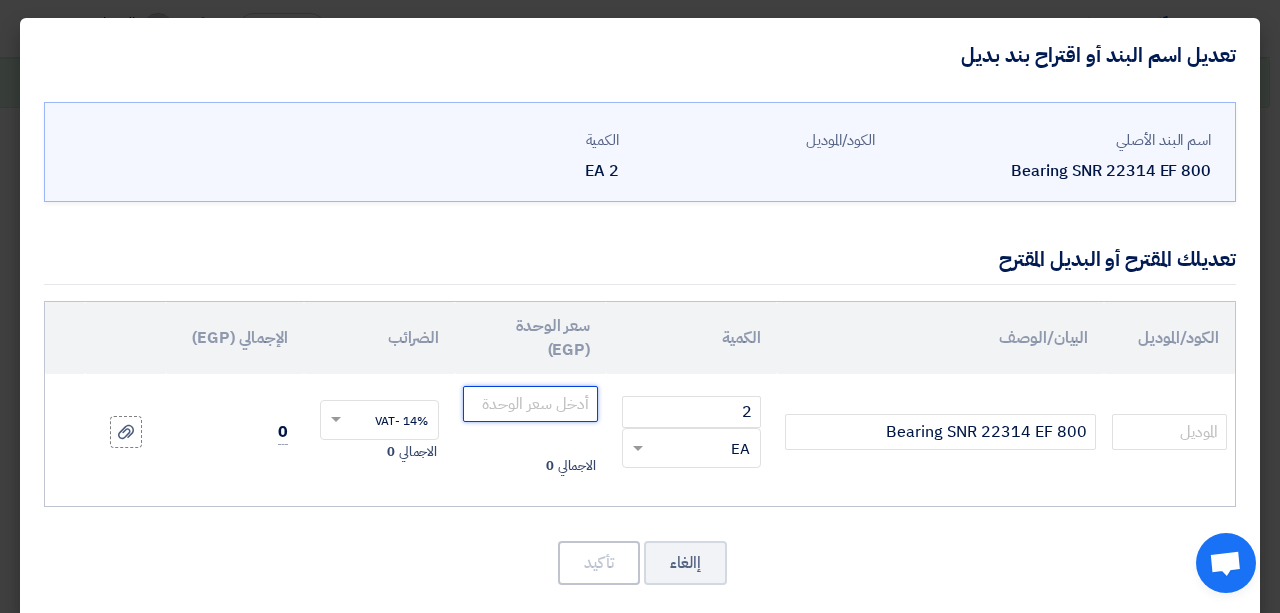 click 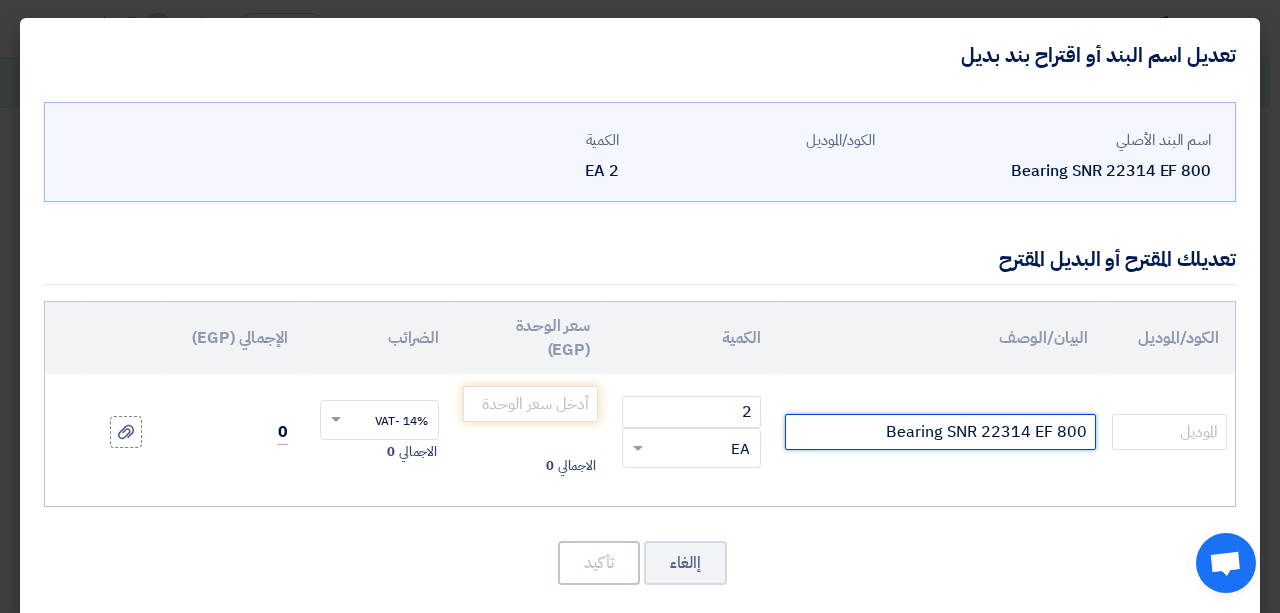 click on "Bearing SNR 22314 EF 800" 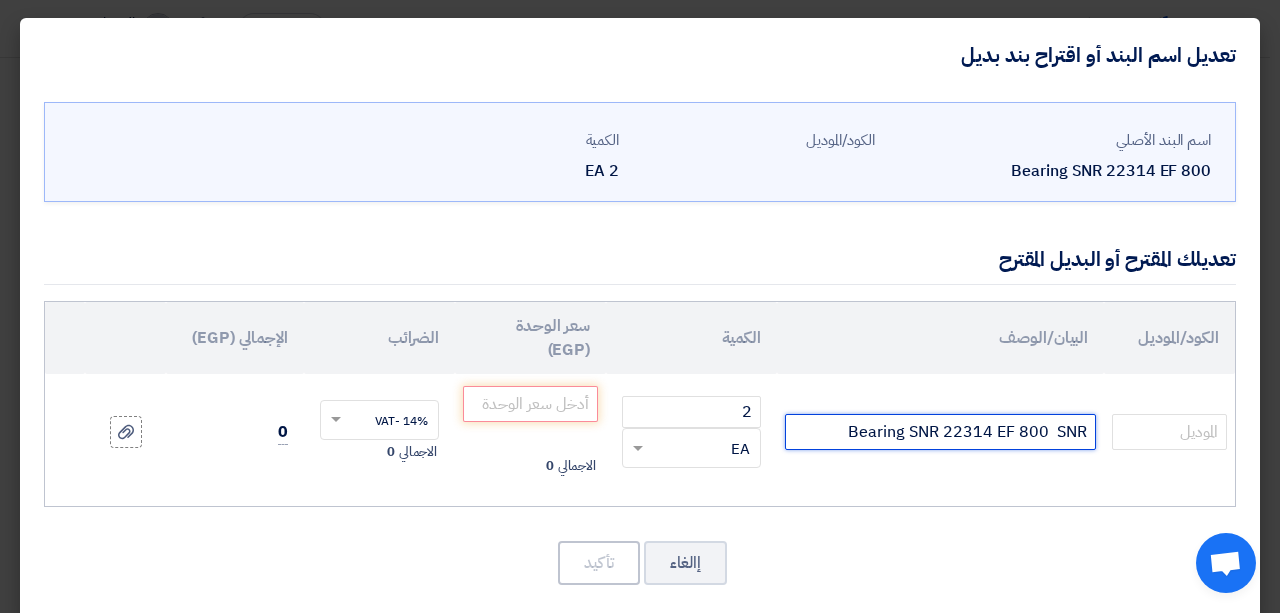 type on "Bearing SNR 22314 EF 800  SNR" 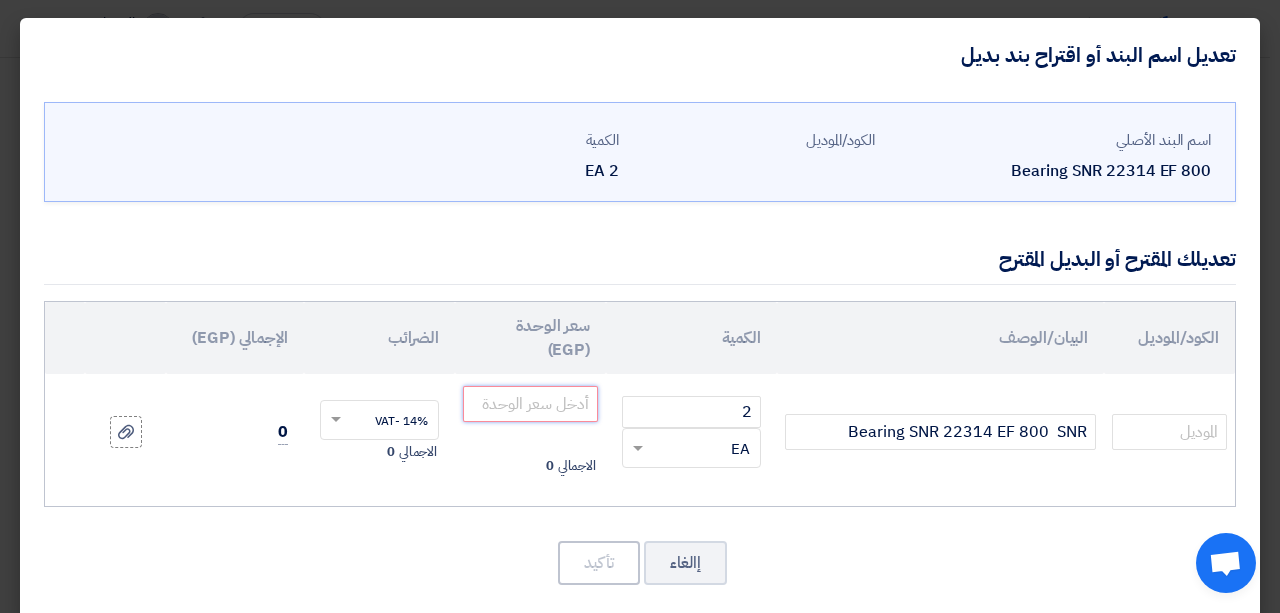 click 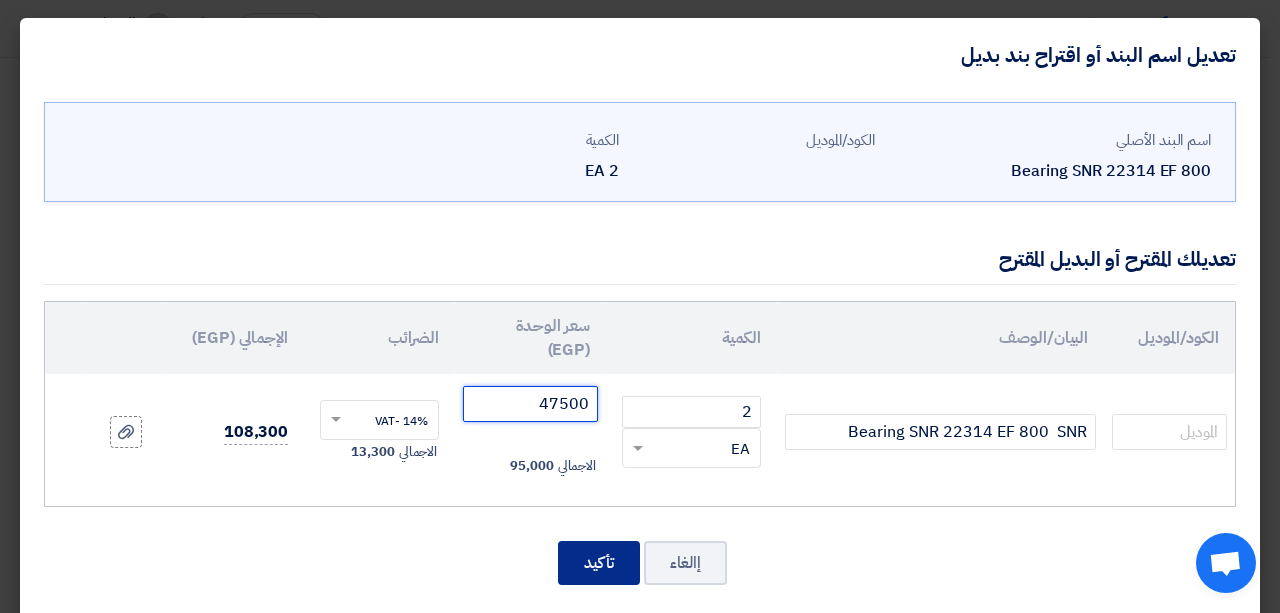type on "47500" 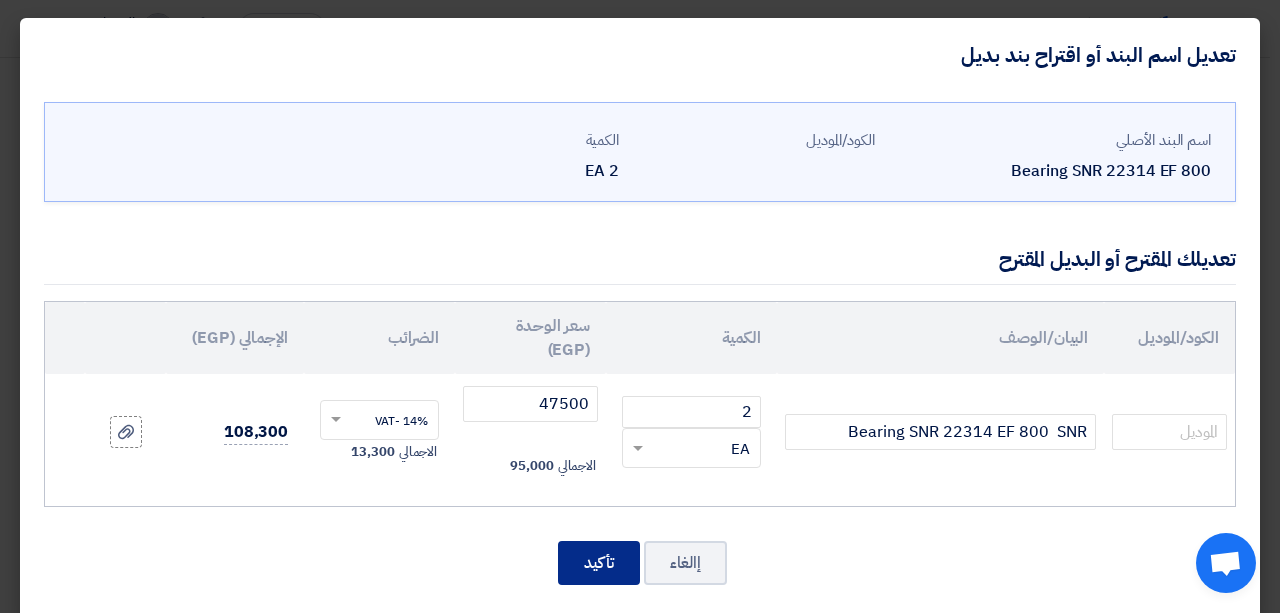 click on "تأكيد" 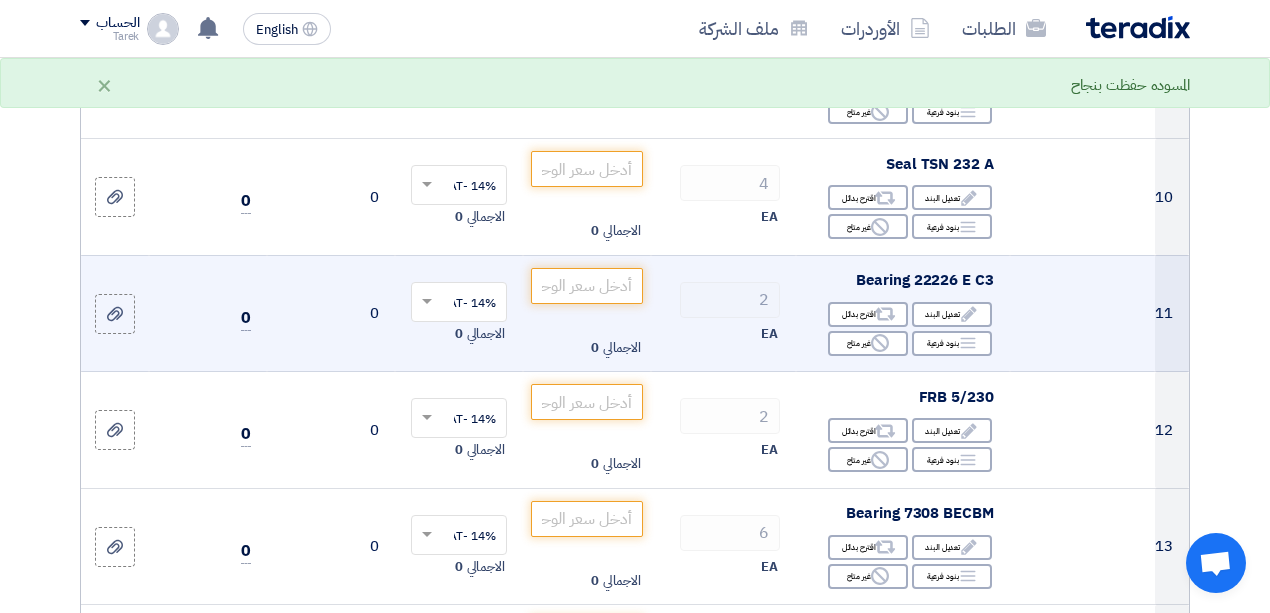 scroll, scrollTop: 1532, scrollLeft: 0, axis: vertical 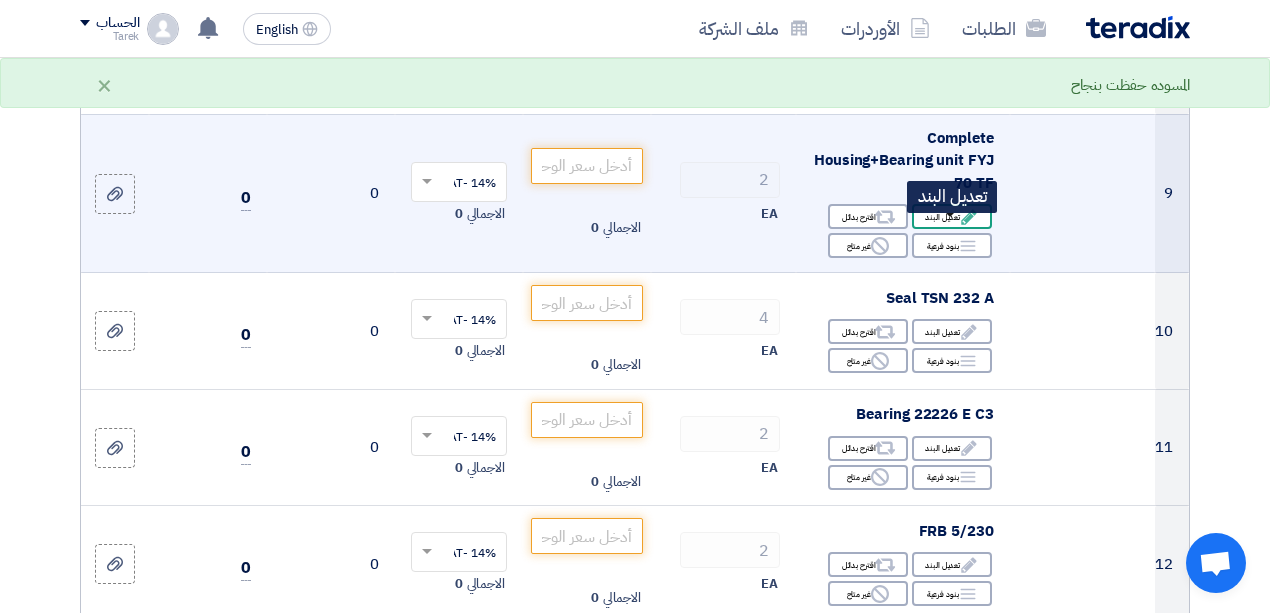 click 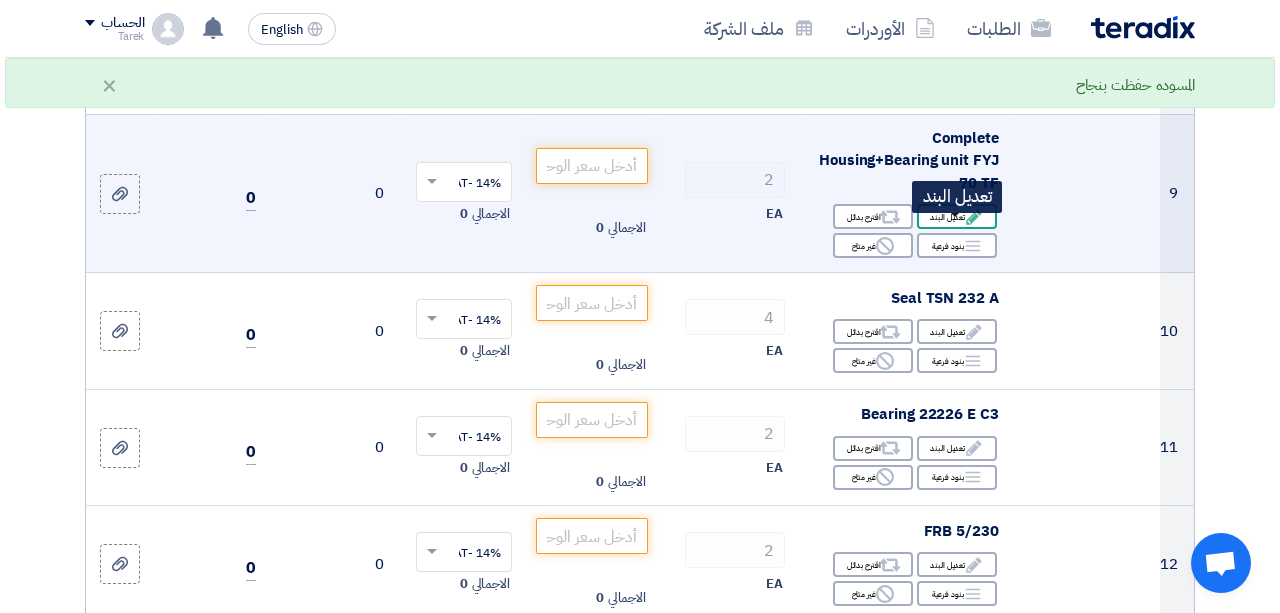 scroll, scrollTop: 448, scrollLeft: 0, axis: vertical 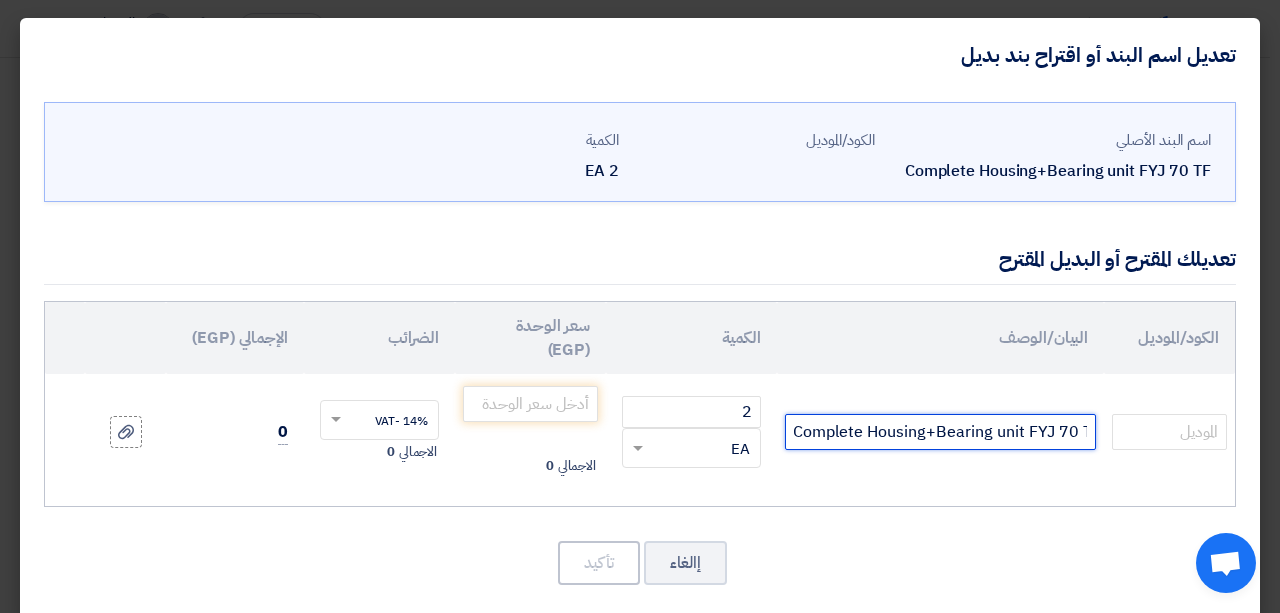 drag, startPoint x: 853, startPoint y: 430, endPoint x: 774, endPoint y: 440, distance: 79.630394 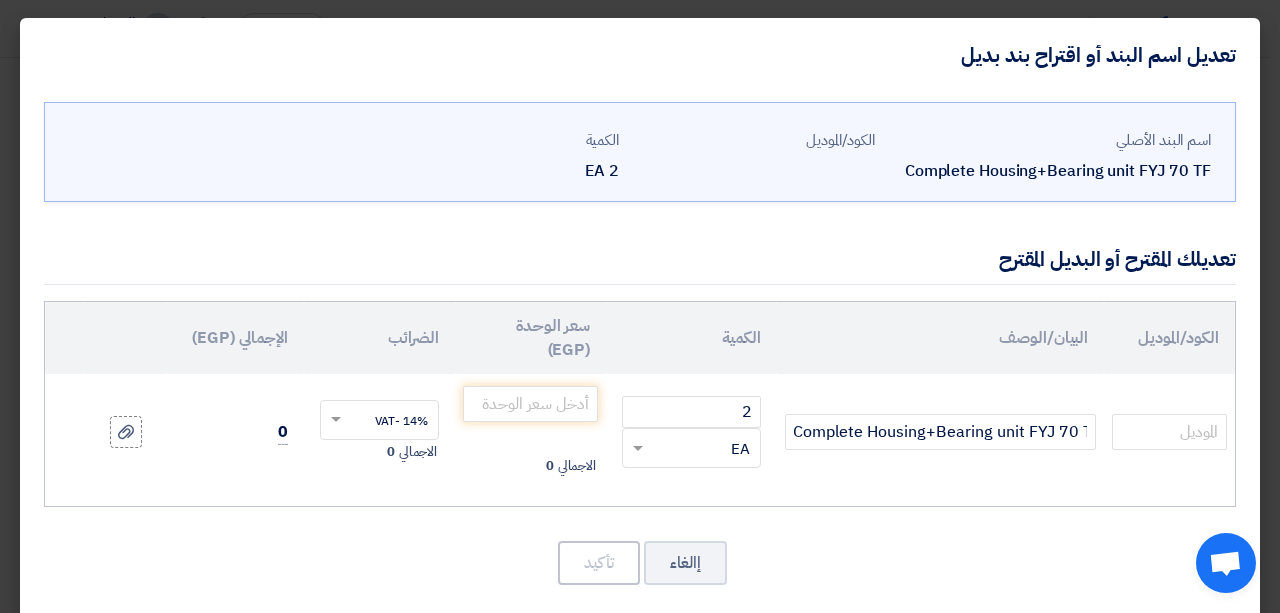 scroll, scrollTop: 0, scrollLeft: 0, axis: both 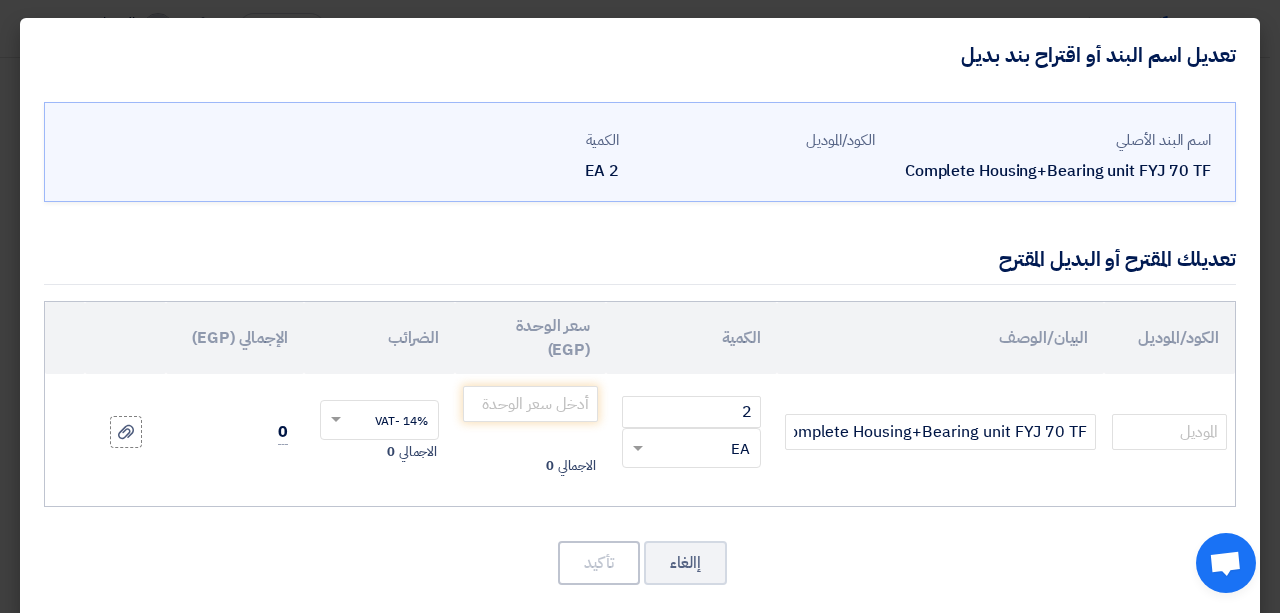 click on "الكود/الموديل
البيان/الوصف
الكمية
سعر الوحدة (EGP)
الضرائب
الإجمالي (EGP)
2
× EA" 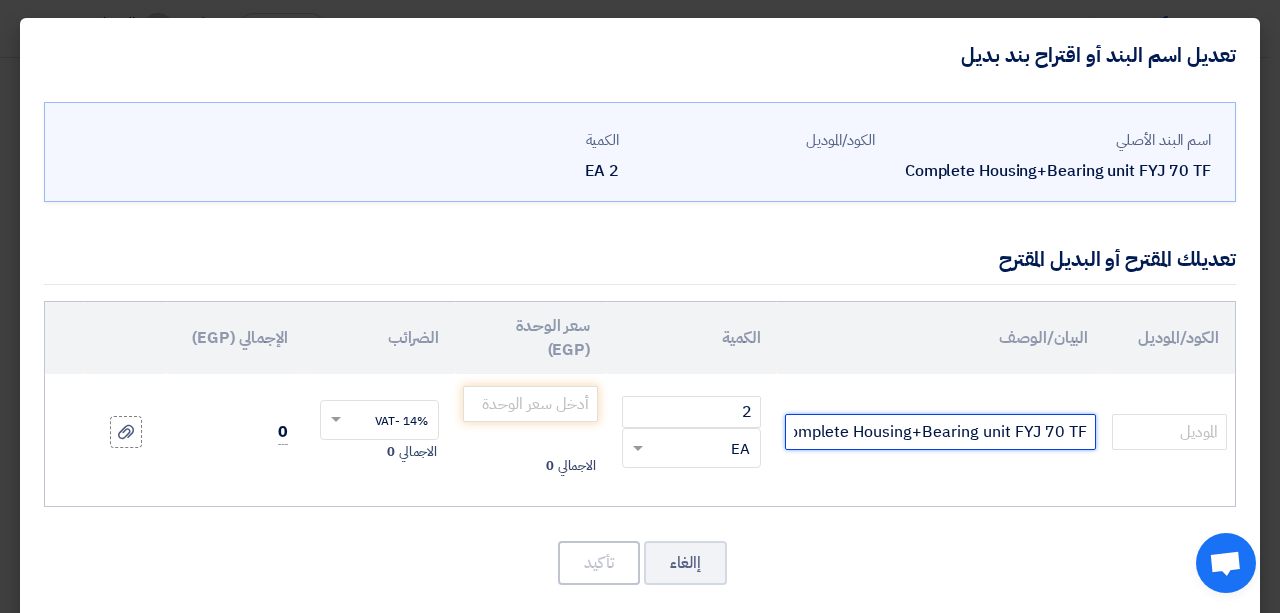 click on "Complete Housing+Bearing unit FYJ 70 TF" 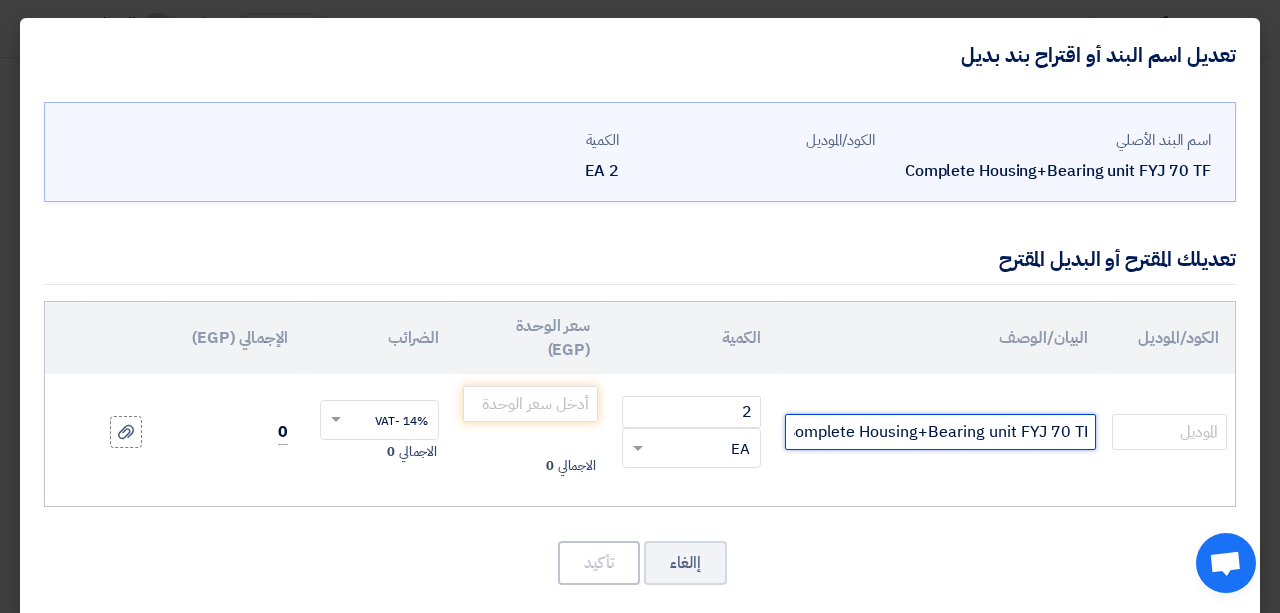scroll, scrollTop: 0, scrollLeft: -23, axis: horizontal 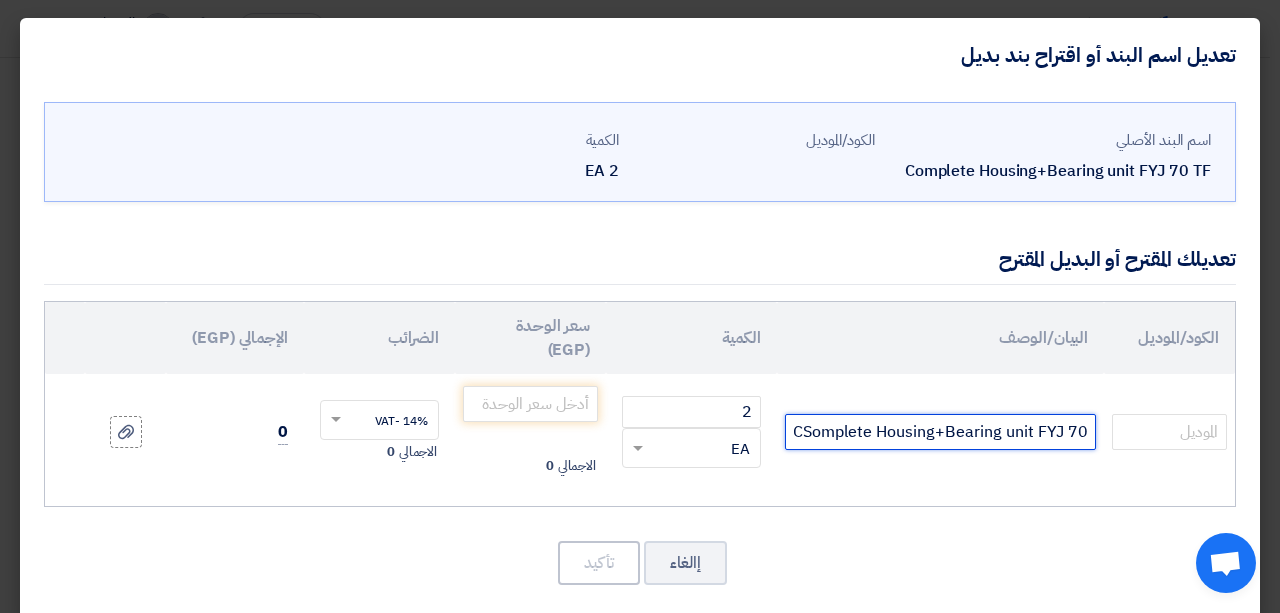 drag, startPoint x: 858, startPoint y: 430, endPoint x: 782, endPoint y: 444, distance: 77.27872 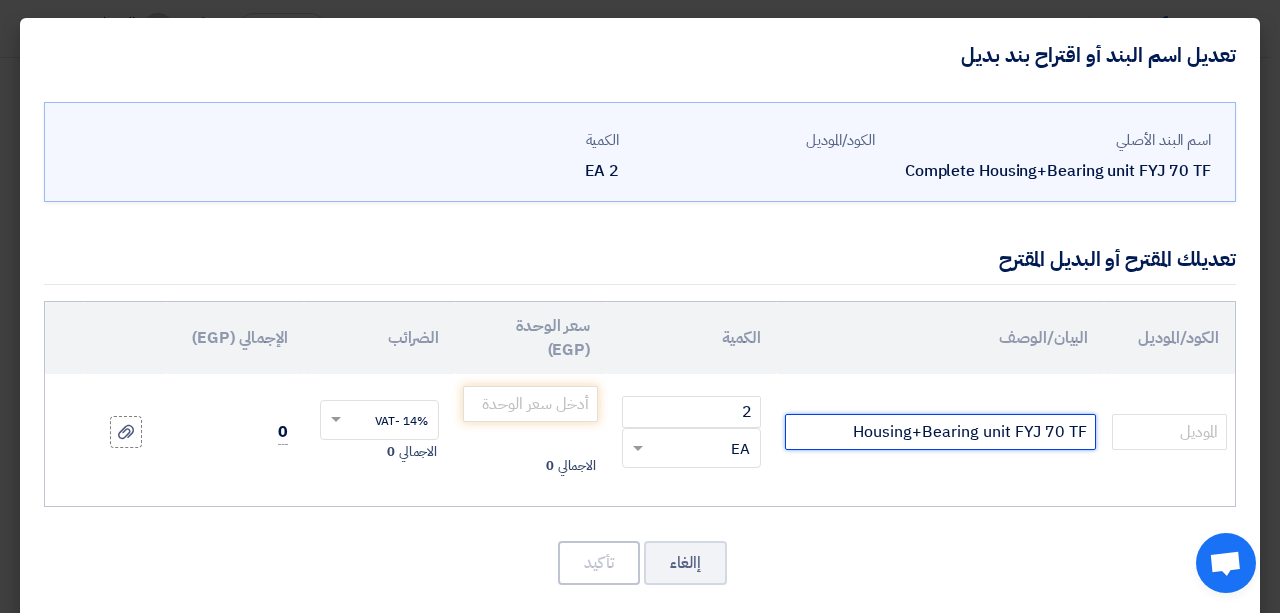 scroll, scrollTop: 0, scrollLeft: 0, axis: both 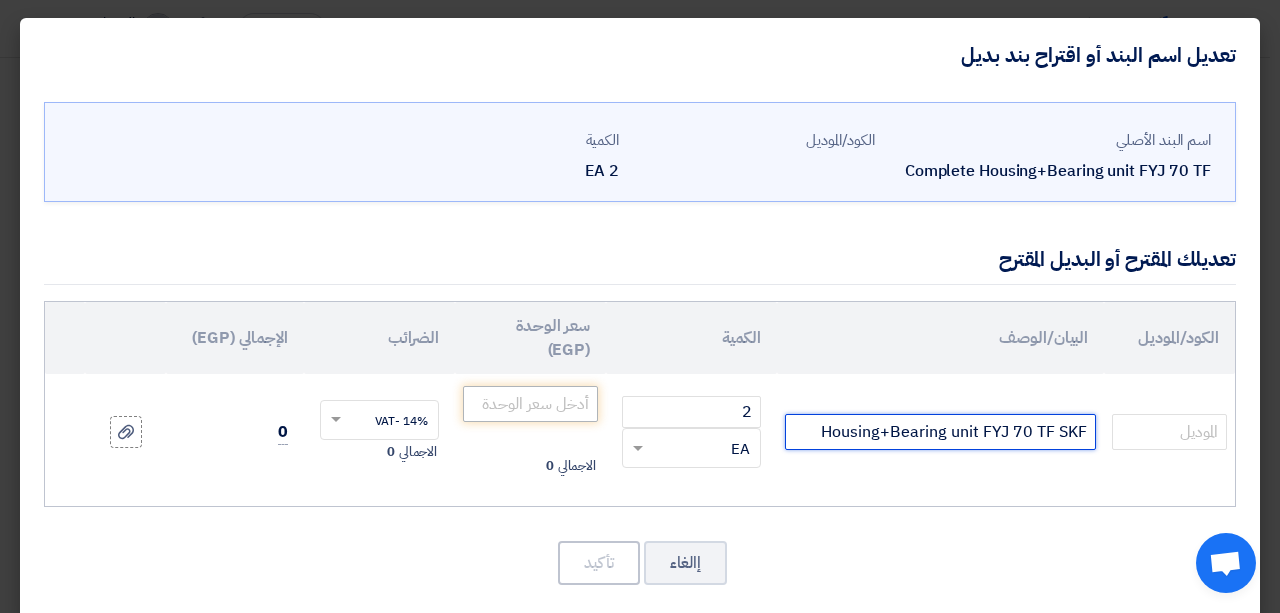 type on "Housing+Bearing unit FYJ 70 TF SKF" 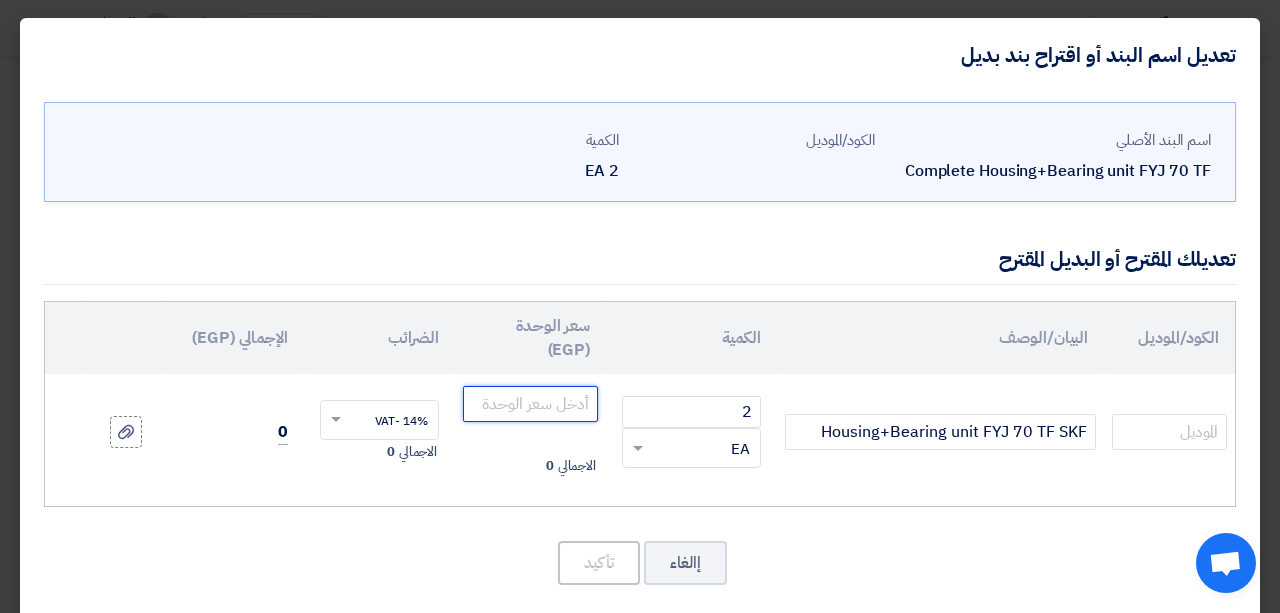 click 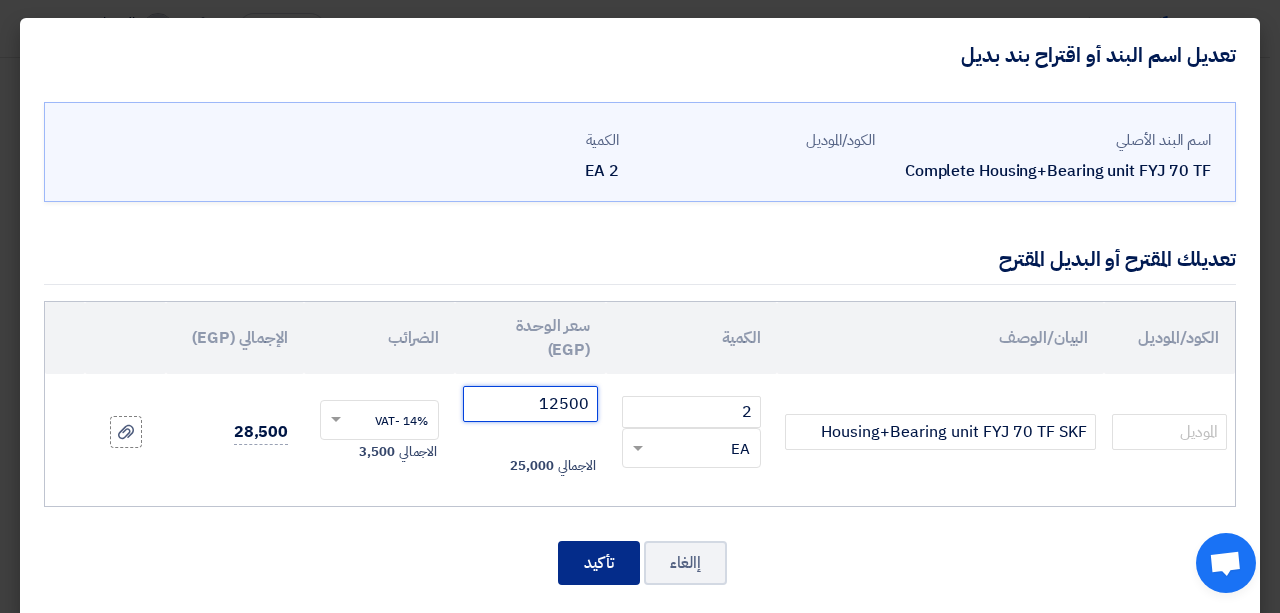 type on "12500" 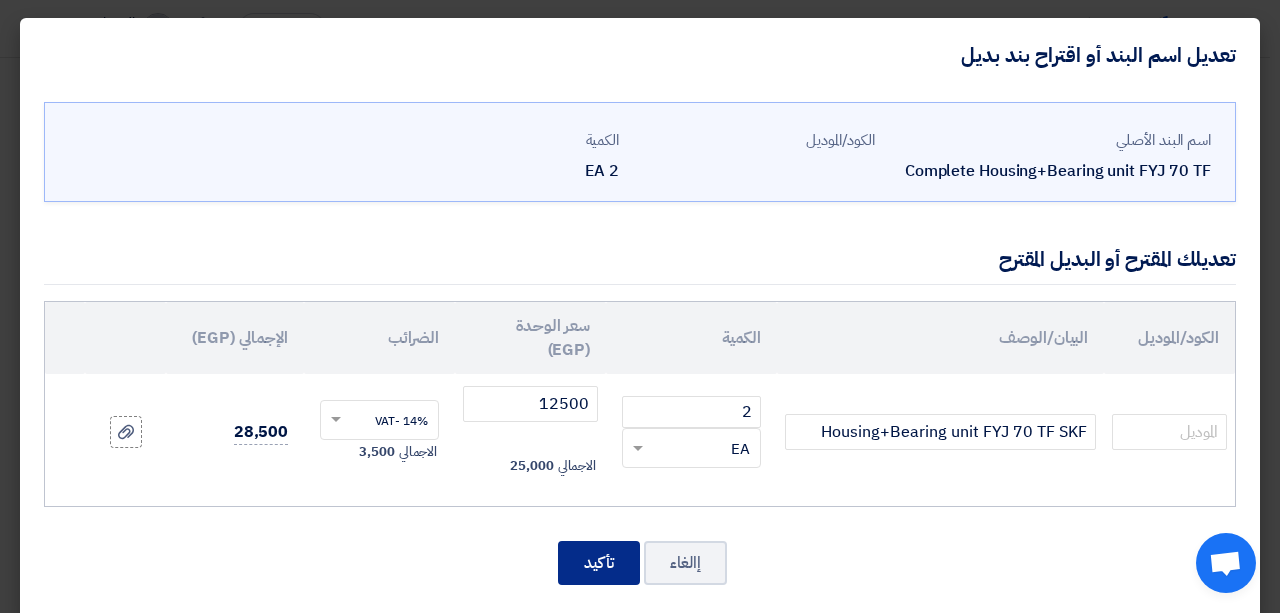 click on "تأكيد" 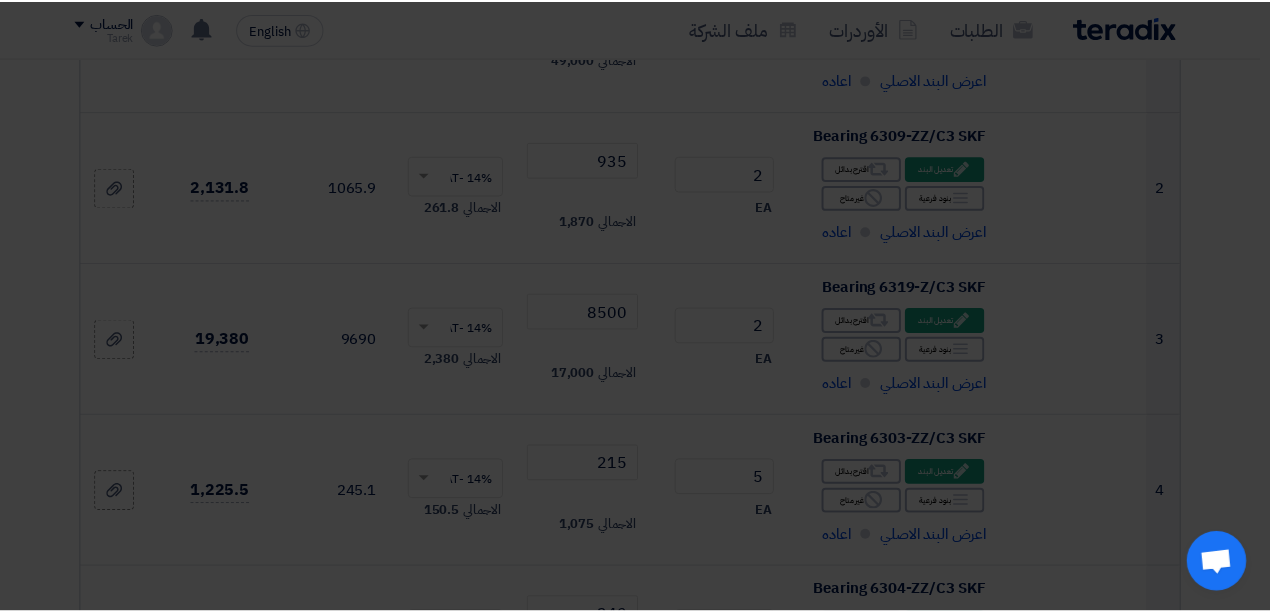 scroll, scrollTop: 1706, scrollLeft: 0, axis: vertical 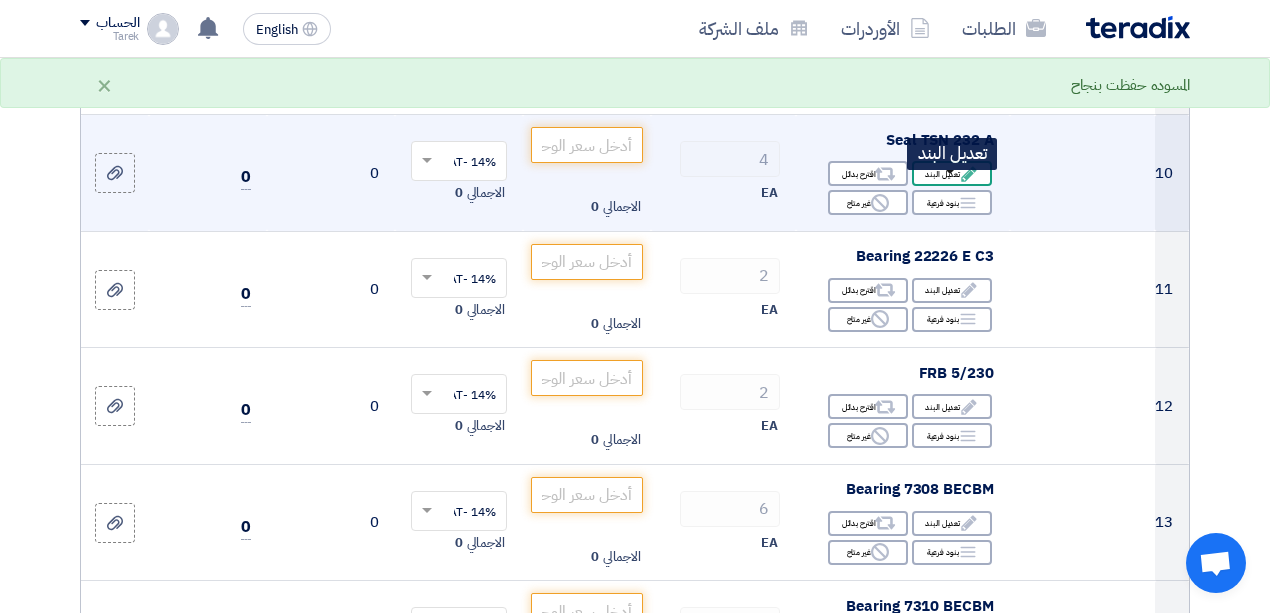 click 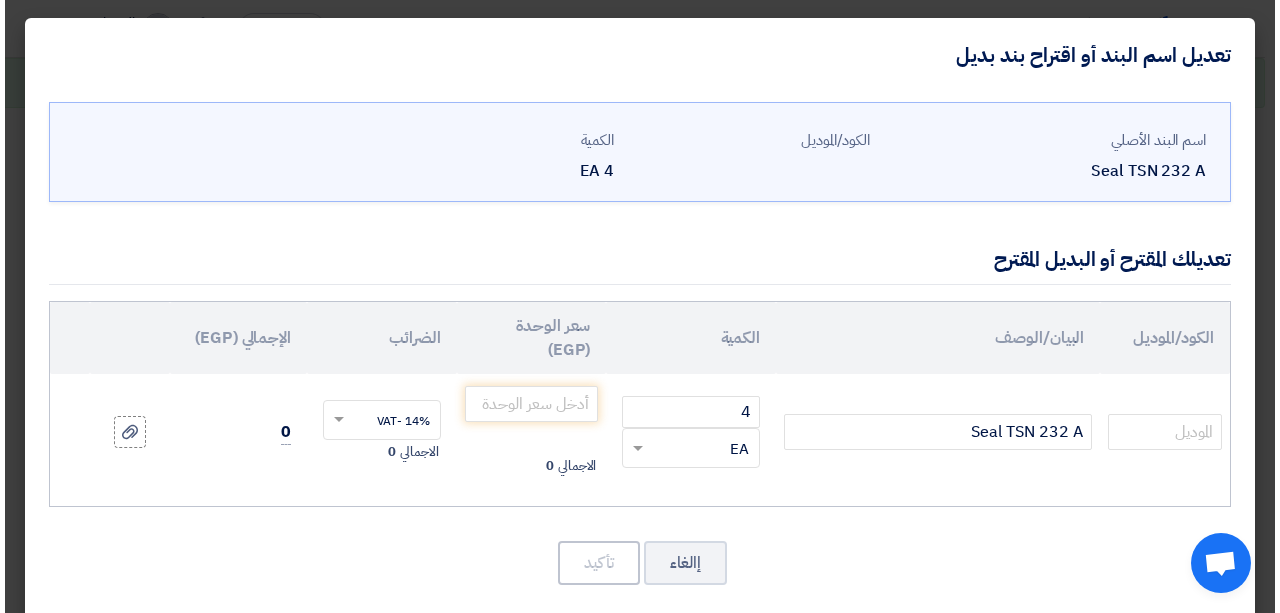 scroll, scrollTop: 448, scrollLeft: 0, axis: vertical 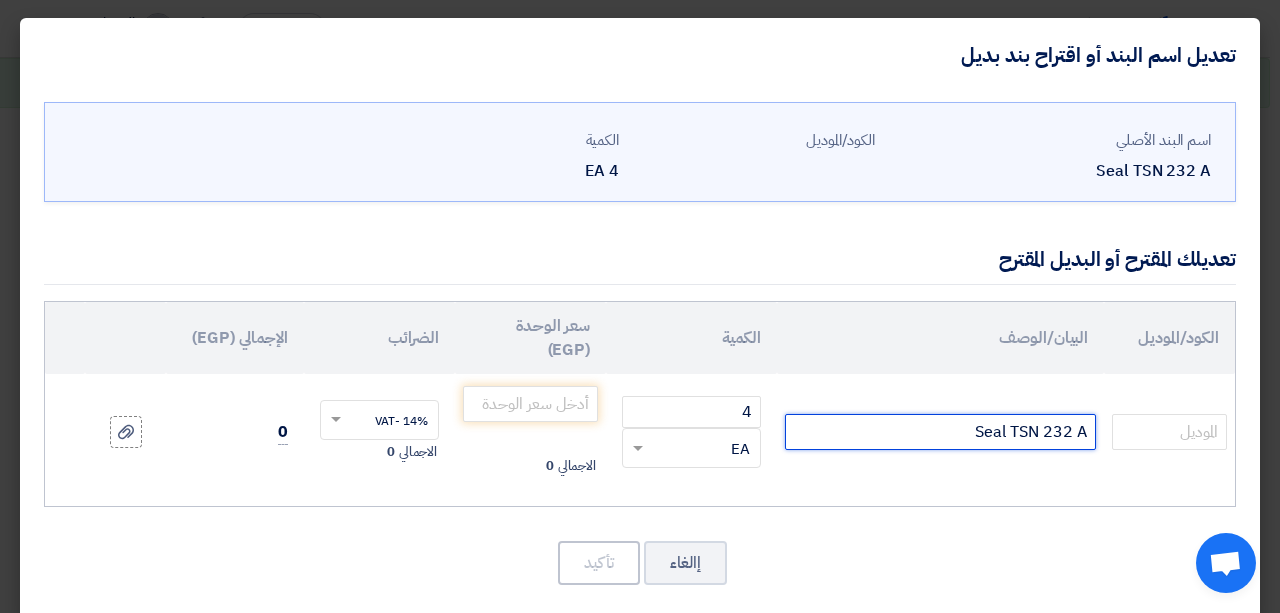 drag, startPoint x: 861, startPoint y: 435, endPoint x: 836, endPoint y: 402, distance: 41.400482 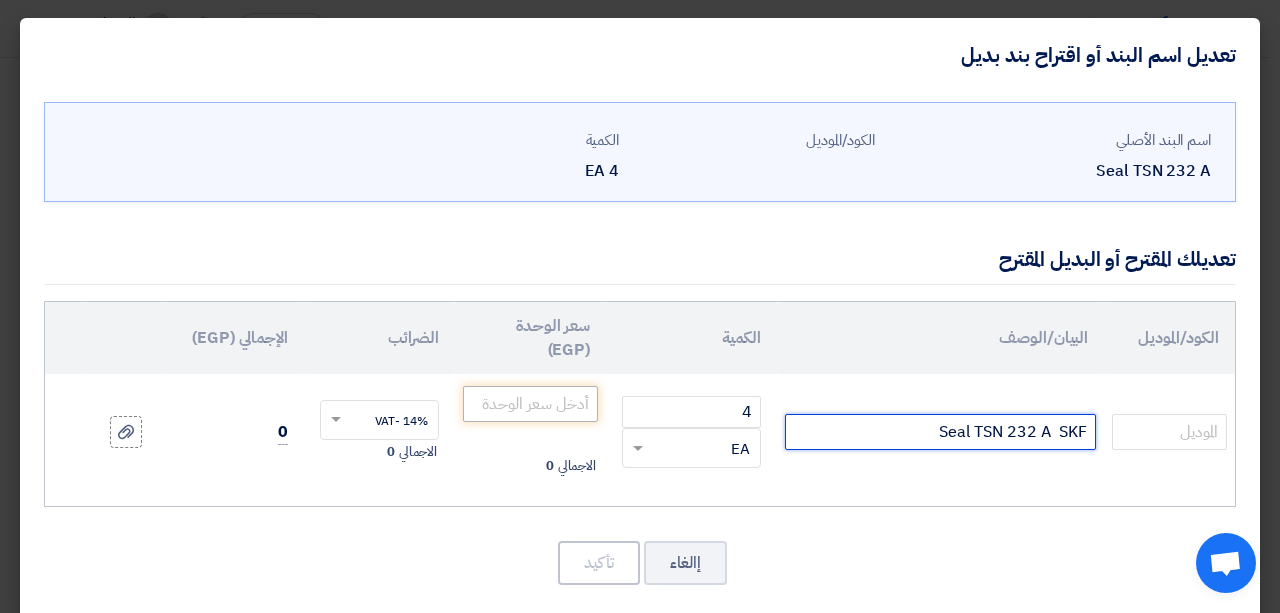 type on "Seal TSN 232 A  SKF" 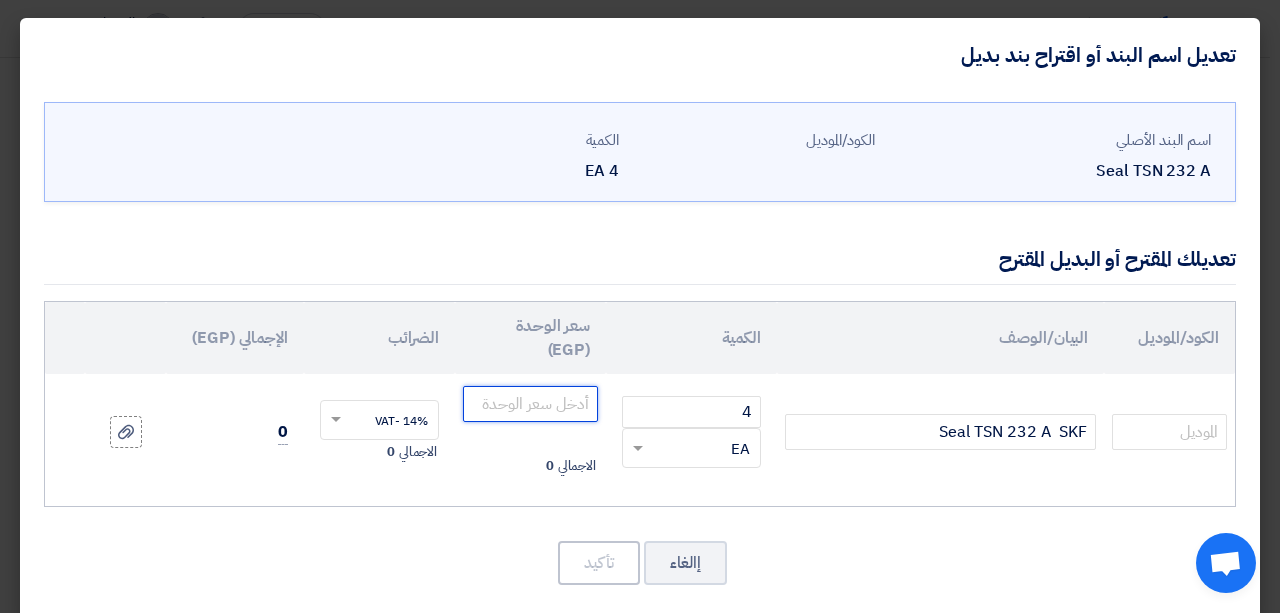 click 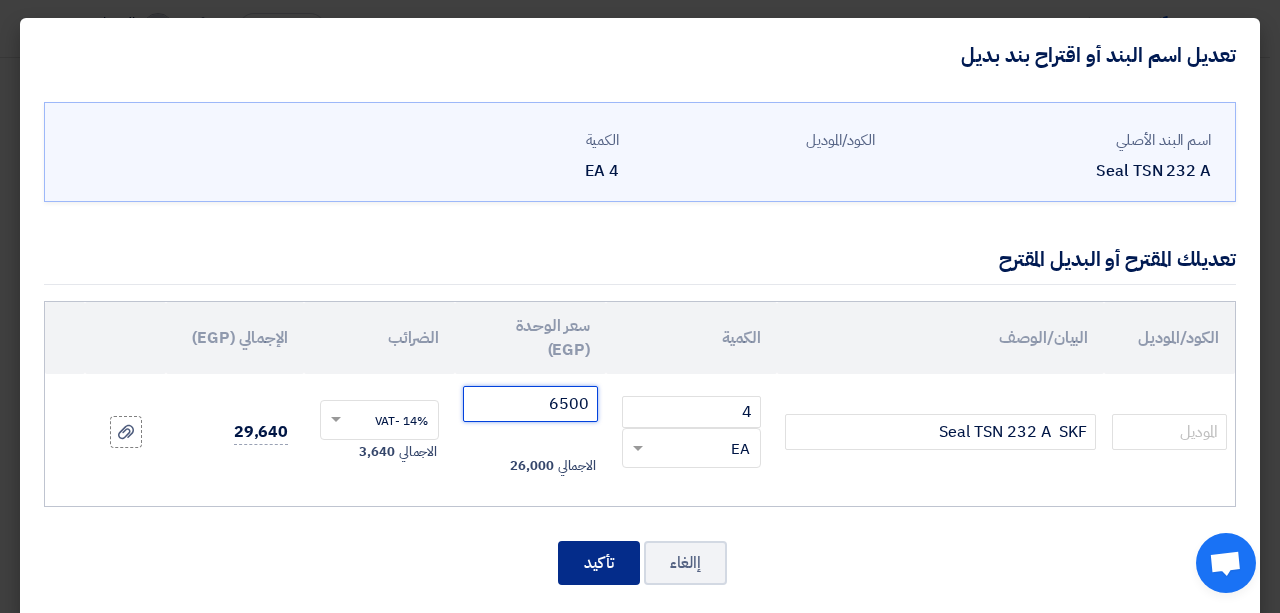 type on "6500" 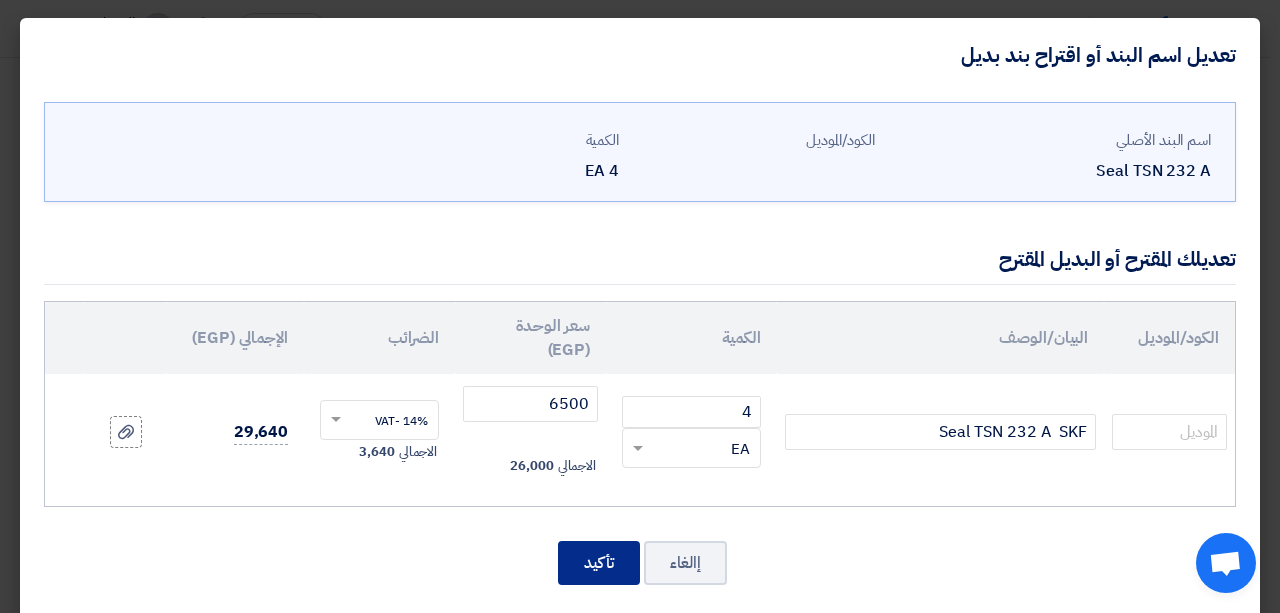 click on "تأكيد" 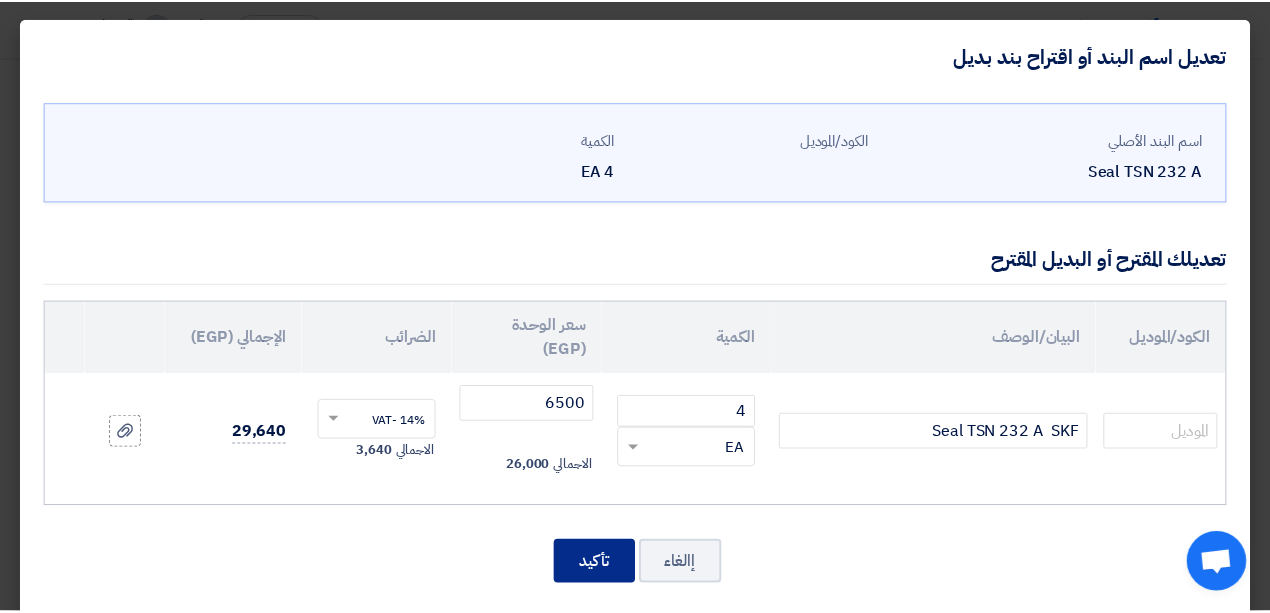 scroll, scrollTop: 1881, scrollLeft: 0, axis: vertical 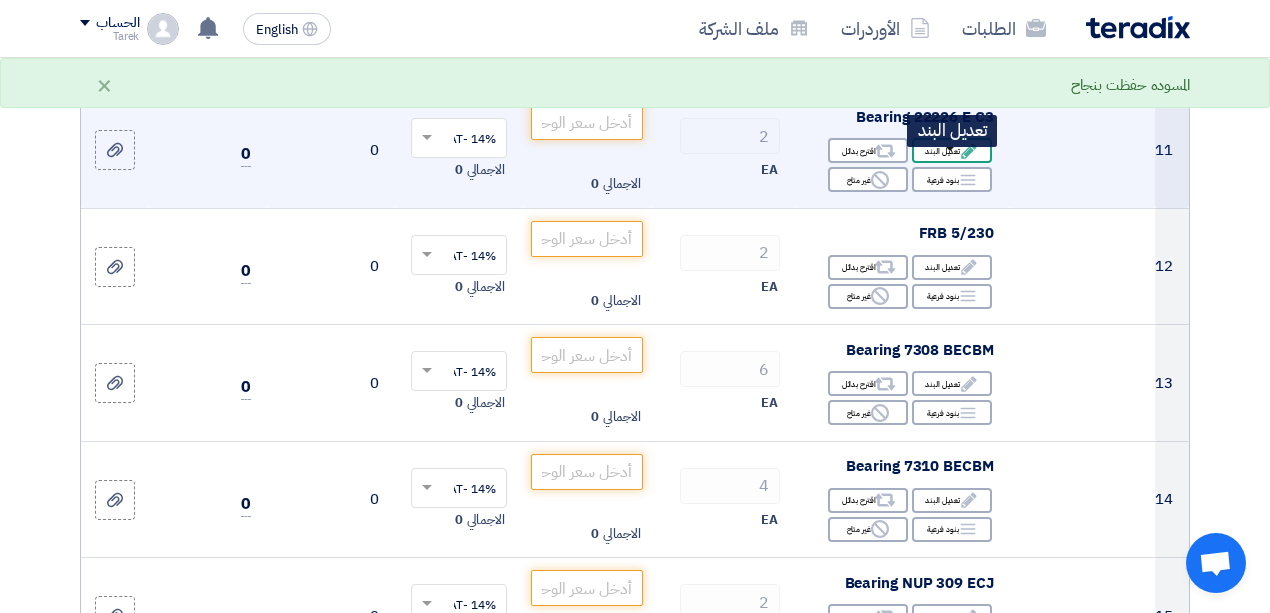click on "Edit" 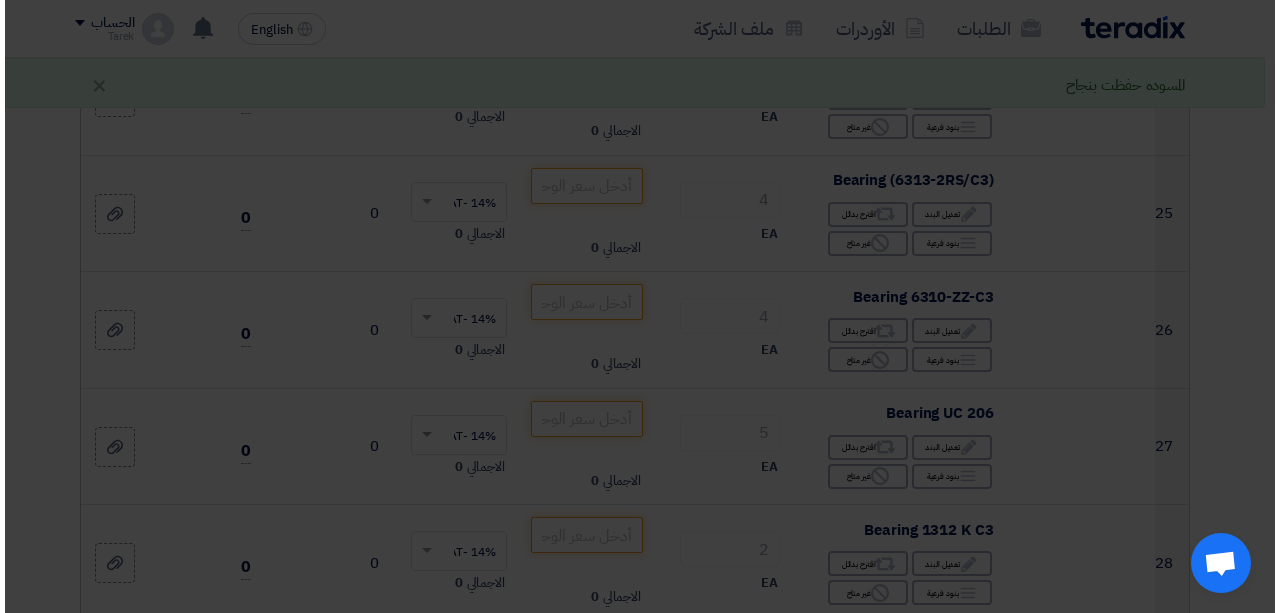 scroll, scrollTop: 448, scrollLeft: 0, axis: vertical 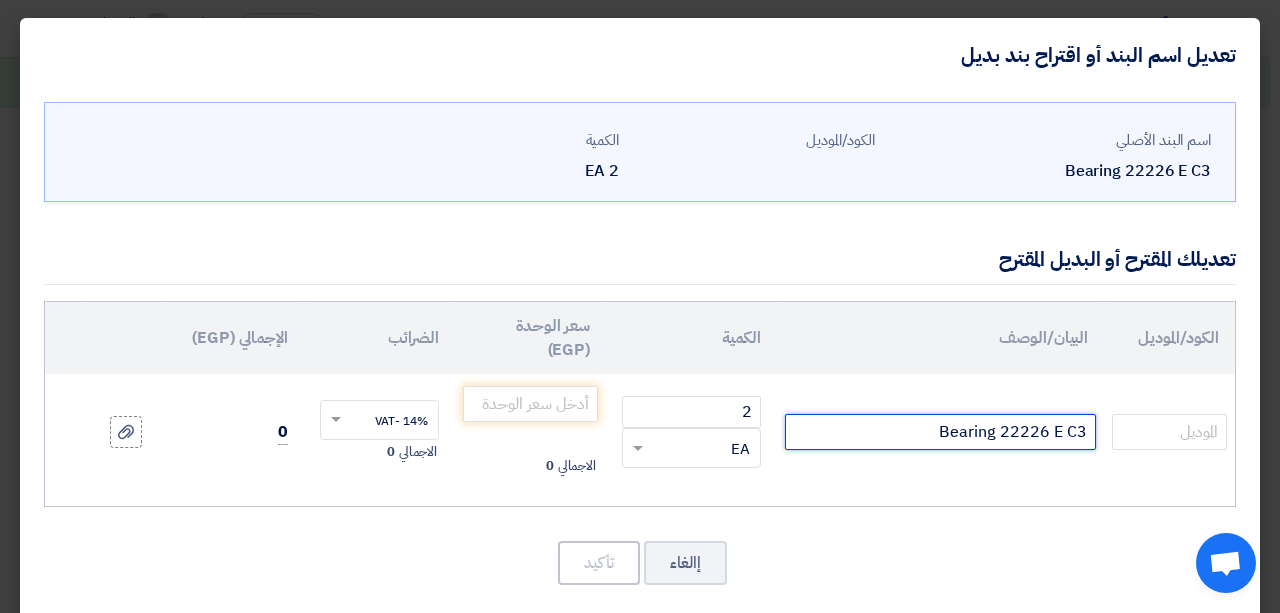 click on "Bearing 22226 E C3" 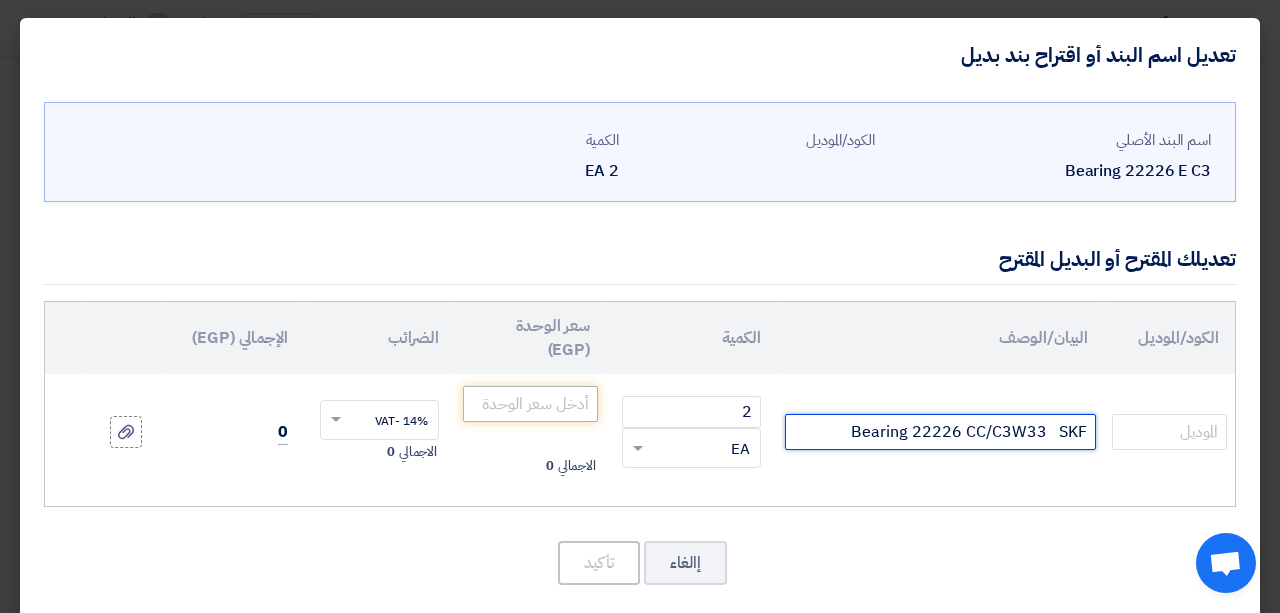 type on "Bearing 22226 CC/C3W33   SKF" 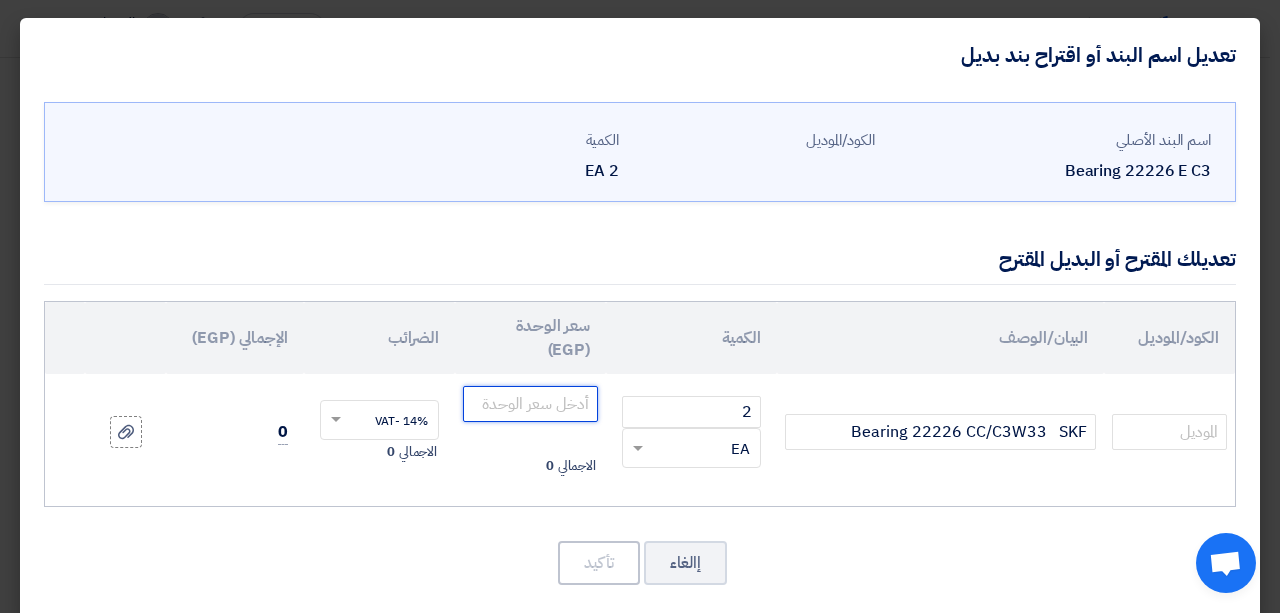 click 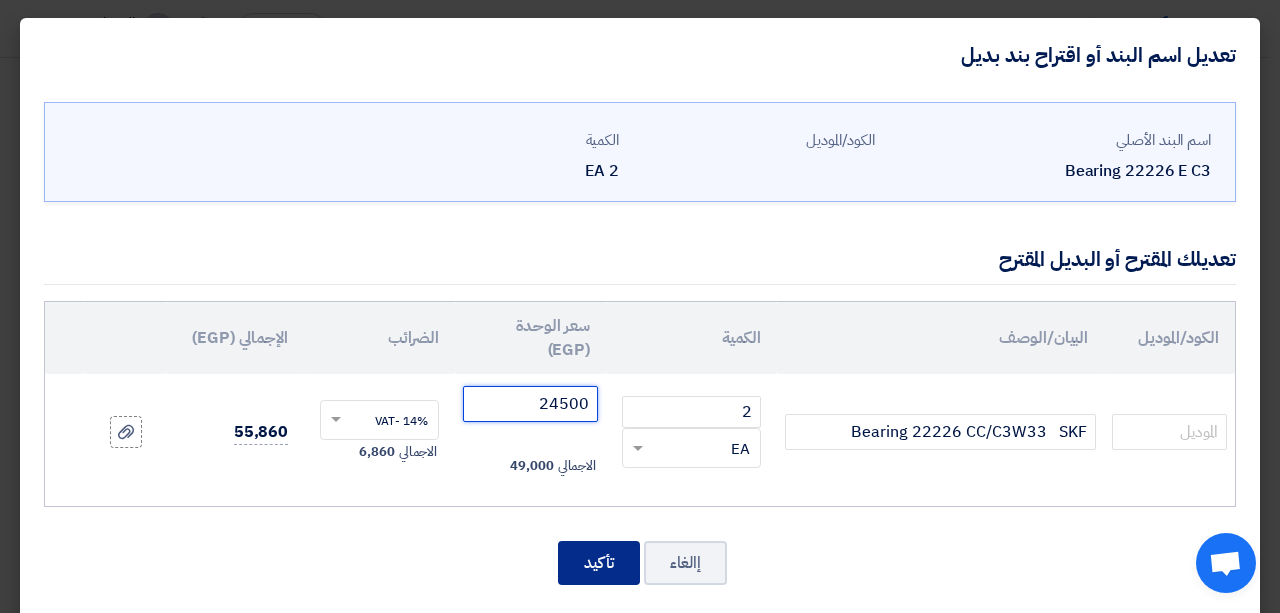 type on "24500" 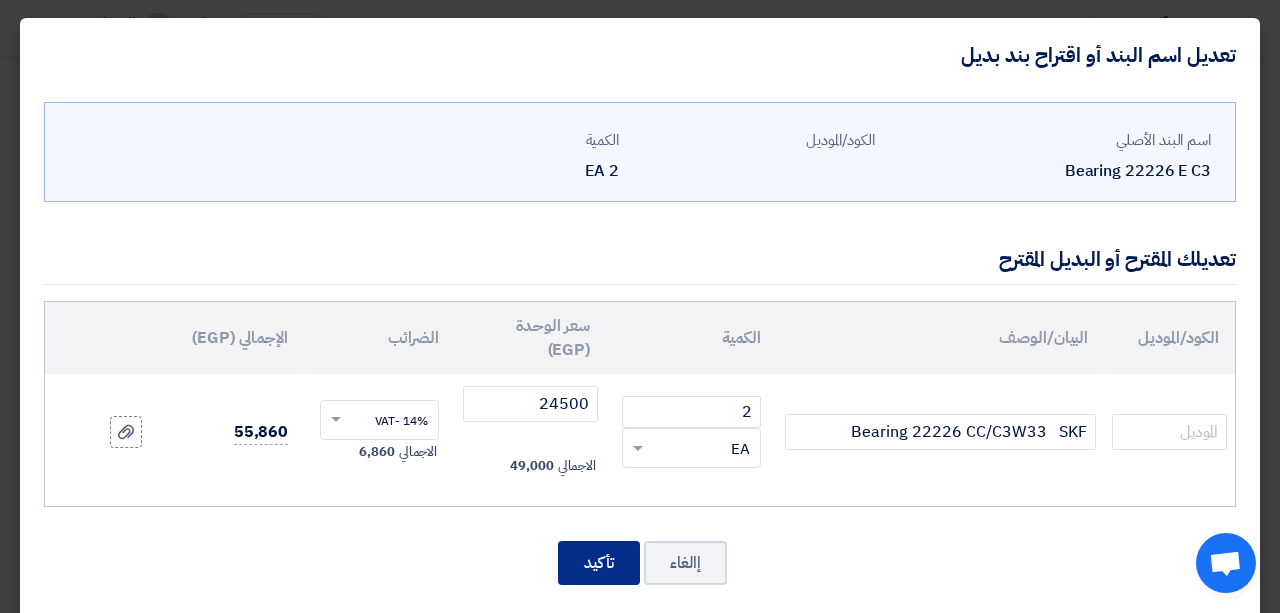 click on "تأكيد" 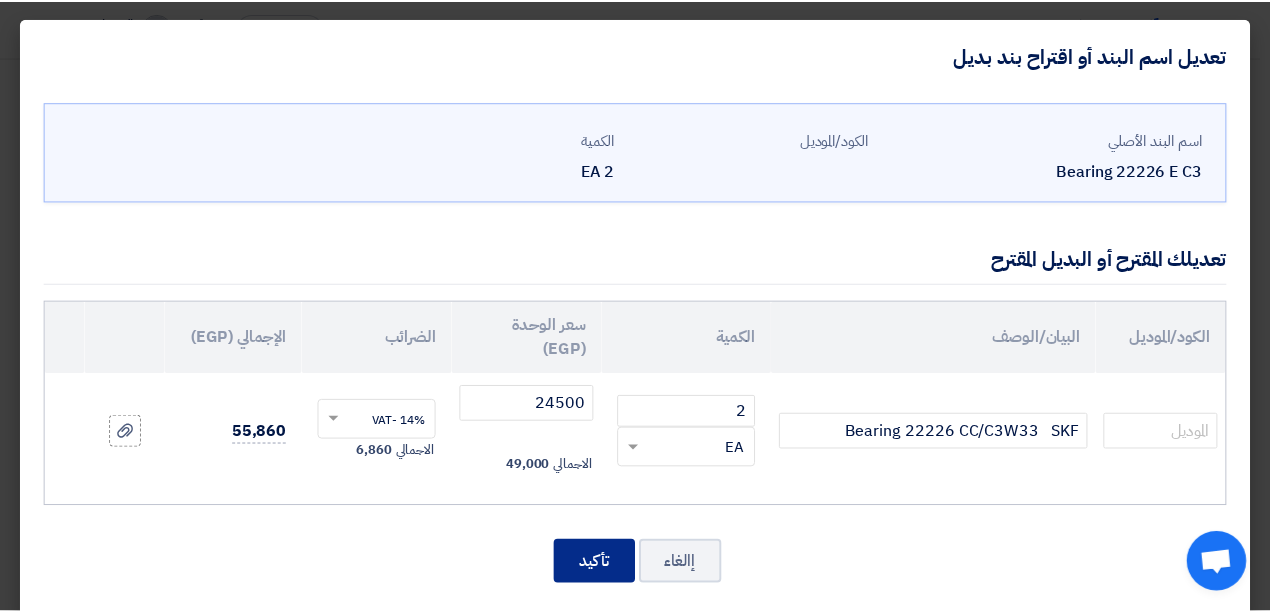 scroll, scrollTop: 2032, scrollLeft: 0, axis: vertical 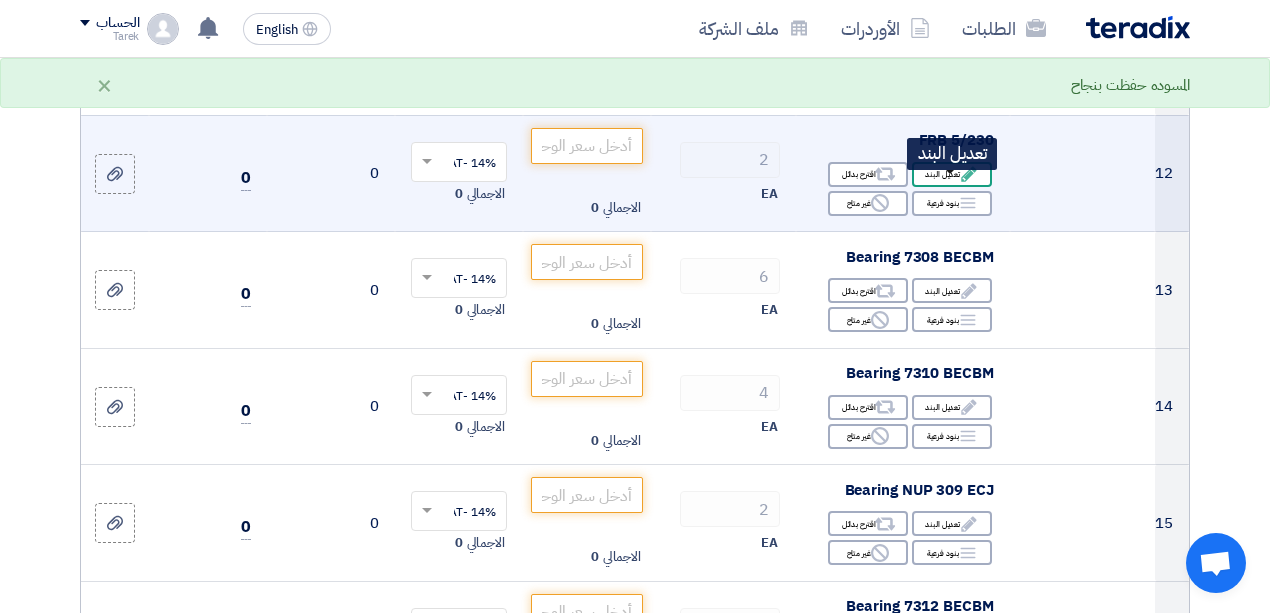 click on "Edit
تعديل البند" 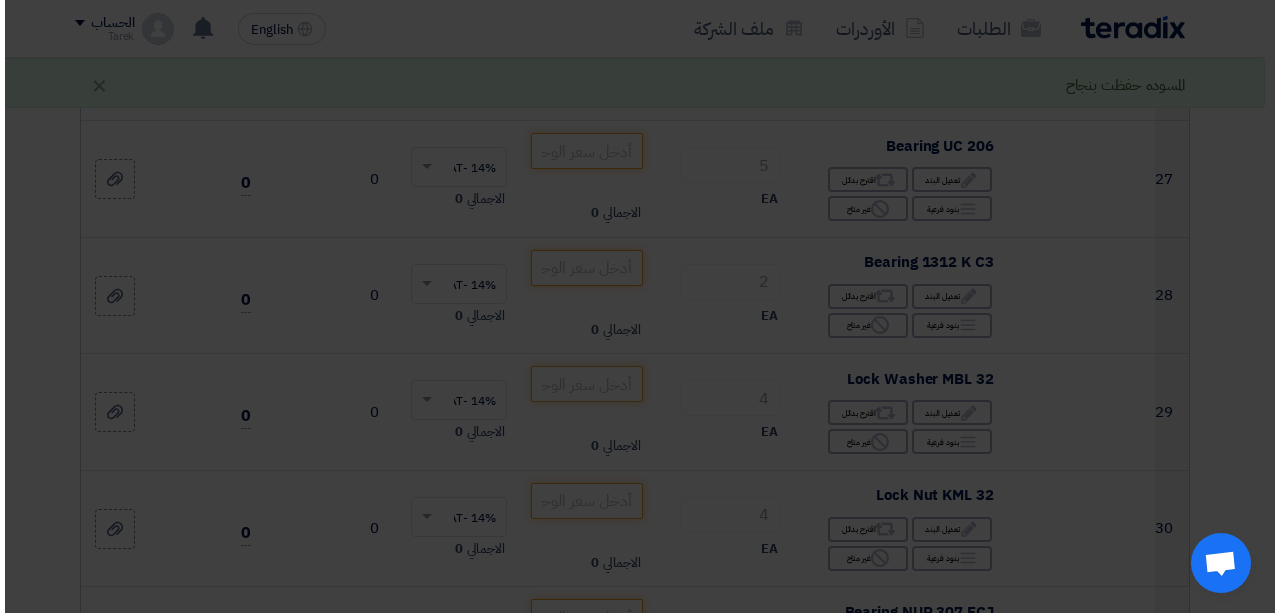 scroll, scrollTop: 448, scrollLeft: 0, axis: vertical 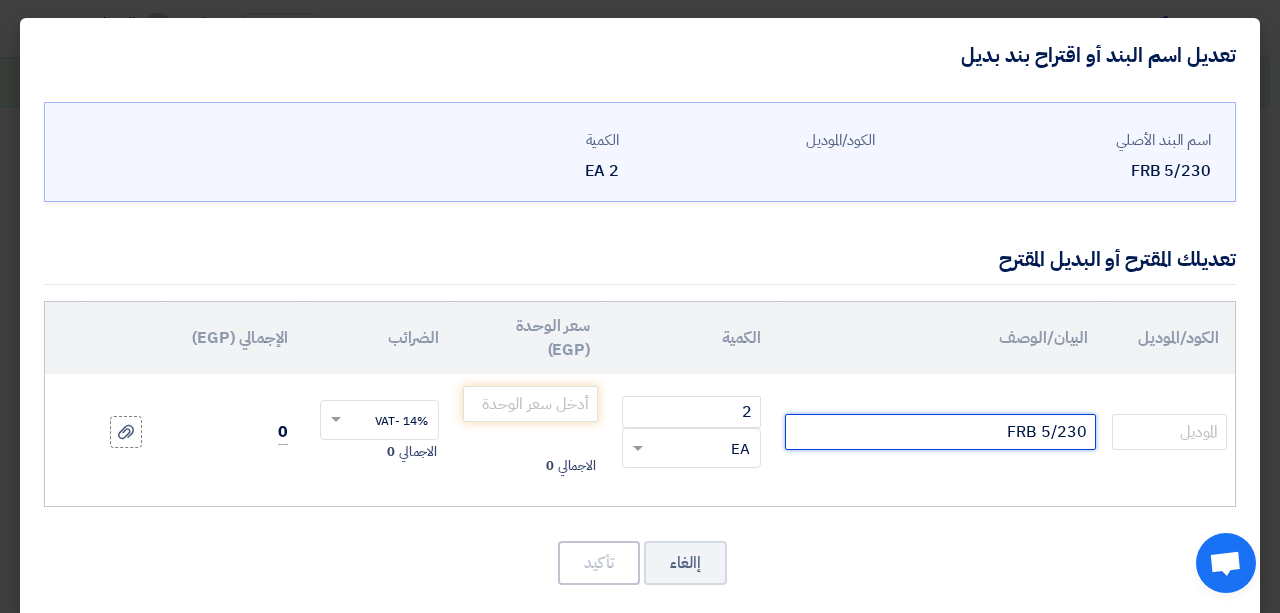 click on "FRB 5/230" 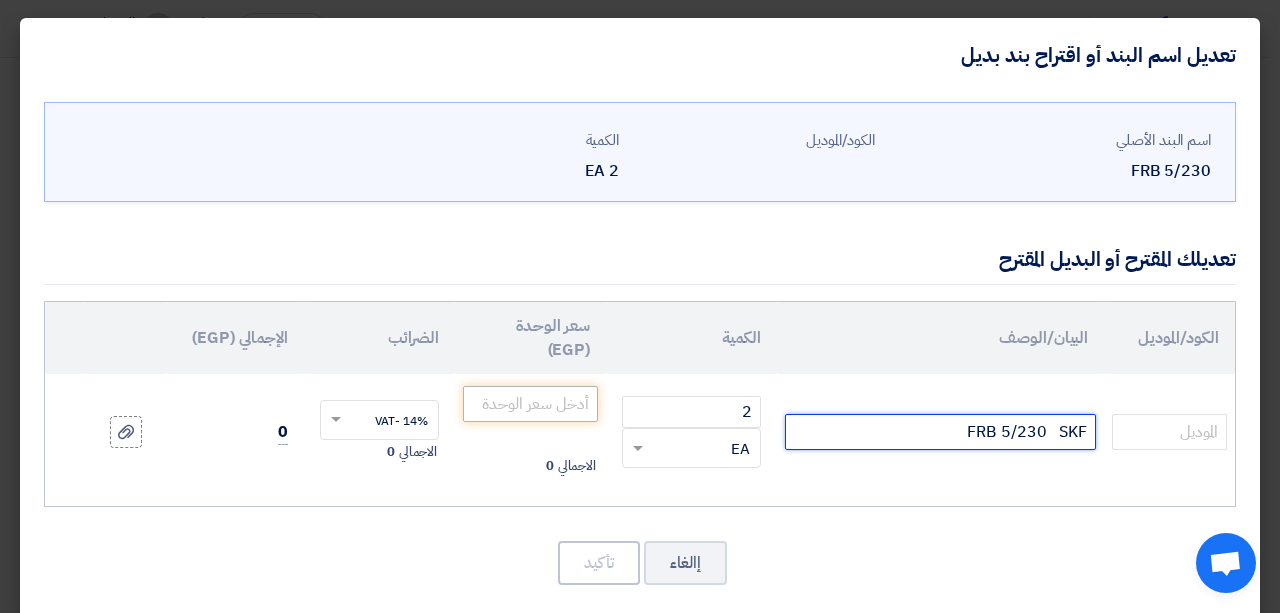 type on "FRB 5/230   SKF" 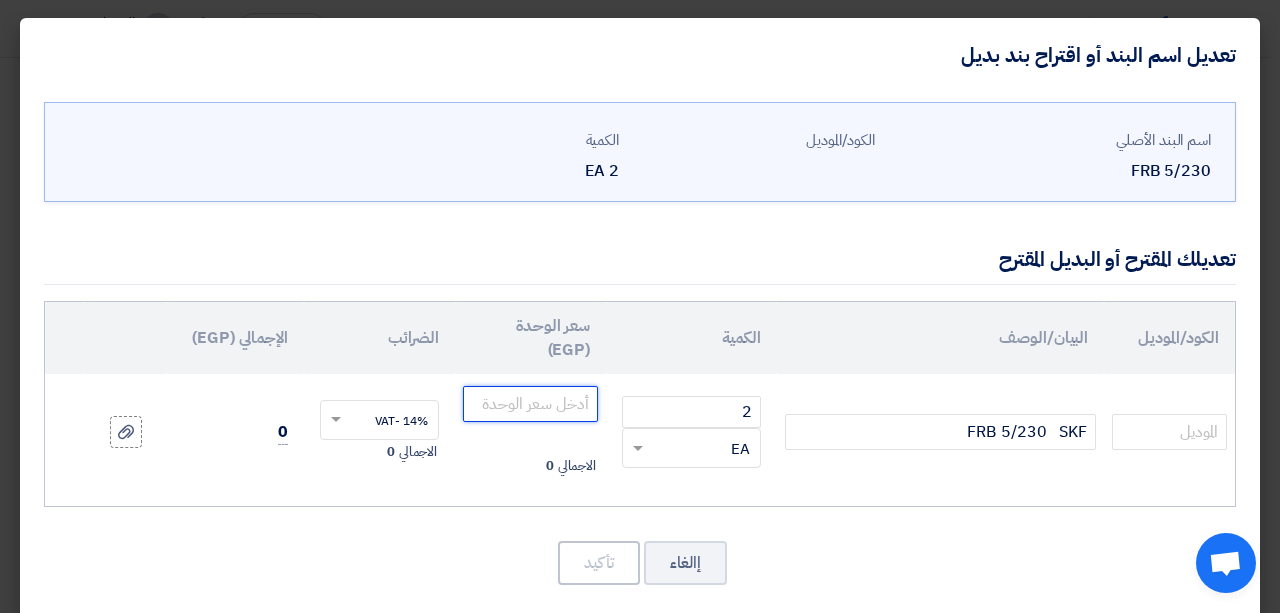 click 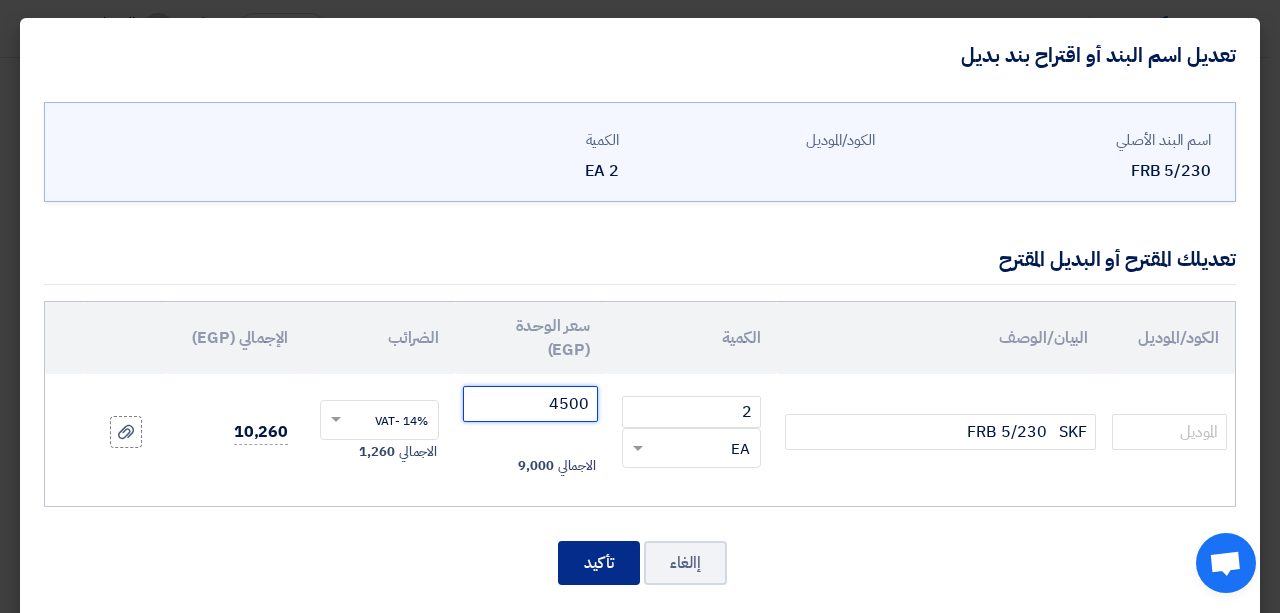 type on "4500" 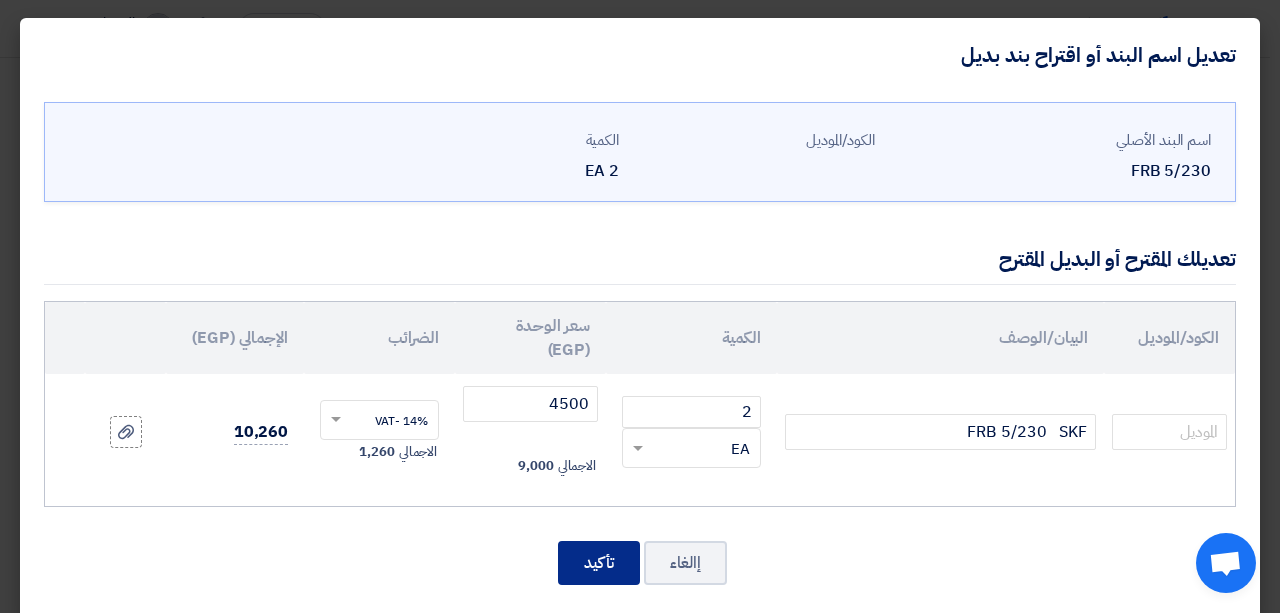 click on "تأكيد" 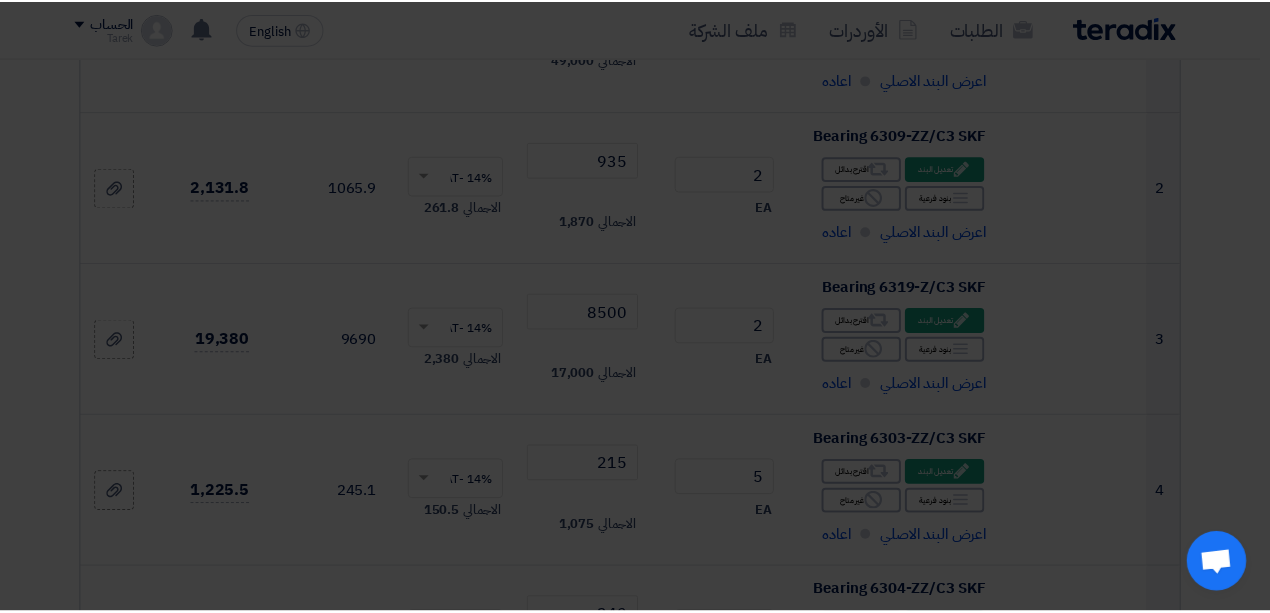 scroll, scrollTop: 2206, scrollLeft: 0, axis: vertical 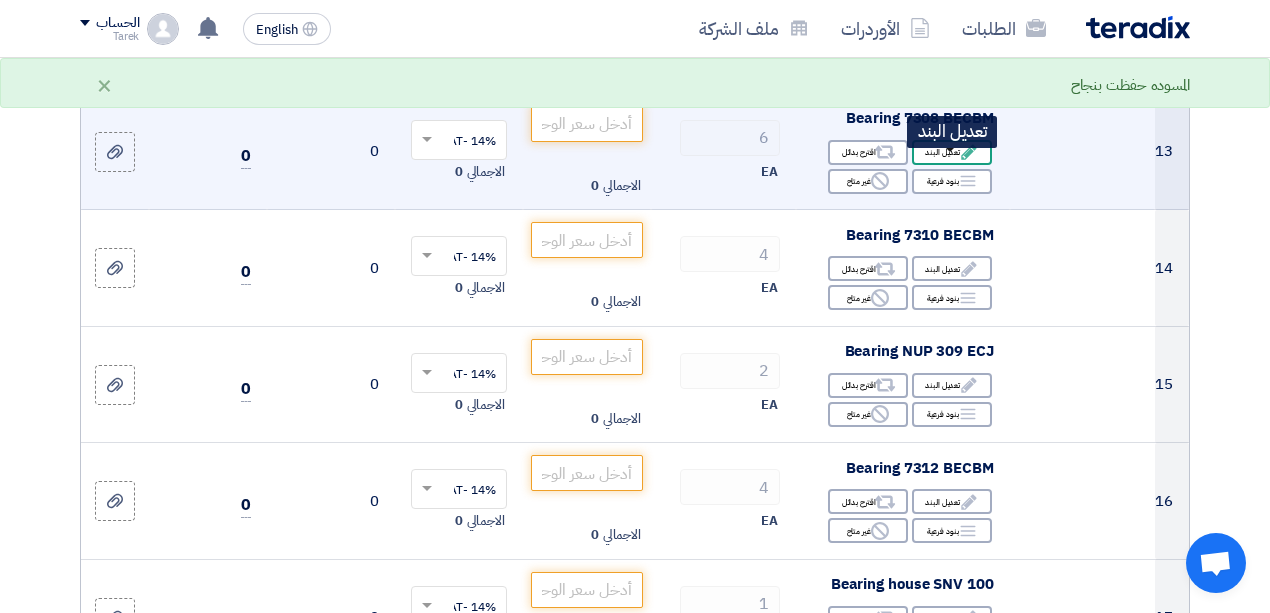 click on "Edit" 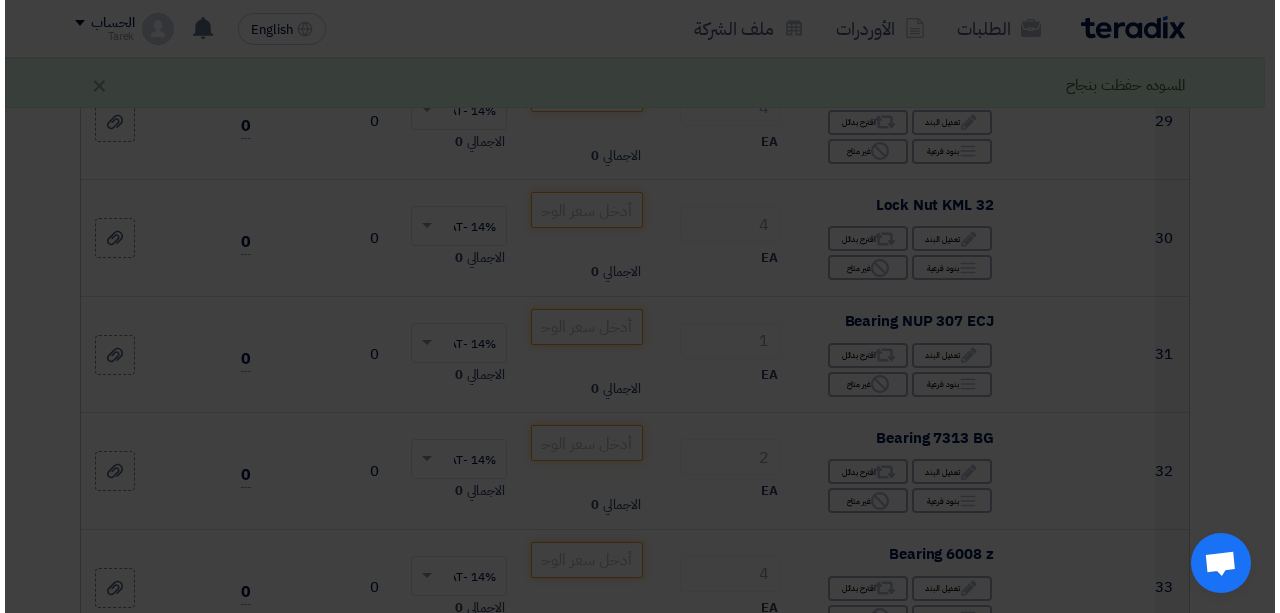 scroll, scrollTop: 448, scrollLeft: 0, axis: vertical 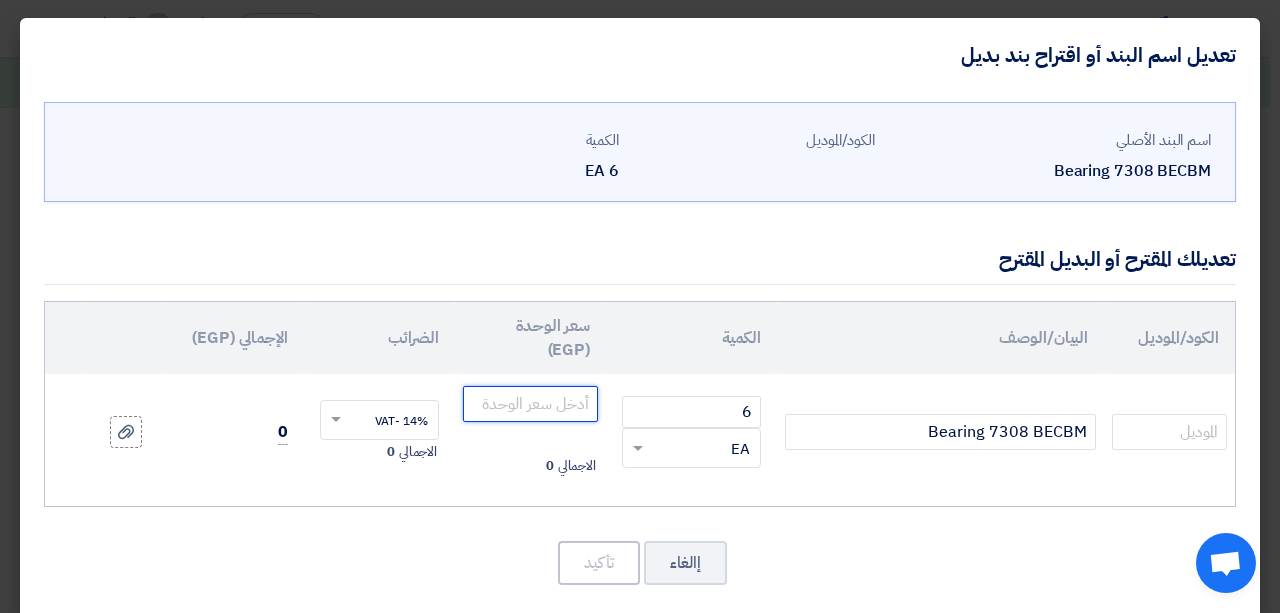click 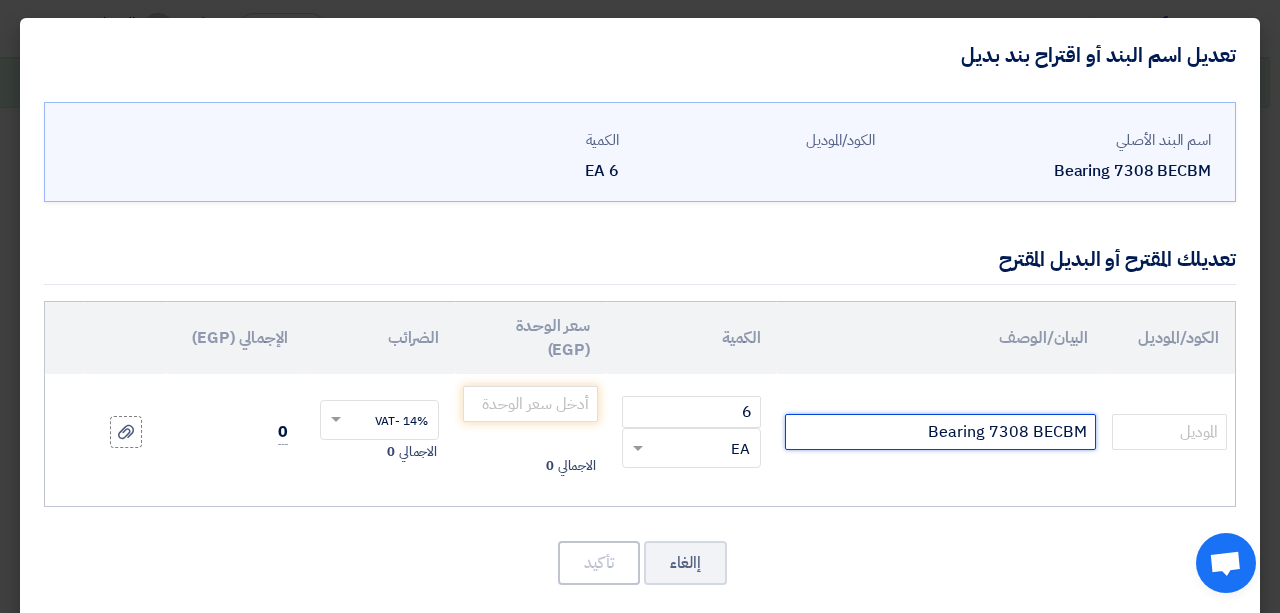 click on "Bearing 7308 BECBM" 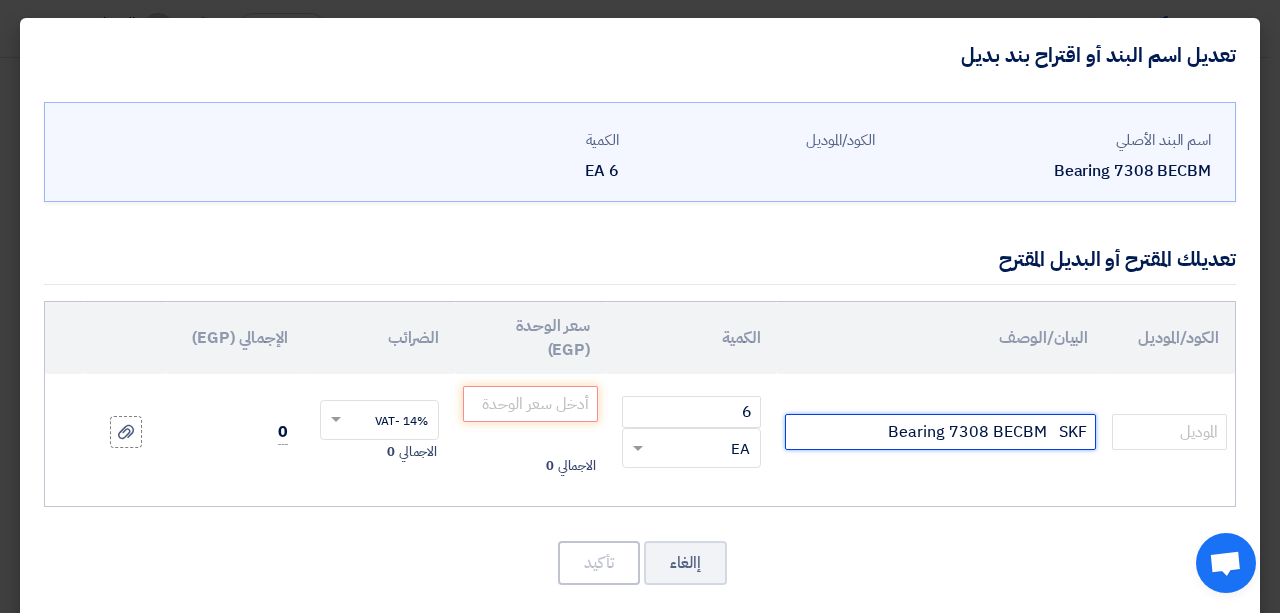type on "Bearing 7308 BECBM   SKF" 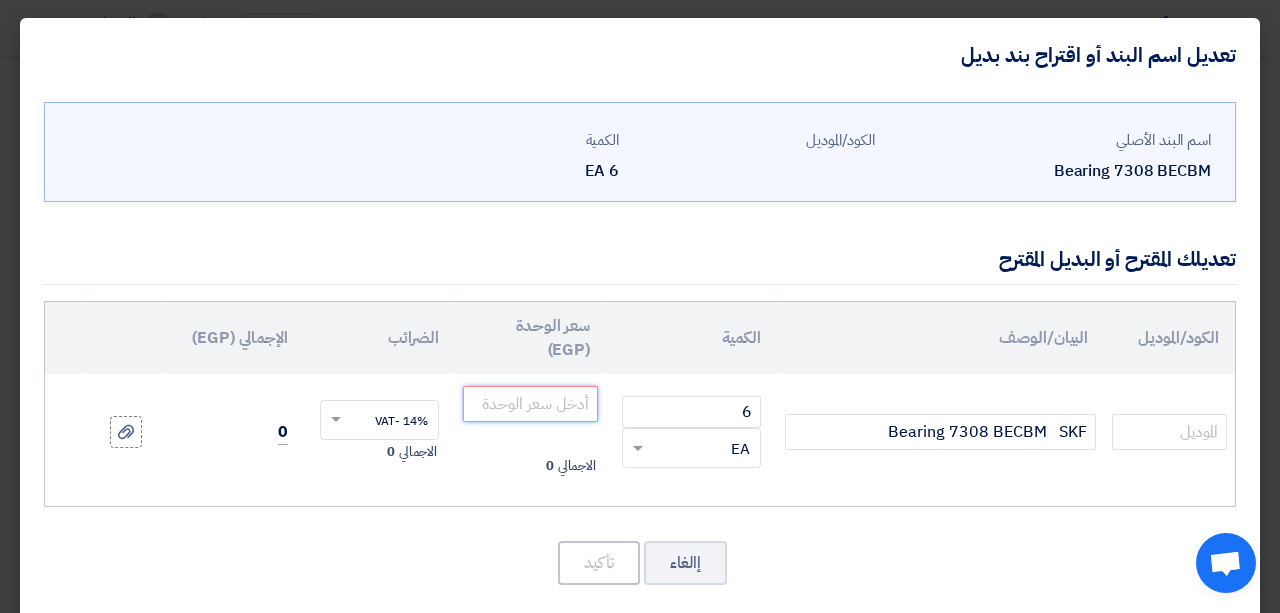 click 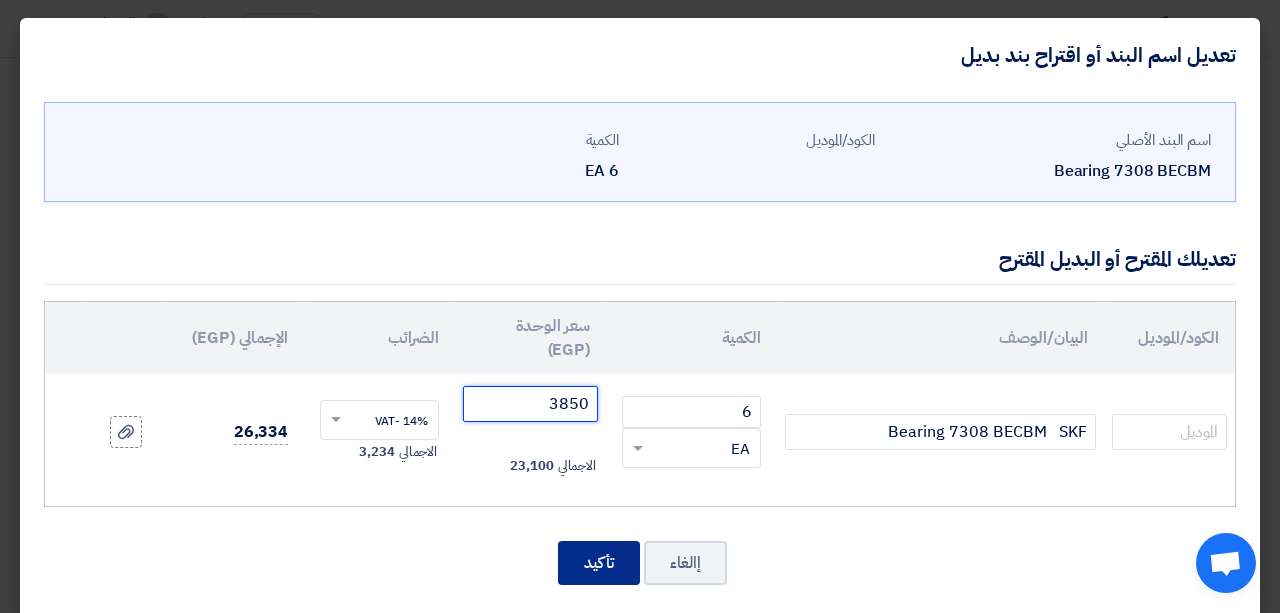 type on "3850" 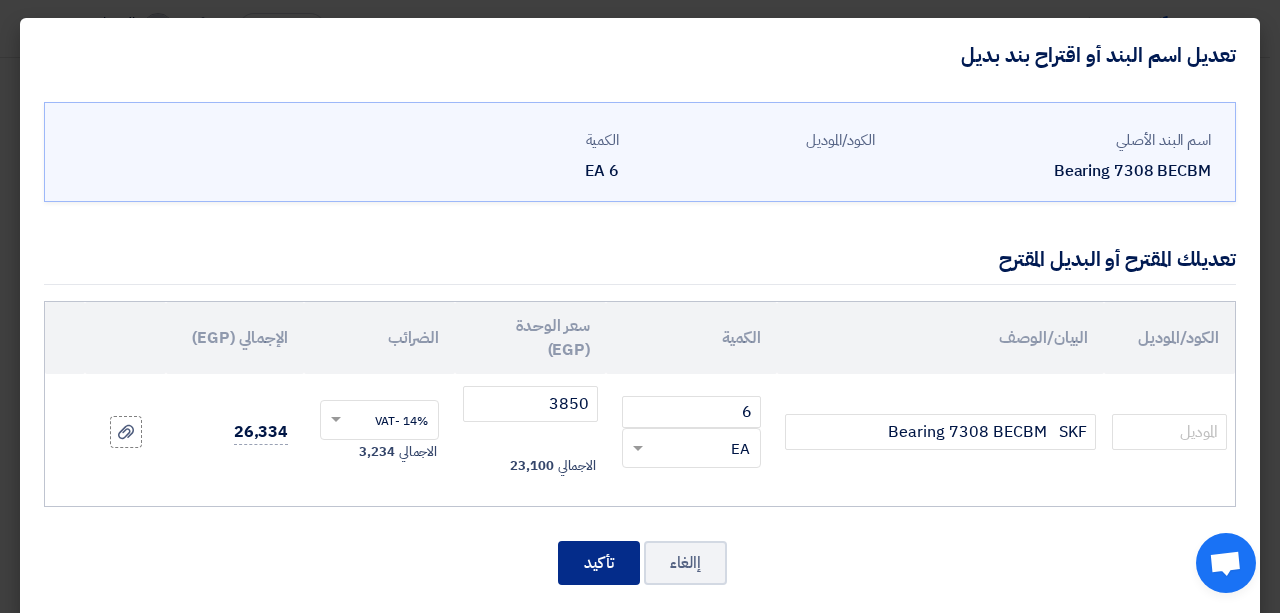 click on "تأكيد" 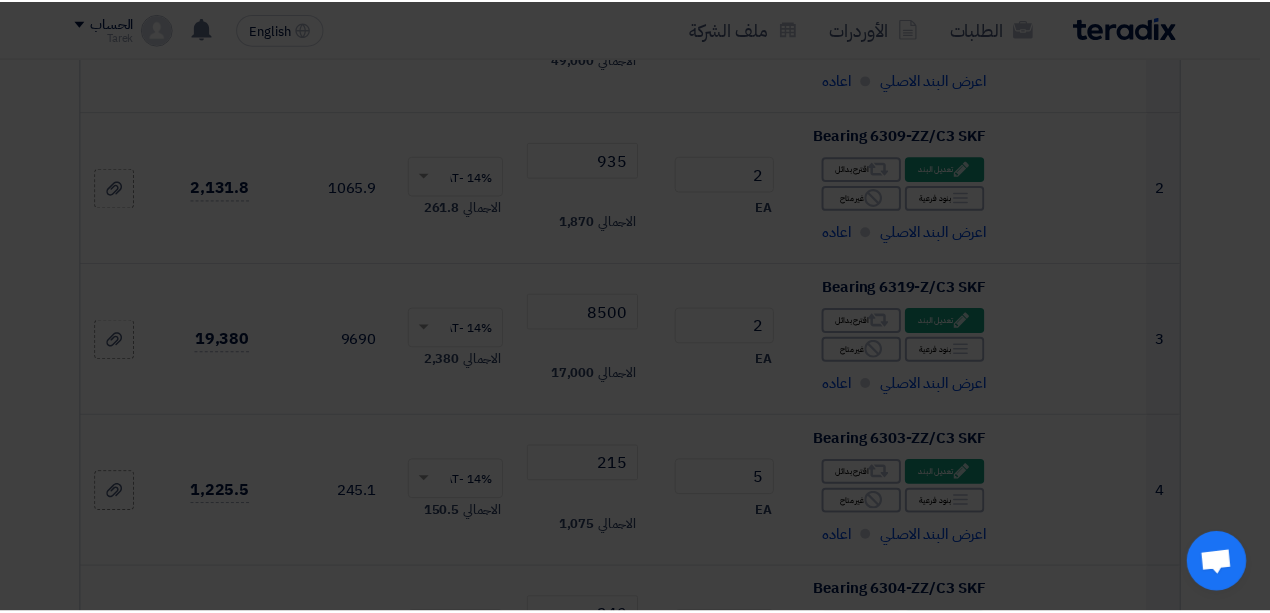 scroll, scrollTop: 2358, scrollLeft: 0, axis: vertical 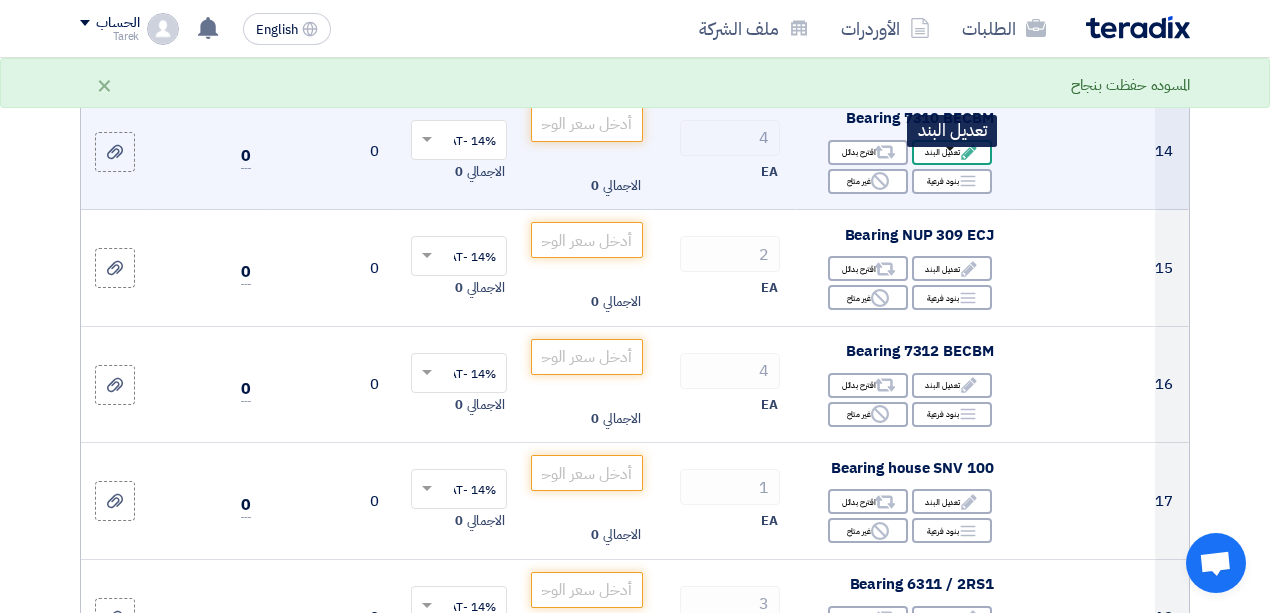 click on "Edit" 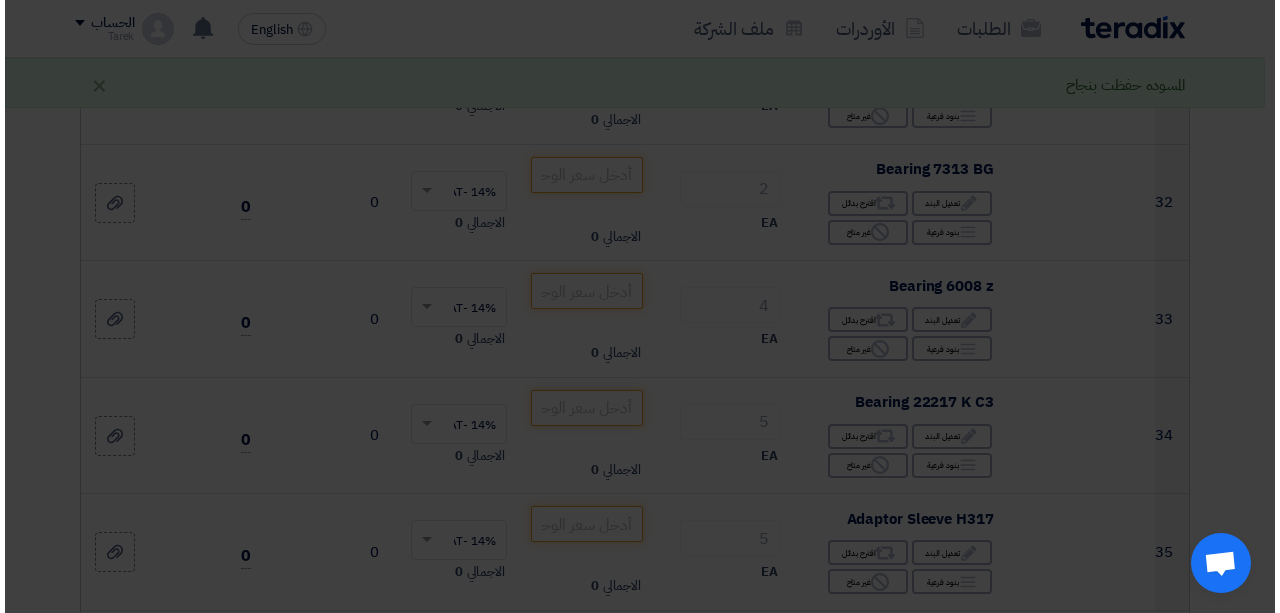 scroll, scrollTop: 448, scrollLeft: 0, axis: vertical 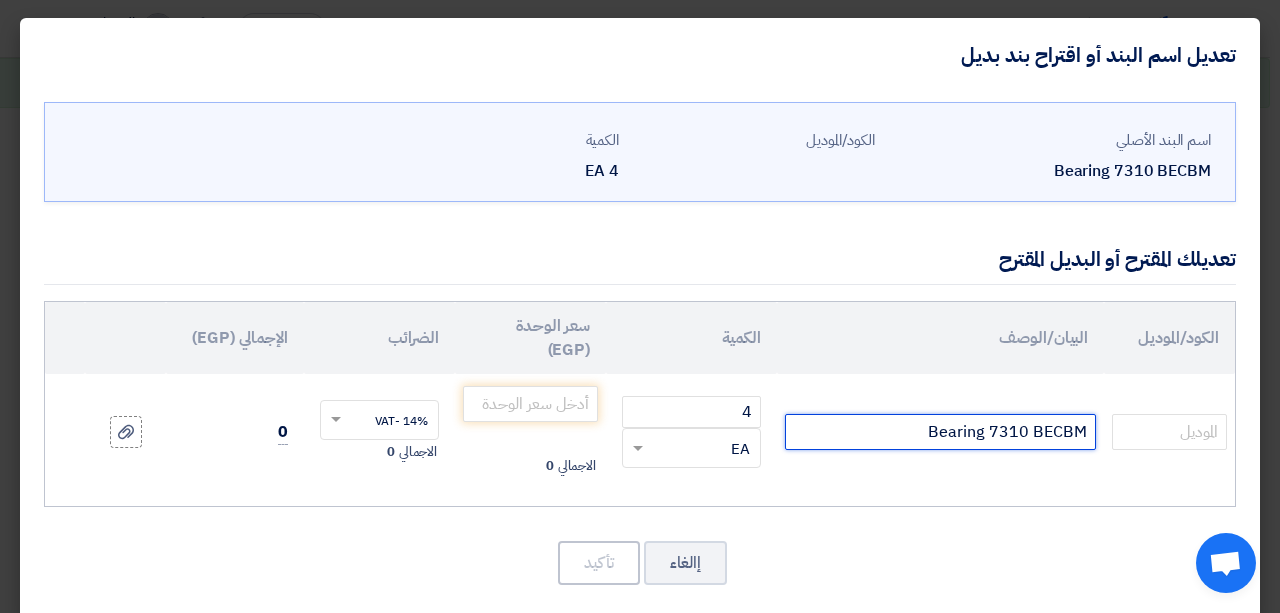 click on "Bearing 7310 BECBM" 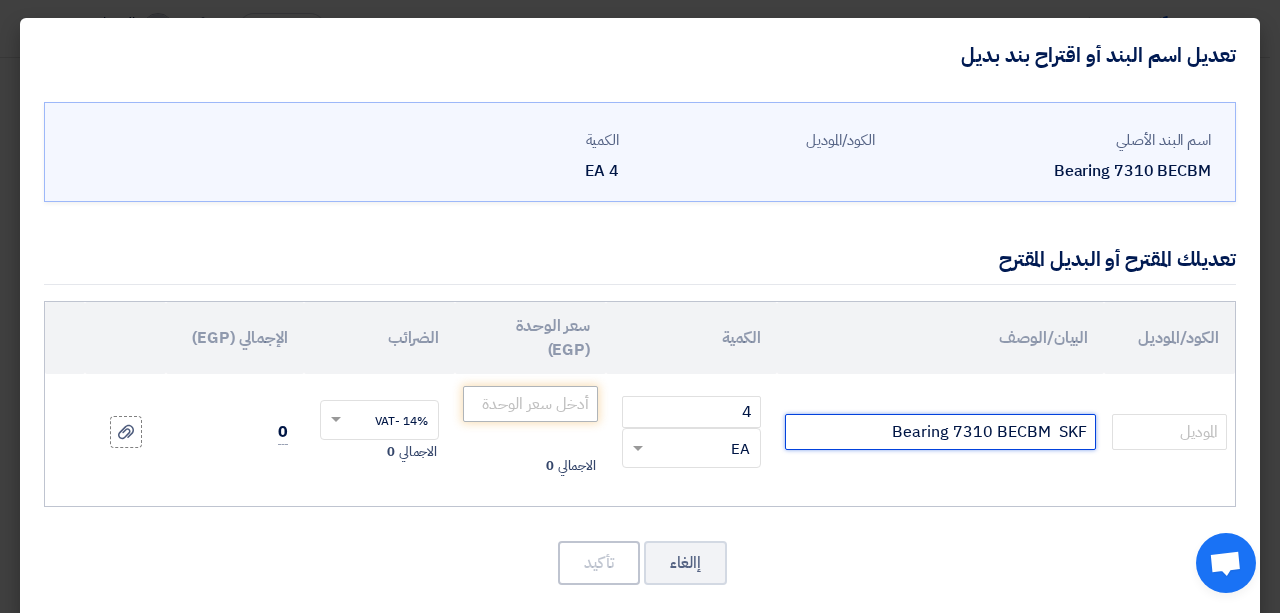 type on "Bearing 7310 BECBM  SKF" 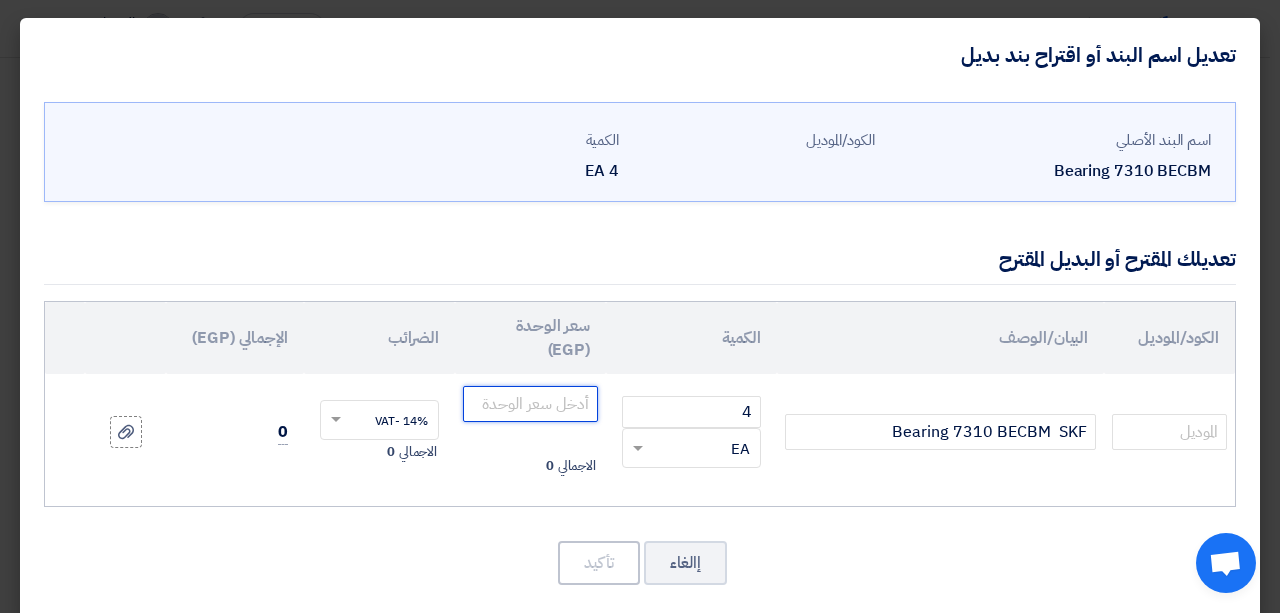 click 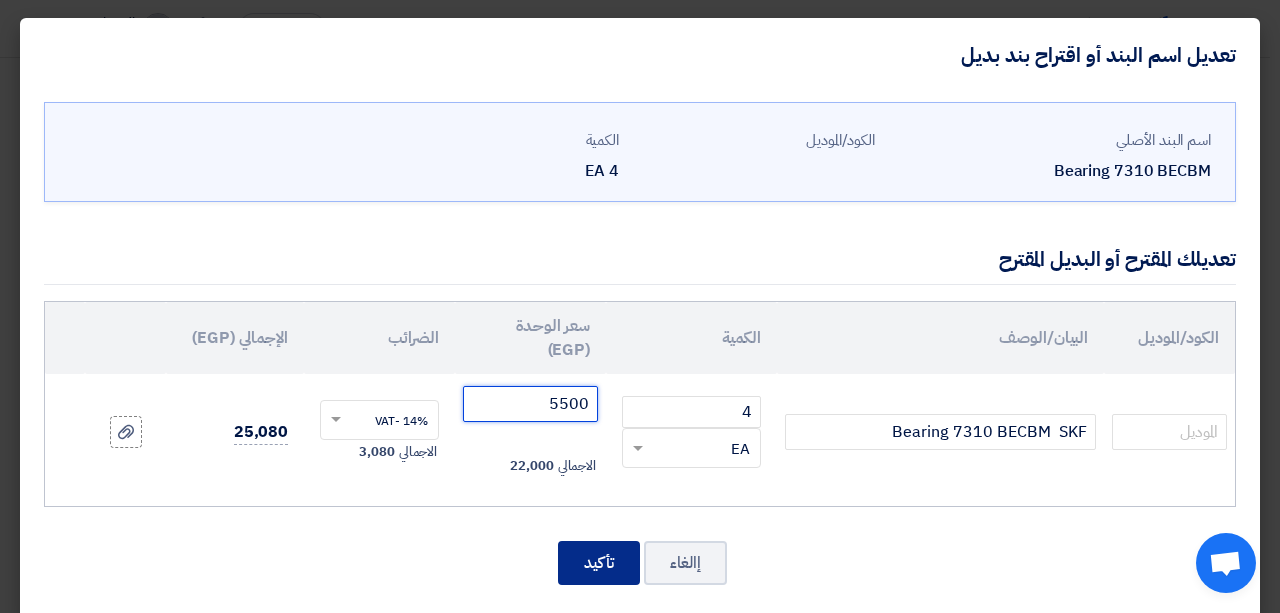 type on "5500" 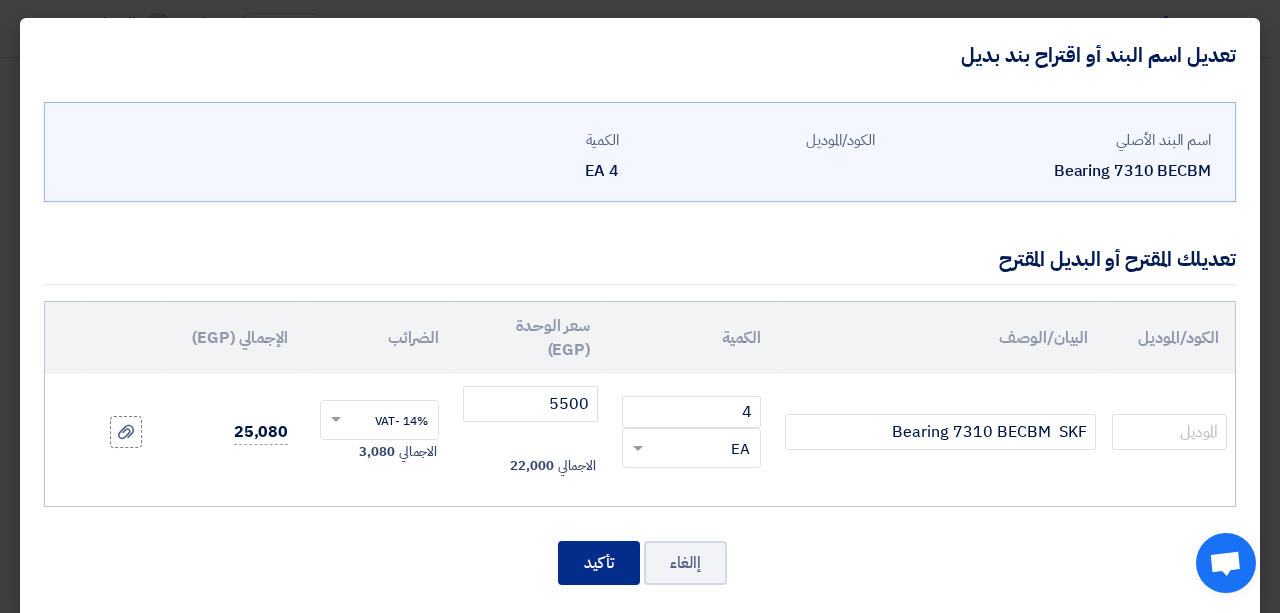 click on "تأكيد" 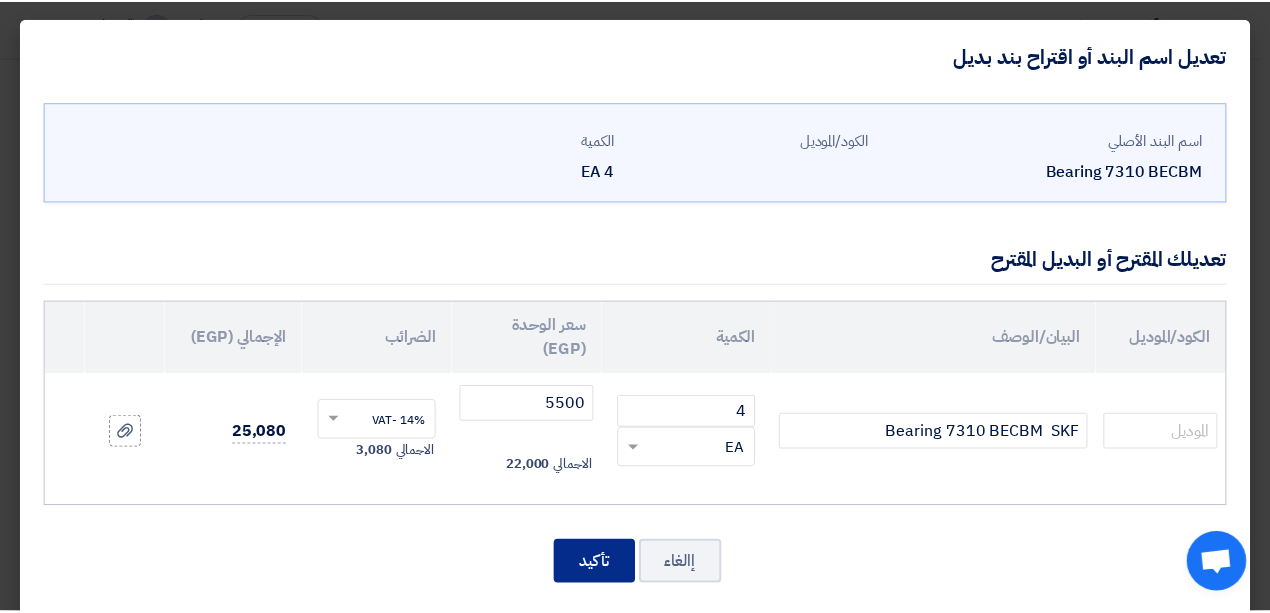 scroll, scrollTop: 2510, scrollLeft: 0, axis: vertical 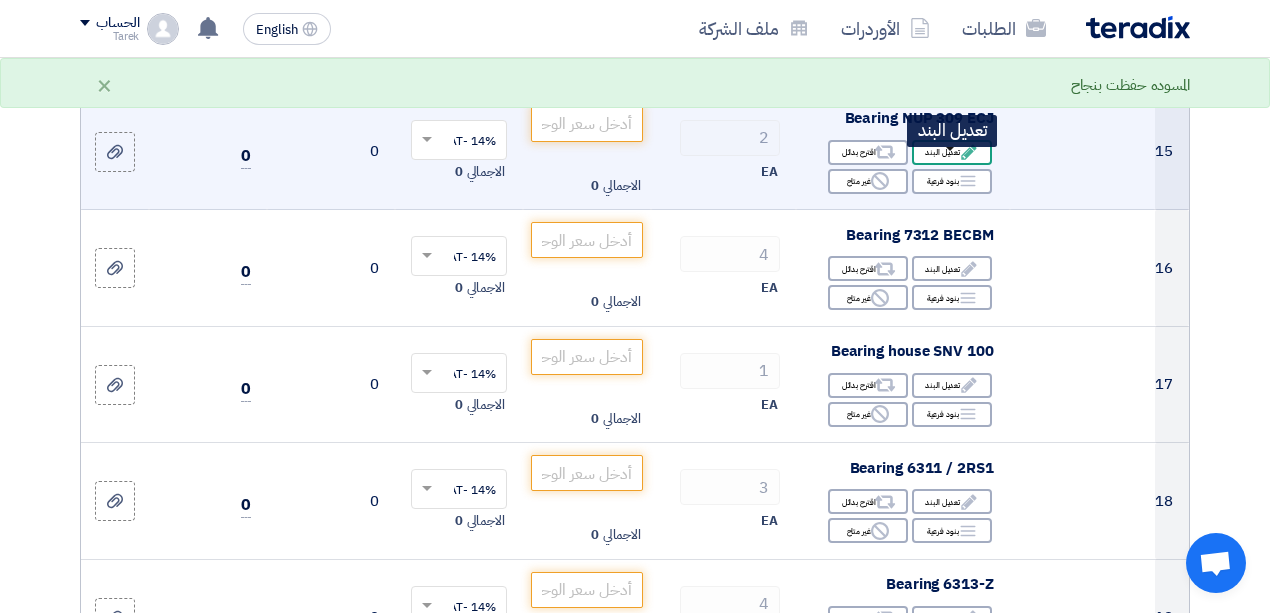 click on "Edit
تعديل البند" 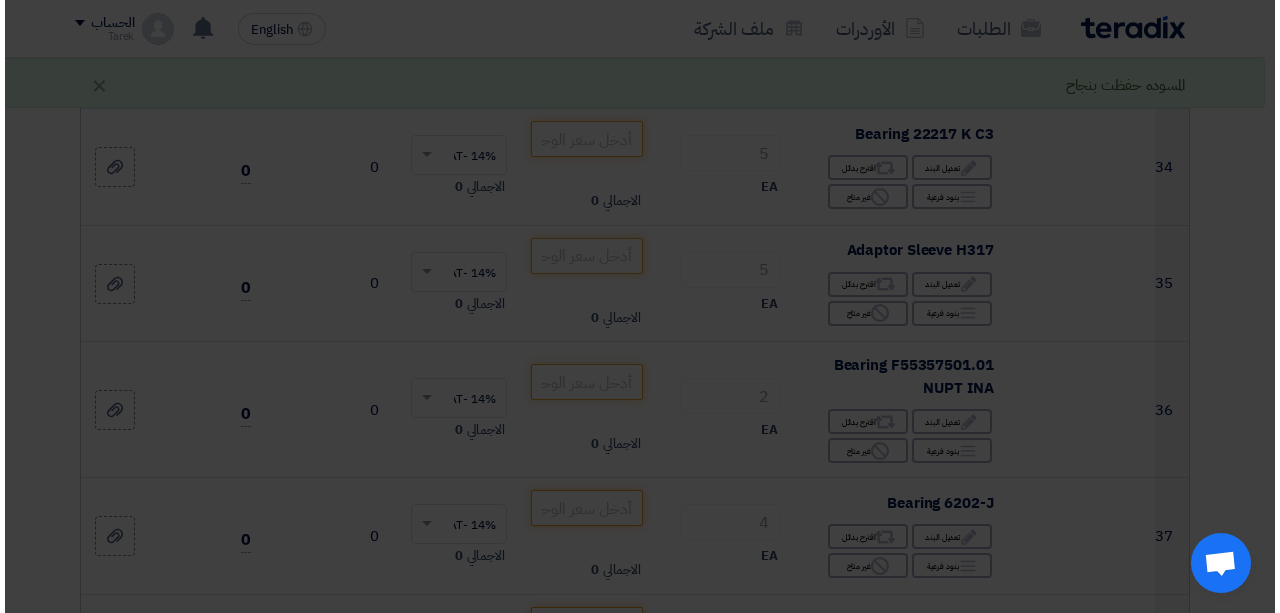 scroll, scrollTop: 448, scrollLeft: 0, axis: vertical 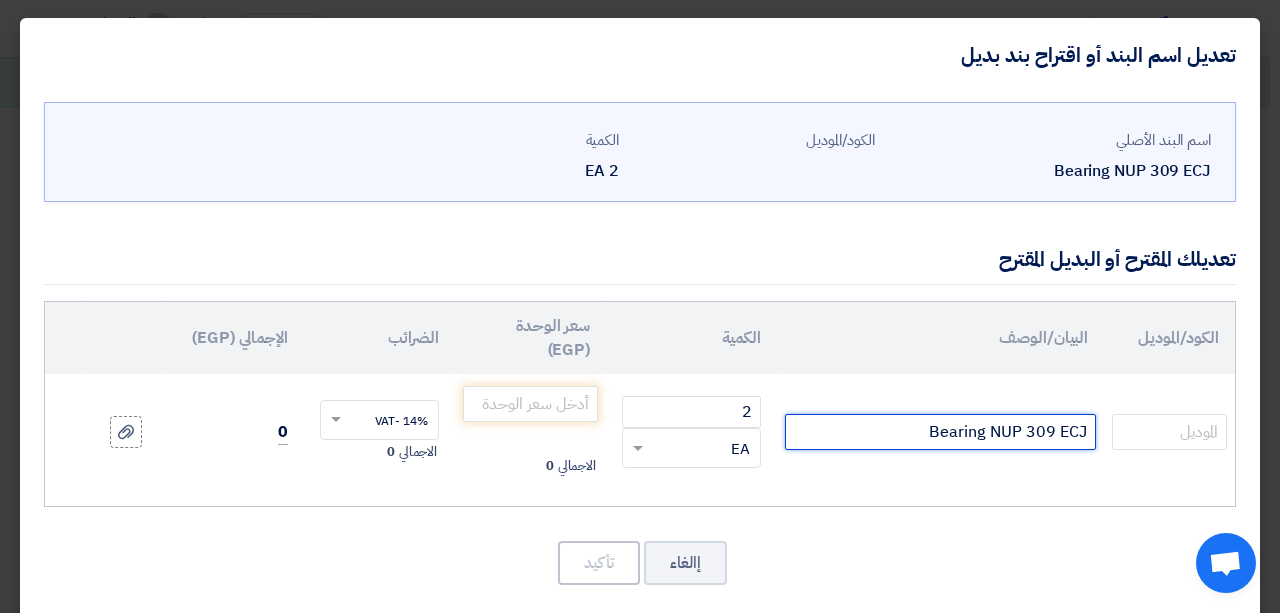 click on "Bearing NUP 309 ECJ" 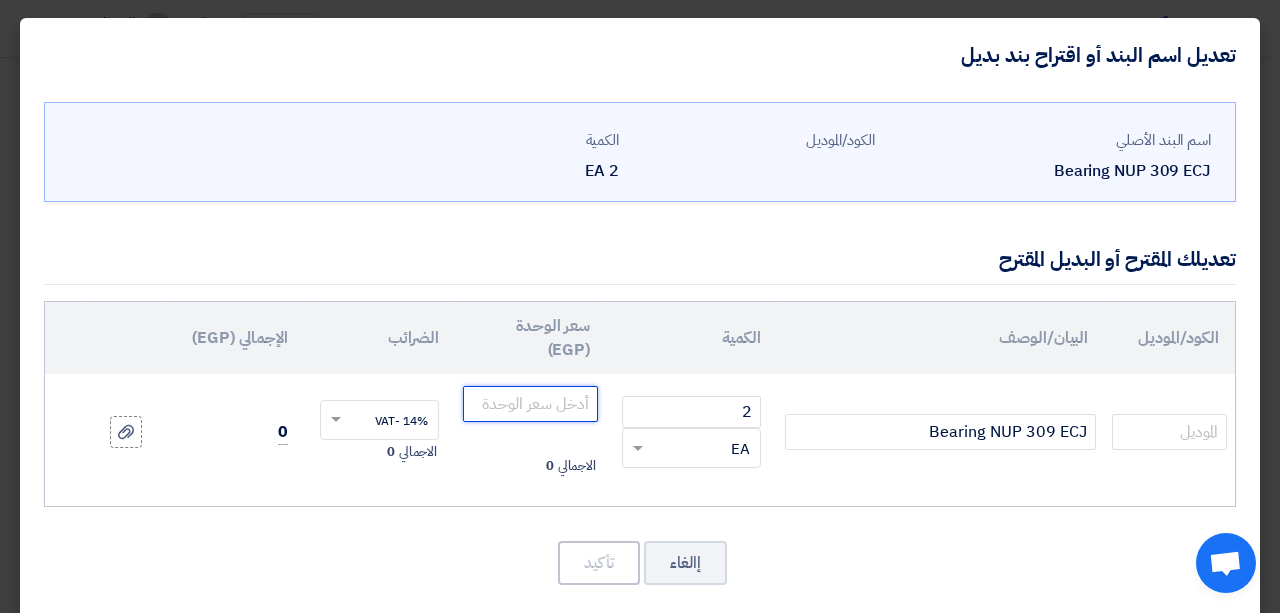 click 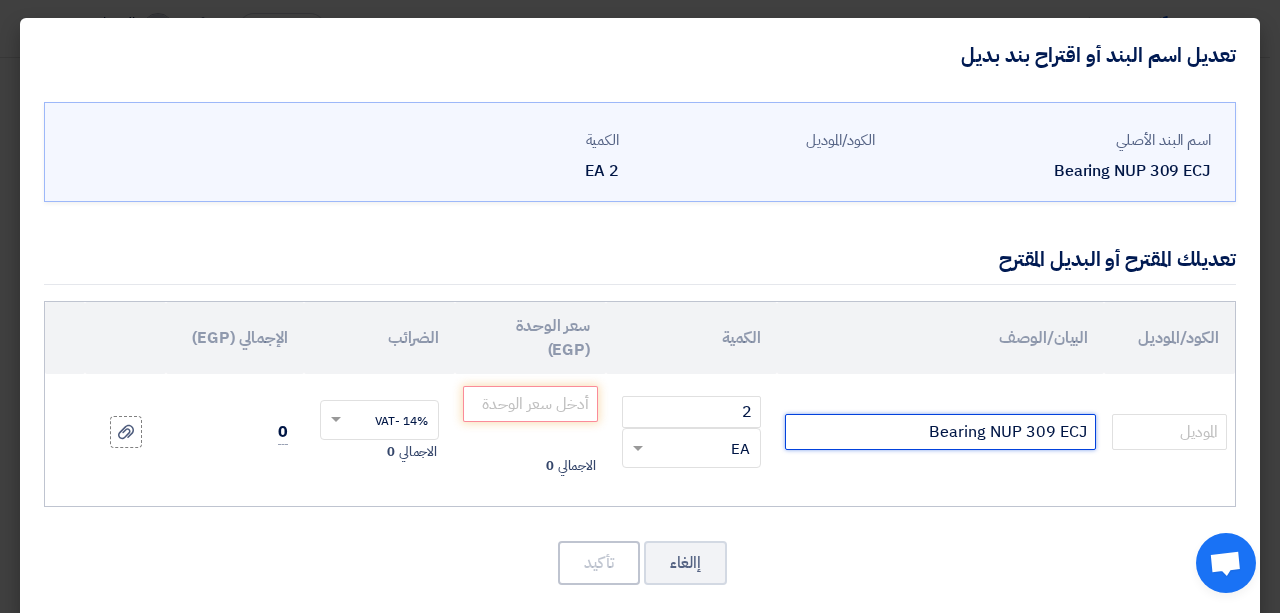 click on "Bearing NUP 309 ECJ" 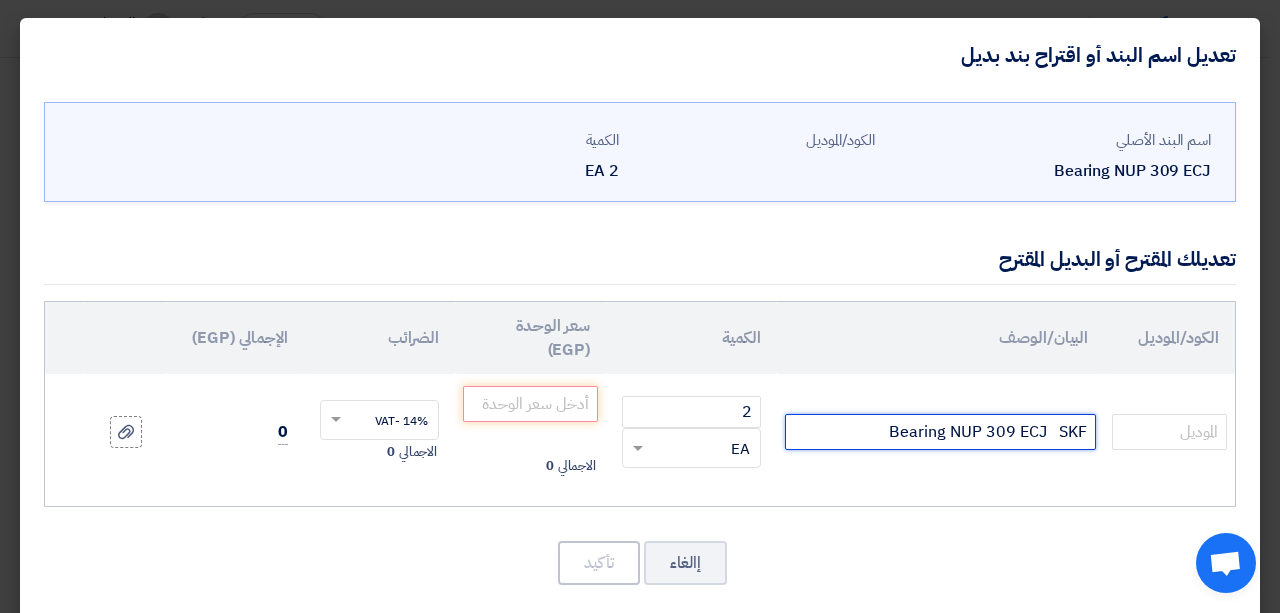 type on "Bearing NUP 309 ECJ   SKF" 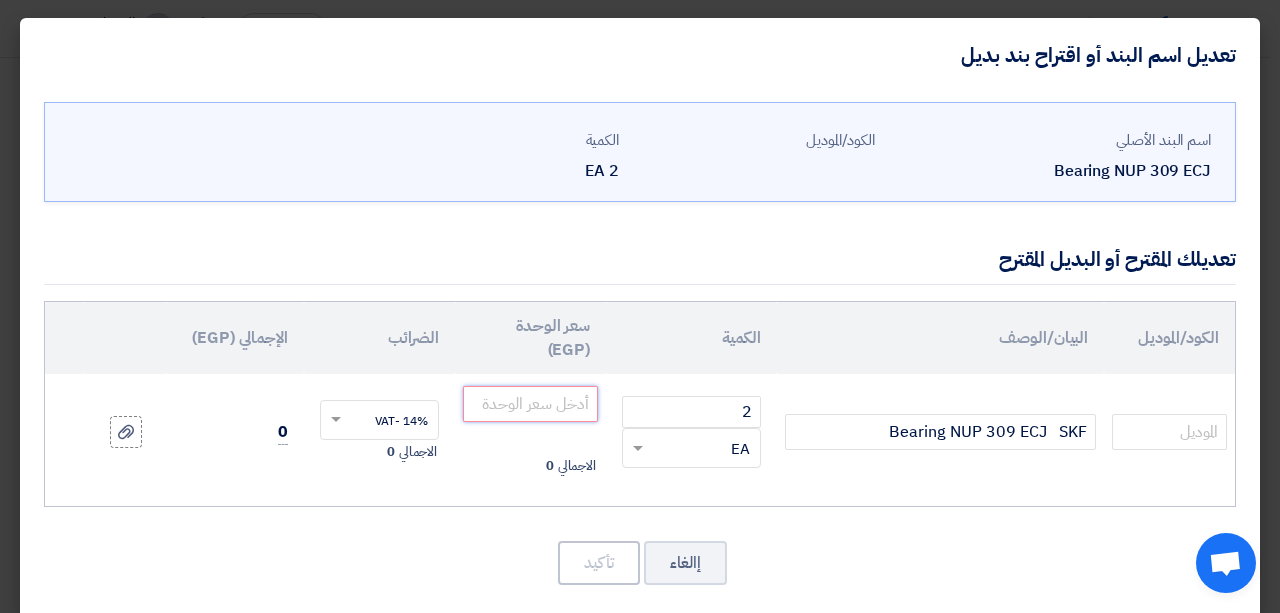 click 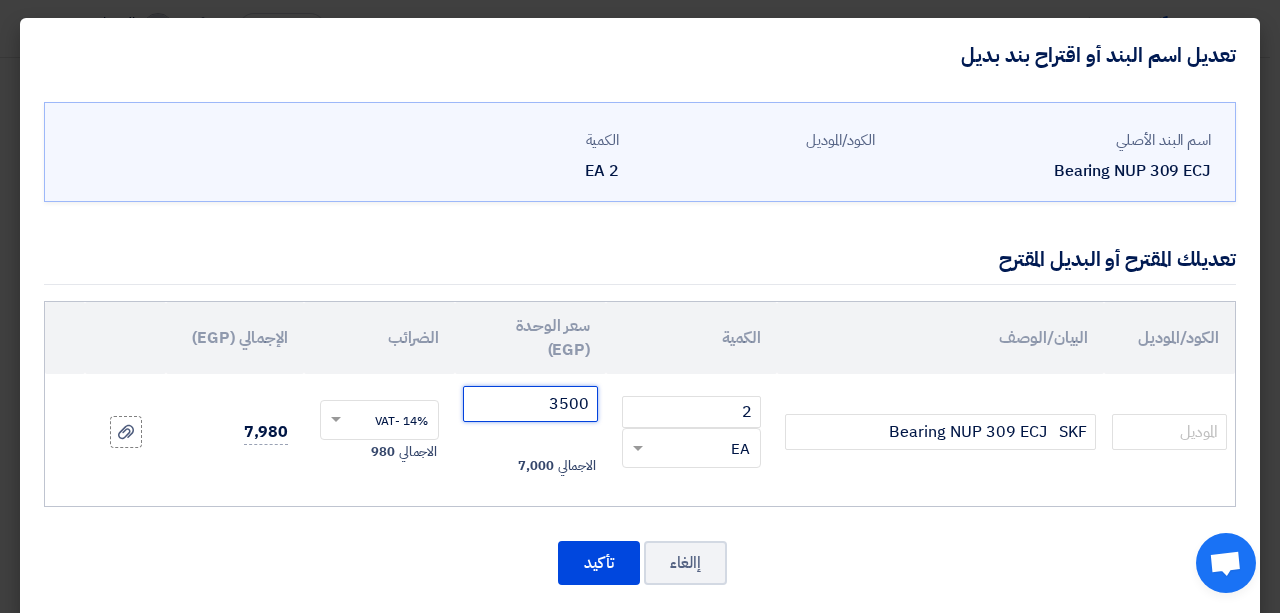 type on "3500" 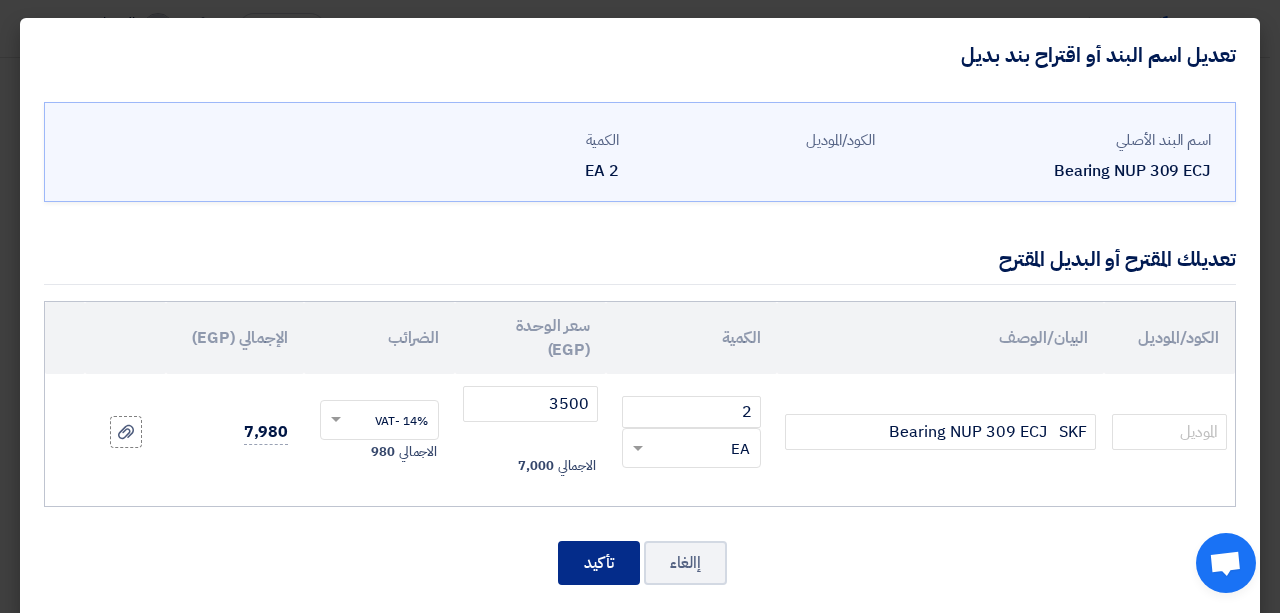 click on "تأكيد" 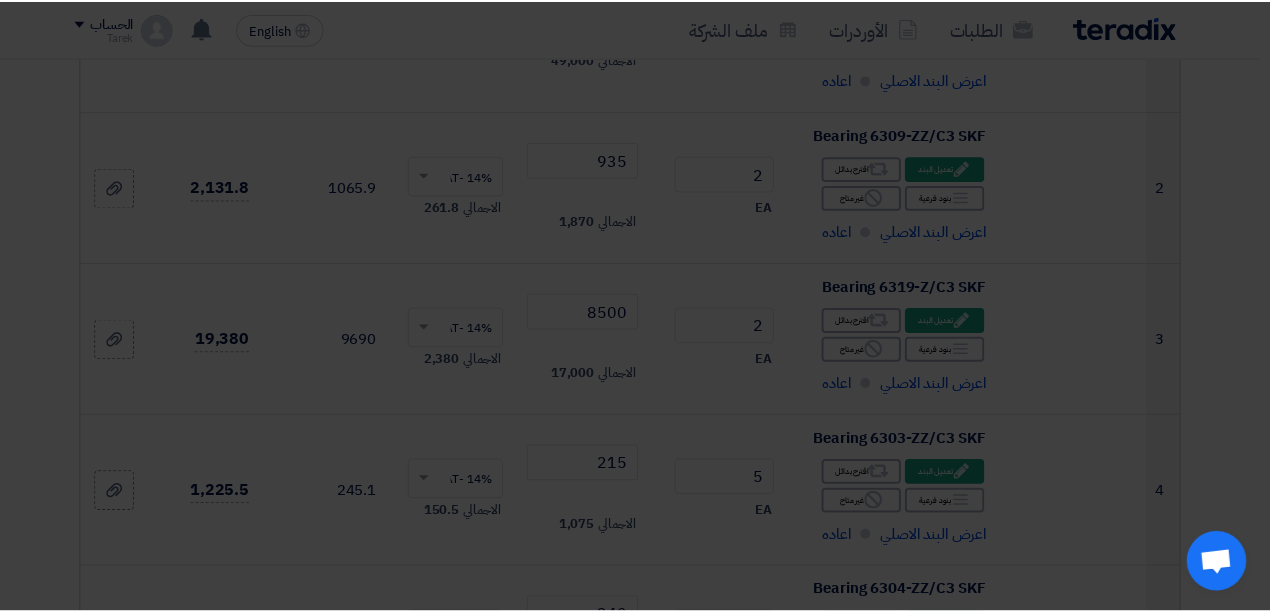 scroll, scrollTop: 2662, scrollLeft: 0, axis: vertical 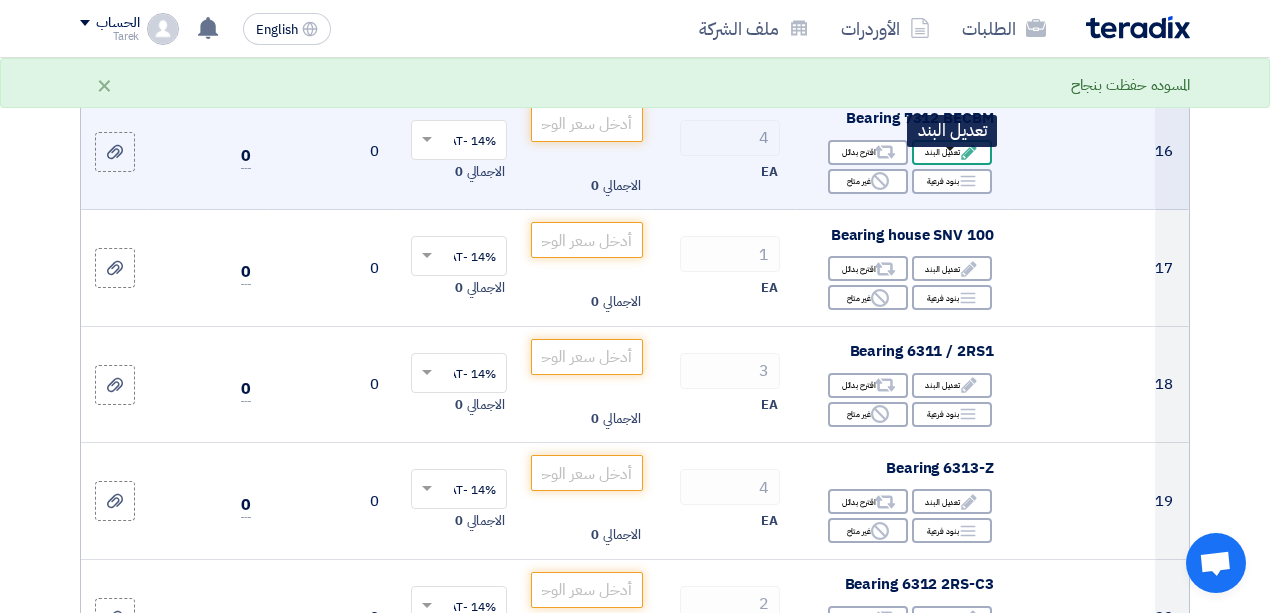 click 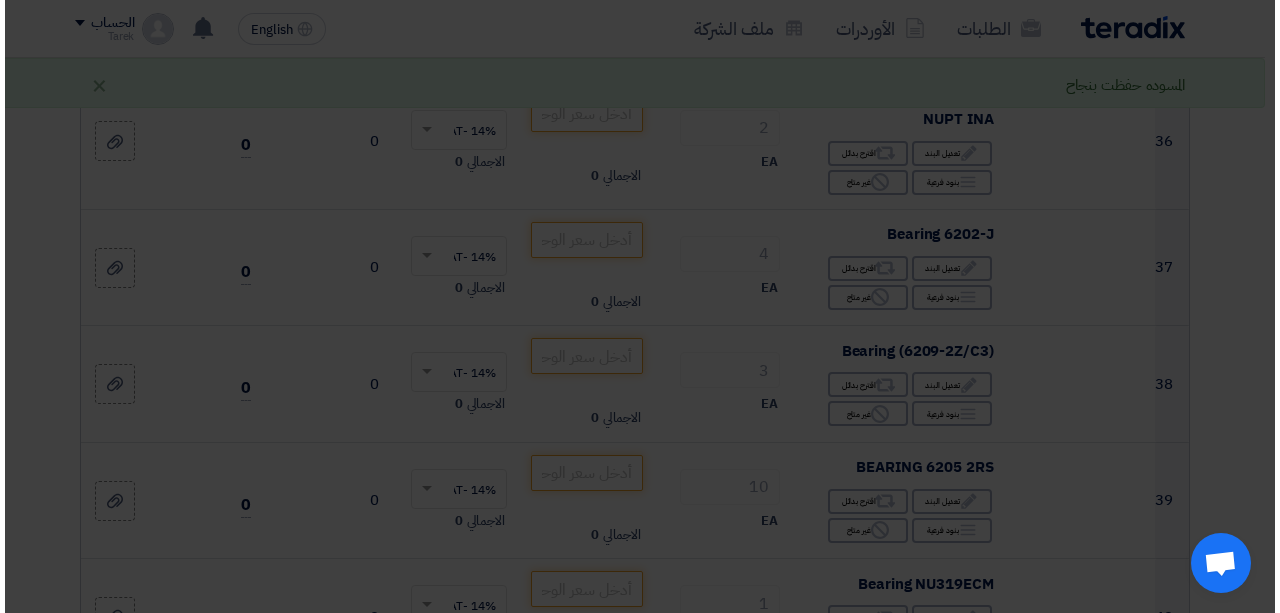 scroll, scrollTop: 448, scrollLeft: 0, axis: vertical 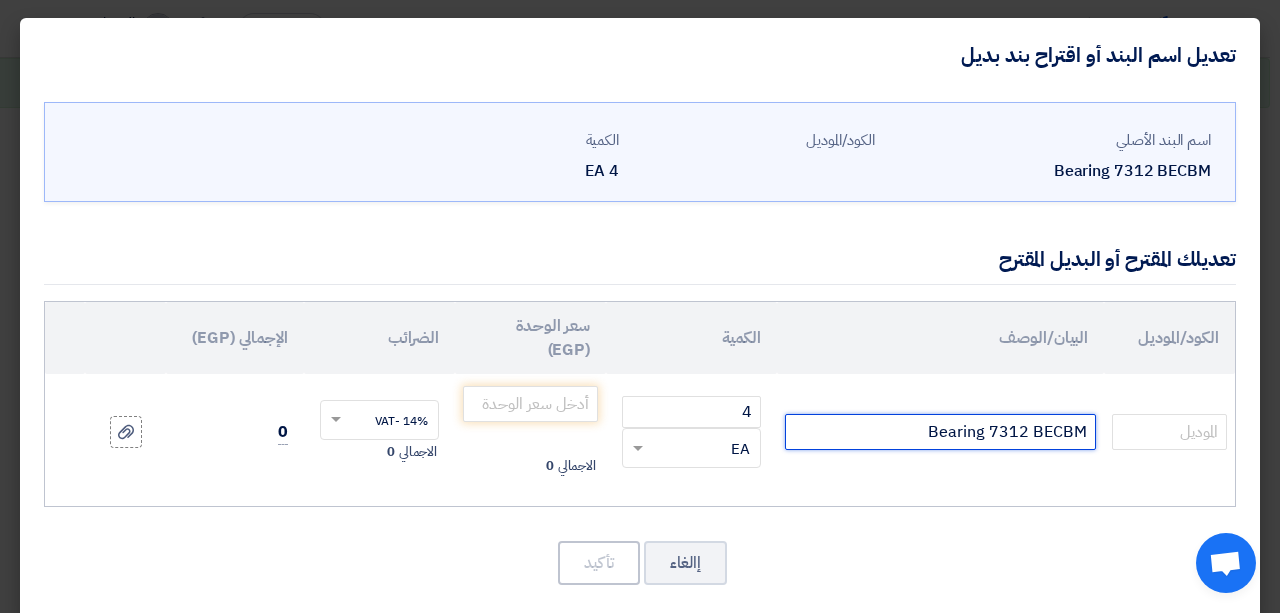 click on "Bearing 7312 BECBM" 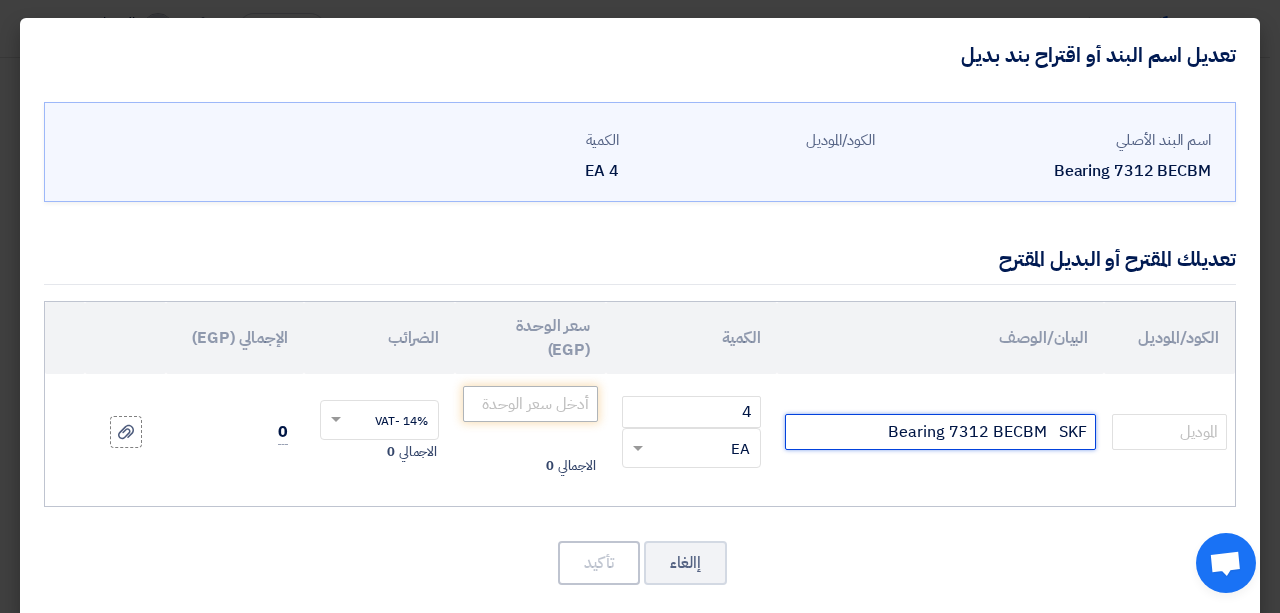 type on "Bearing 7312 BECBM   SKF" 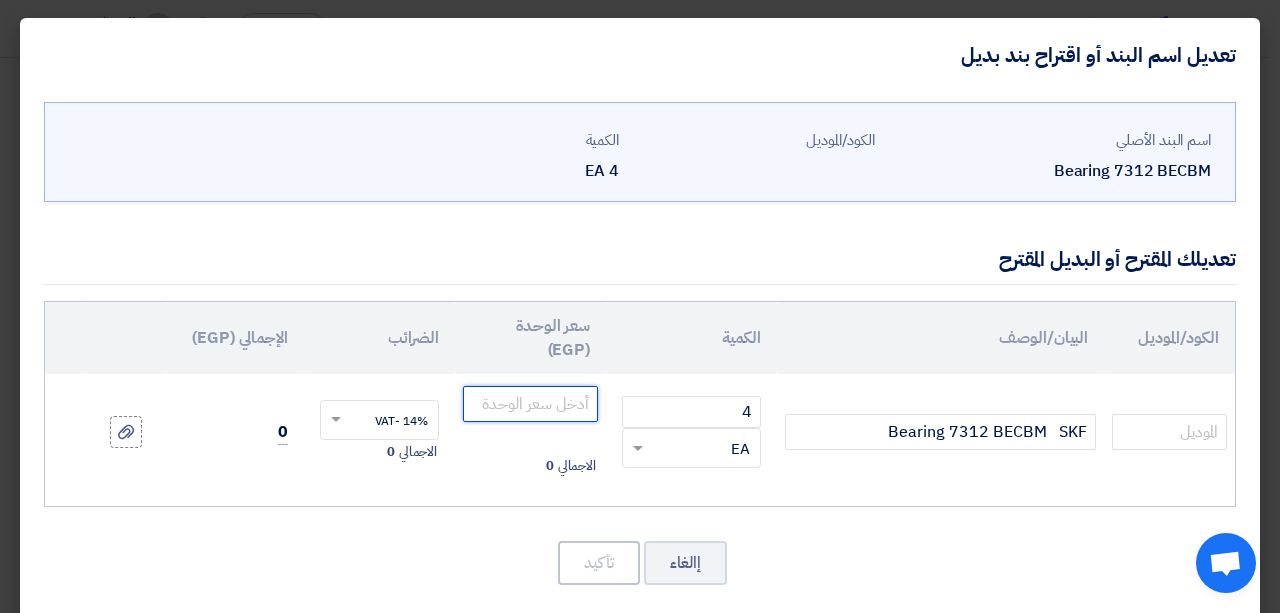 click 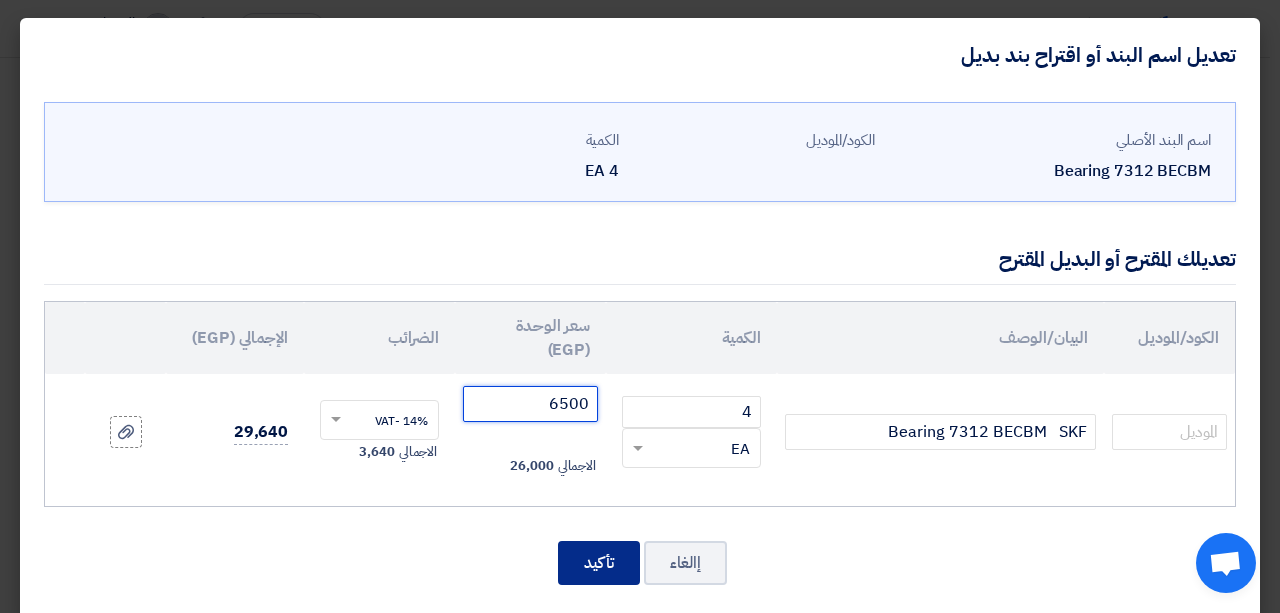 type on "6500" 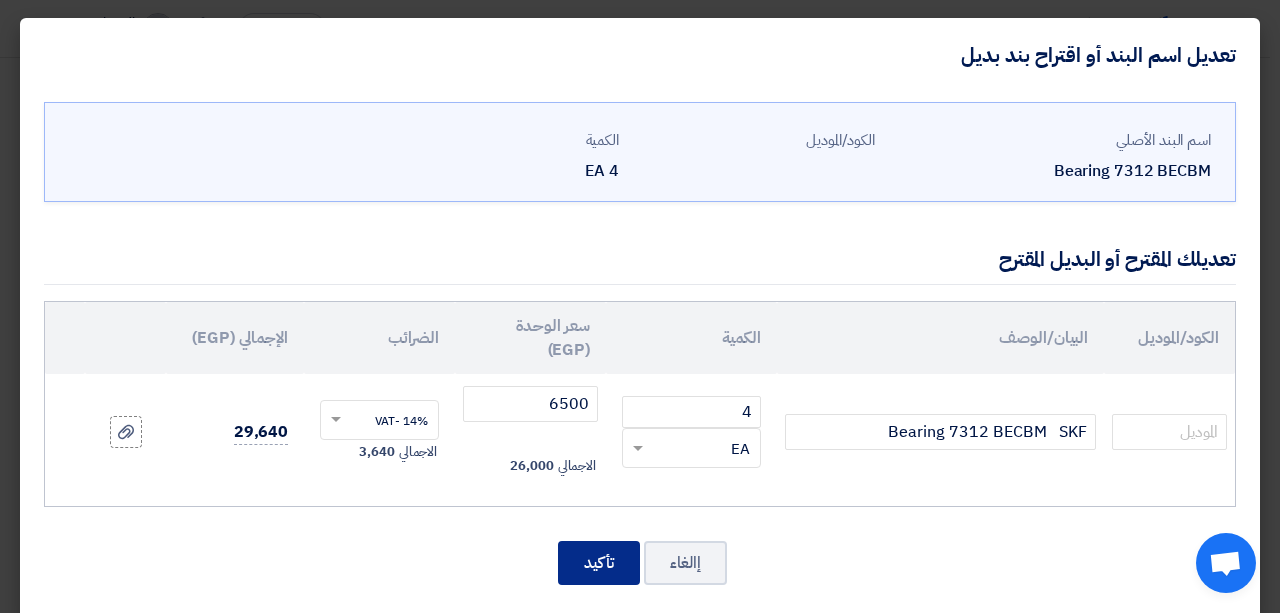 click on "تأكيد" 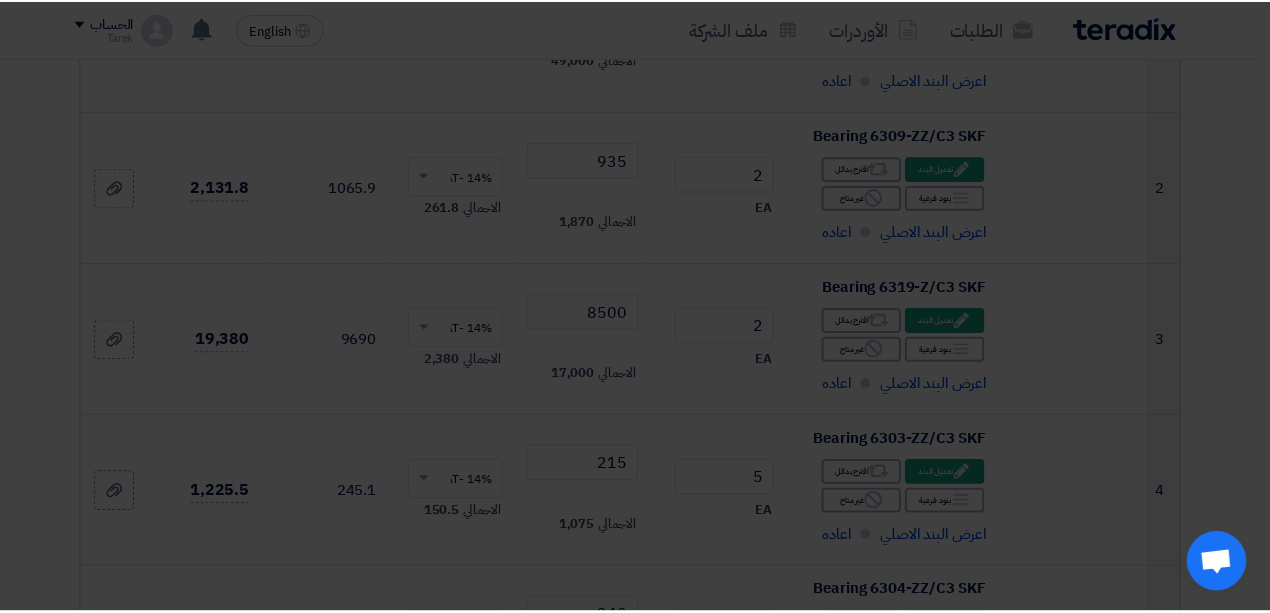 scroll, scrollTop: 2813, scrollLeft: 0, axis: vertical 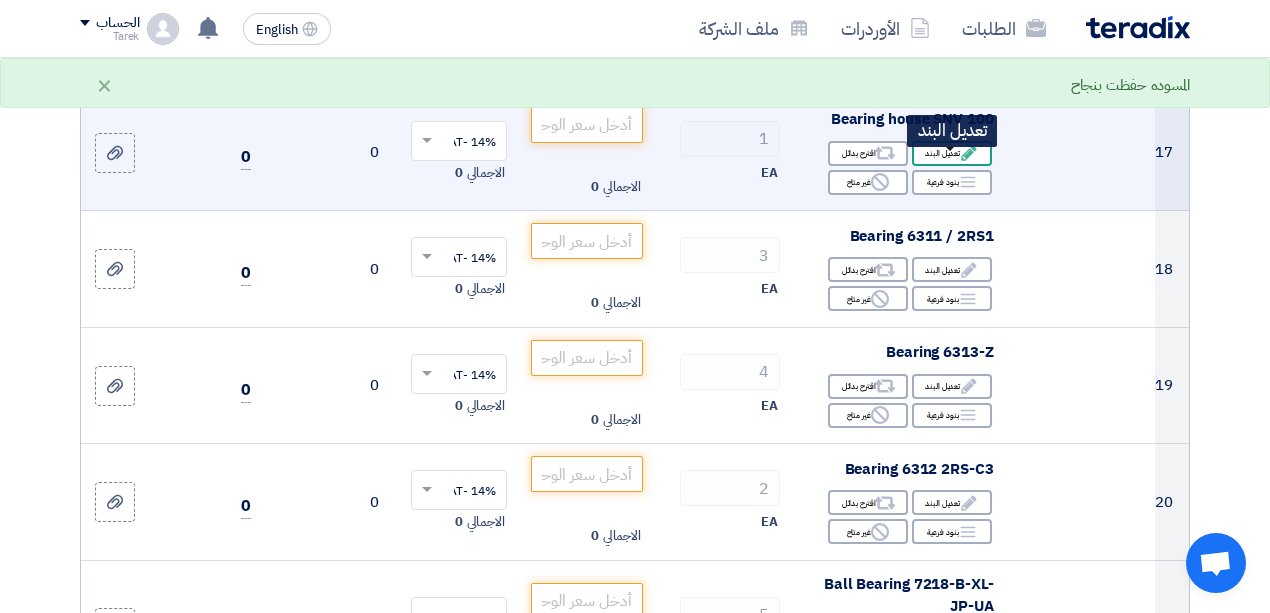 click 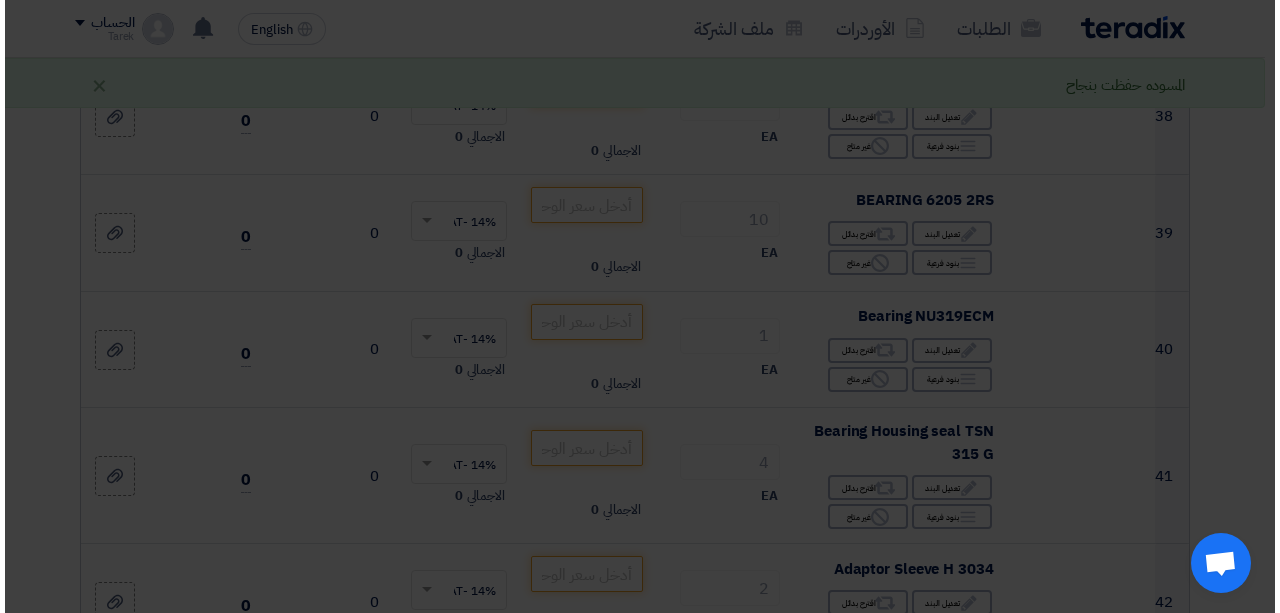scroll, scrollTop: 448, scrollLeft: 0, axis: vertical 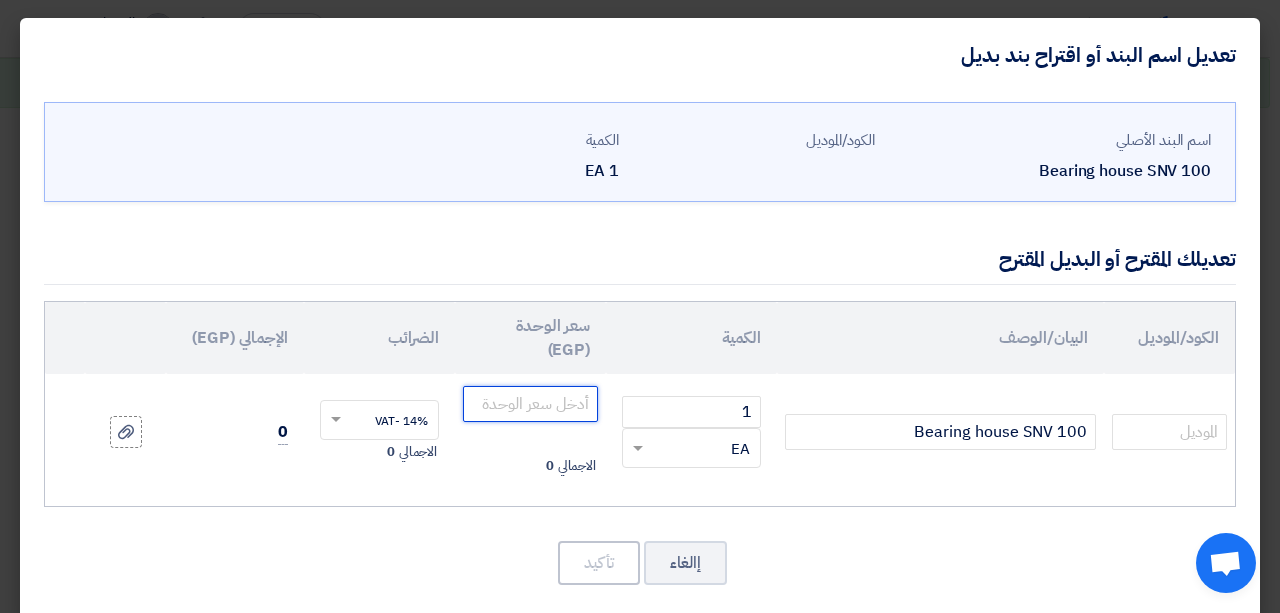 click 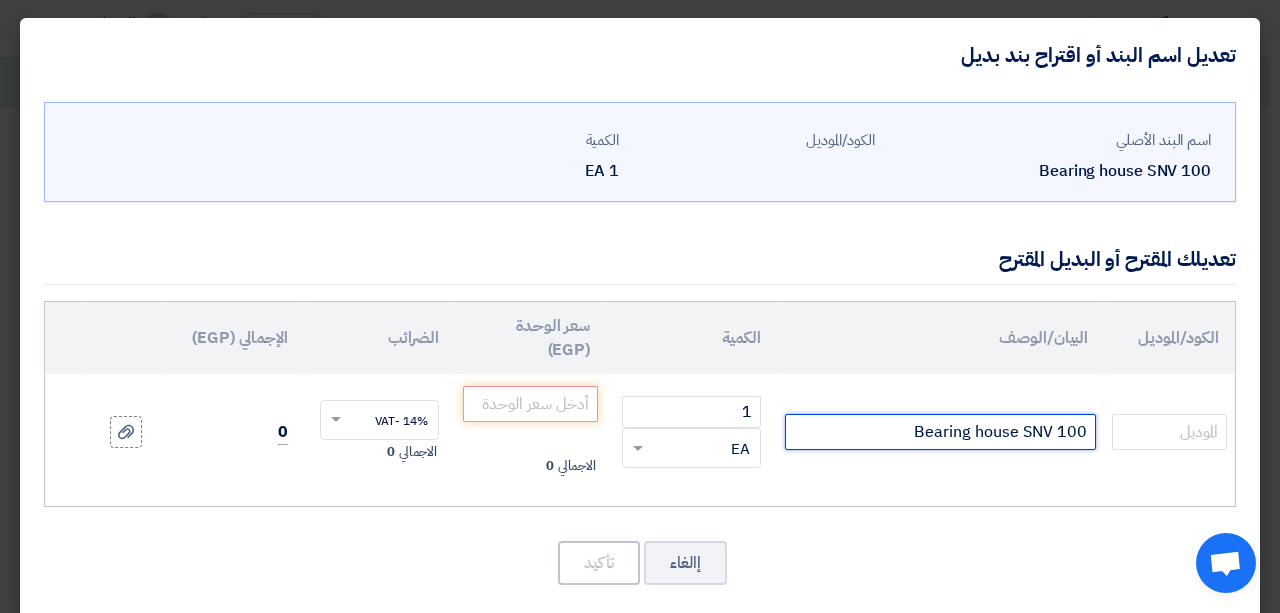 click on "Bearing house SNV 100" 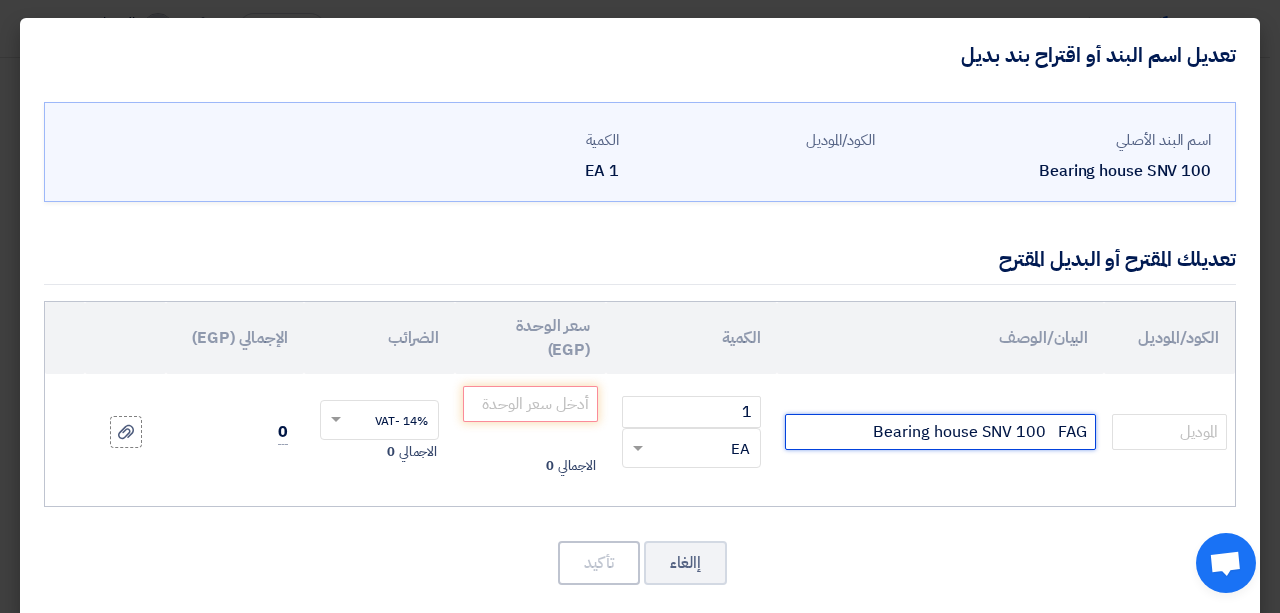 type on "Bearing house SNV 100   FAG" 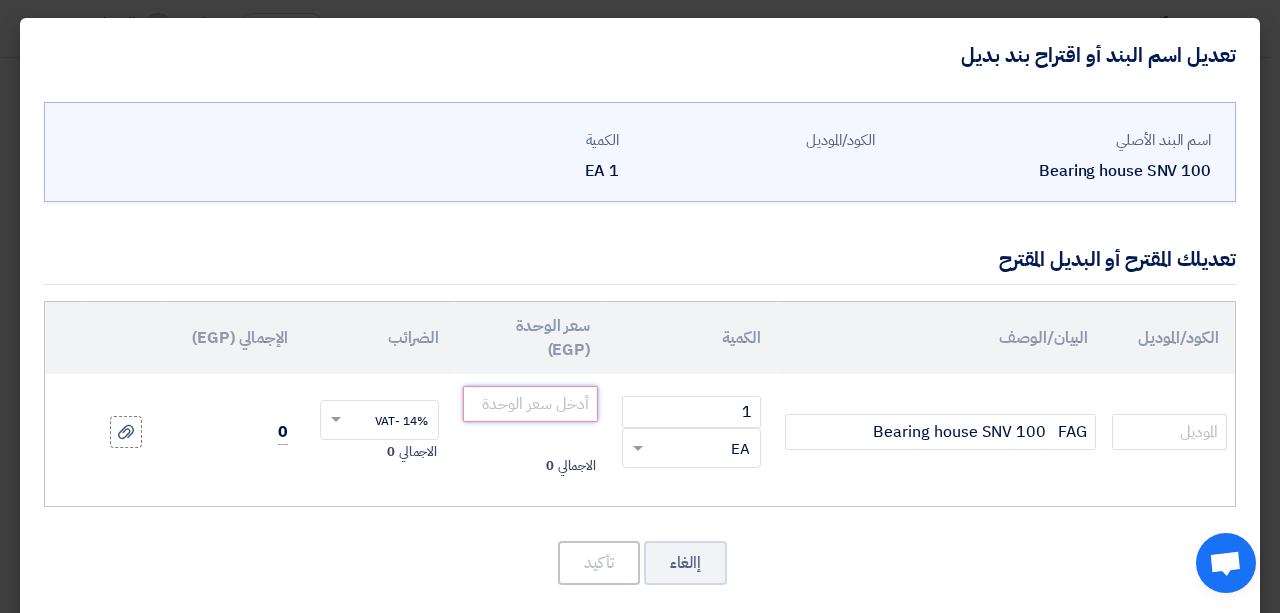 click 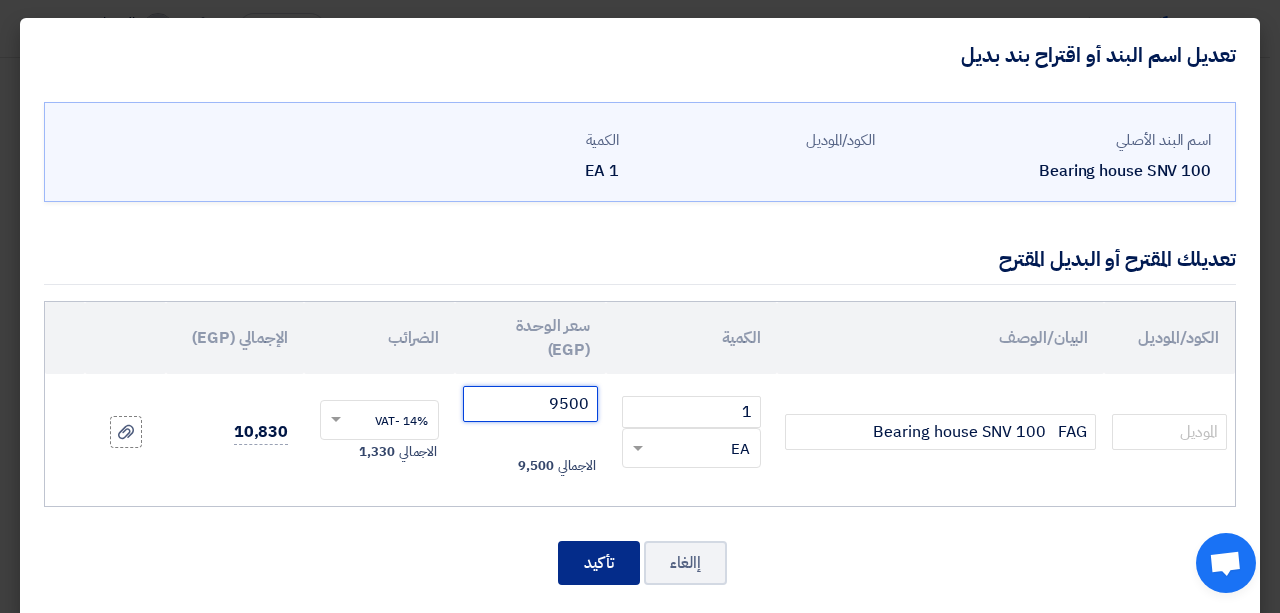 type on "9500" 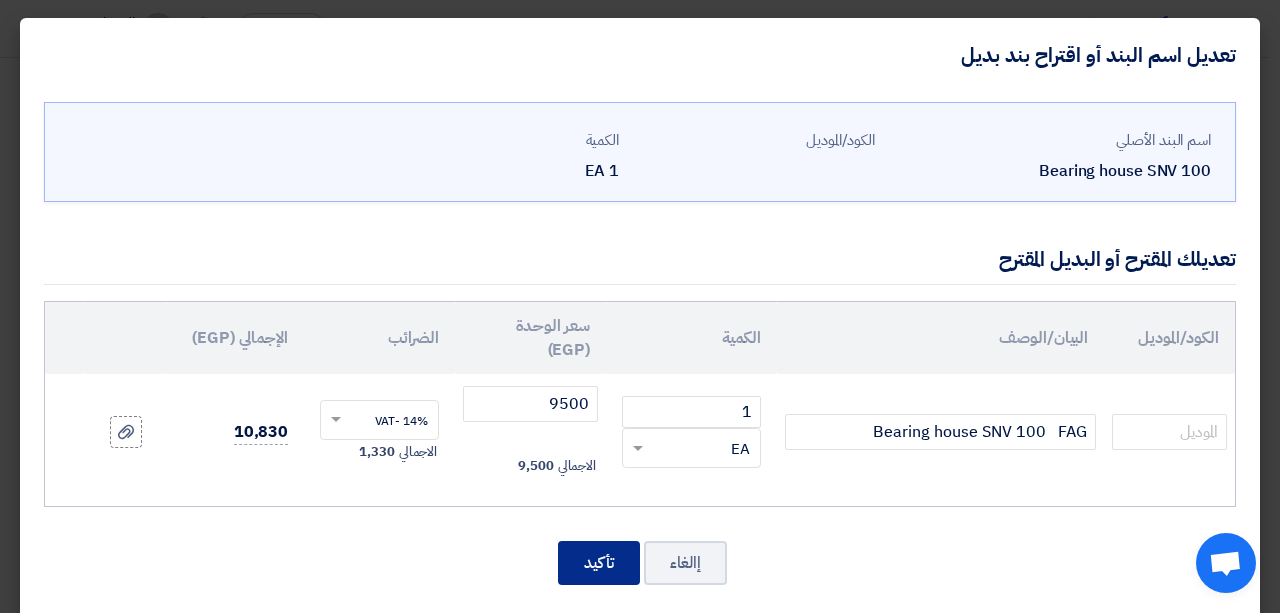 click on "تأكيد" 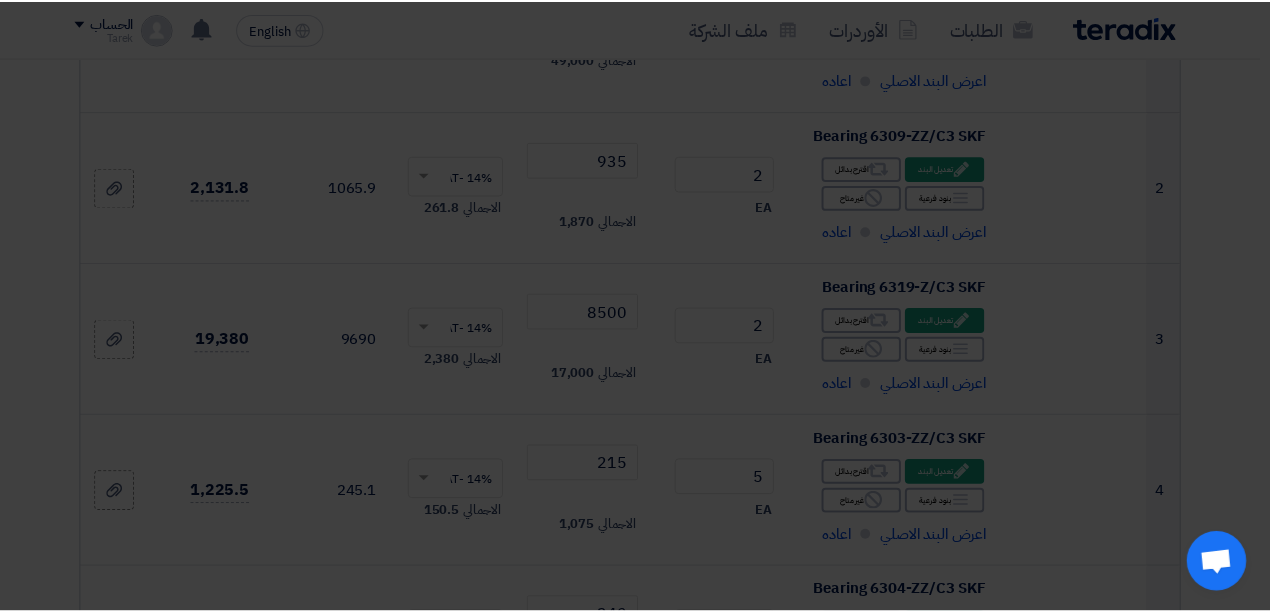 scroll, scrollTop: 2965, scrollLeft: 0, axis: vertical 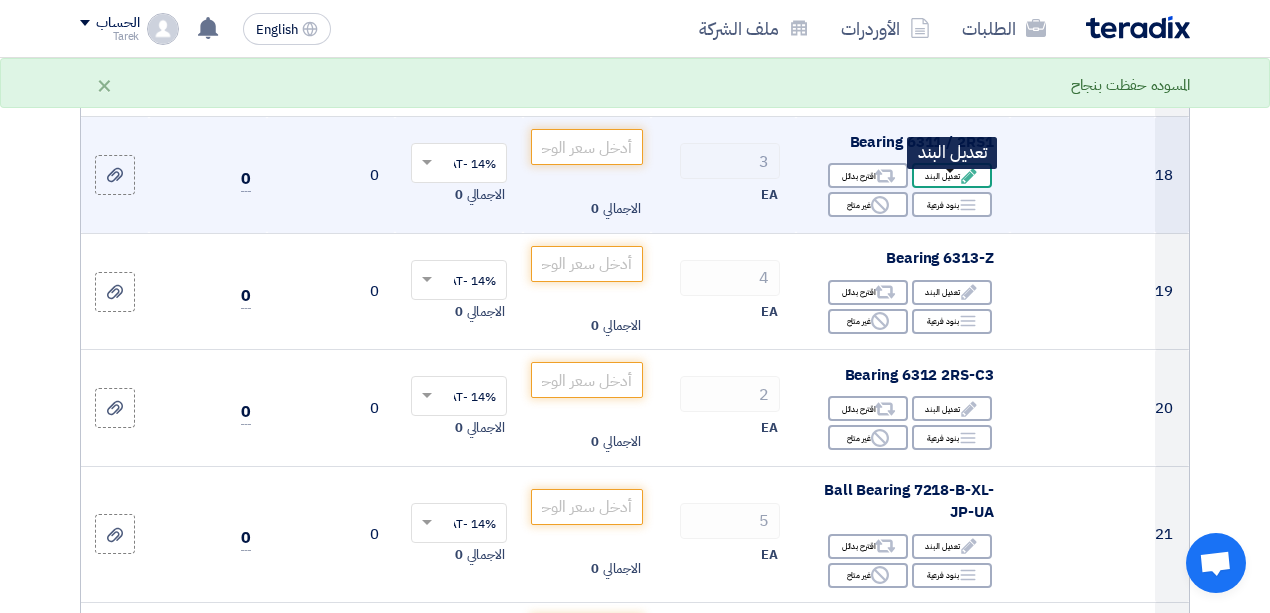 click on "Edit" 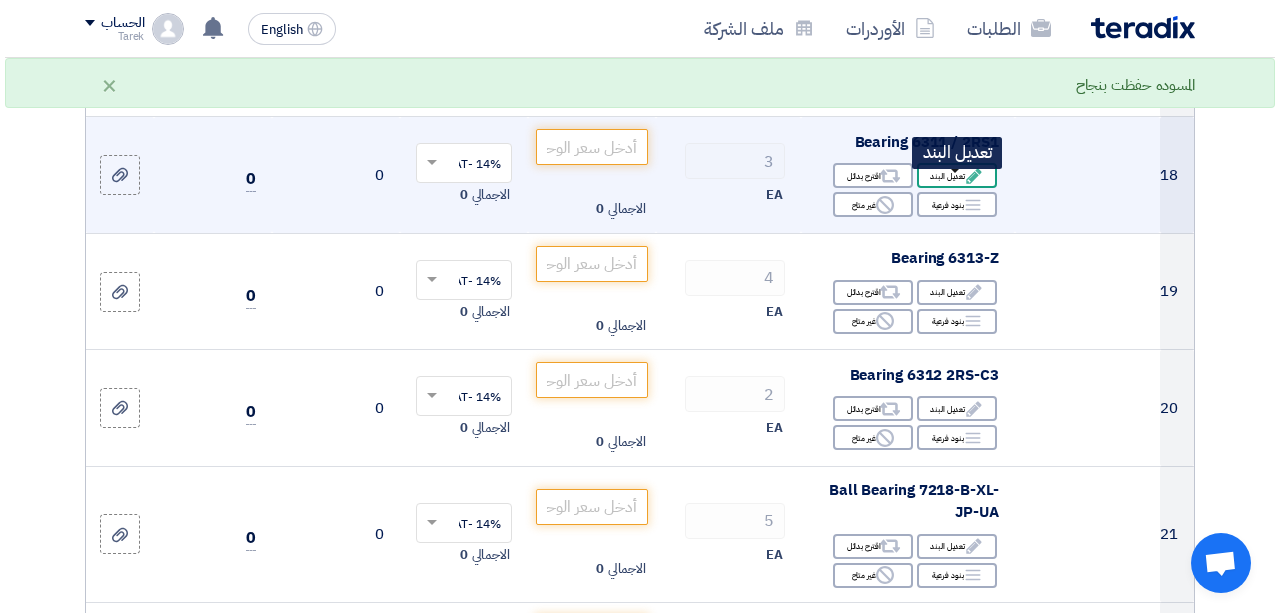 scroll, scrollTop: 448, scrollLeft: 0, axis: vertical 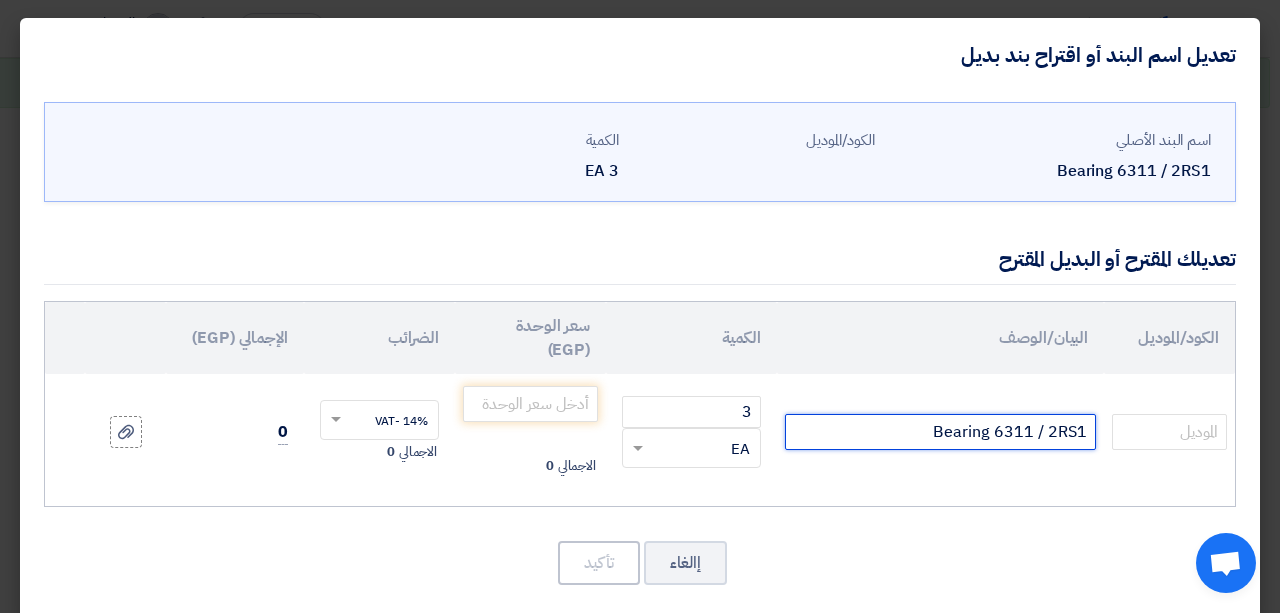 click on "Bearing 6311 / 2RS1" 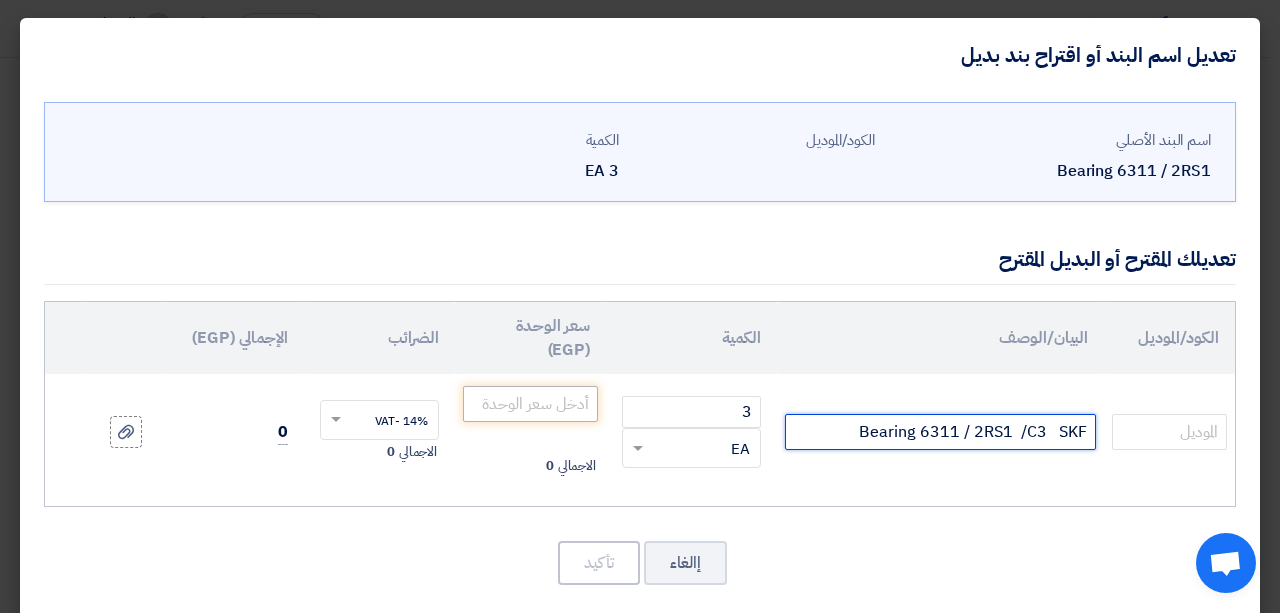 type on "Bearing 6311 / 2RS1  /C3   SKF" 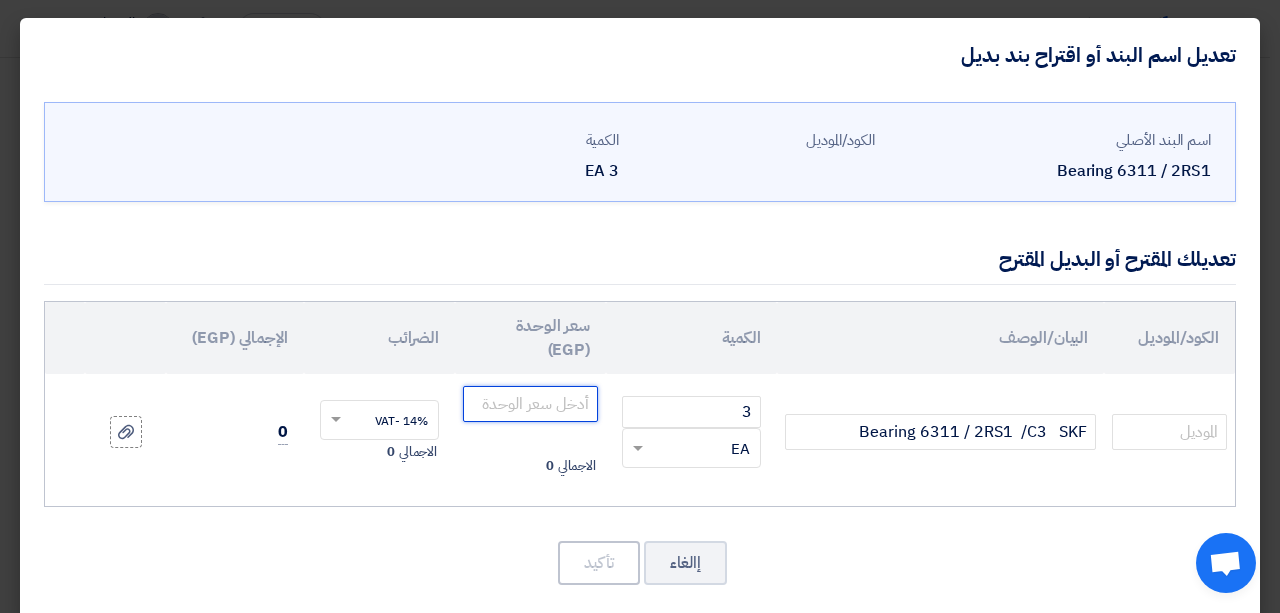 click 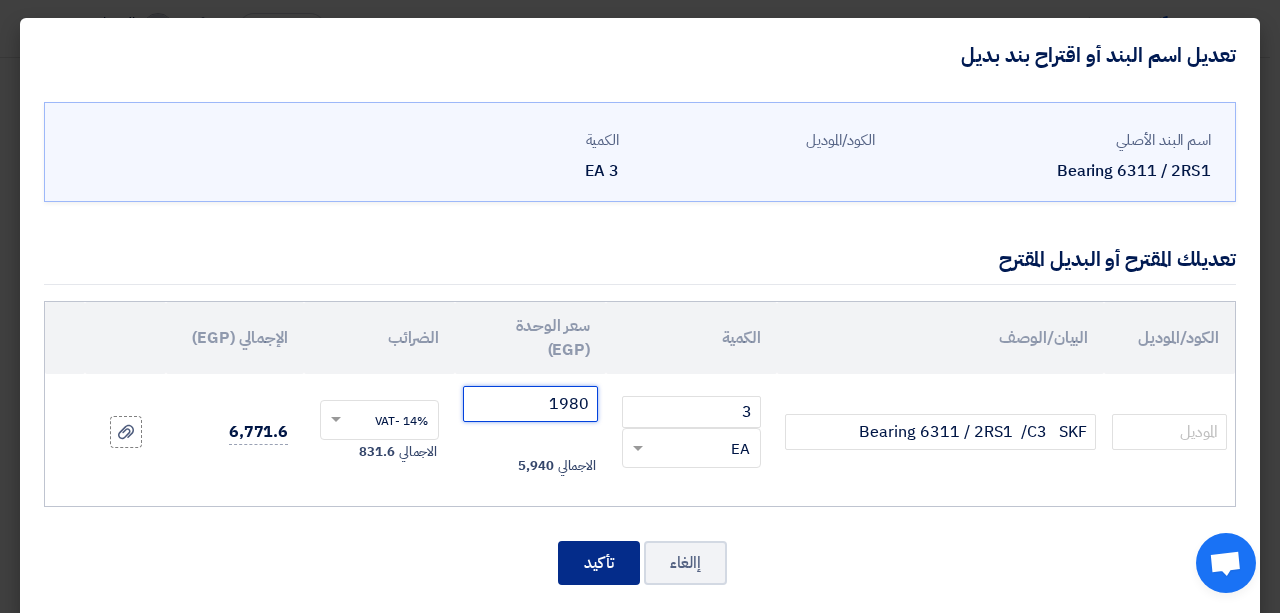 type on "1980" 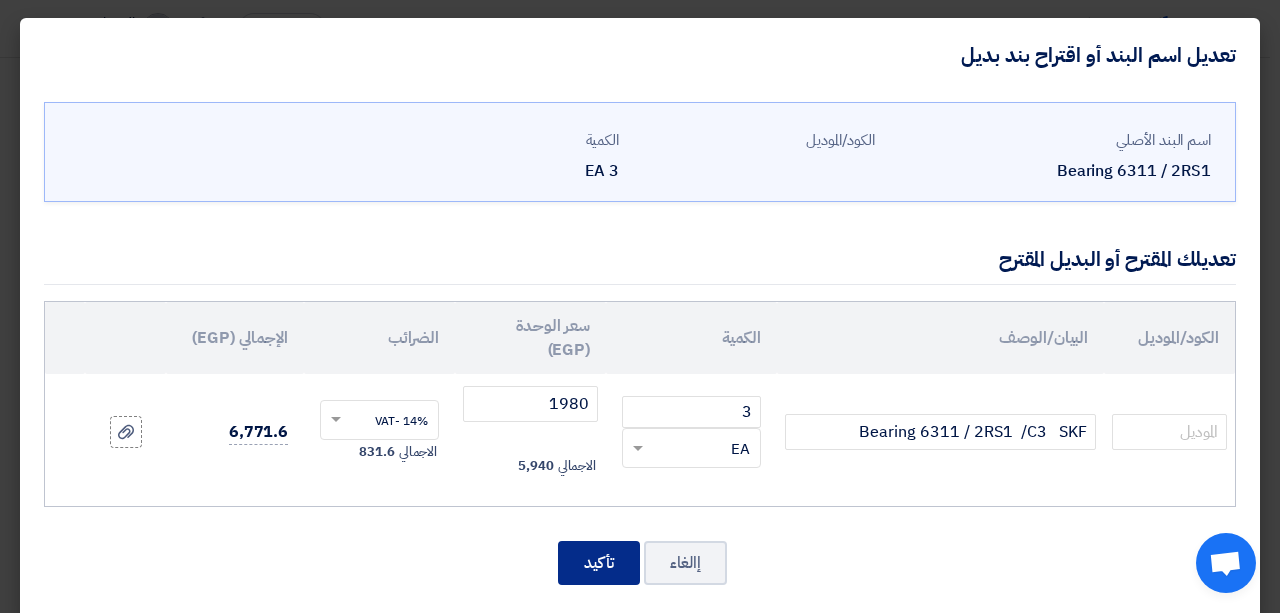 click on "تأكيد" 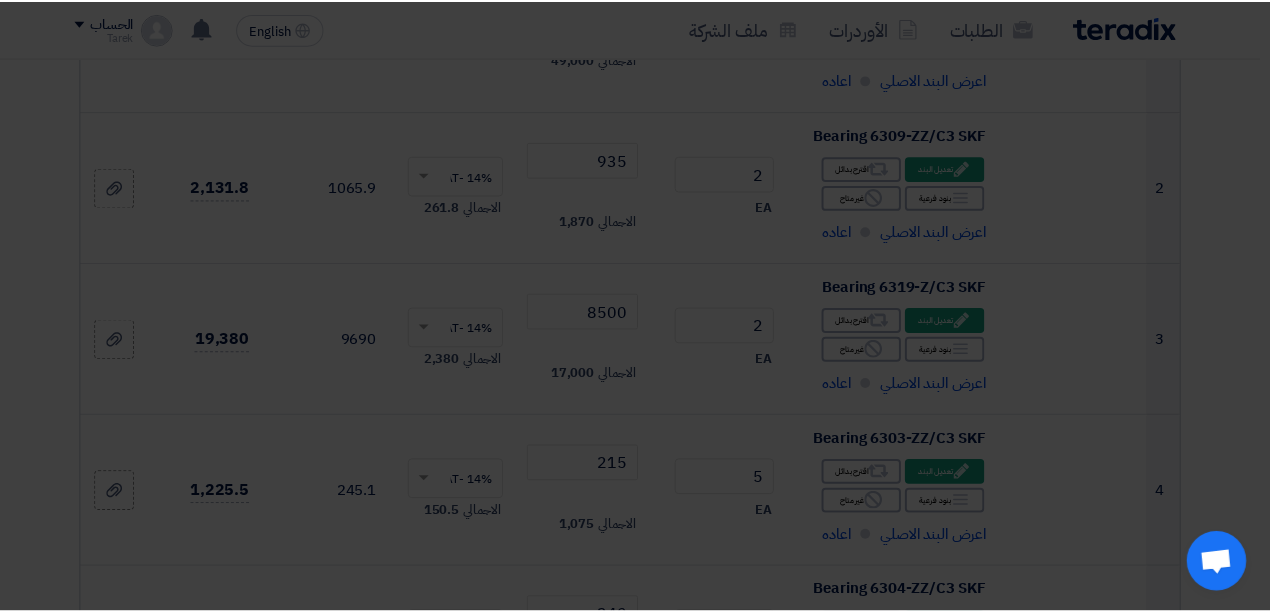 scroll, scrollTop: 3139, scrollLeft: 0, axis: vertical 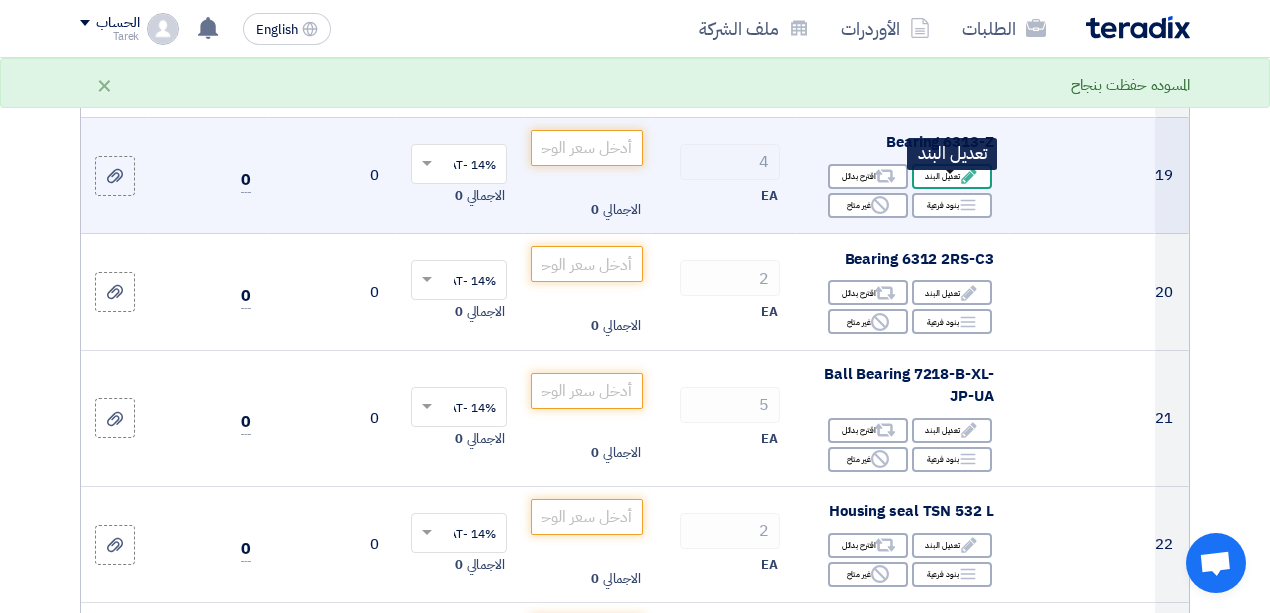 click on "Edit
تعديل البند" 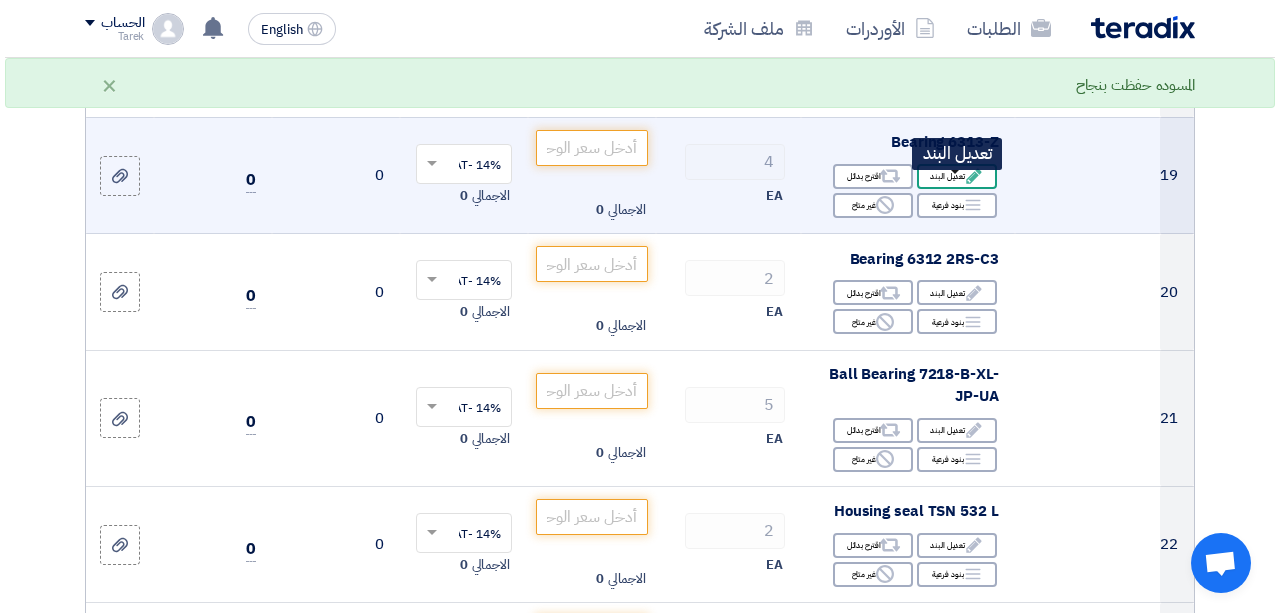 scroll, scrollTop: 448, scrollLeft: 0, axis: vertical 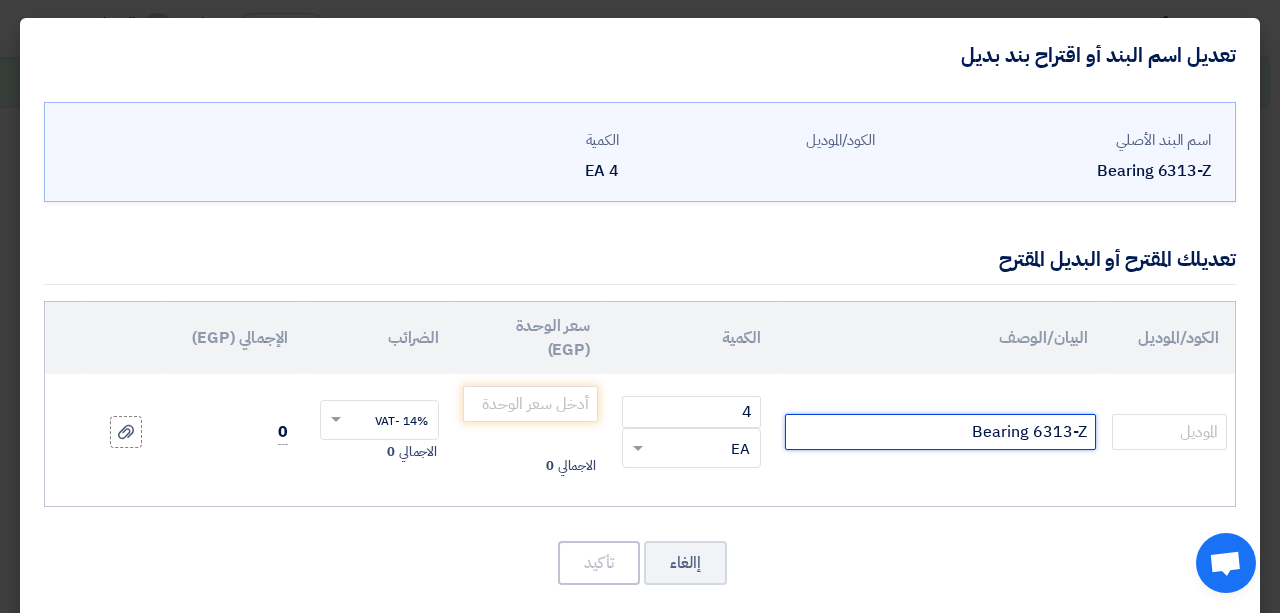click on "Bearing 6313-Z" 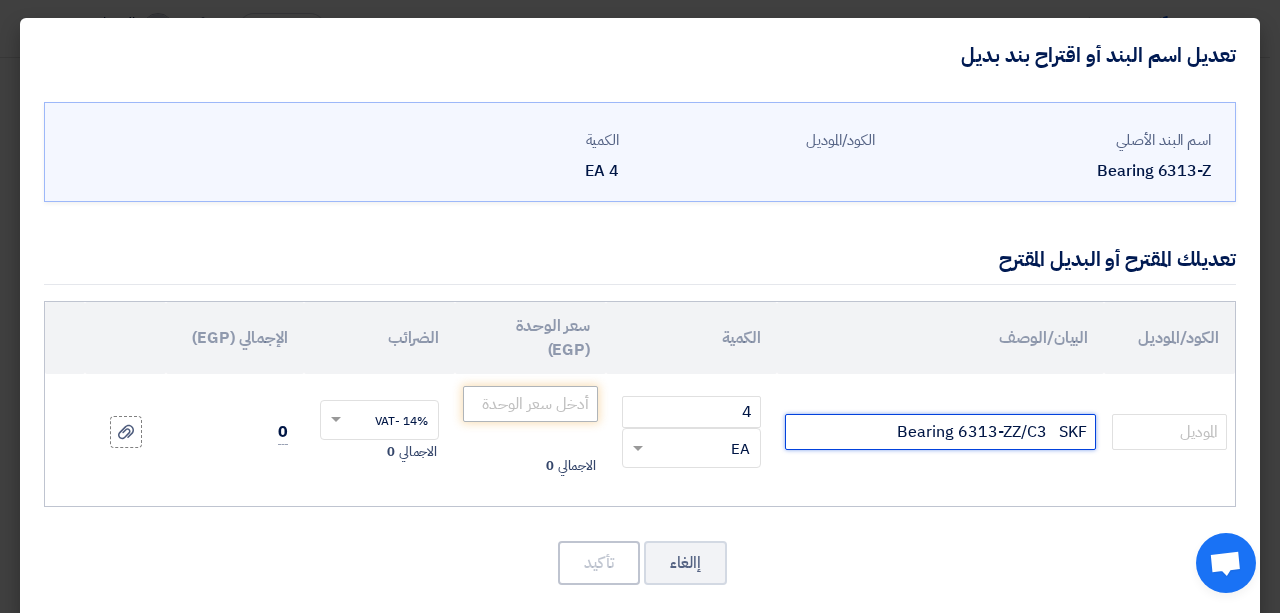type on "Bearing 6313-ZZ/C3   SKF" 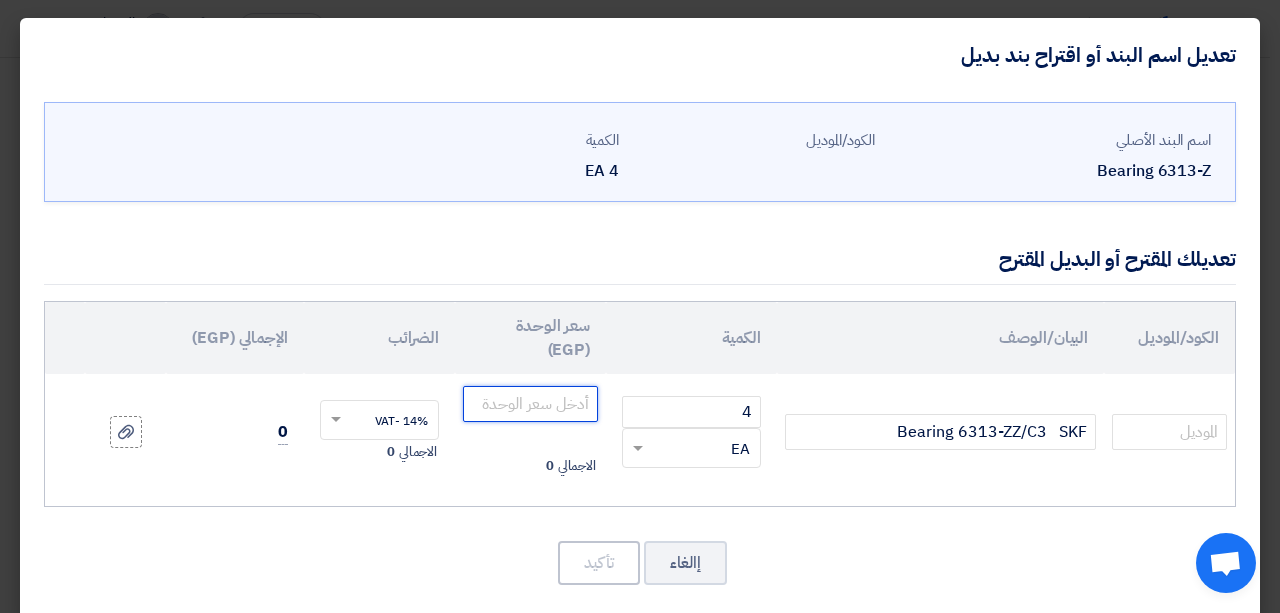 click 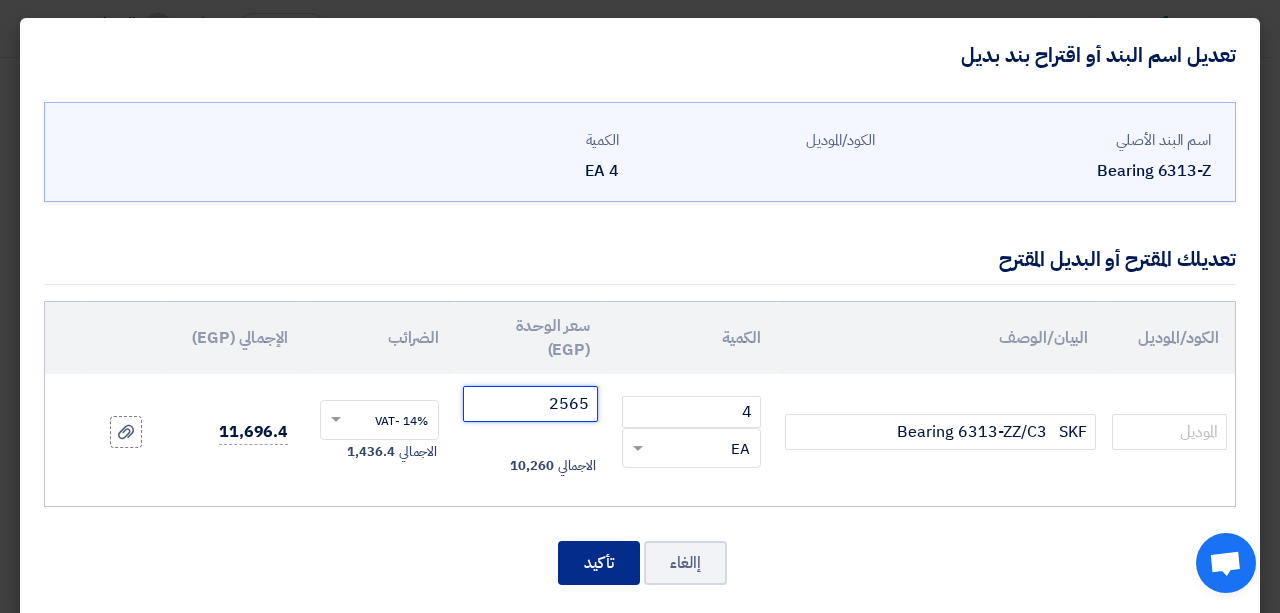 type on "2565" 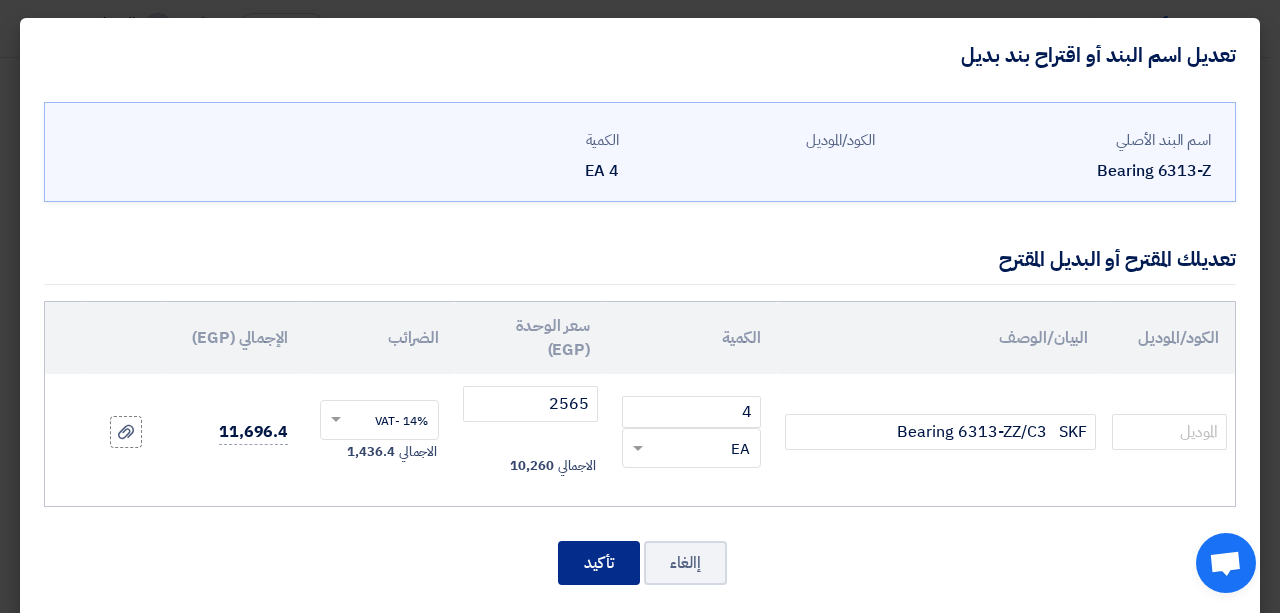 click on "تأكيد" 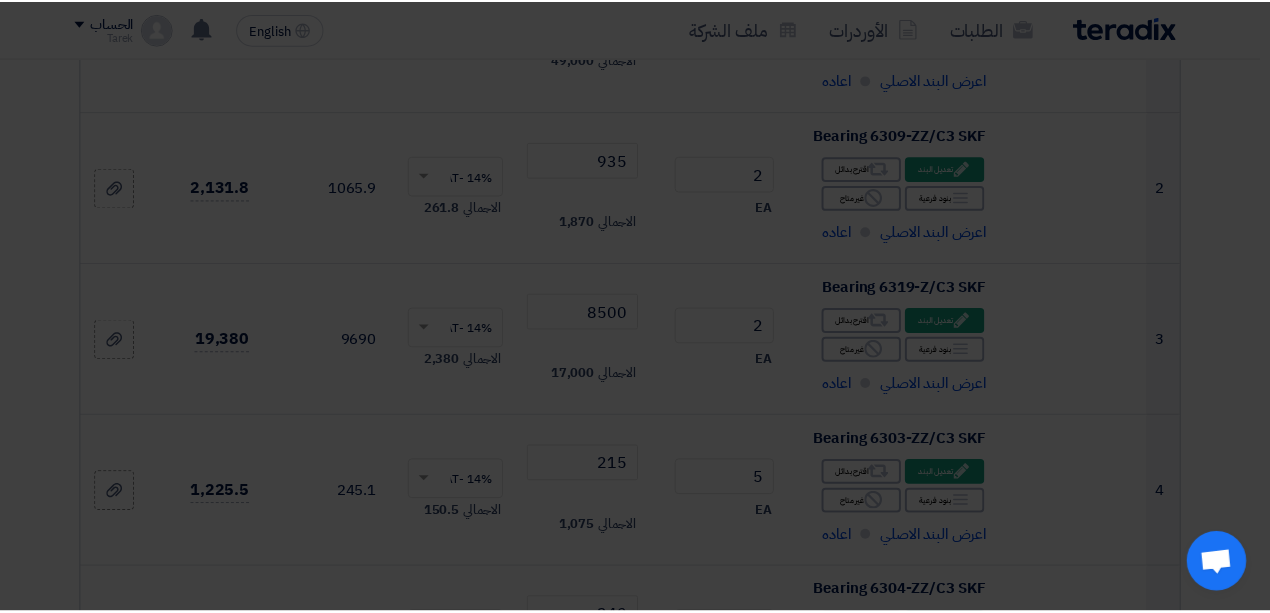 scroll, scrollTop: 3313, scrollLeft: 0, axis: vertical 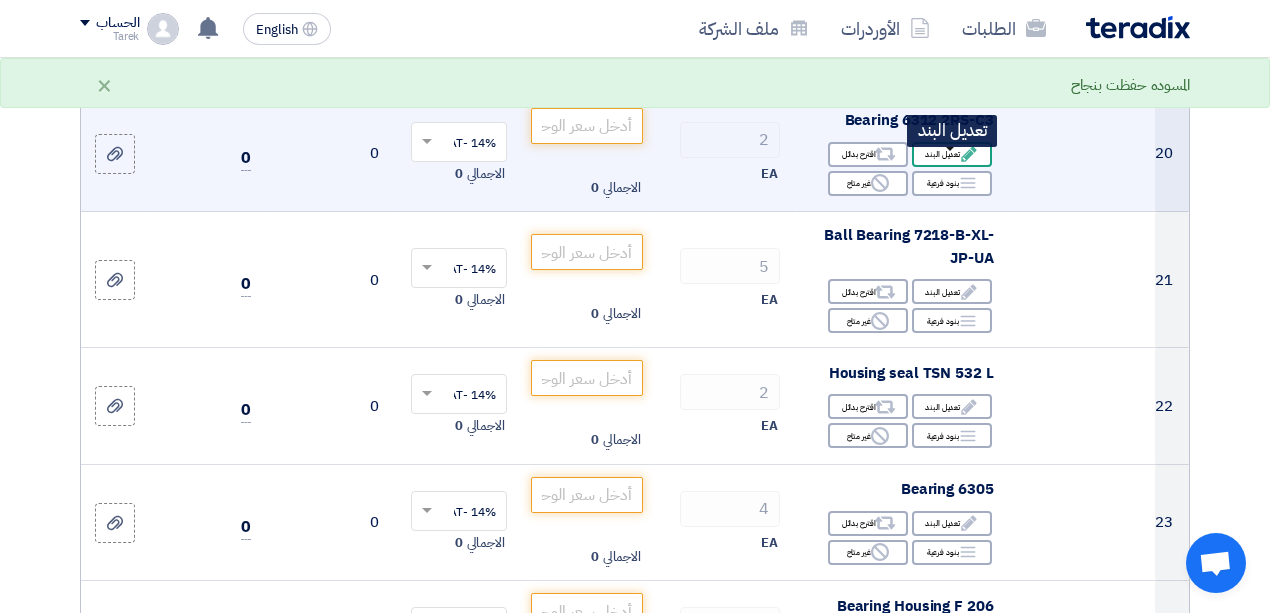 click on "Edit
تعديل البند" 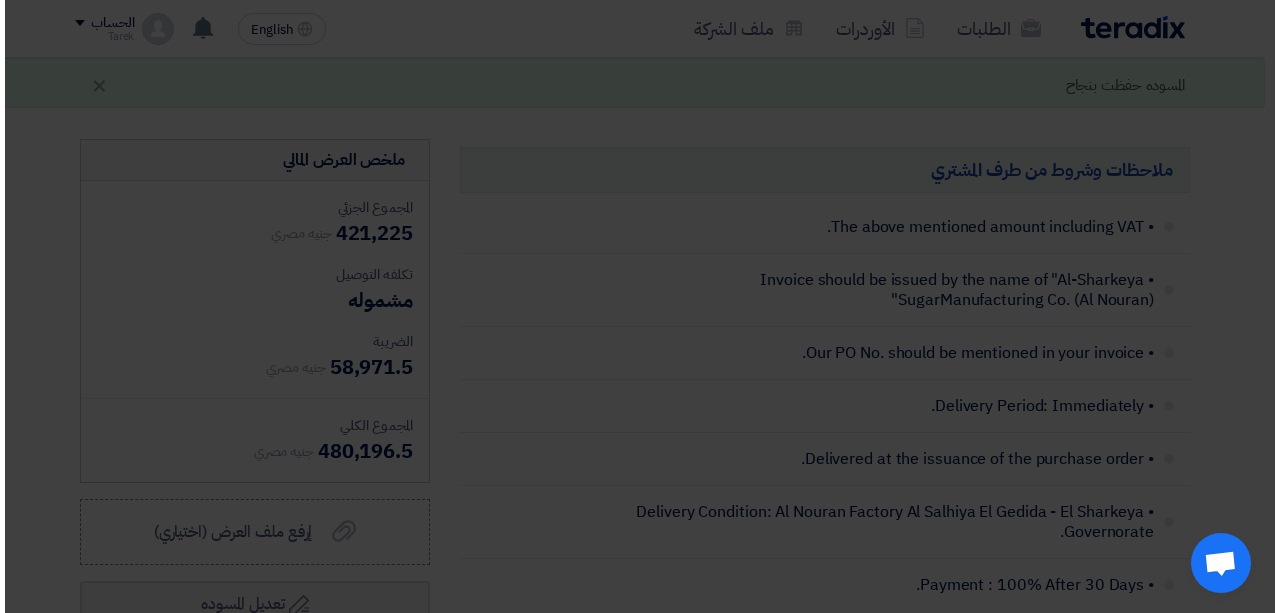 scroll, scrollTop: 448, scrollLeft: 0, axis: vertical 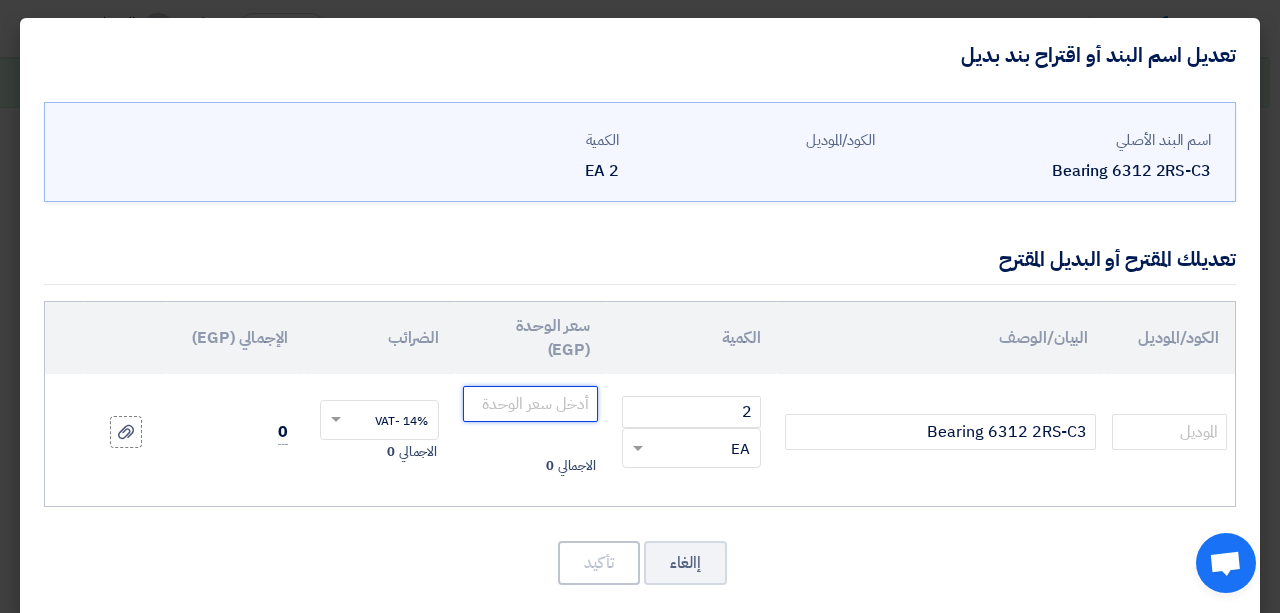 click 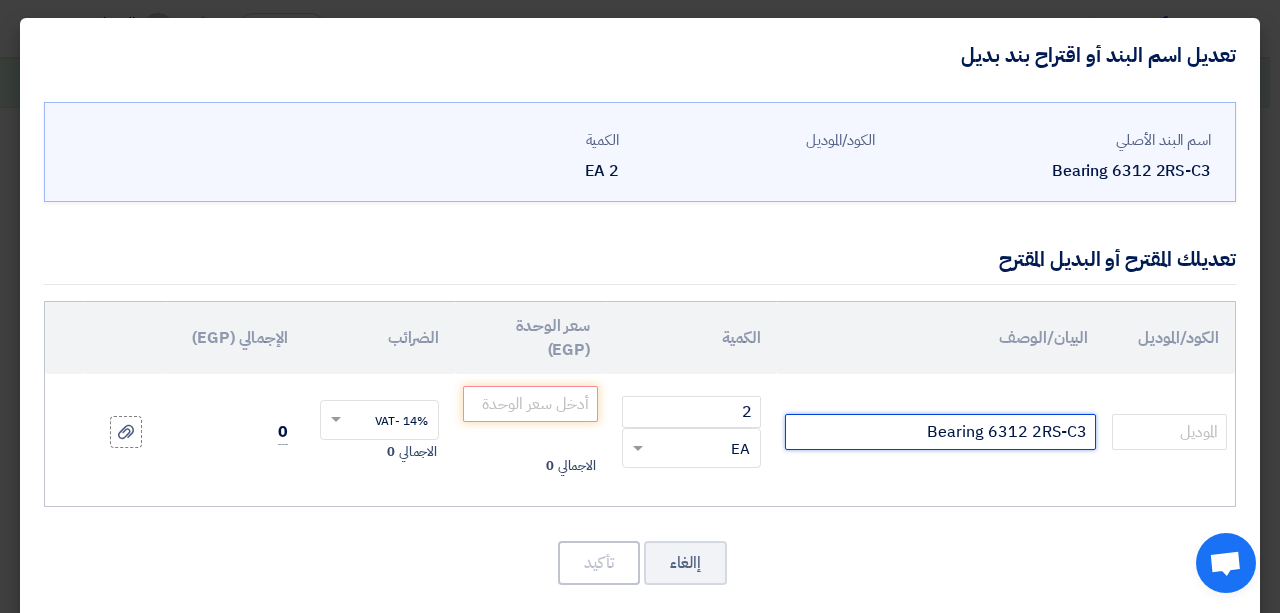 drag, startPoint x: 910, startPoint y: 438, endPoint x: 906, endPoint y: 423, distance: 15.524175 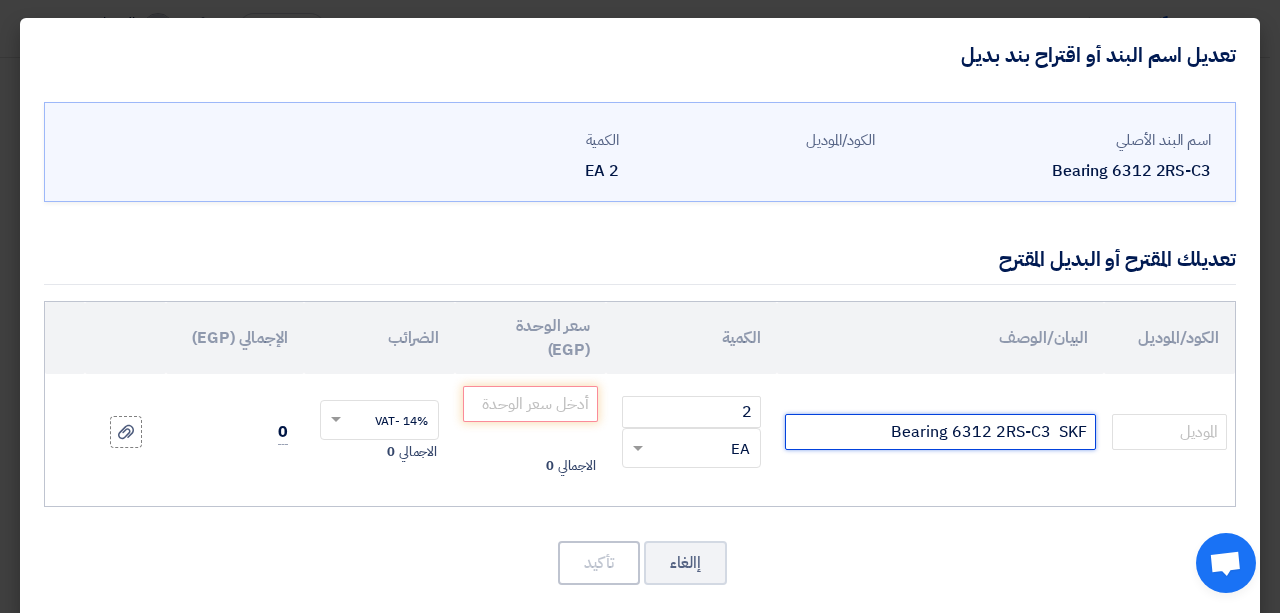 type on "Bearing 6312 2RS-C3  SKF" 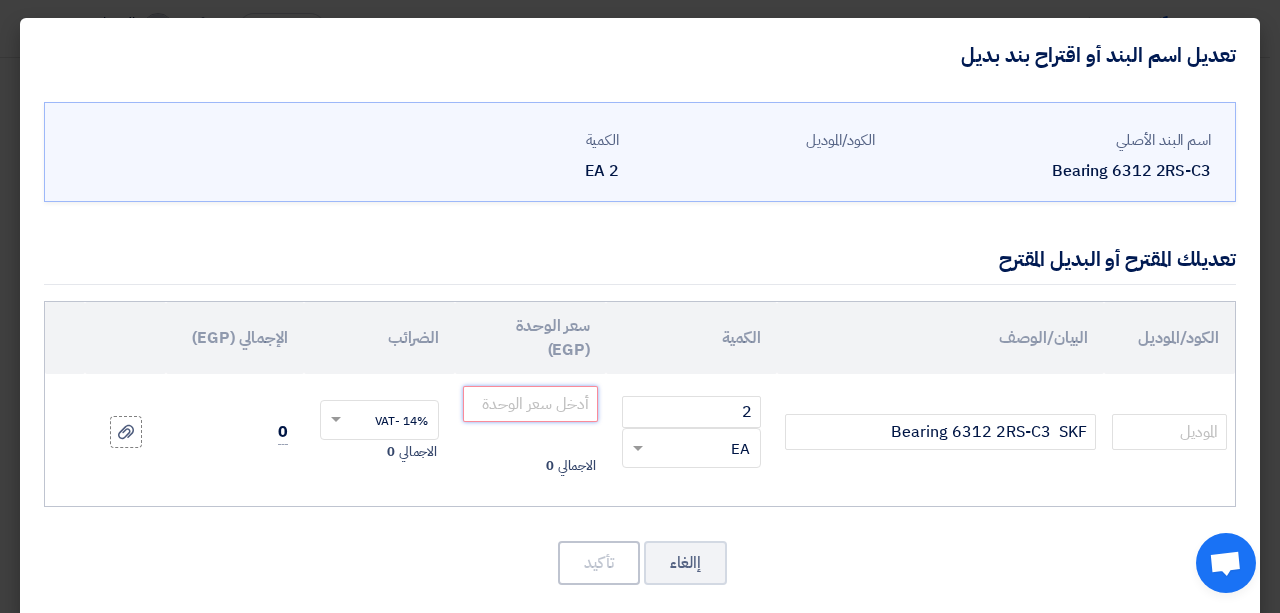 click 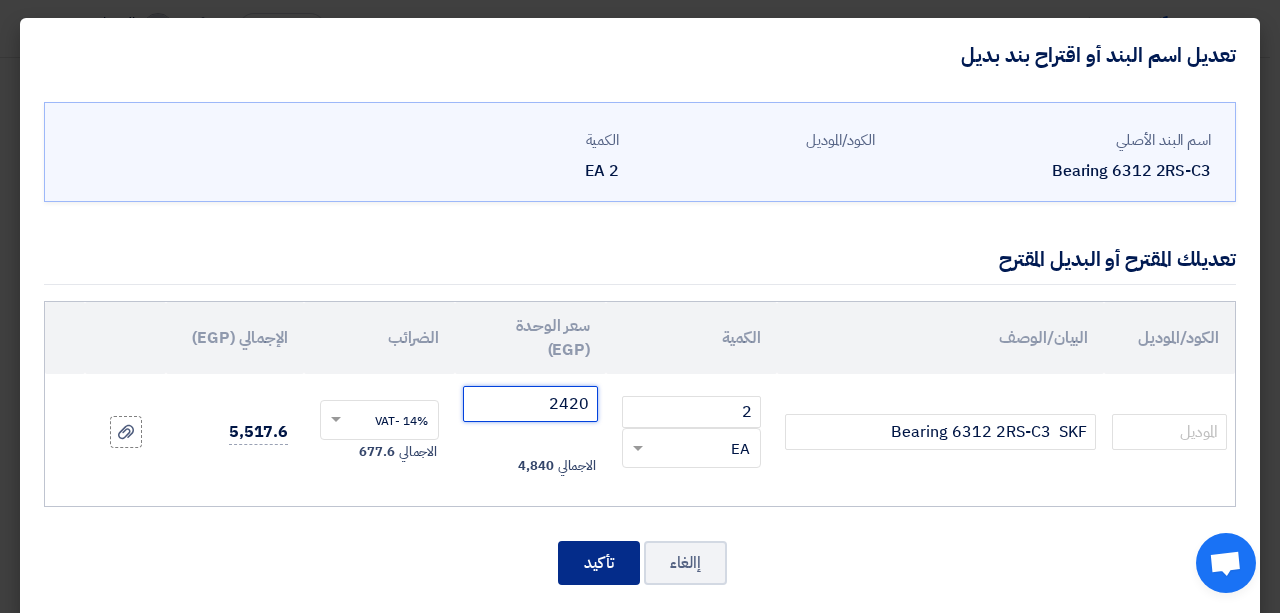 type on "2420" 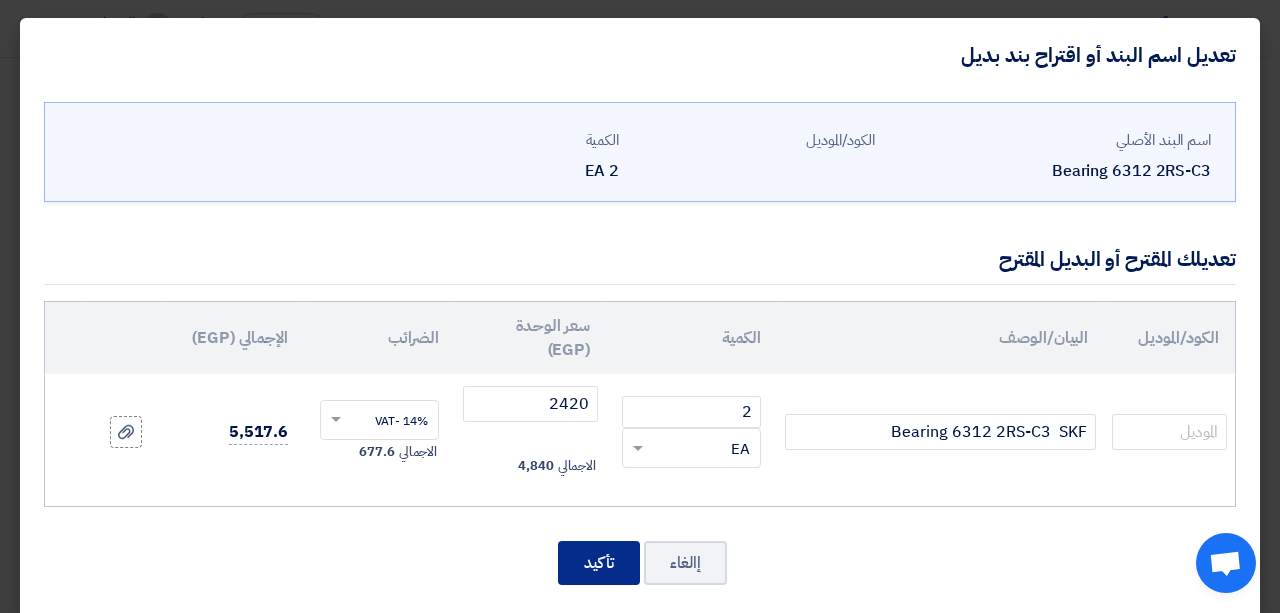 click on "تأكيد" 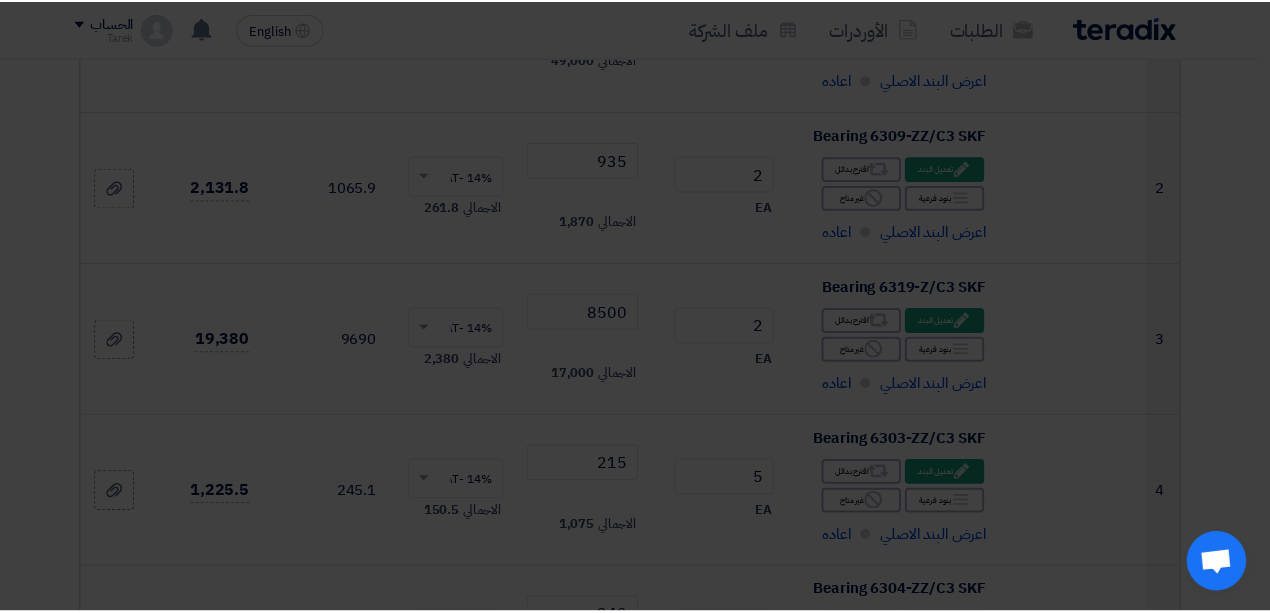 scroll, scrollTop: 3465, scrollLeft: 0, axis: vertical 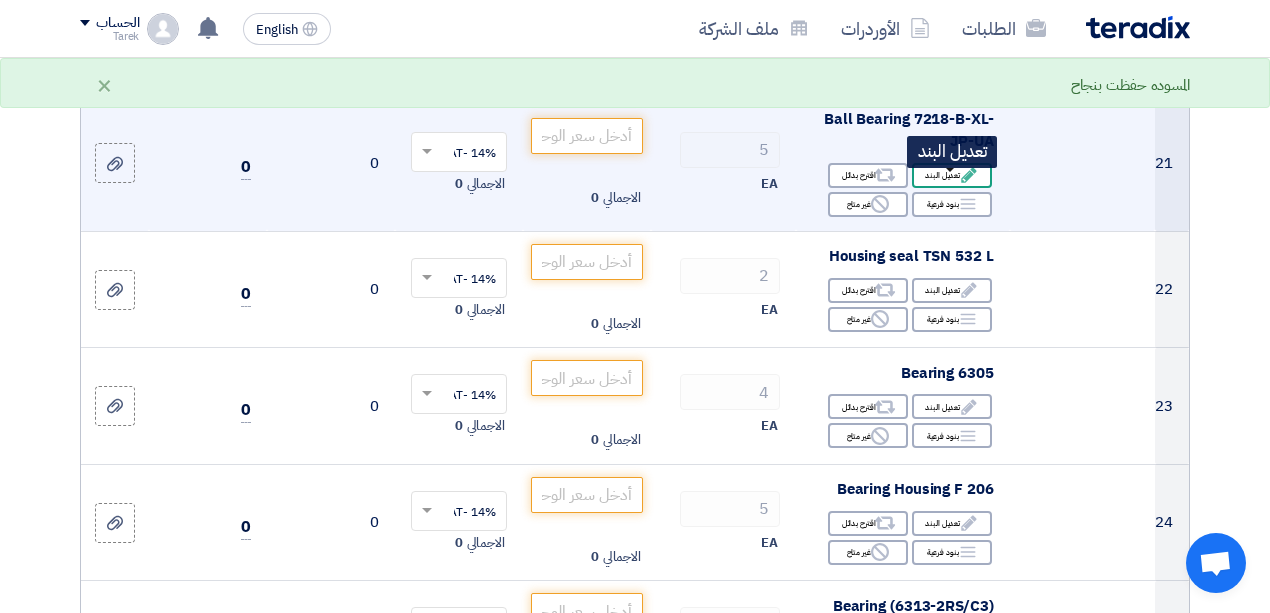 click on "Edit
تعديل البند" 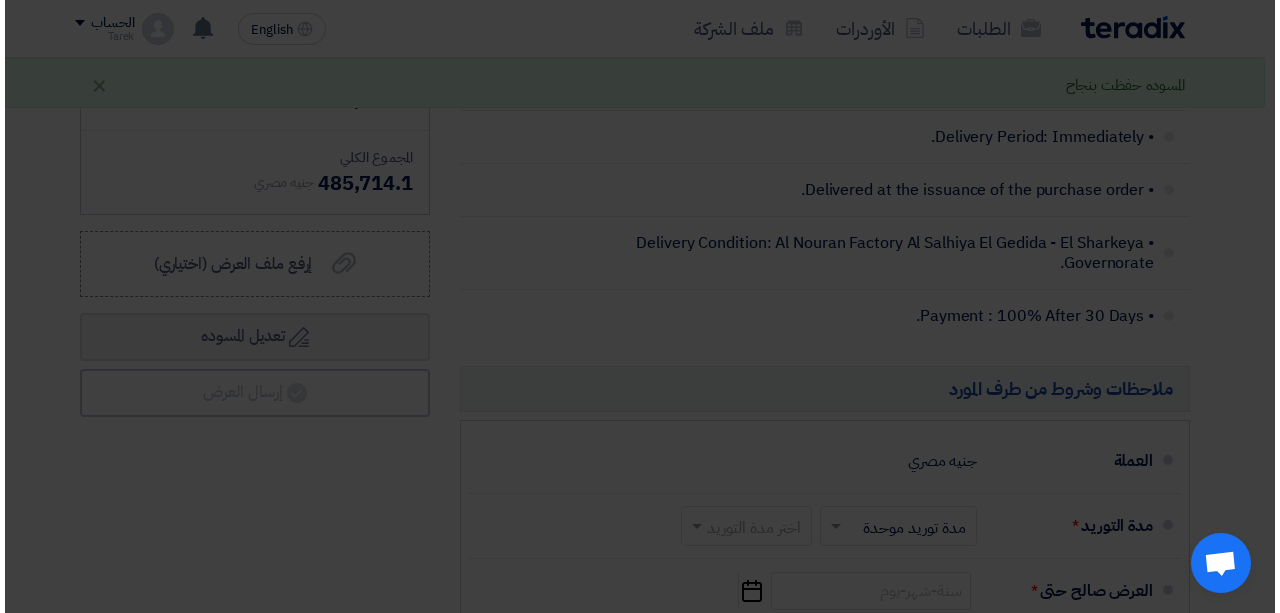 scroll, scrollTop: 448, scrollLeft: 0, axis: vertical 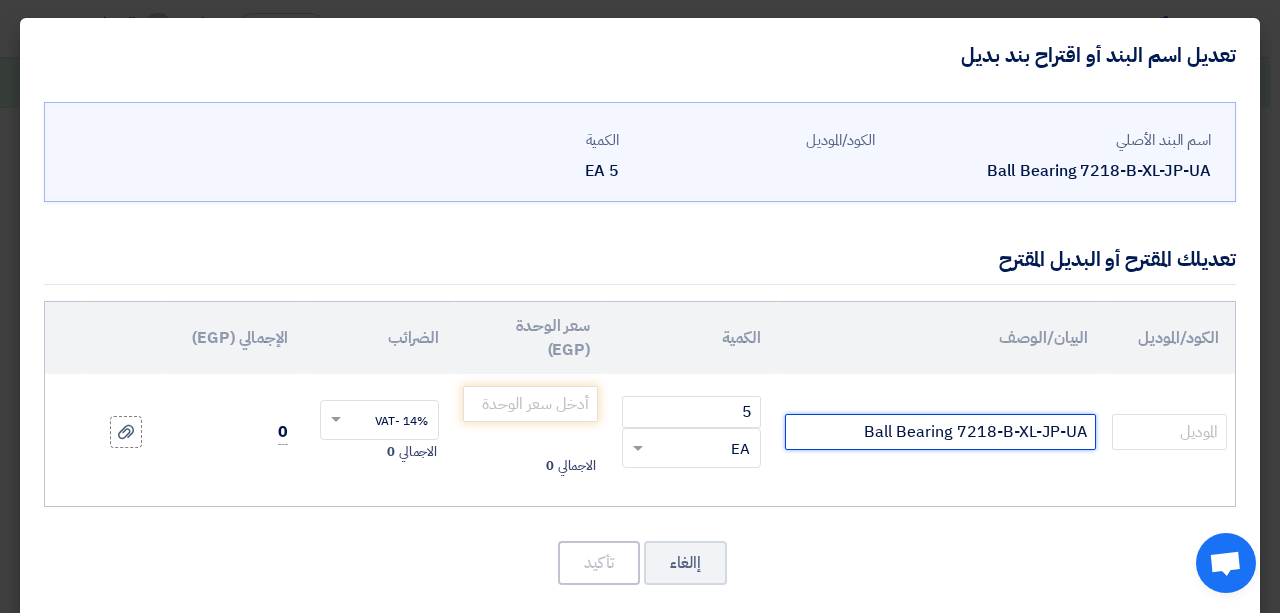 click on "Ball Bearing 7218-B-XL-JP-UA" 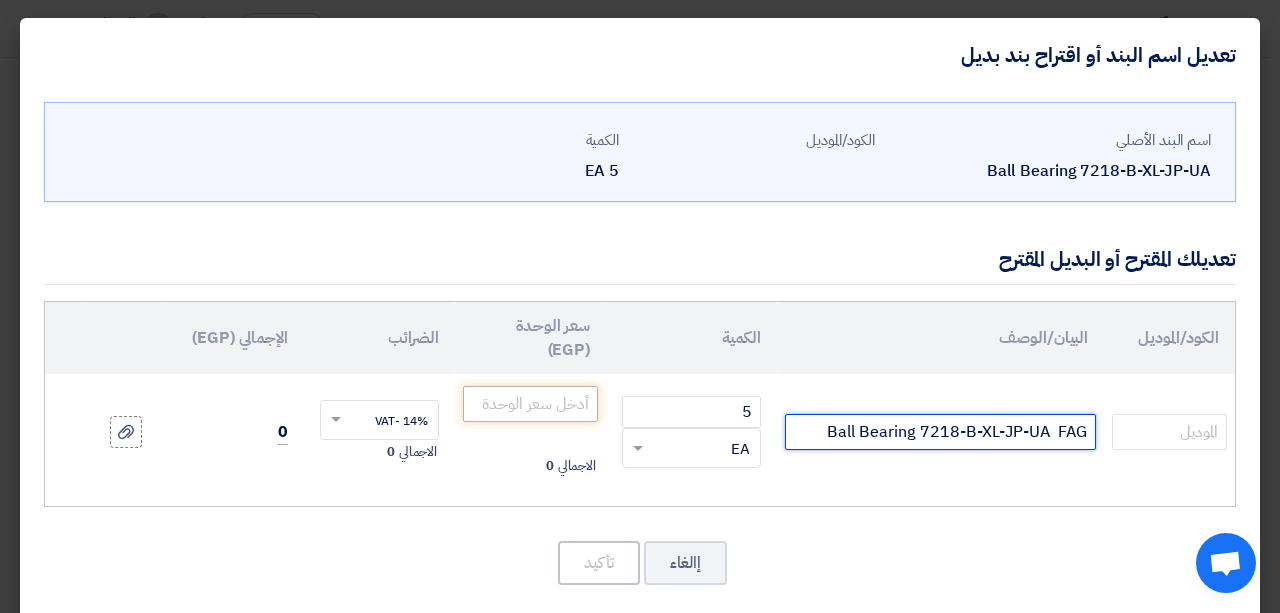 type on "Ball Bearing 7218-B-XL-JP-UA  FAG" 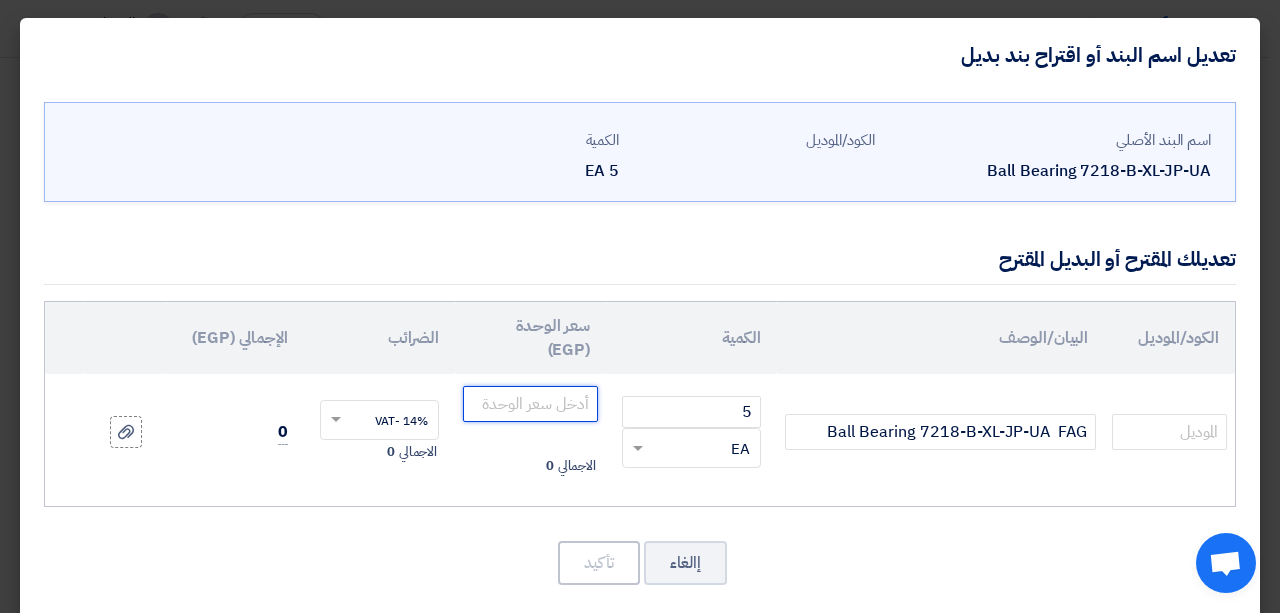 click 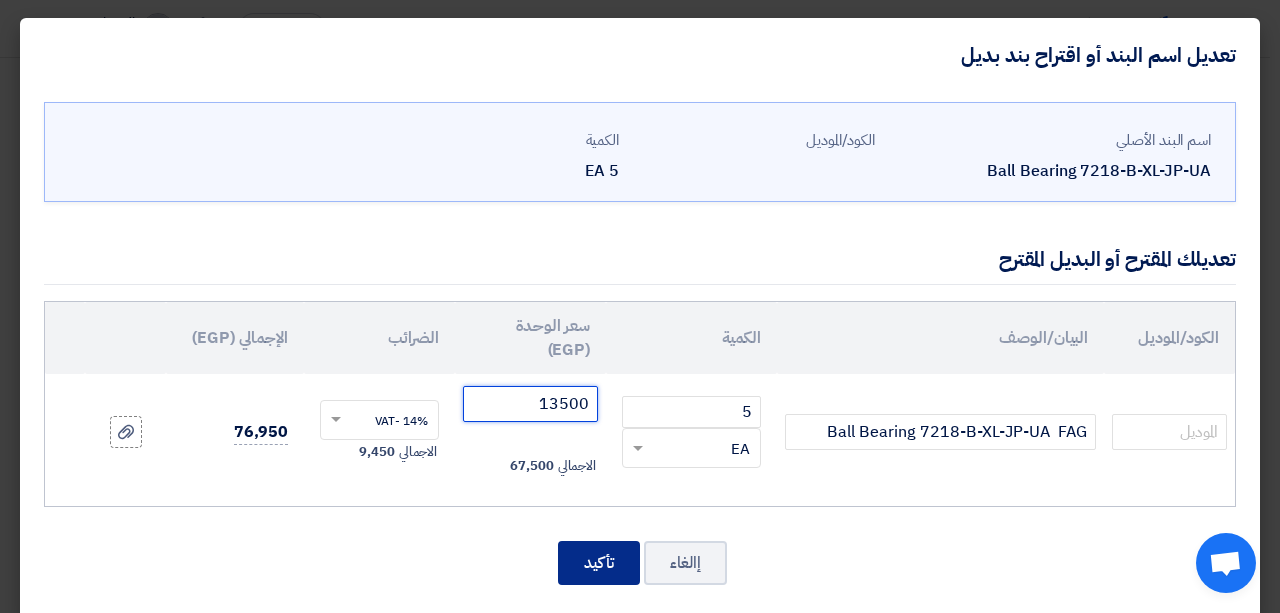 type on "13500" 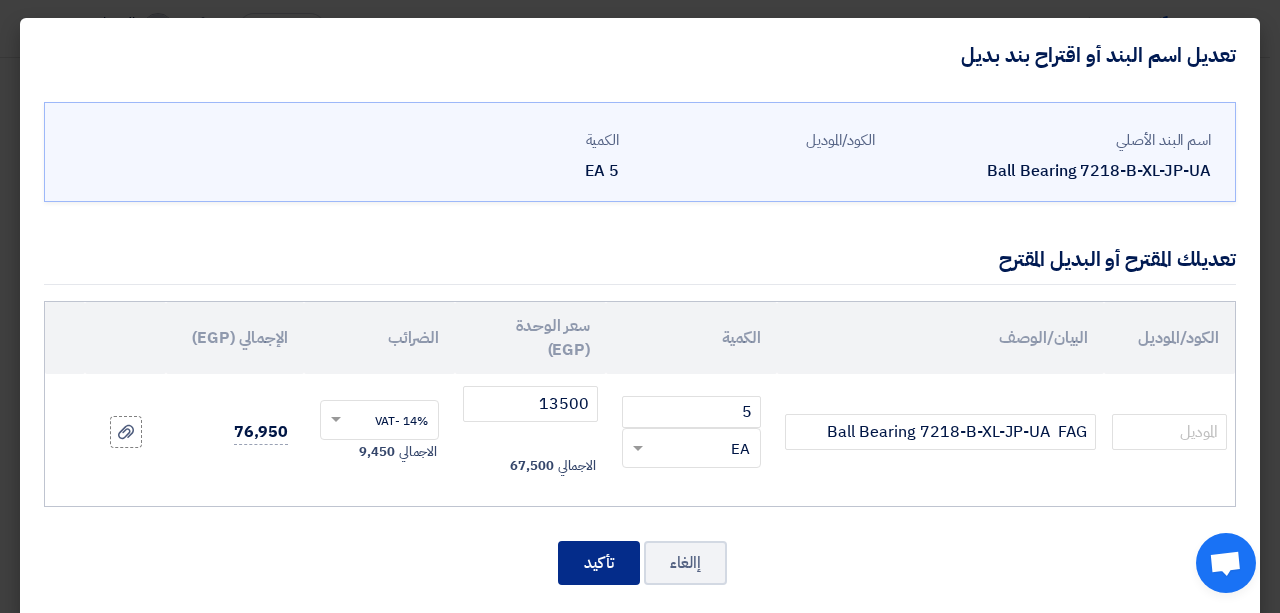 drag, startPoint x: 590, startPoint y: 552, endPoint x: 615, endPoint y: 536, distance: 29.681644 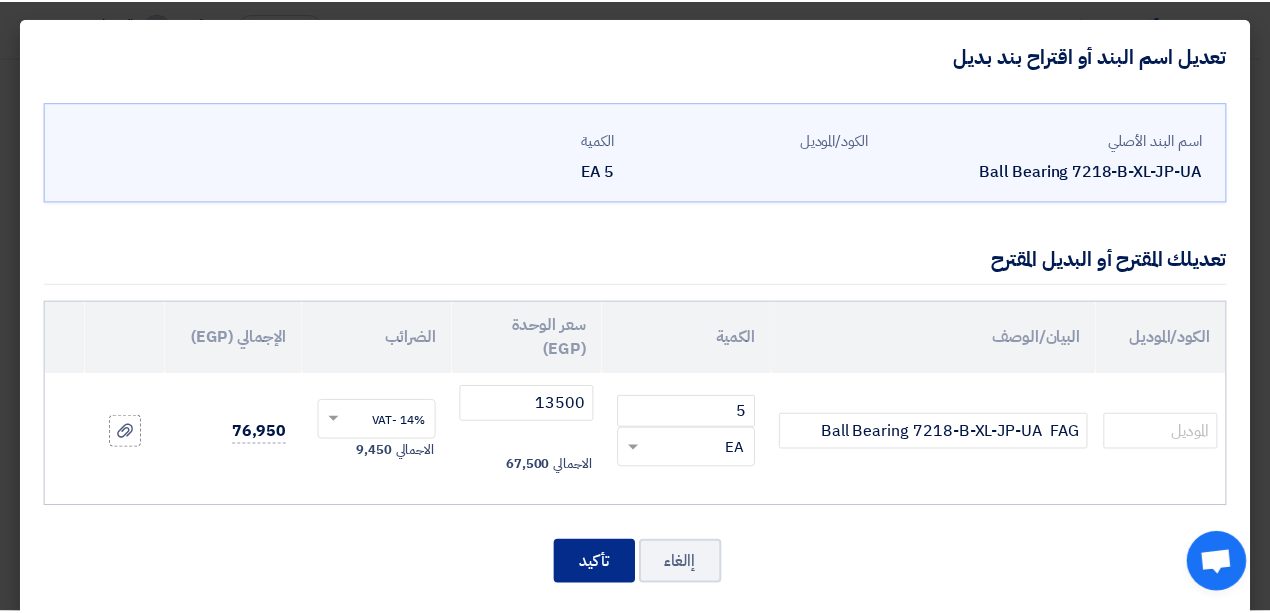 scroll, scrollTop: 3616, scrollLeft: 0, axis: vertical 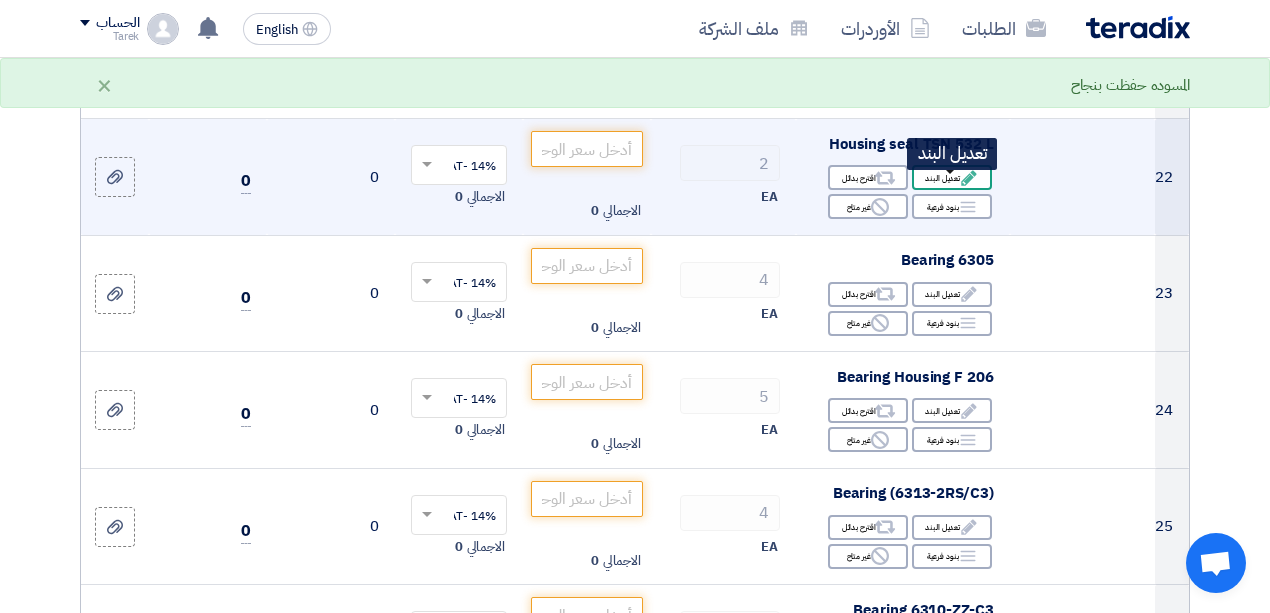 click on "Edit
تعديل البند" 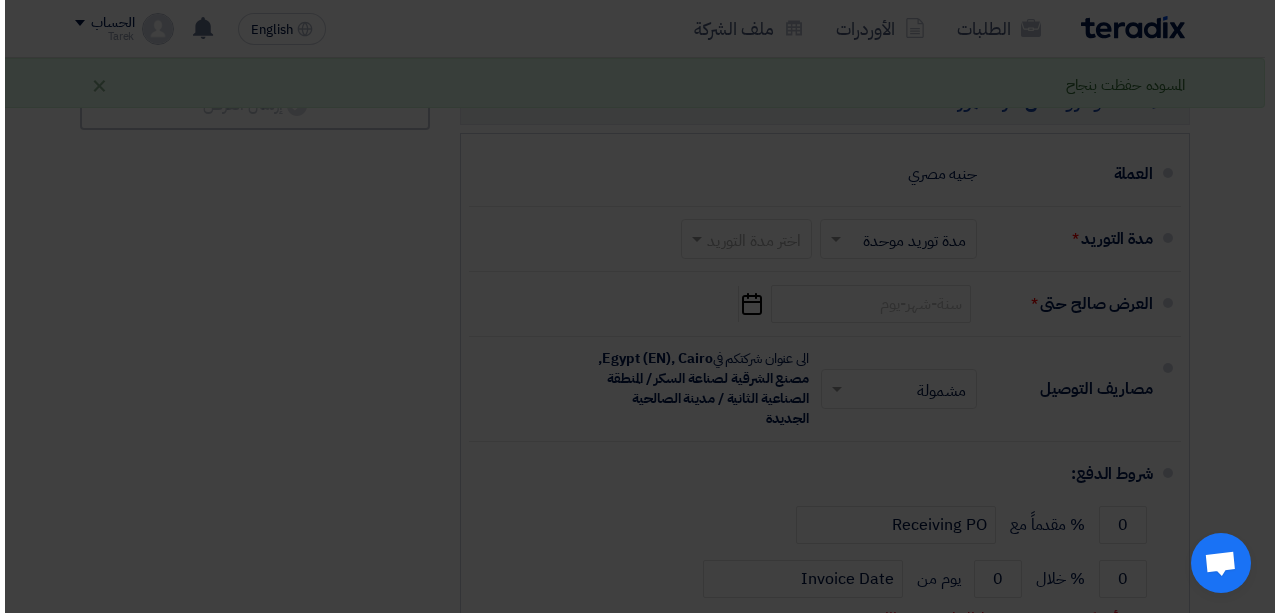 scroll, scrollTop: 448, scrollLeft: 0, axis: vertical 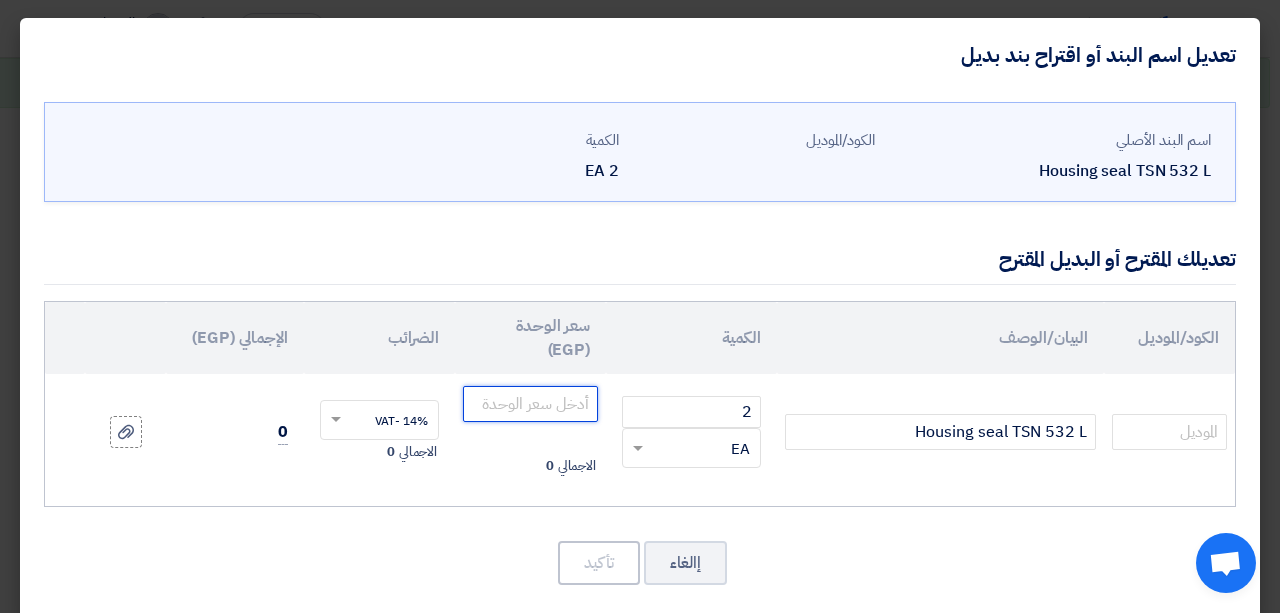 click 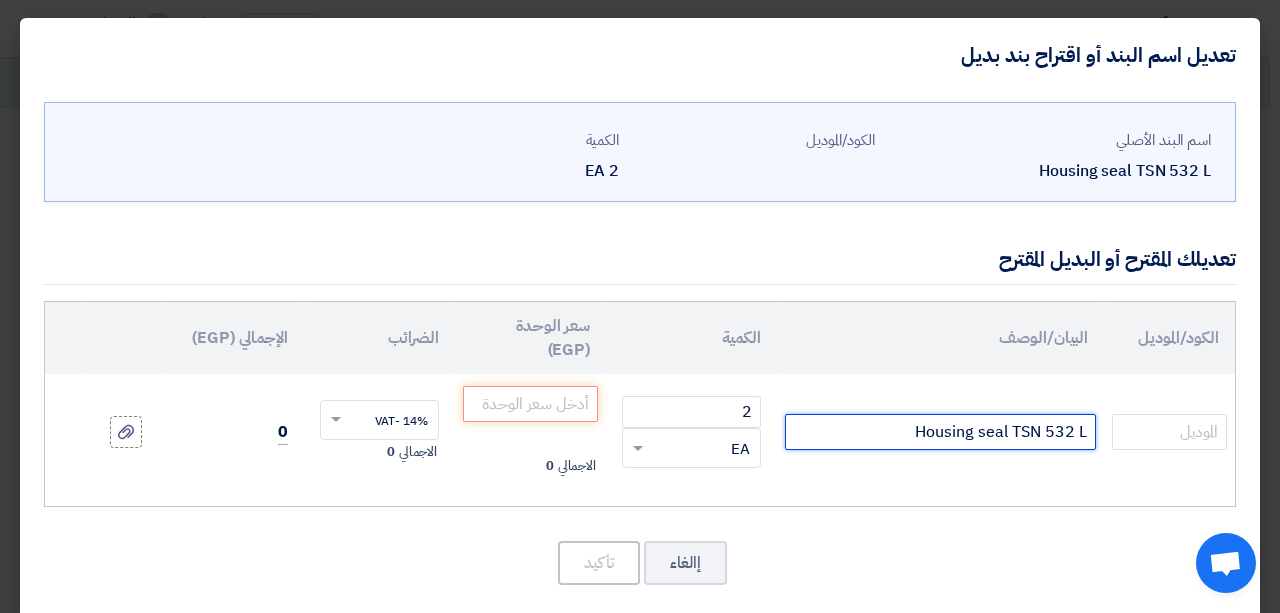 click on "Housing seal TSN 532 L" 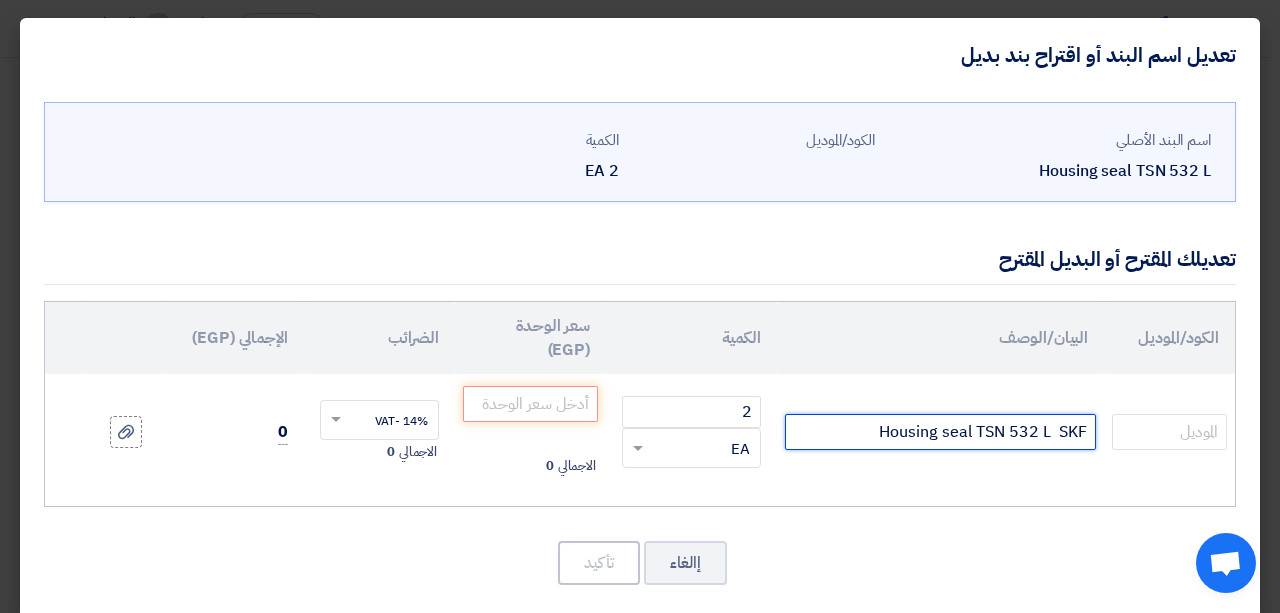 type on "Housing seal TSN 532 L  SKF" 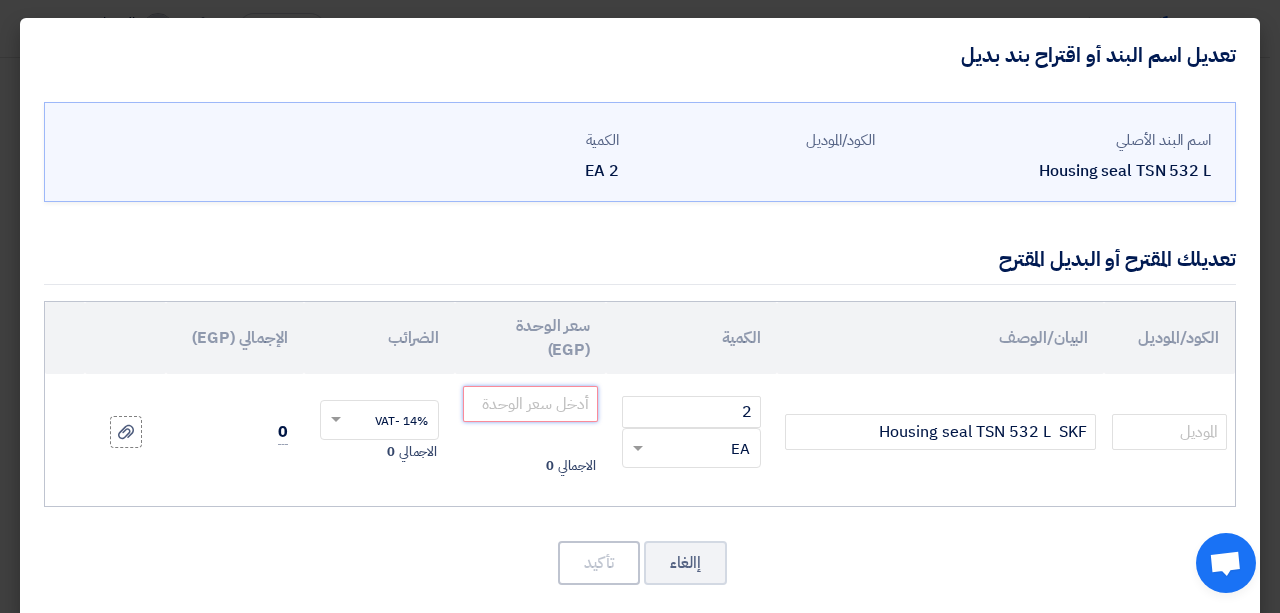 click 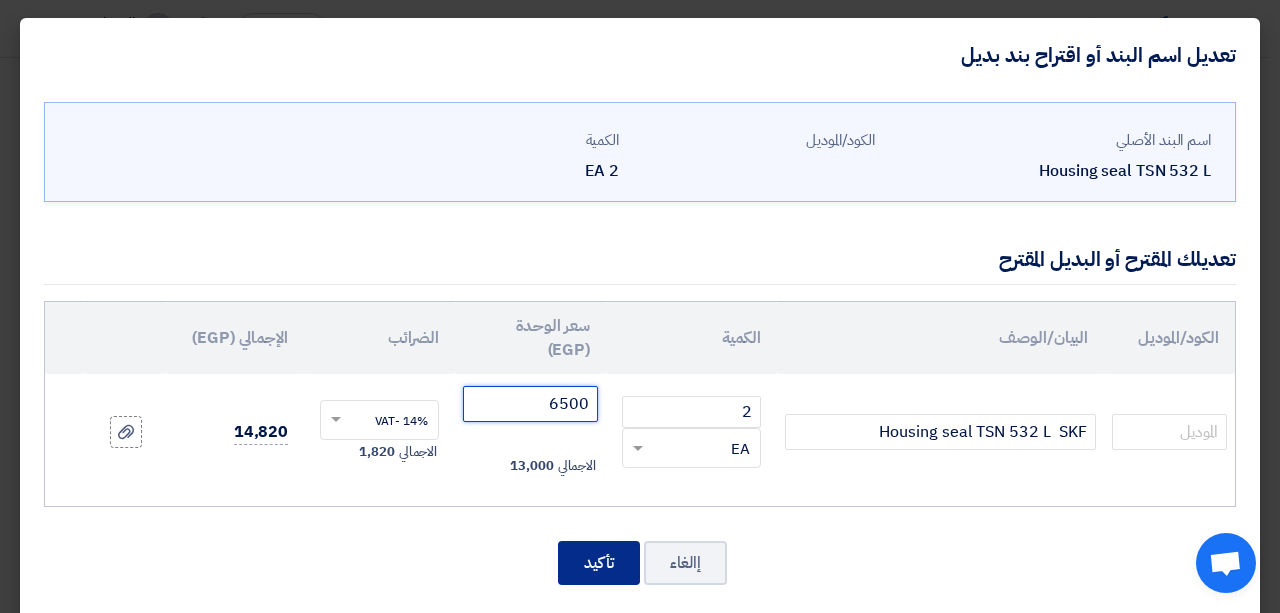 type on "6500" 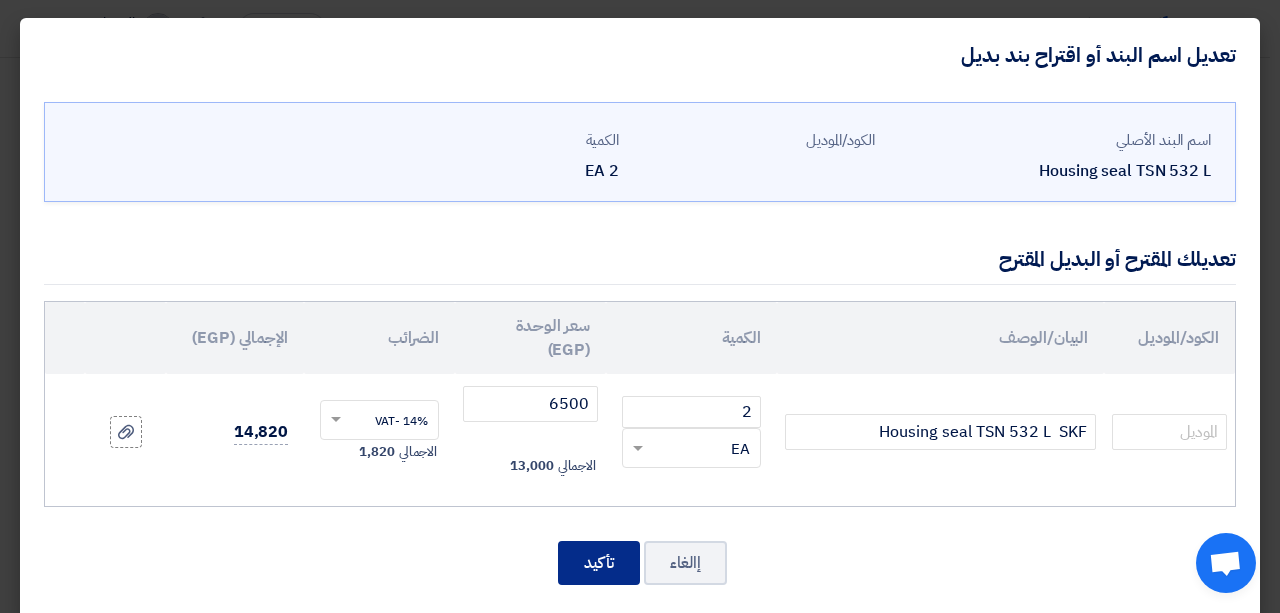 click on "تأكيد" 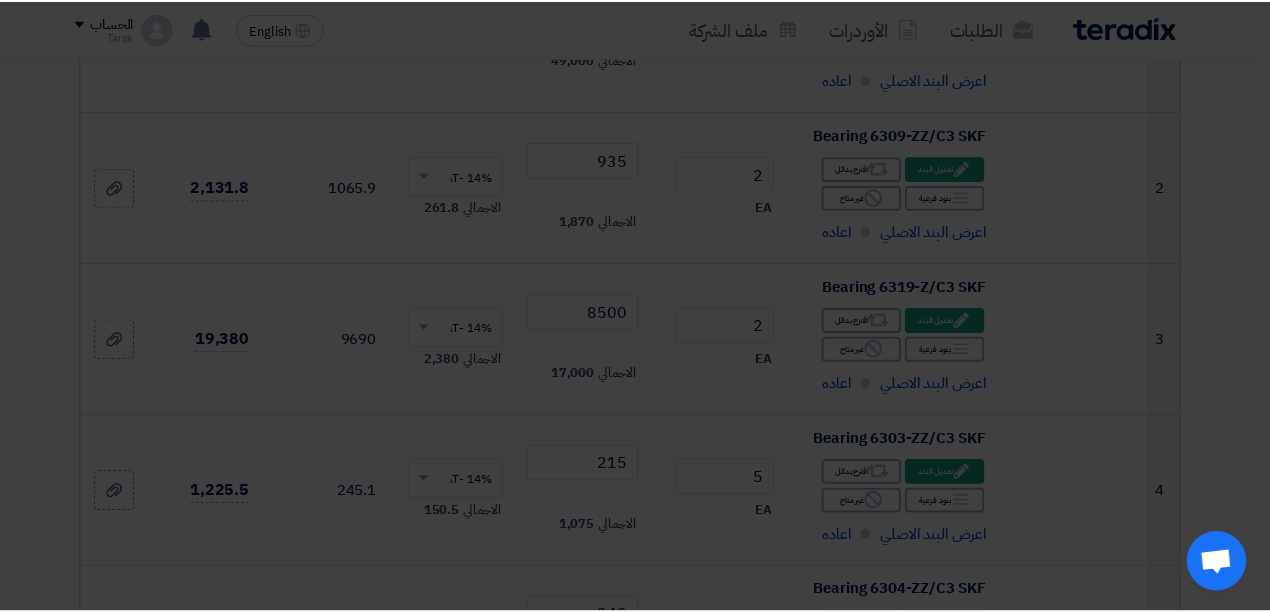 scroll, scrollTop: 3791, scrollLeft: 0, axis: vertical 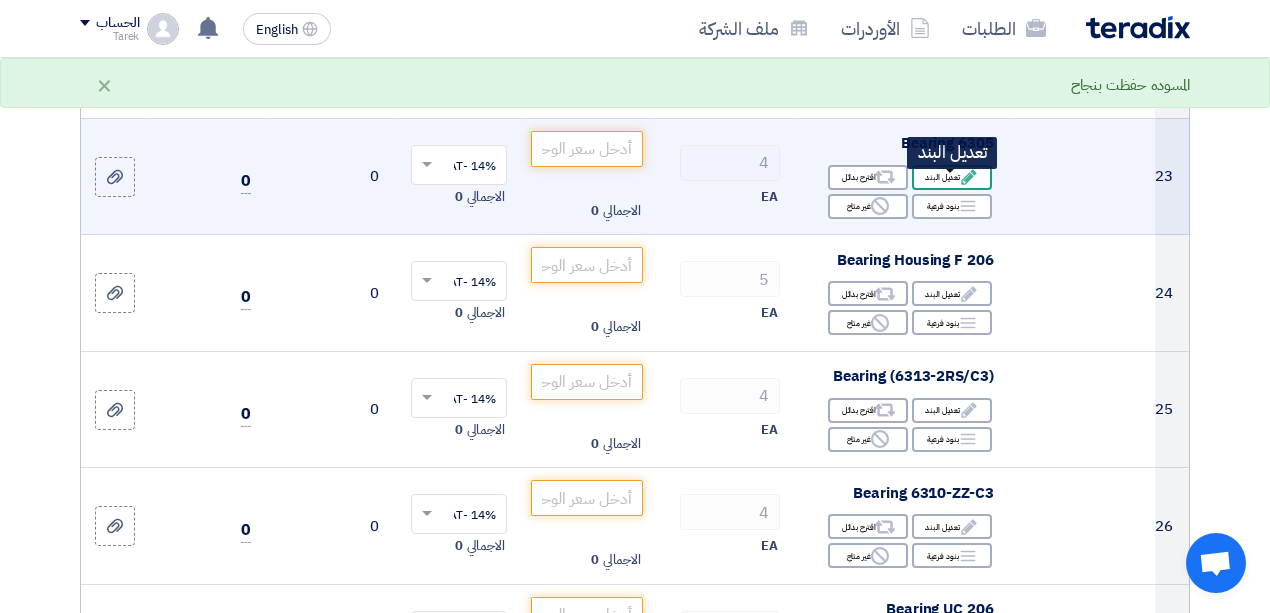 click on "Edit
تعديل البند" 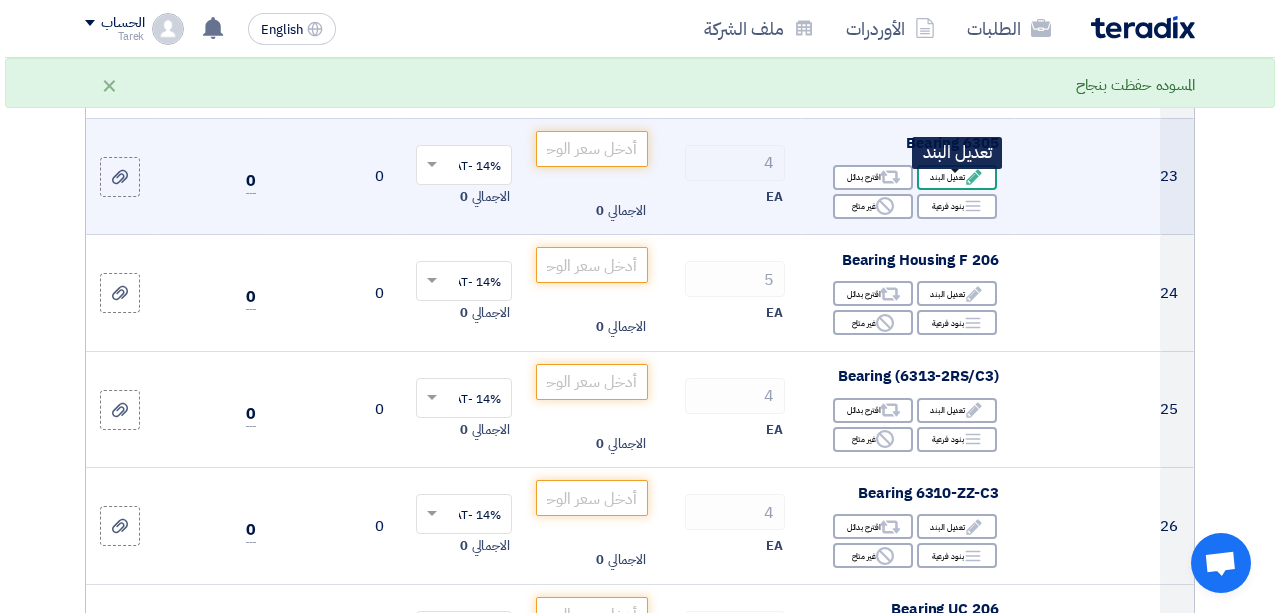 scroll, scrollTop: 448, scrollLeft: 0, axis: vertical 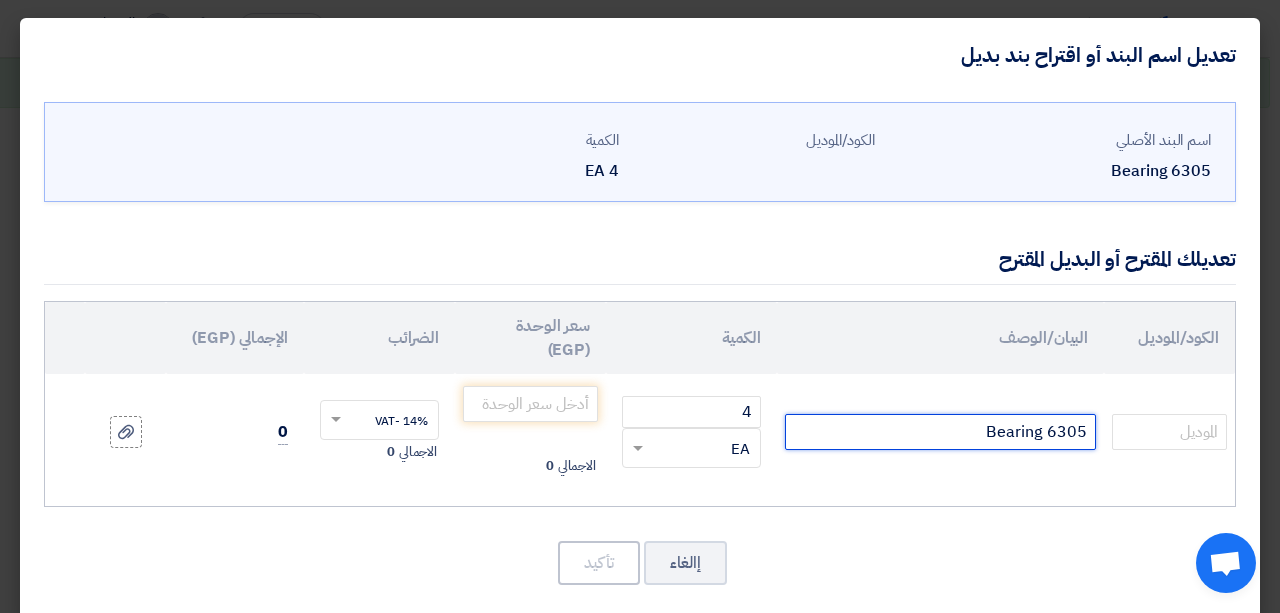 click on "Bearing 6305" 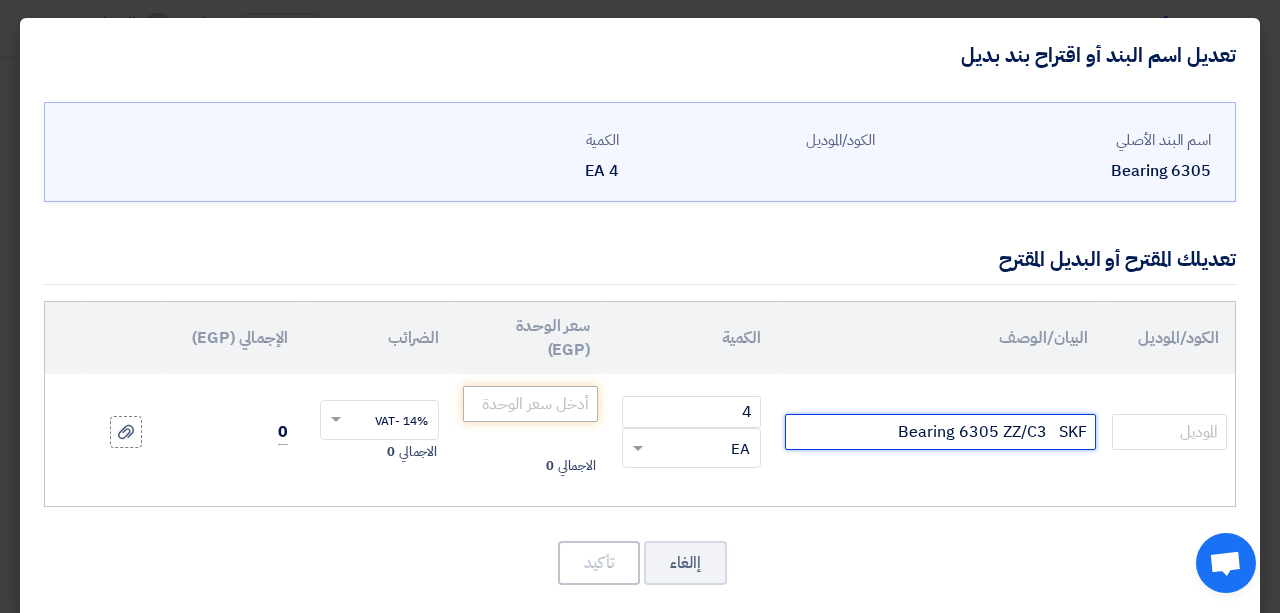 type on "Bearing 6305 ZZ/C3   SKF" 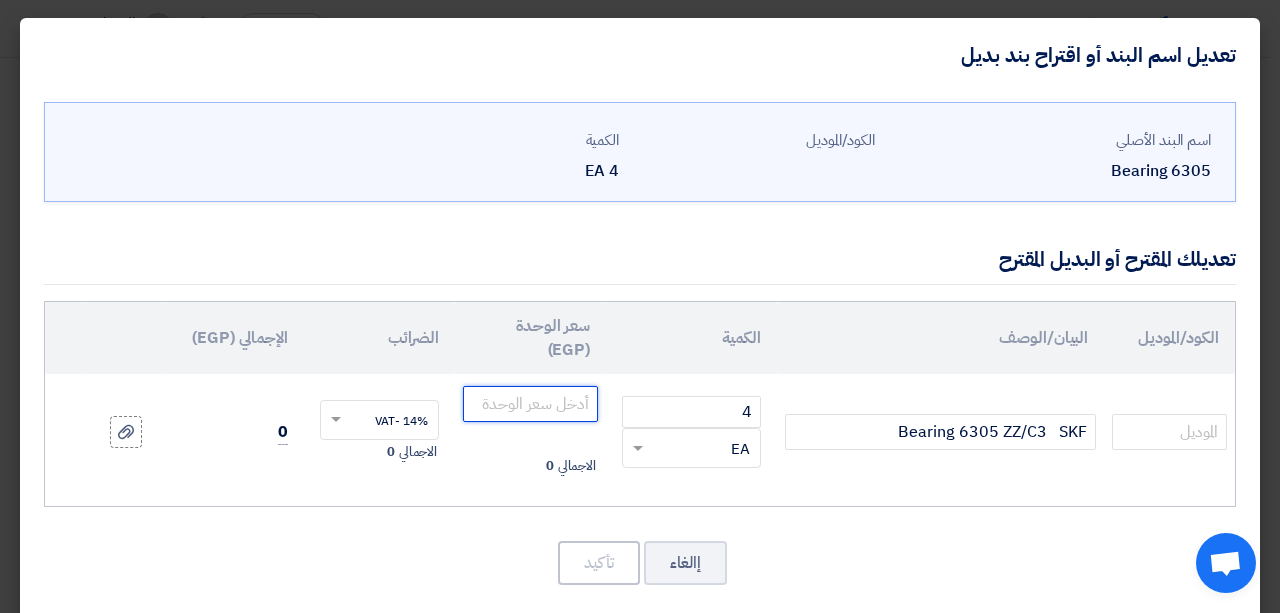 click 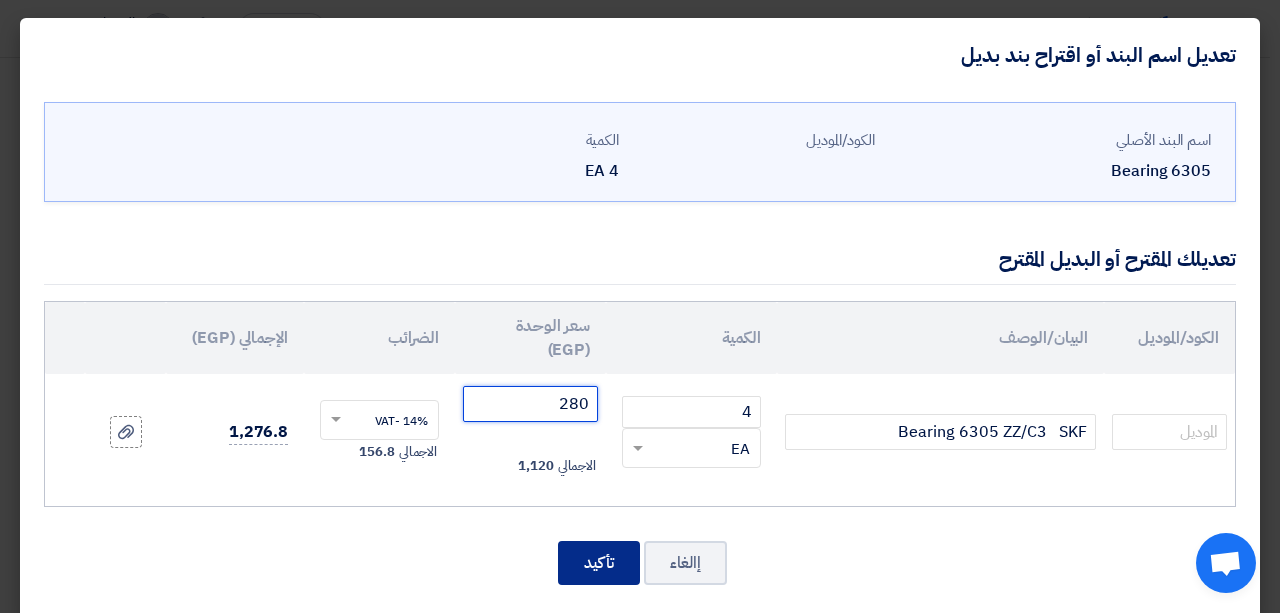 type on "280" 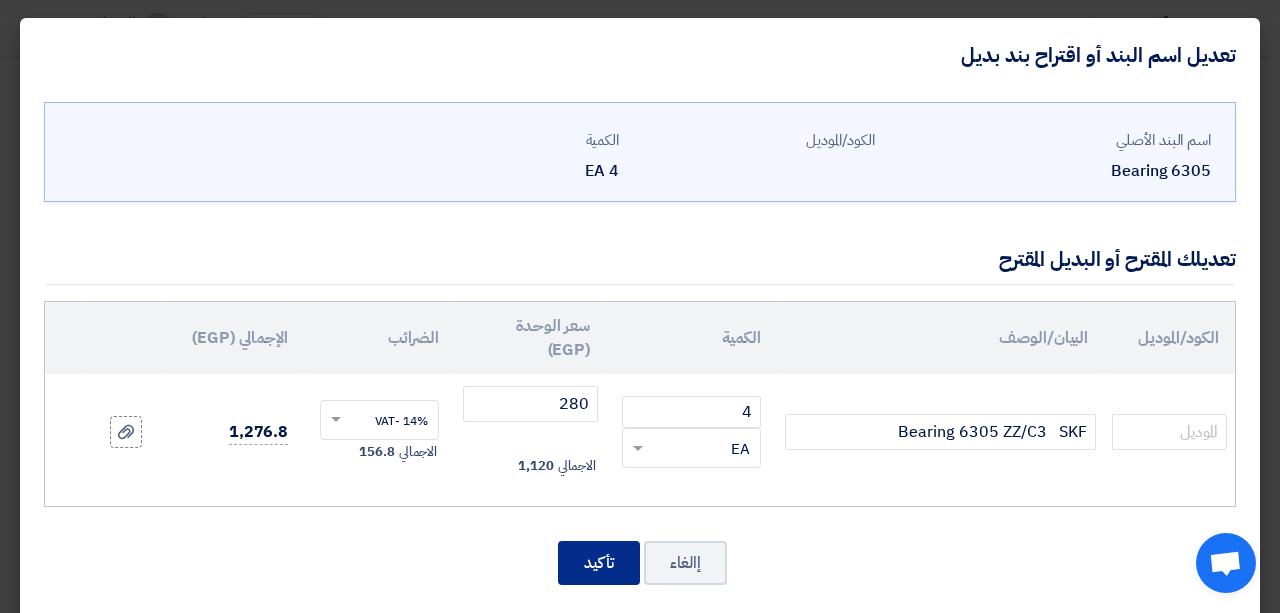 click on "تأكيد" 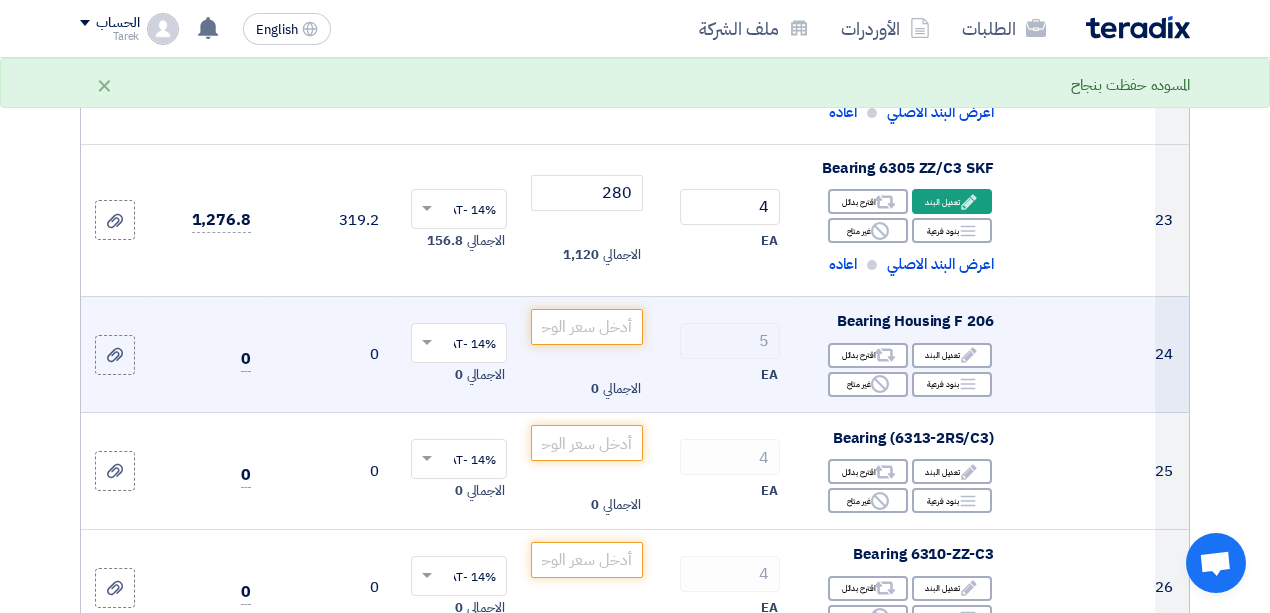 scroll, scrollTop: 3832, scrollLeft: 0, axis: vertical 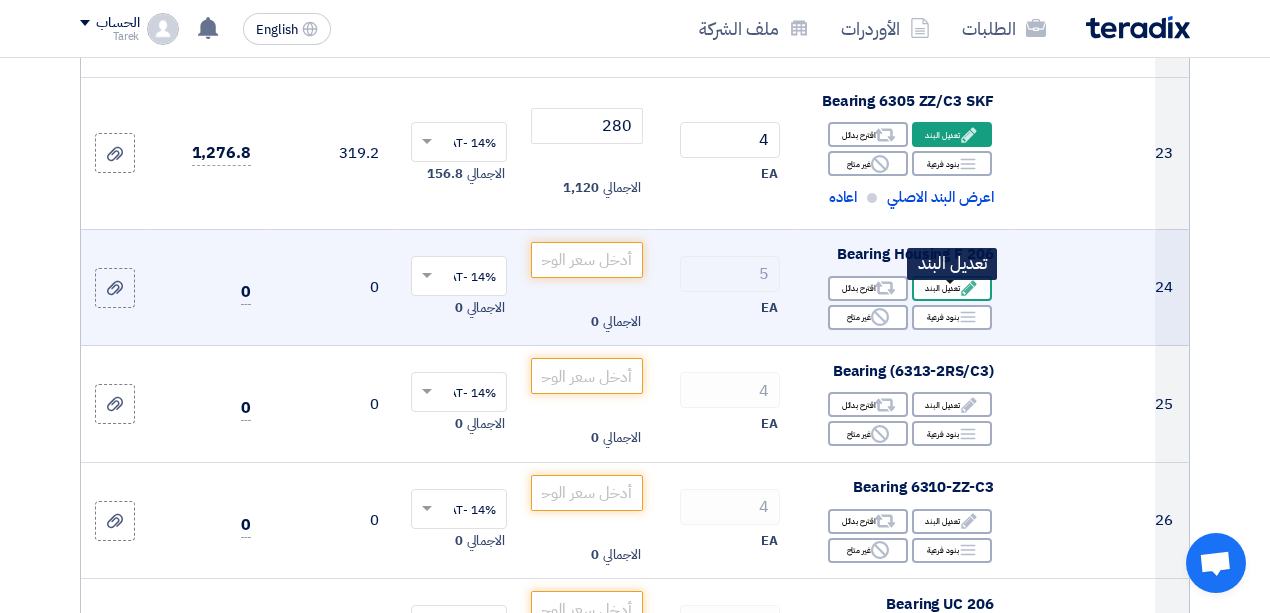 click on "Edit
تعديل البند" 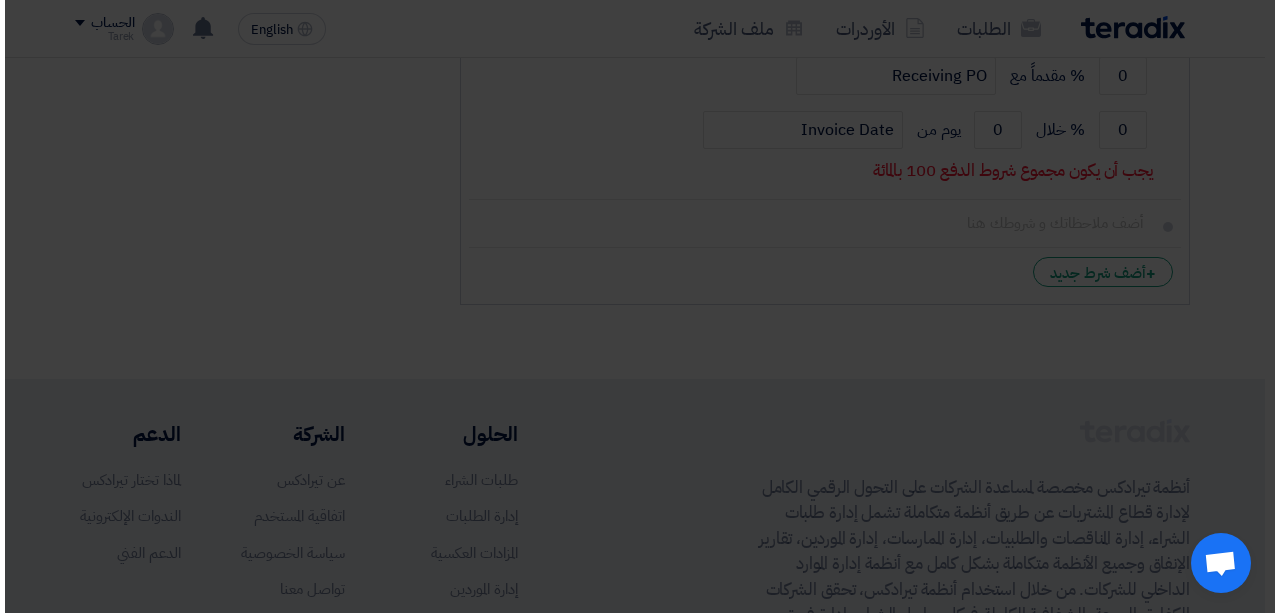 scroll, scrollTop: 489, scrollLeft: 0, axis: vertical 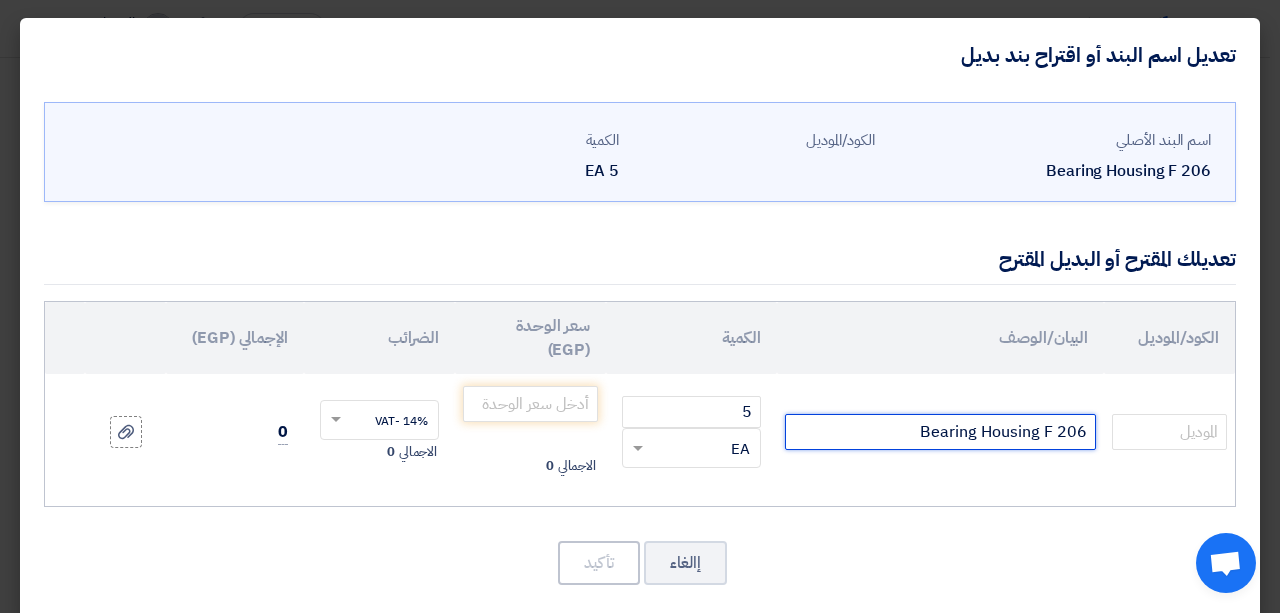 click on "Bearing Housing F 206" 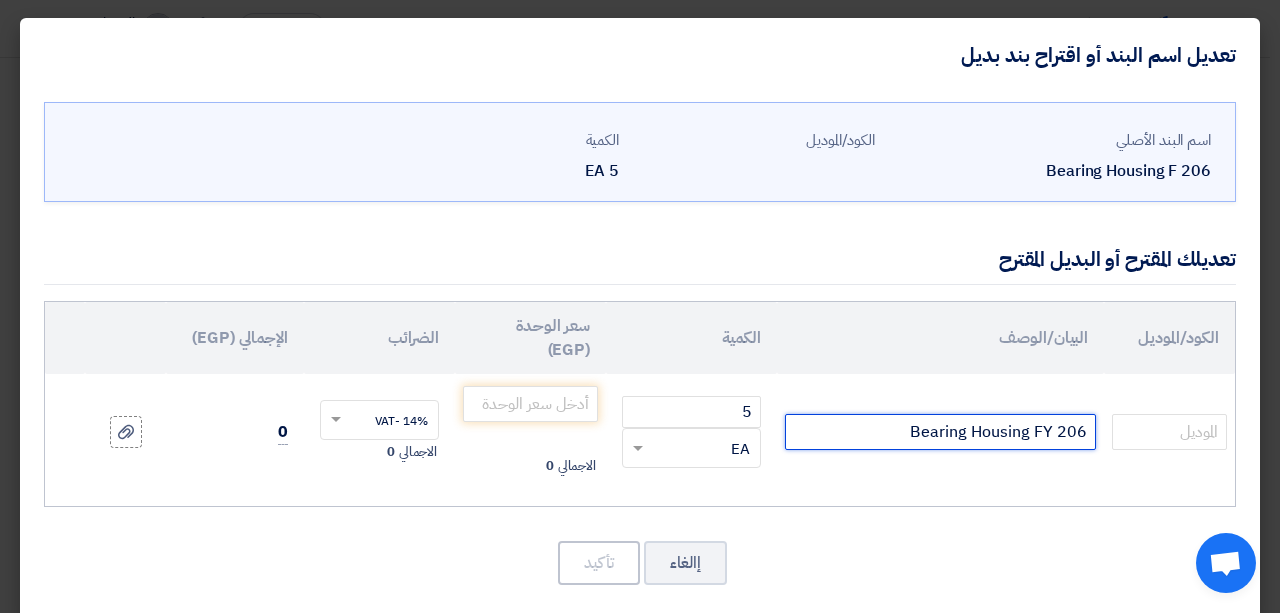 drag, startPoint x: 1088, startPoint y: 431, endPoint x: 1059, endPoint y: 438, distance: 29.832869 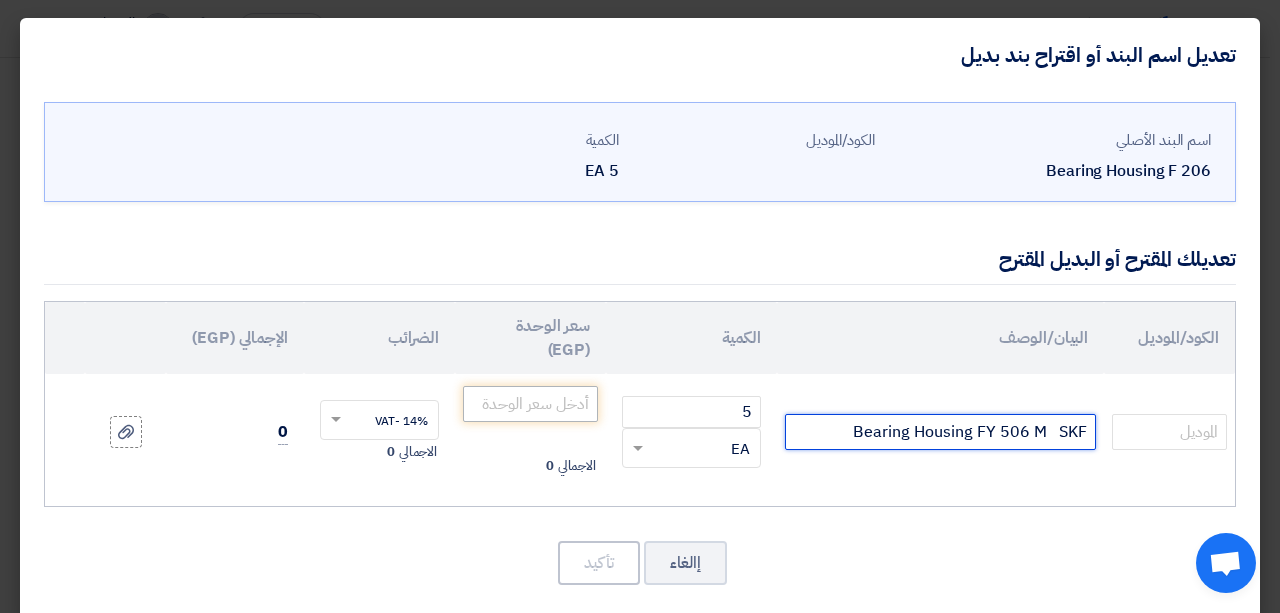 type on "Bearing Housing FY 506 M   SKF" 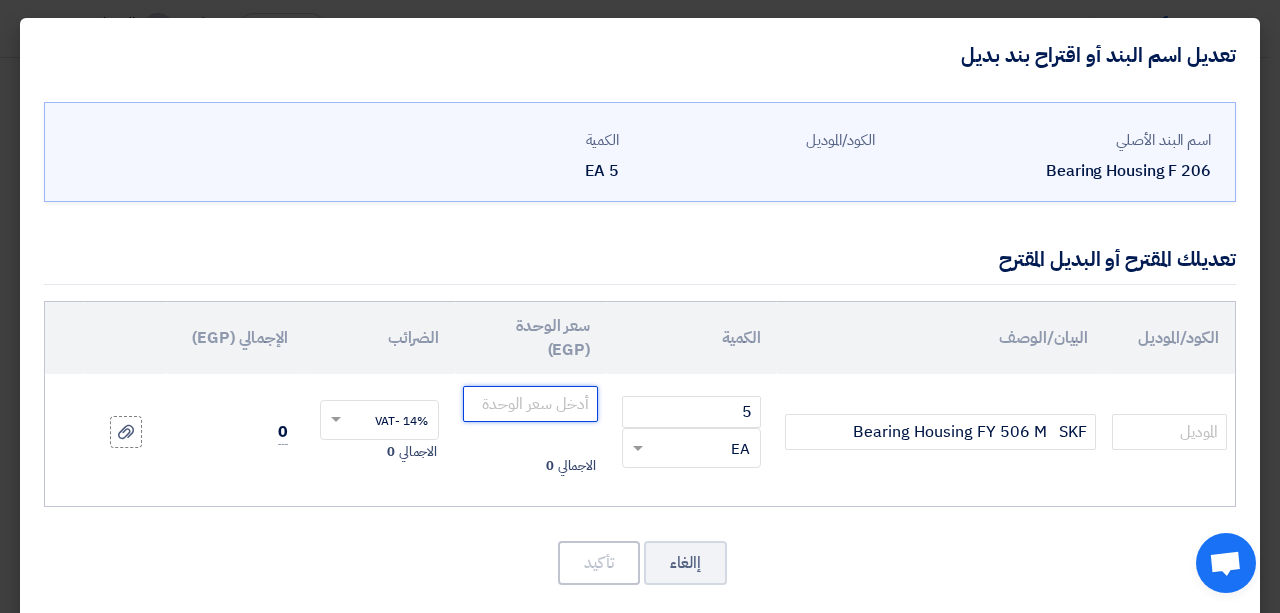 click 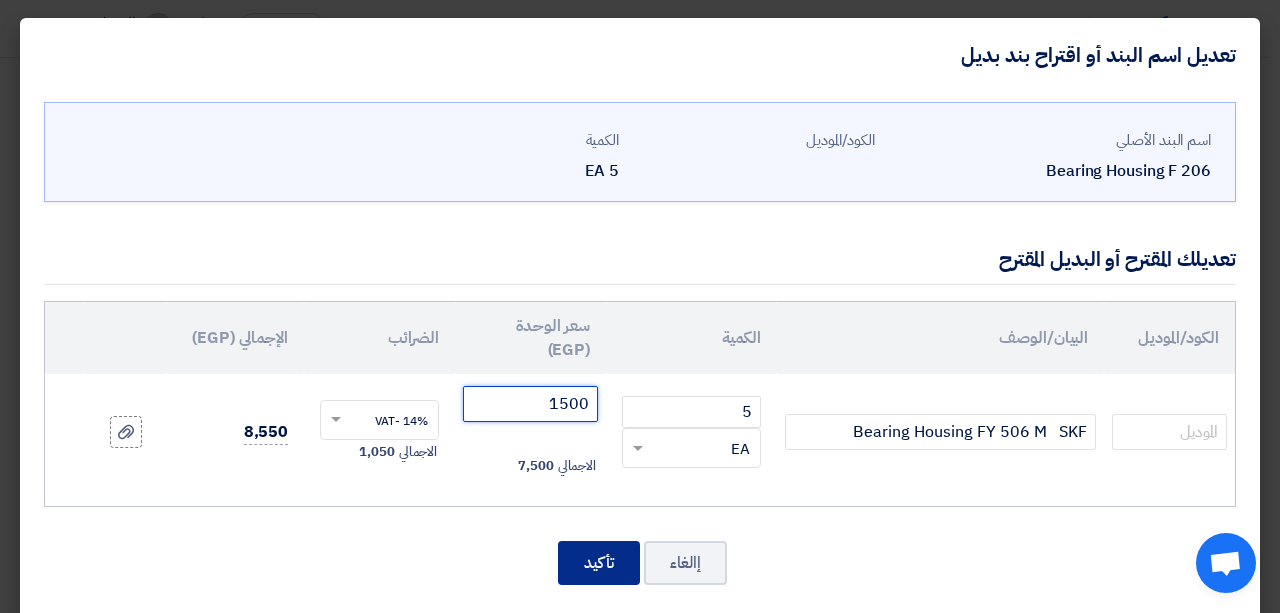 type on "1500" 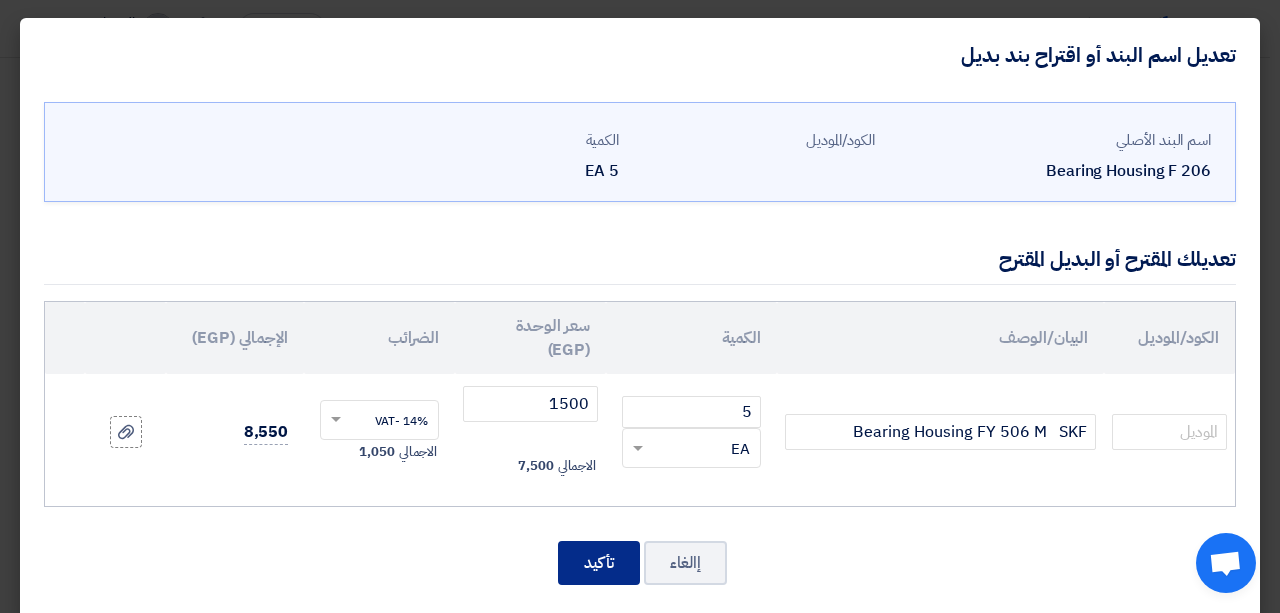 click on "تأكيد" 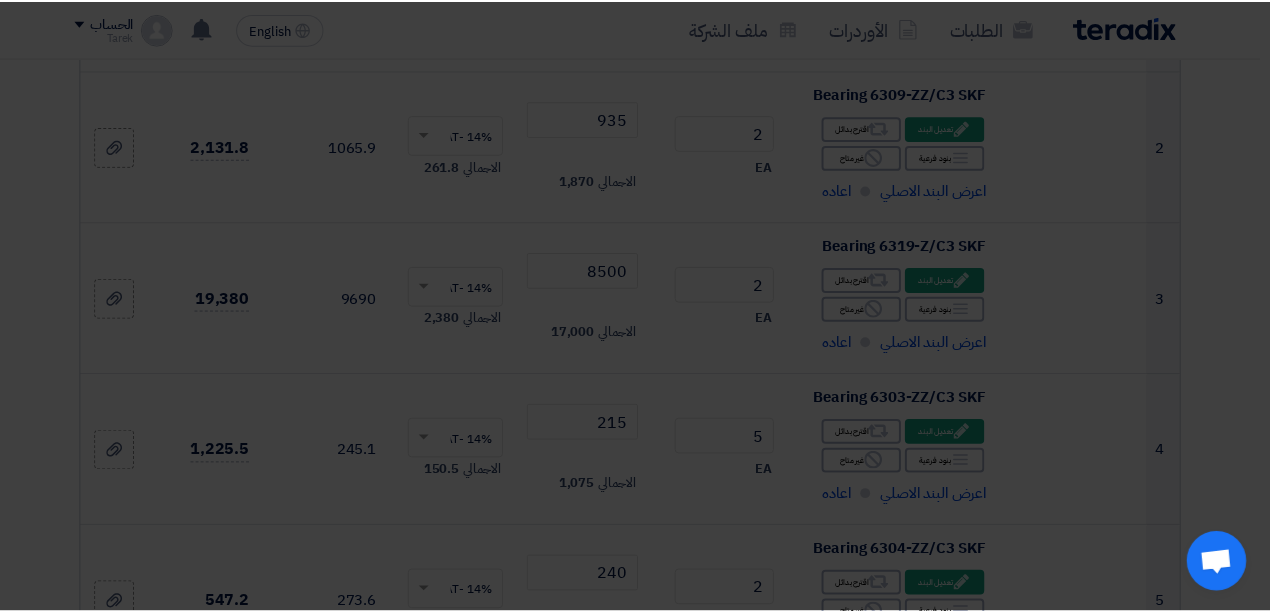 scroll, scrollTop: 4157, scrollLeft: 0, axis: vertical 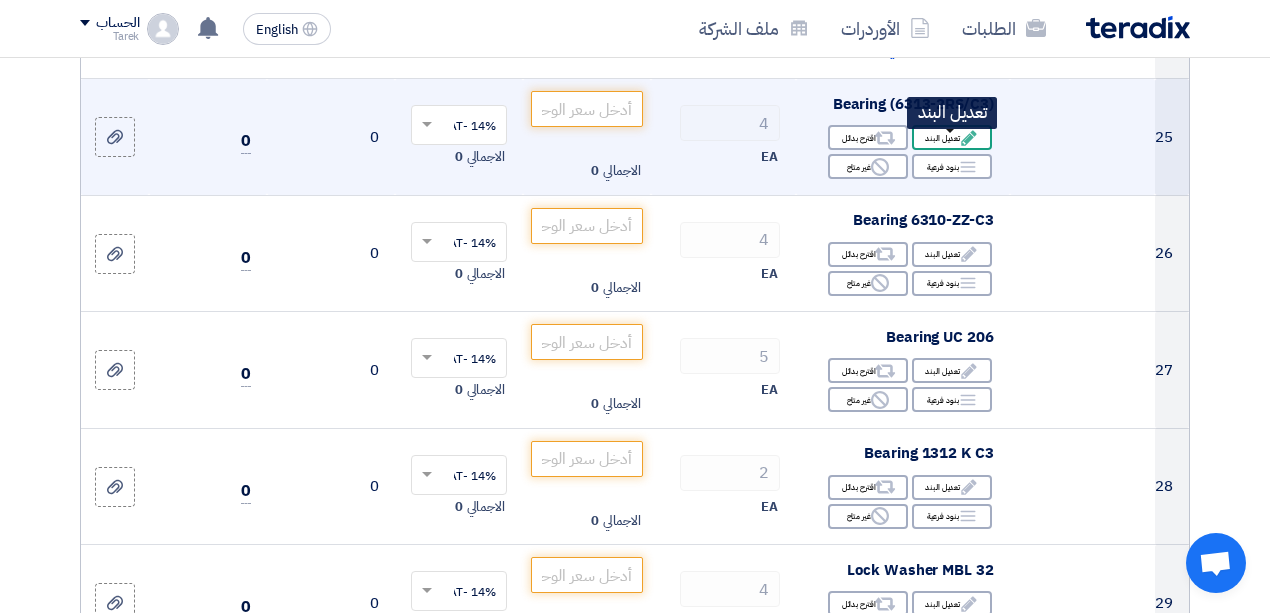 click on "Edit" 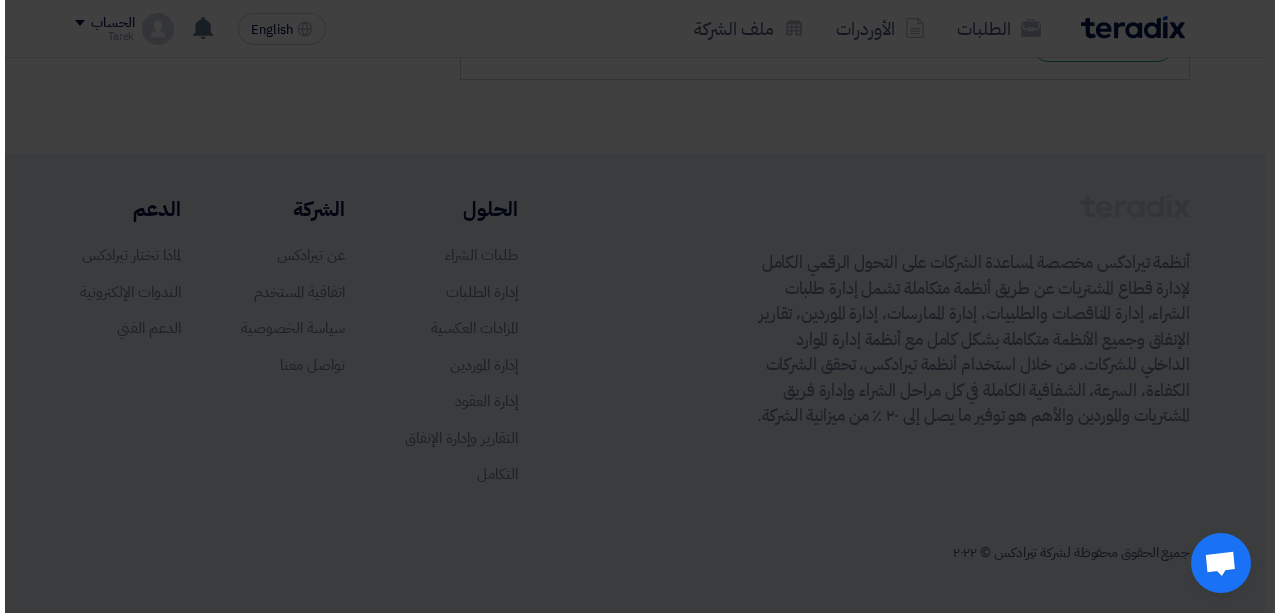 scroll, scrollTop: 489, scrollLeft: 0, axis: vertical 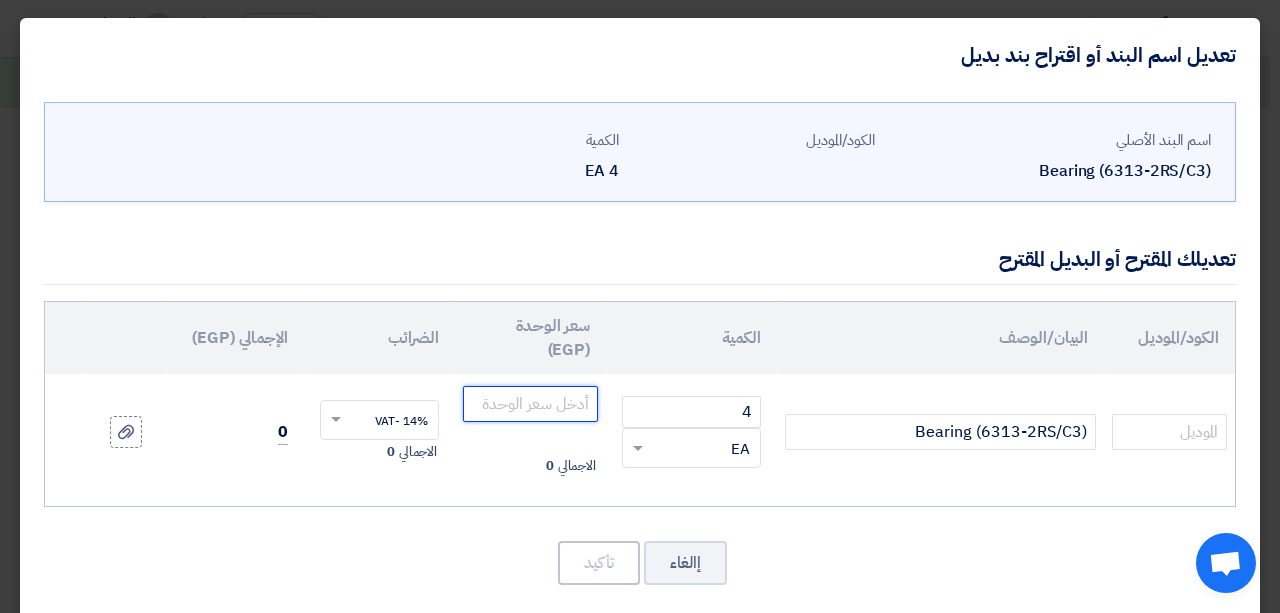 click 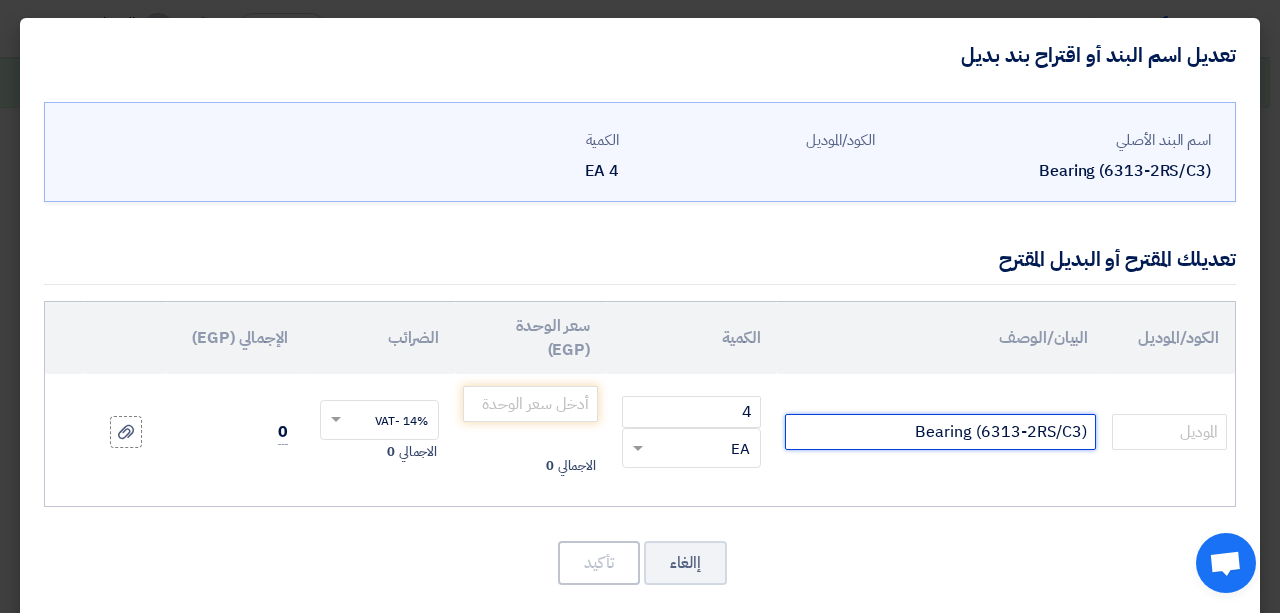 click on "Bearing (6313-2RS/C3)" 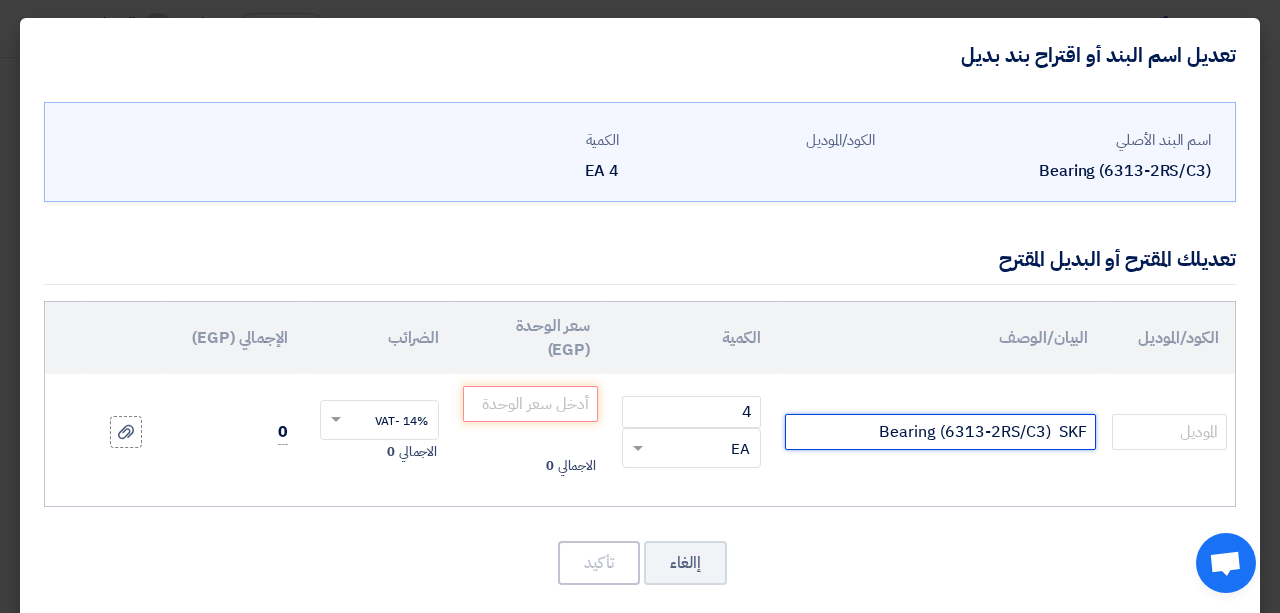 type on "Bearing (6313-2RS/C3)  SKF" 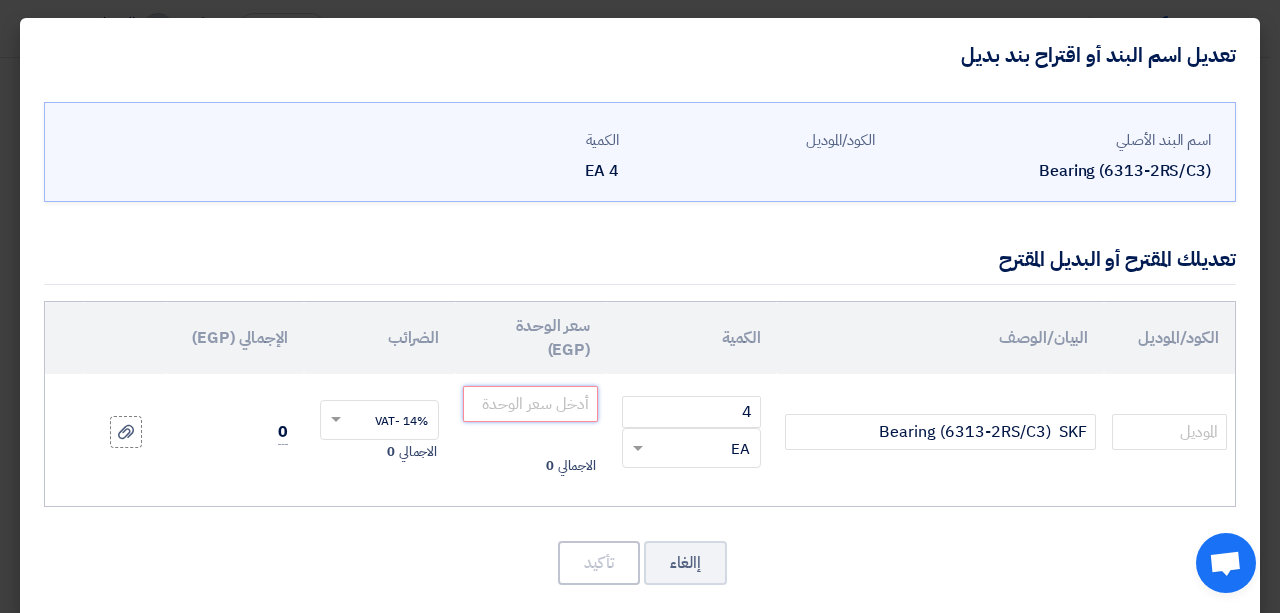 click 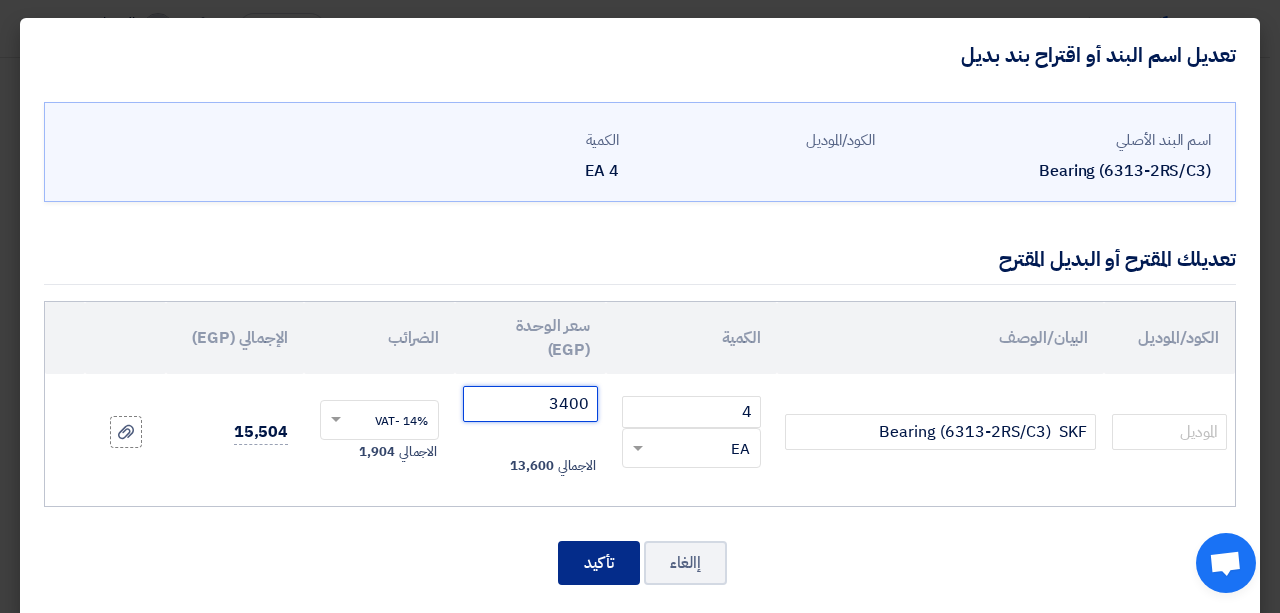 type on "3400" 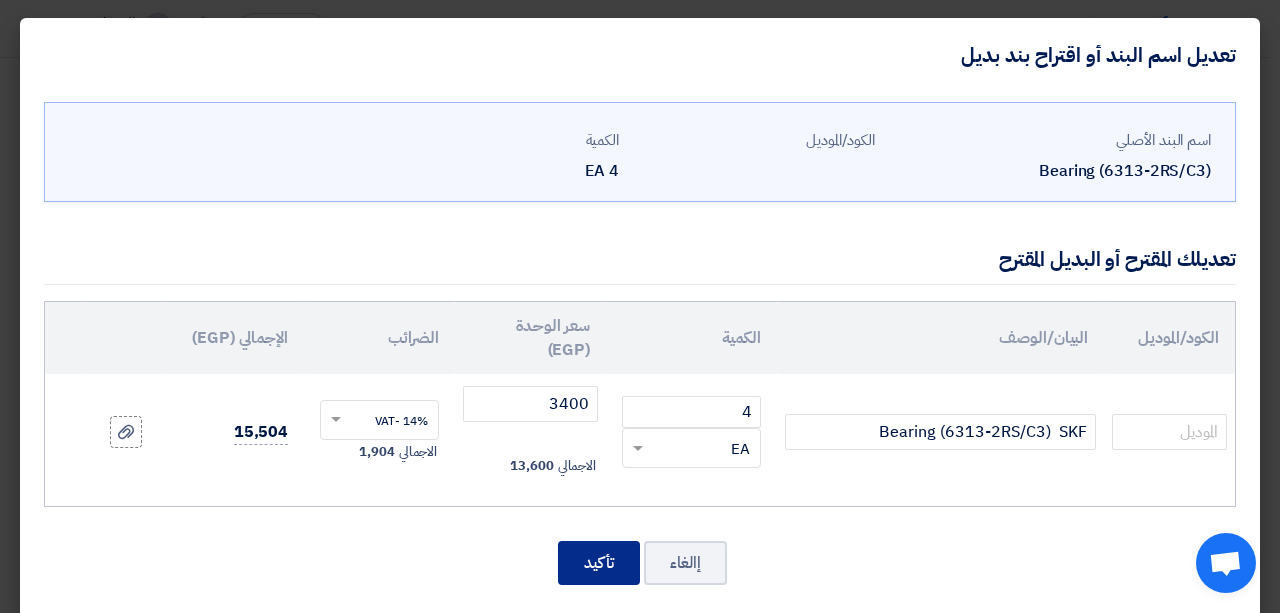click on "تأكيد" 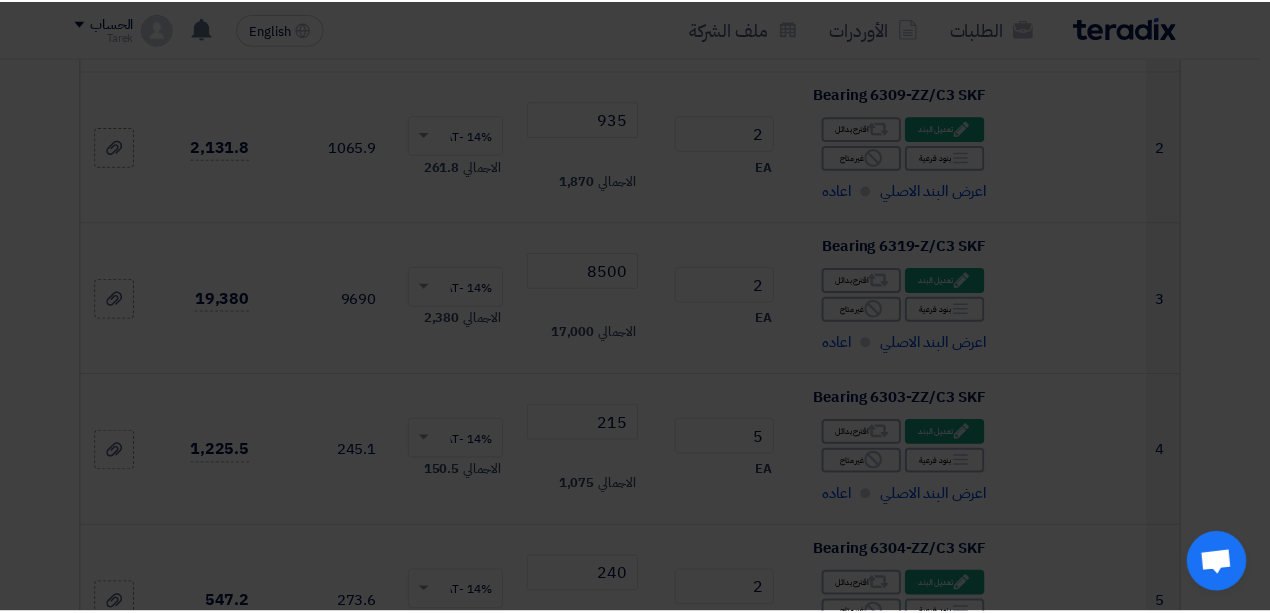 scroll, scrollTop: 4332, scrollLeft: 0, axis: vertical 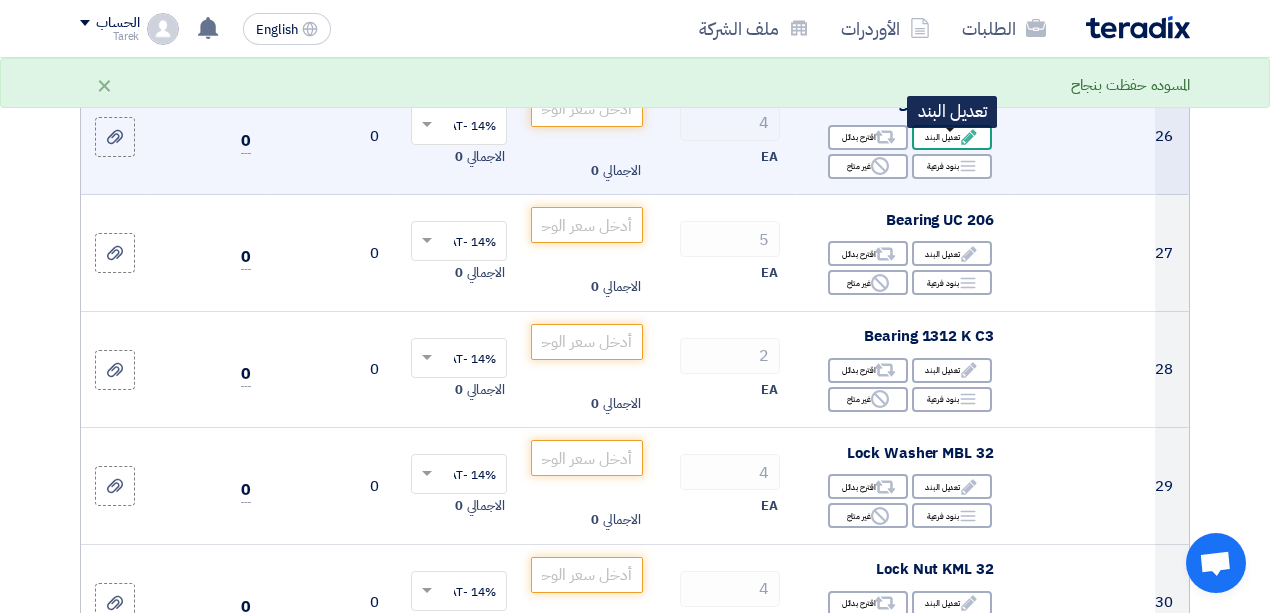 click on "Edit
تعديل البند" 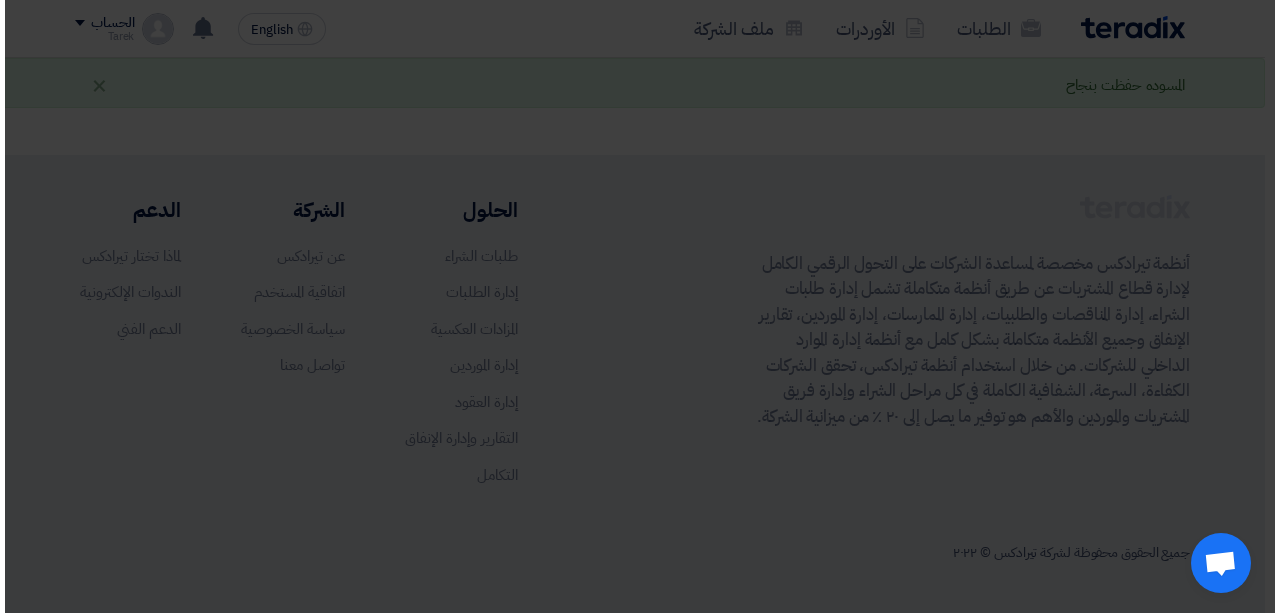 scroll, scrollTop: 489, scrollLeft: 0, axis: vertical 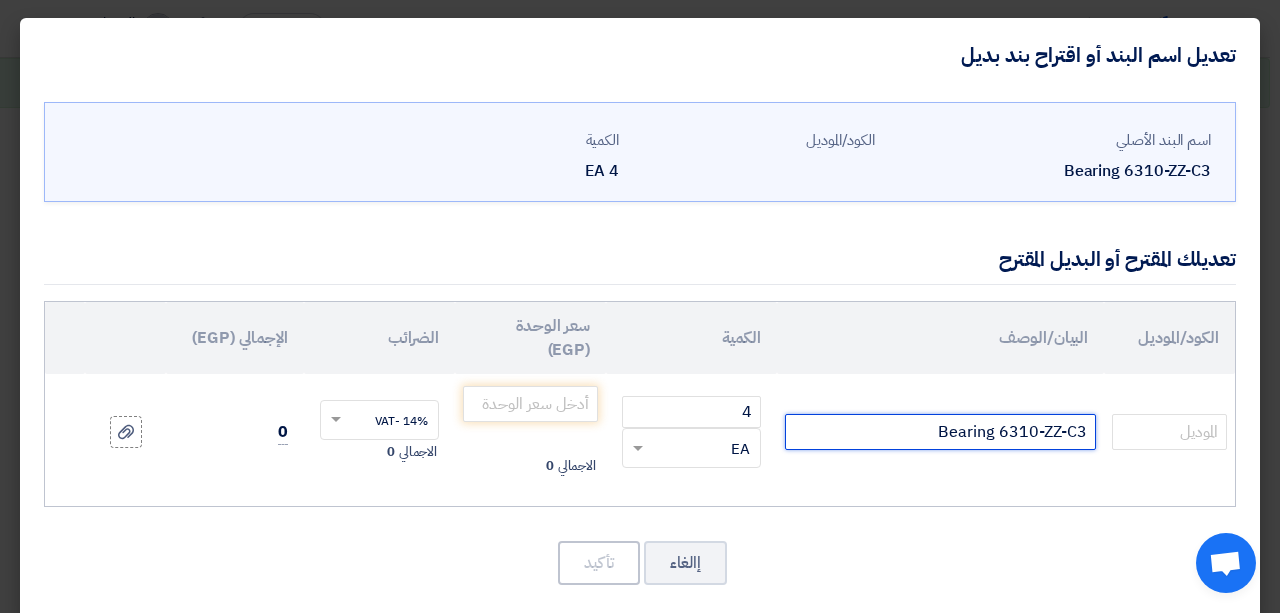 click on "Bearing 6310-ZZ-C3" 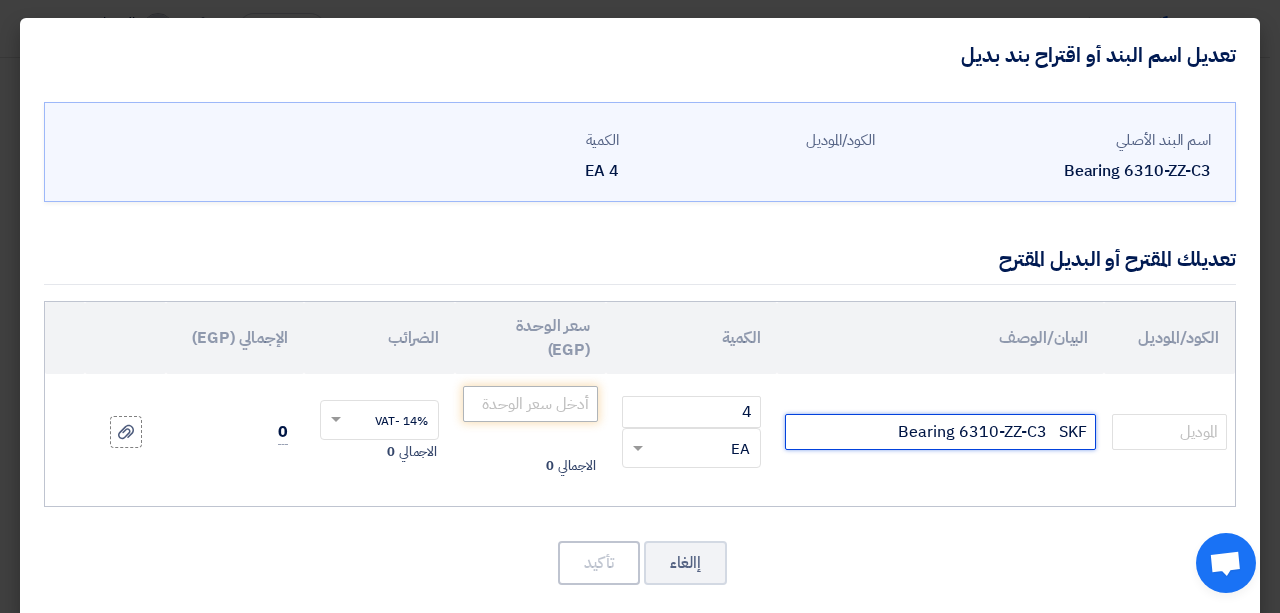 type on "Bearing 6310-ZZ-C3   SKF" 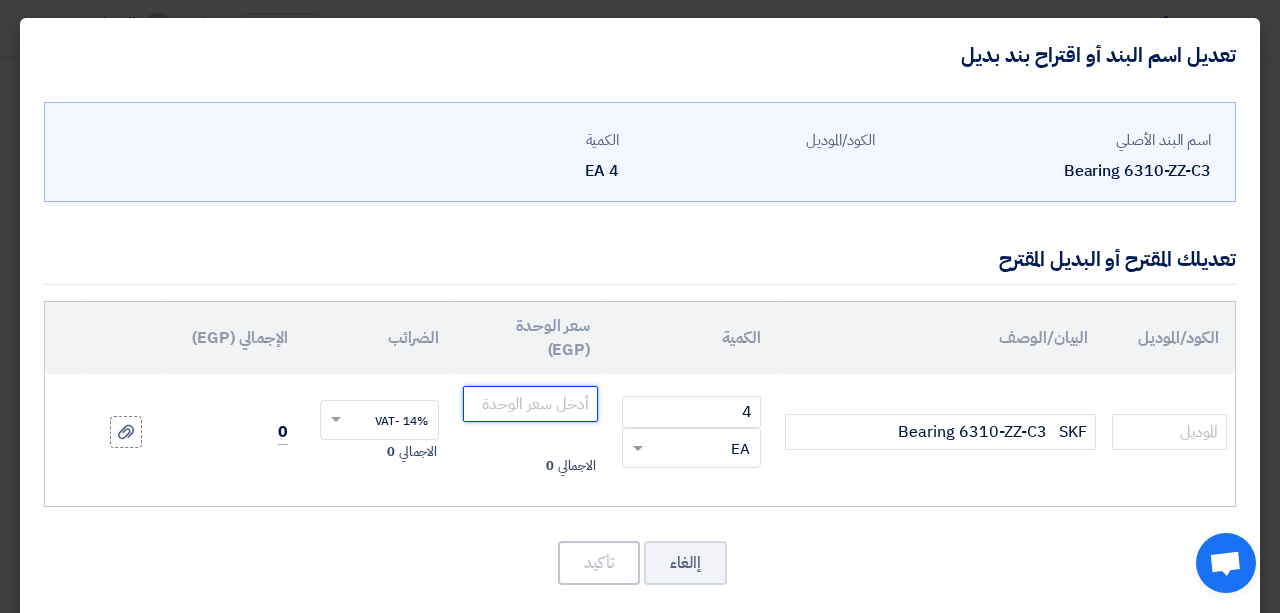 click 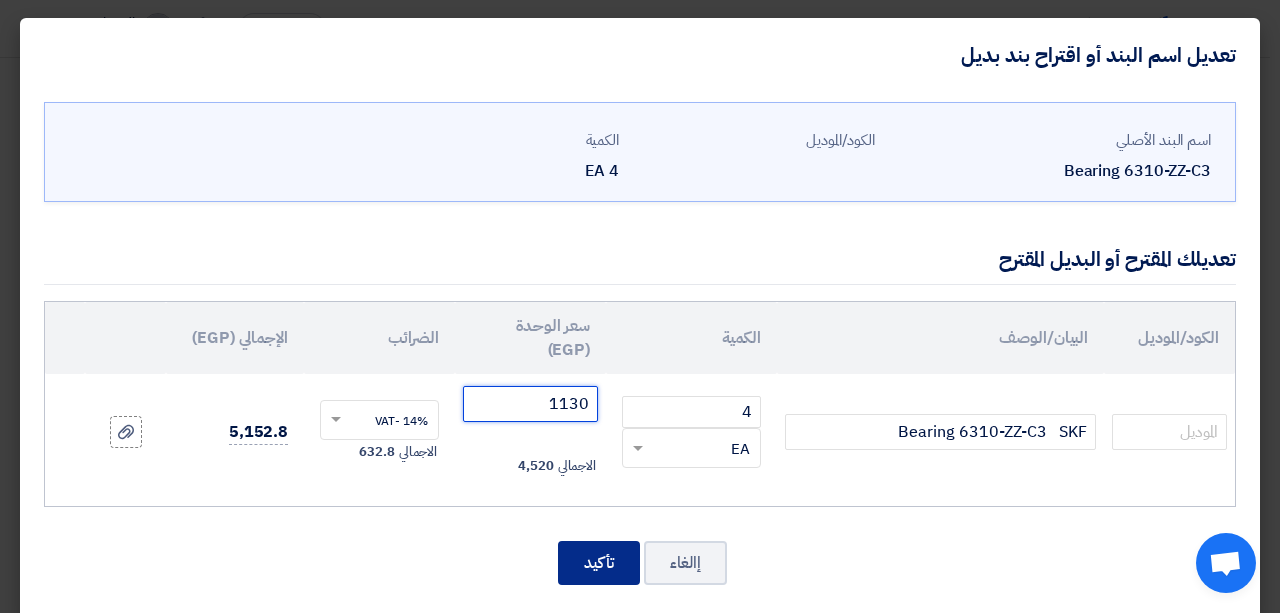 type on "1130" 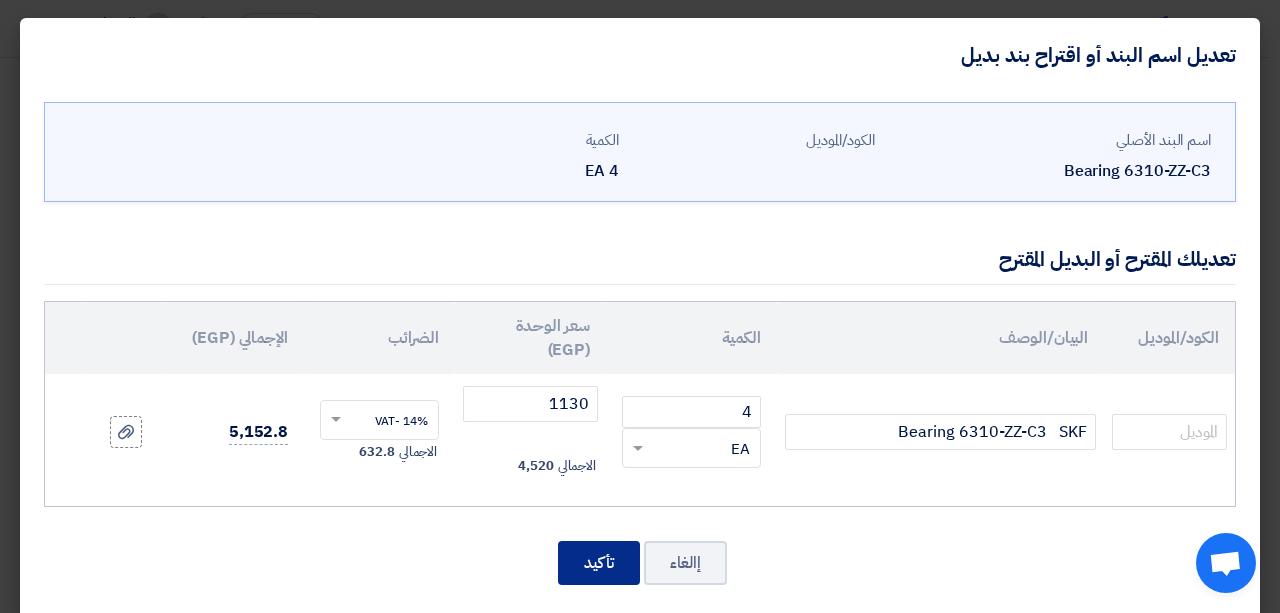 click on "تأكيد" 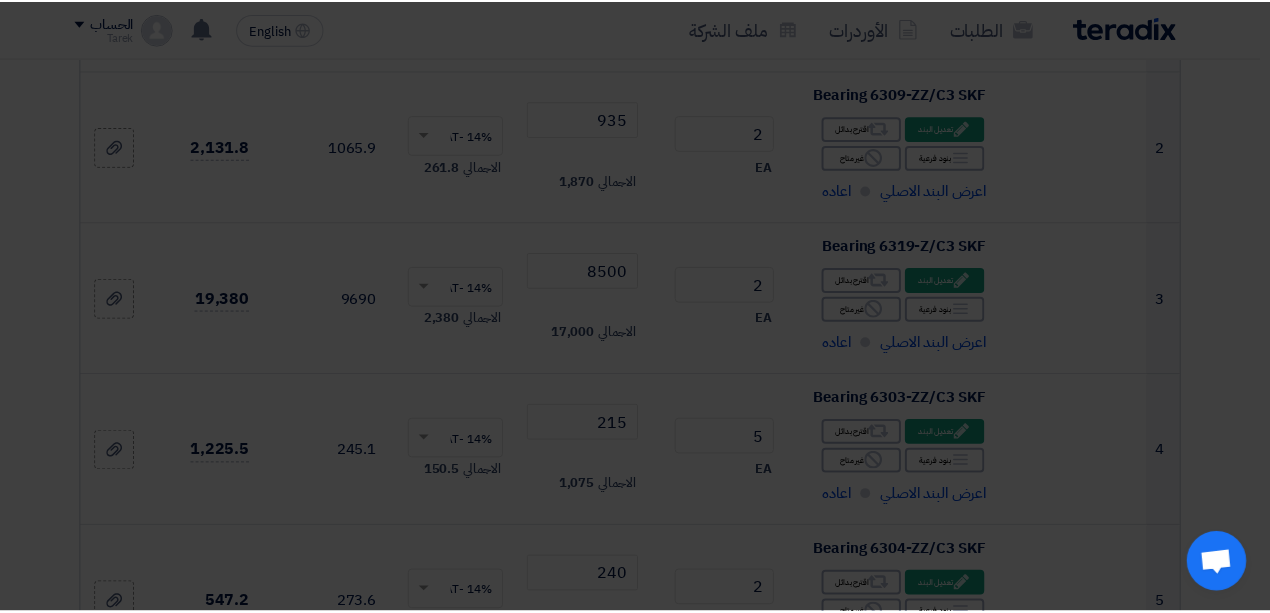 scroll, scrollTop: 4506, scrollLeft: 0, axis: vertical 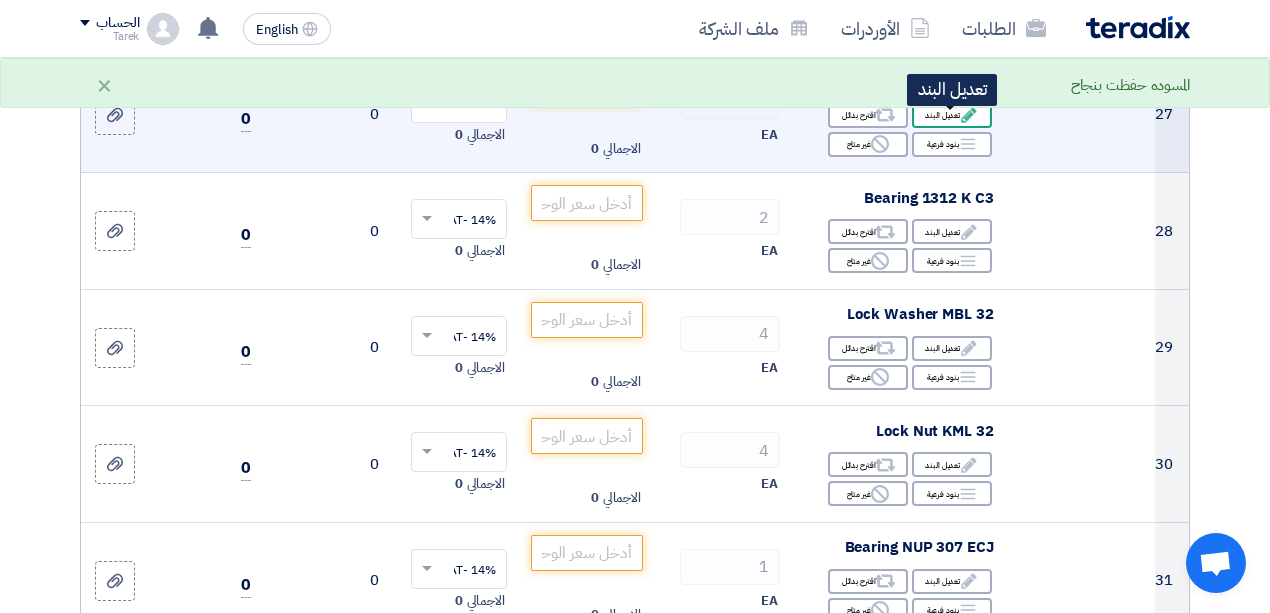 click on "Edit" 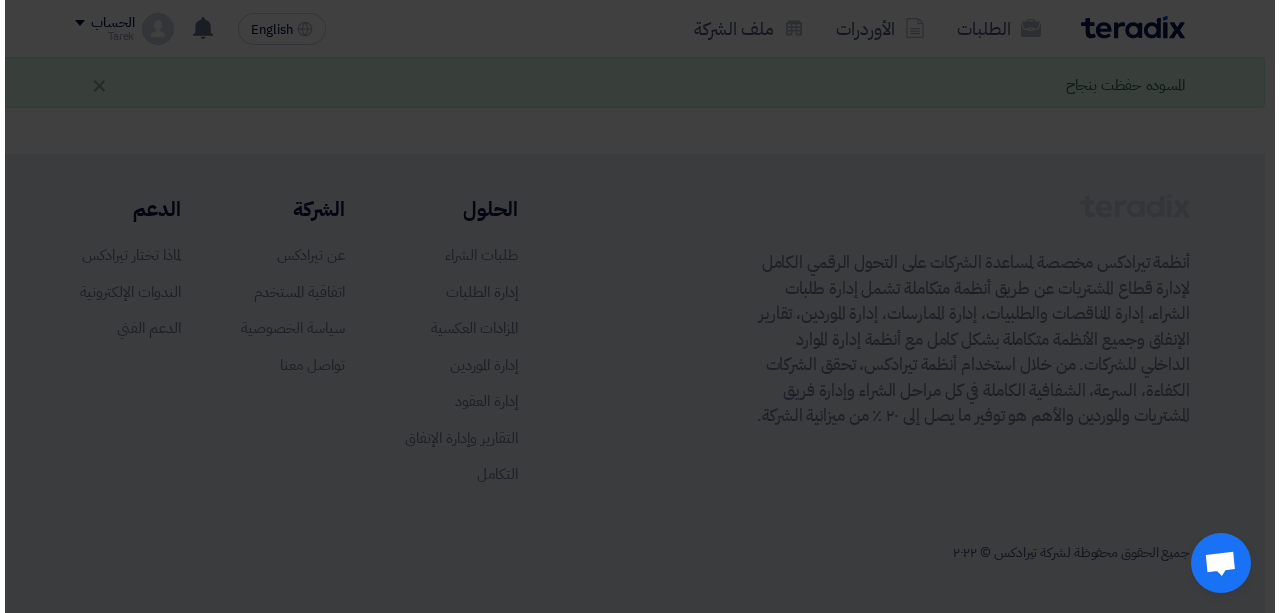 scroll, scrollTop: 489, scrollLeft: 0, axis: vertical 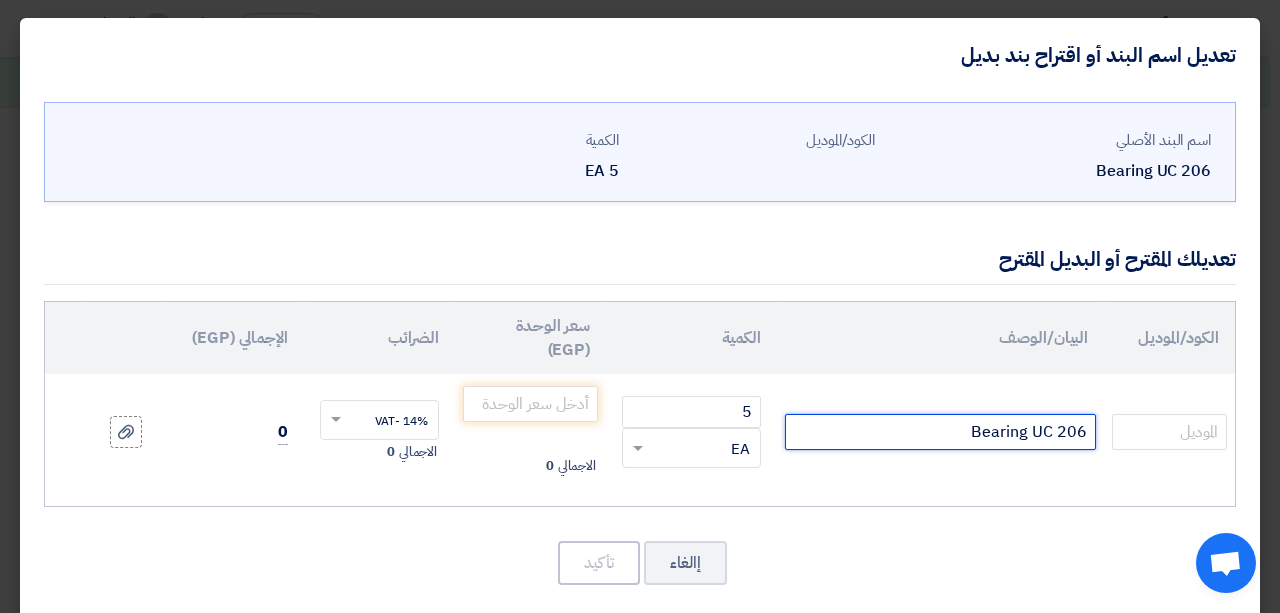 drag, startPoint x: 1056, startPoint y: 430, endPoint x: 1039, endPoint y: 434, distance: 17.464249 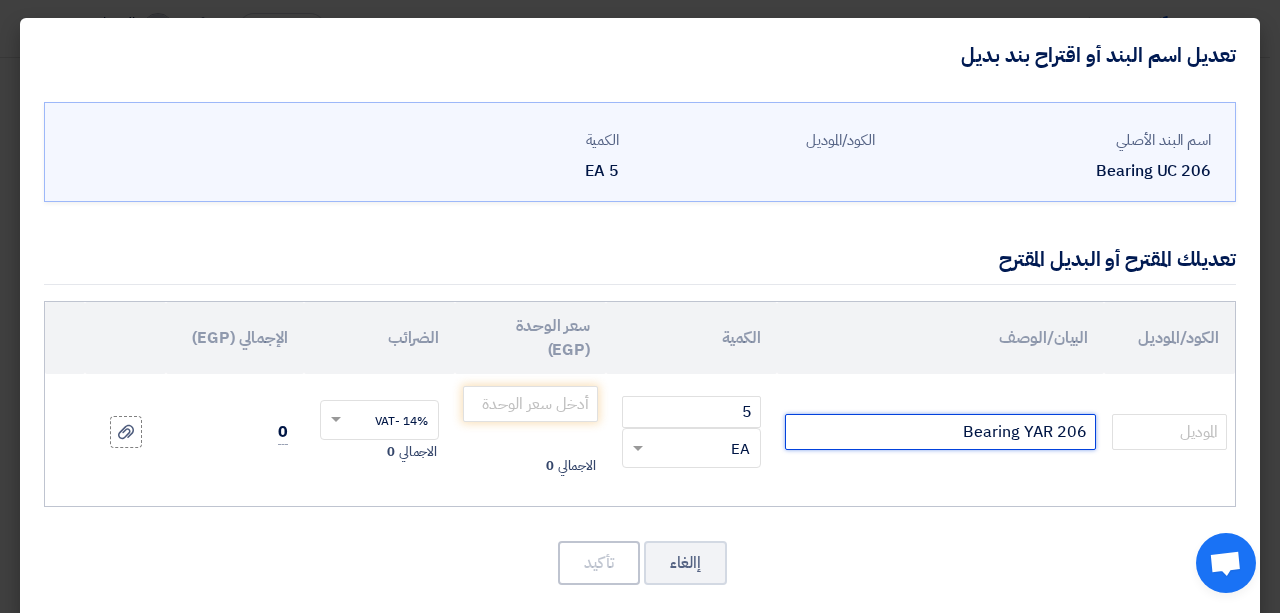 click on "Bearing YAR 206" 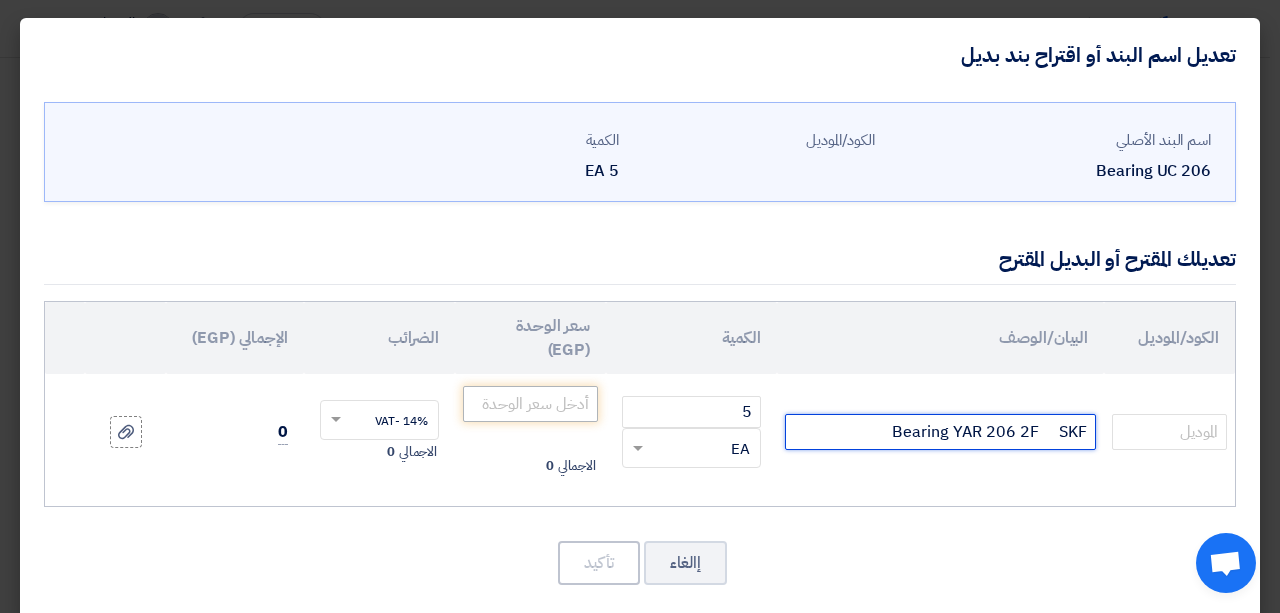 type on "Bearing YAR 206 2F     SKF" 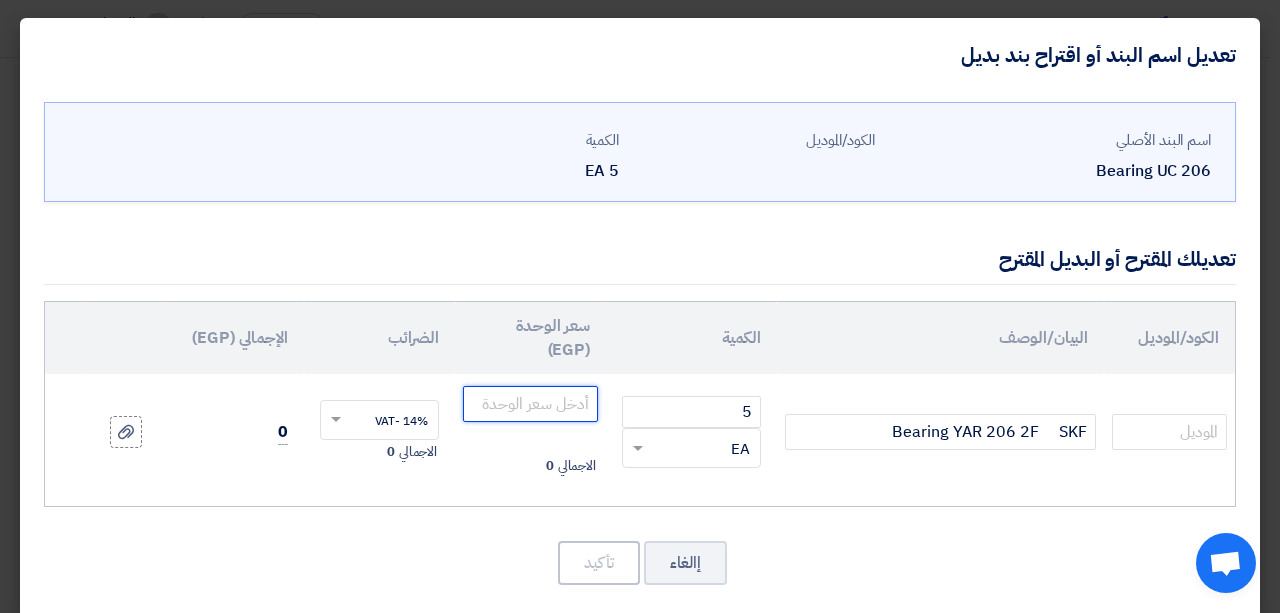 click 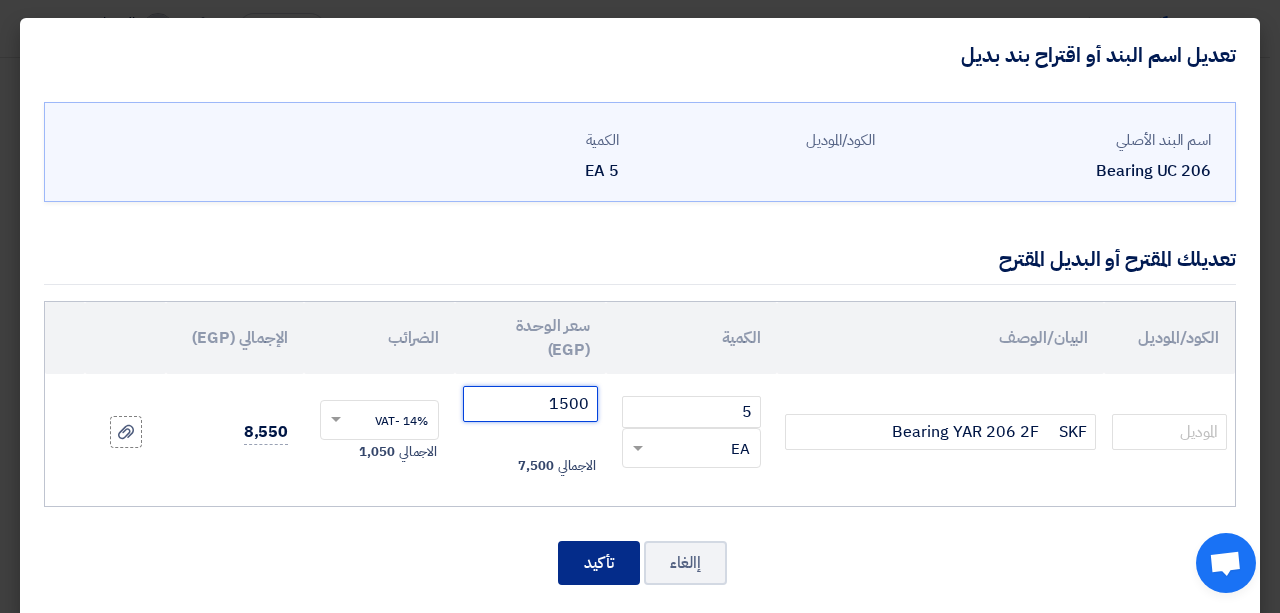 type on "1500" 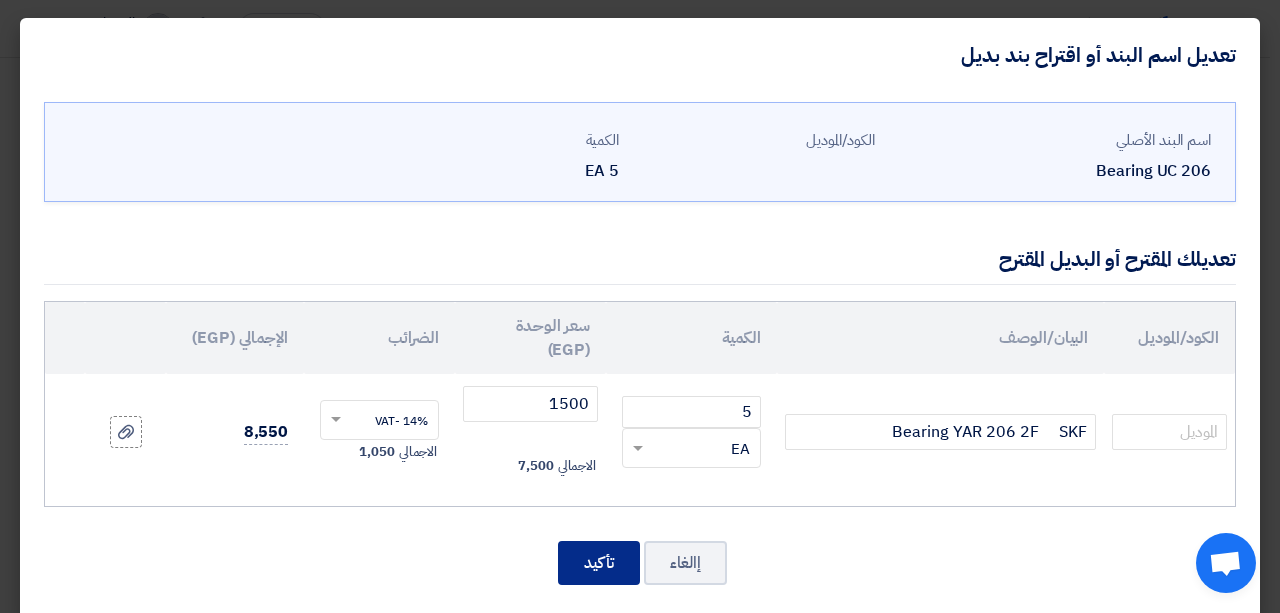 click on "تأكيد" 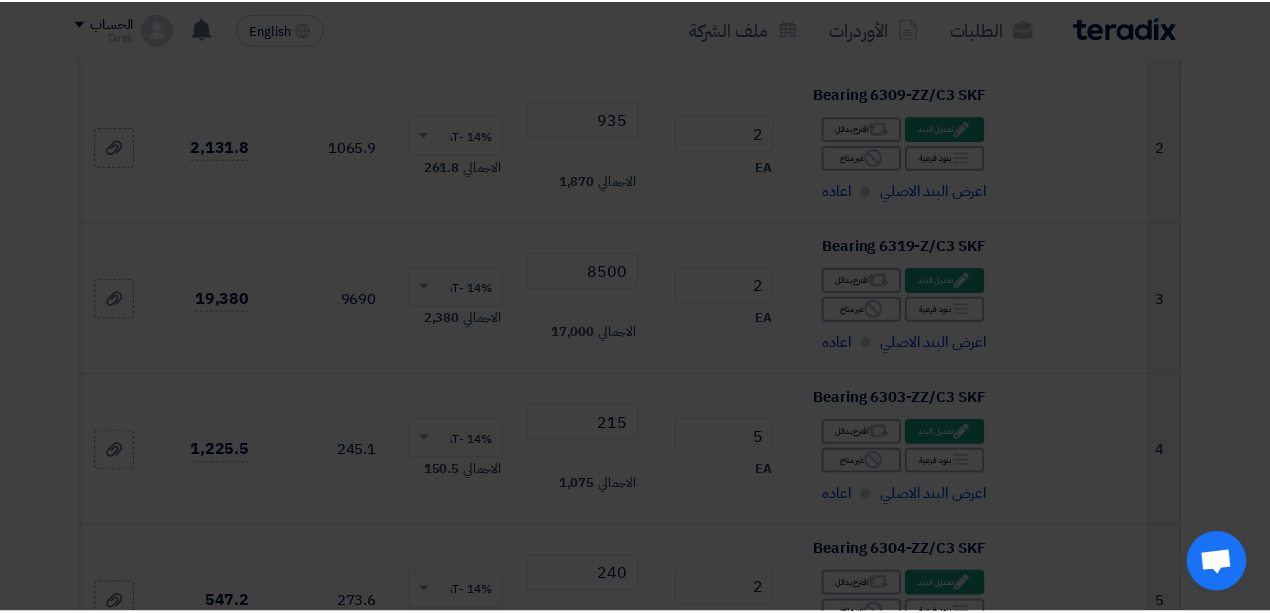 scroll, scrollTop: 4657, scrollLeft: 0, axis: vertical 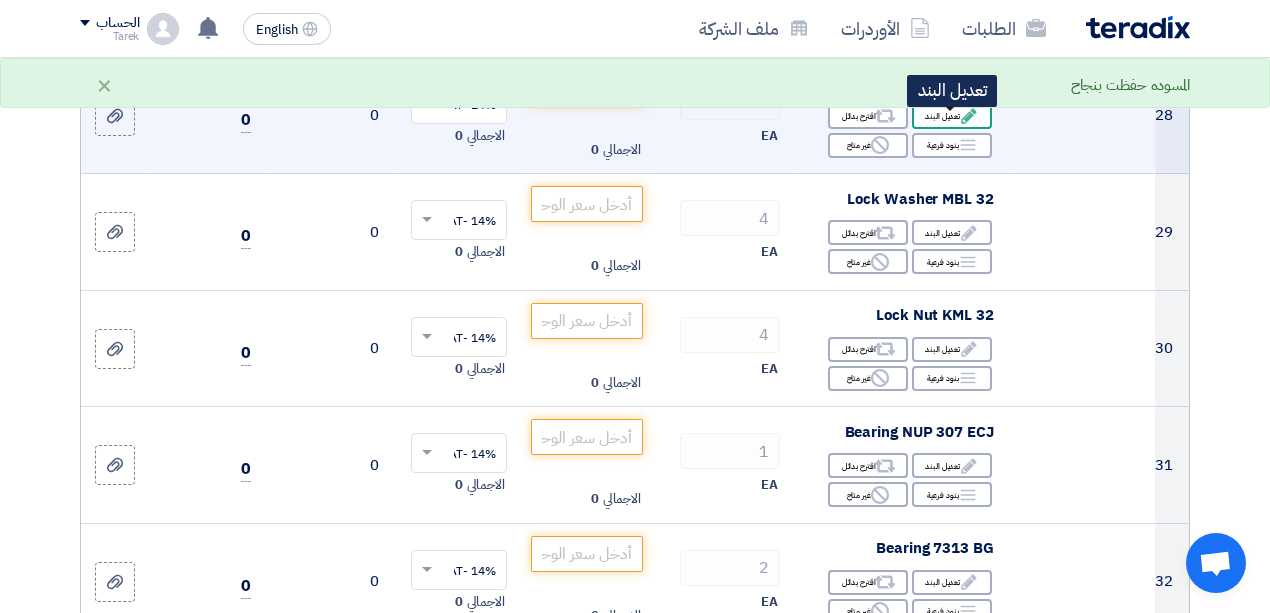 click on "Edit
تعديل البند" 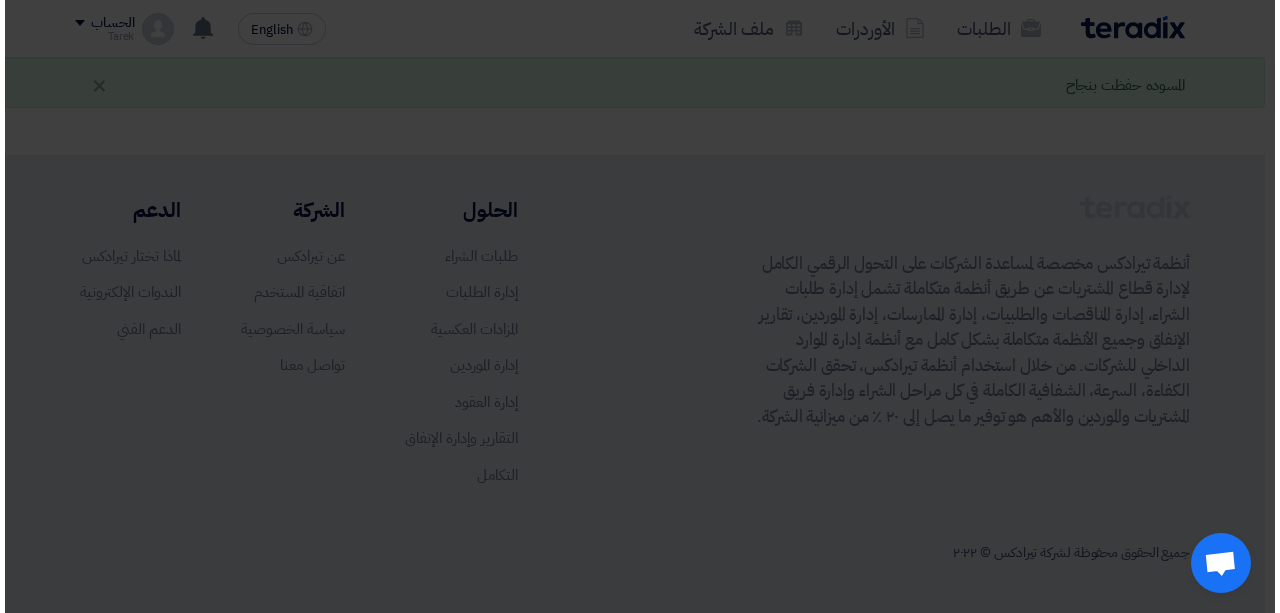 scroll, scrollTop: 489, scrollLeft: 0, axis: vertical 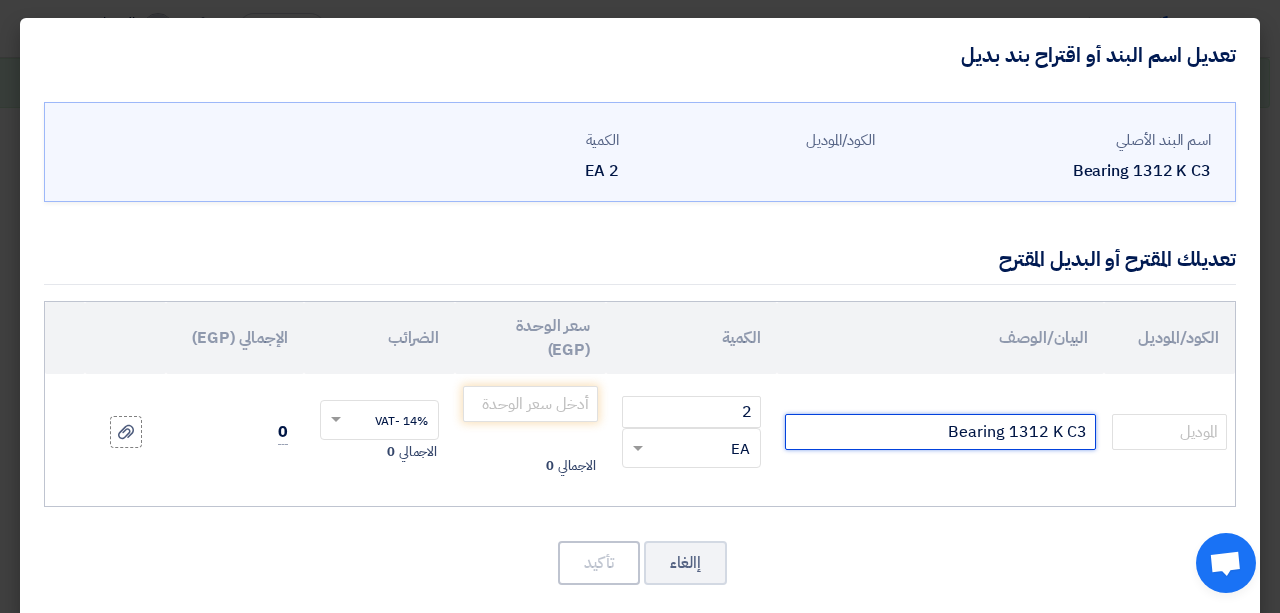 click on "Bearing 1312 K C3" 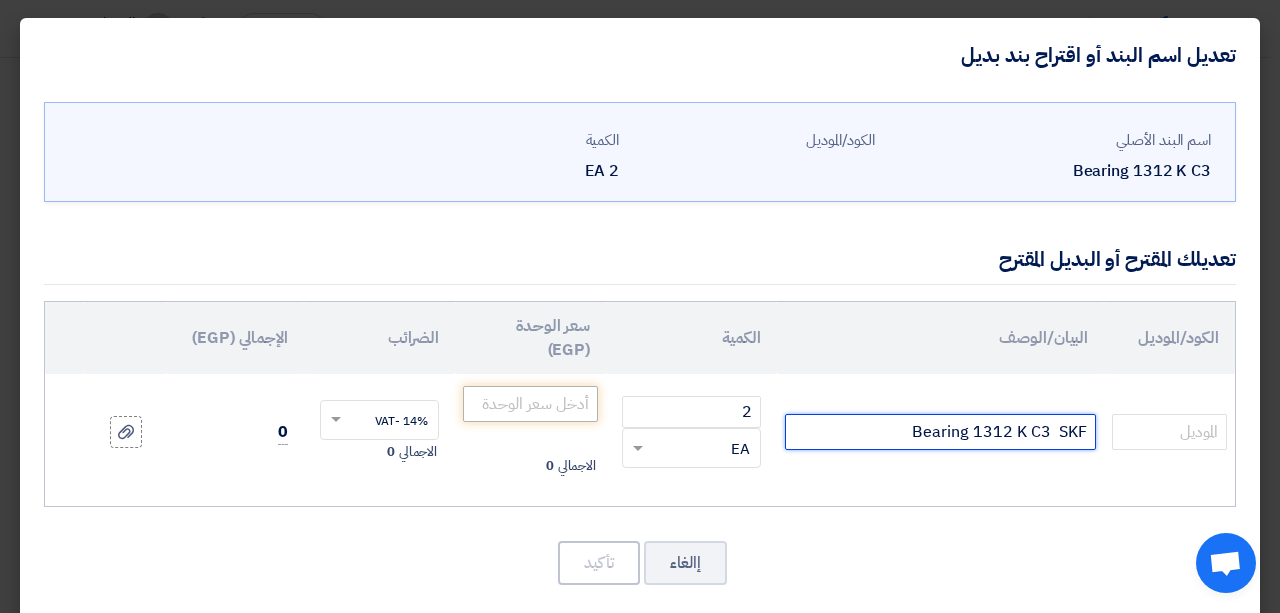 type on "Bearing 1312 K C3  SKF" 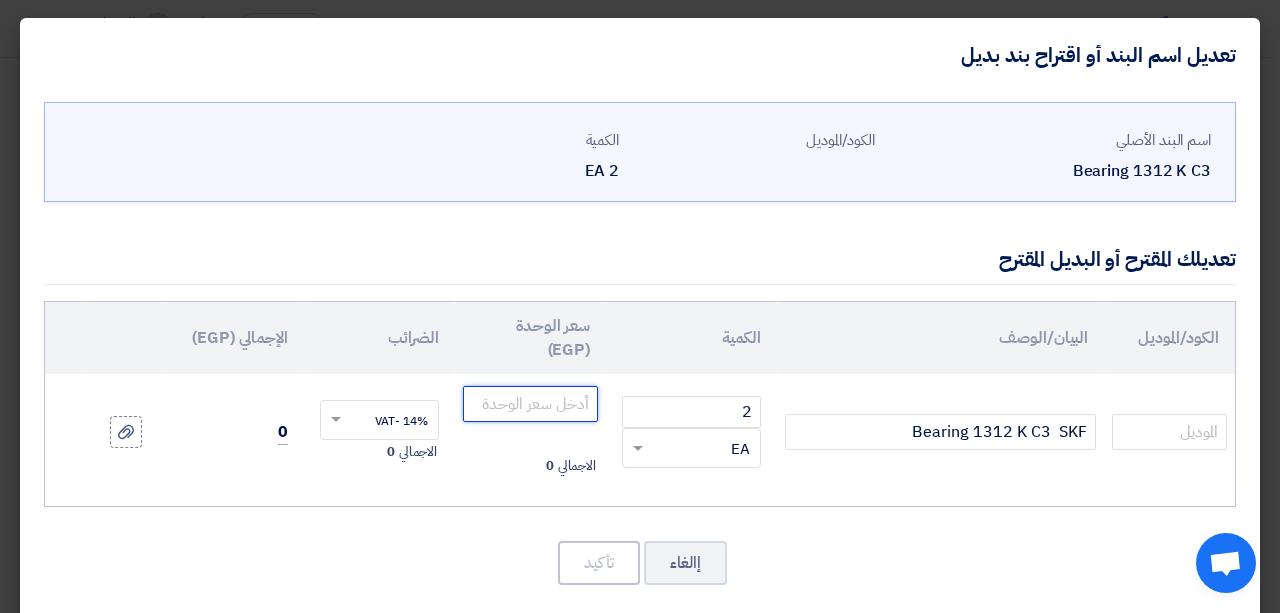 click 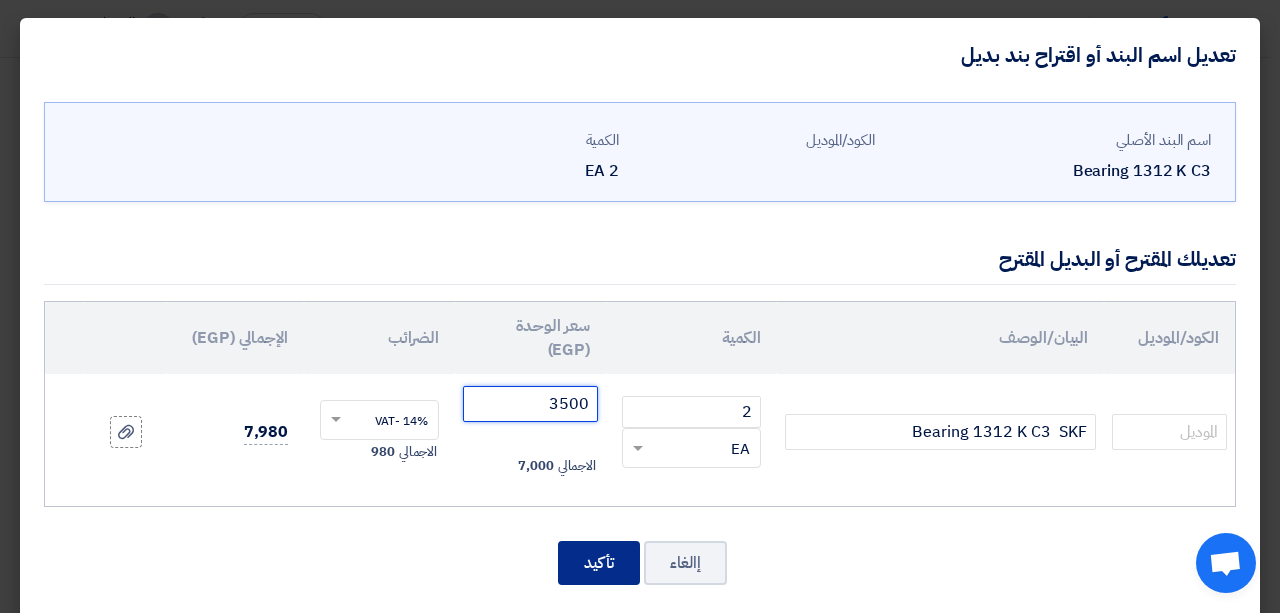 type on "3500" 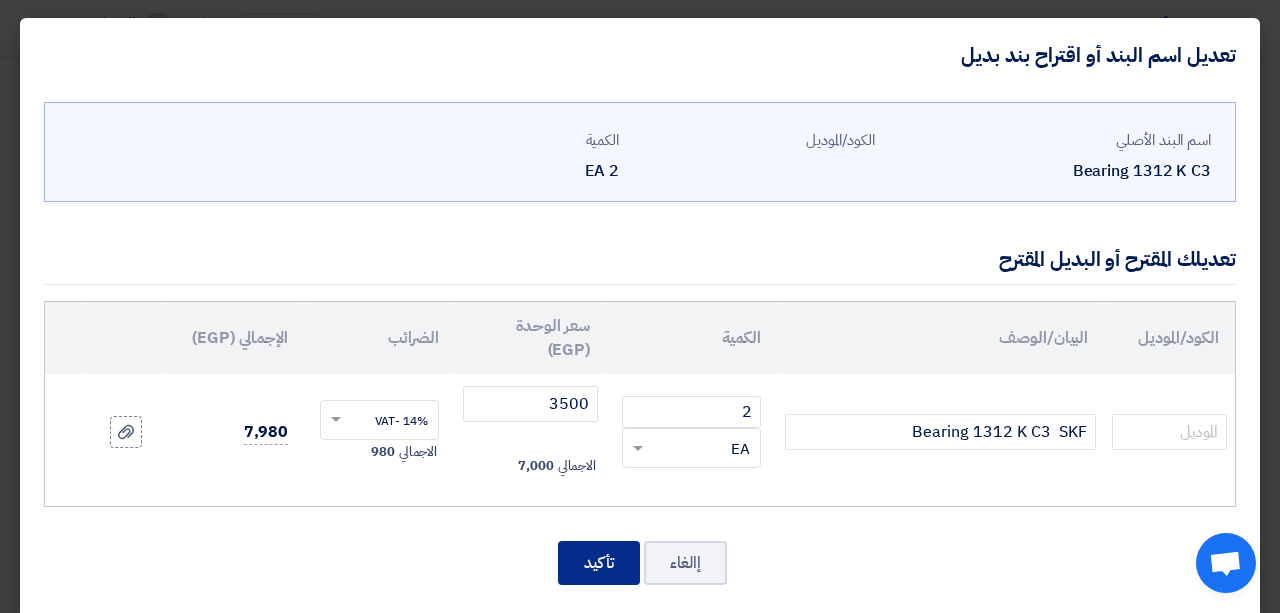 click on "تأكيد" 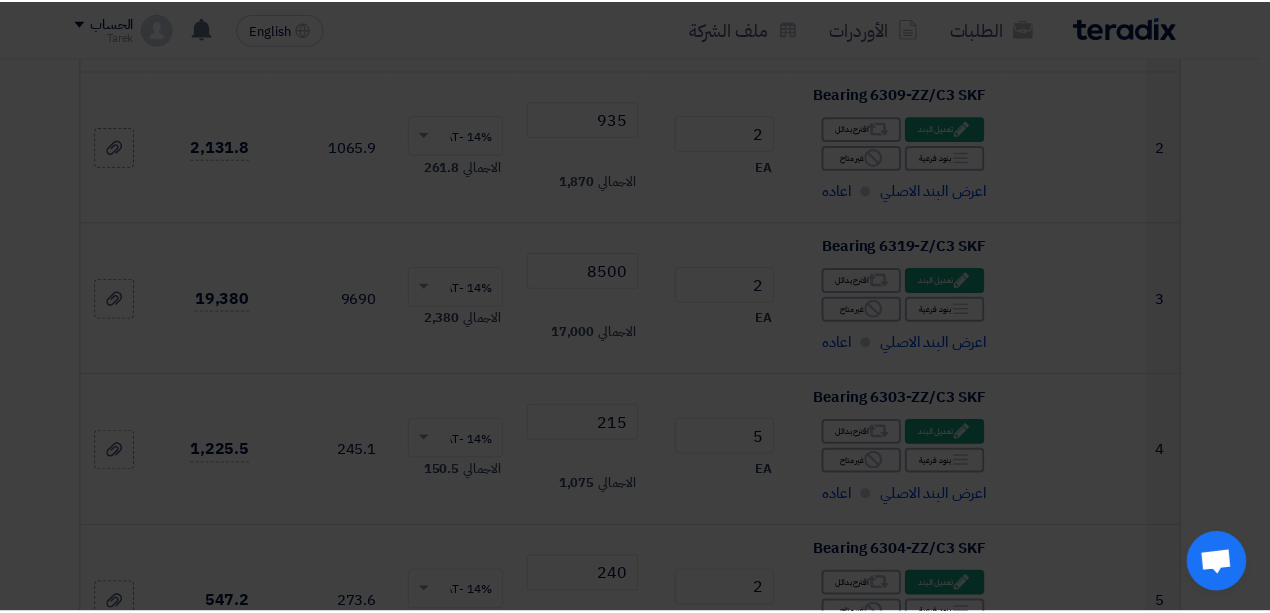 scroll, scrollTop: 4809, scrollLeft: 0, axis: vertical 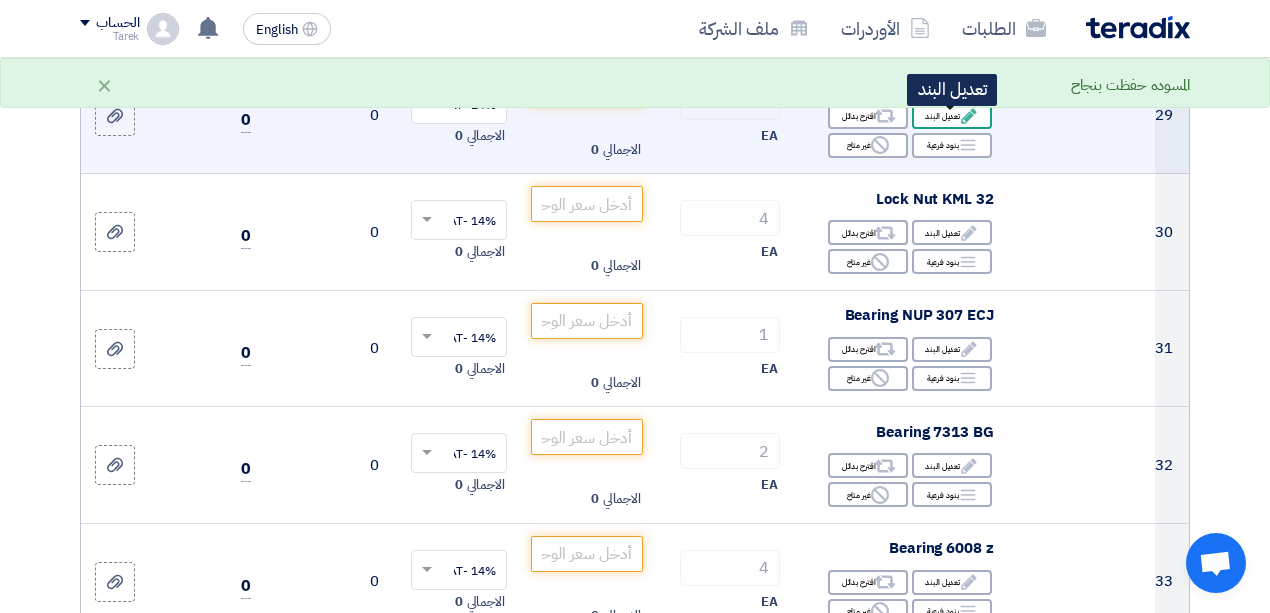 click on "Edit
تعديل البند" 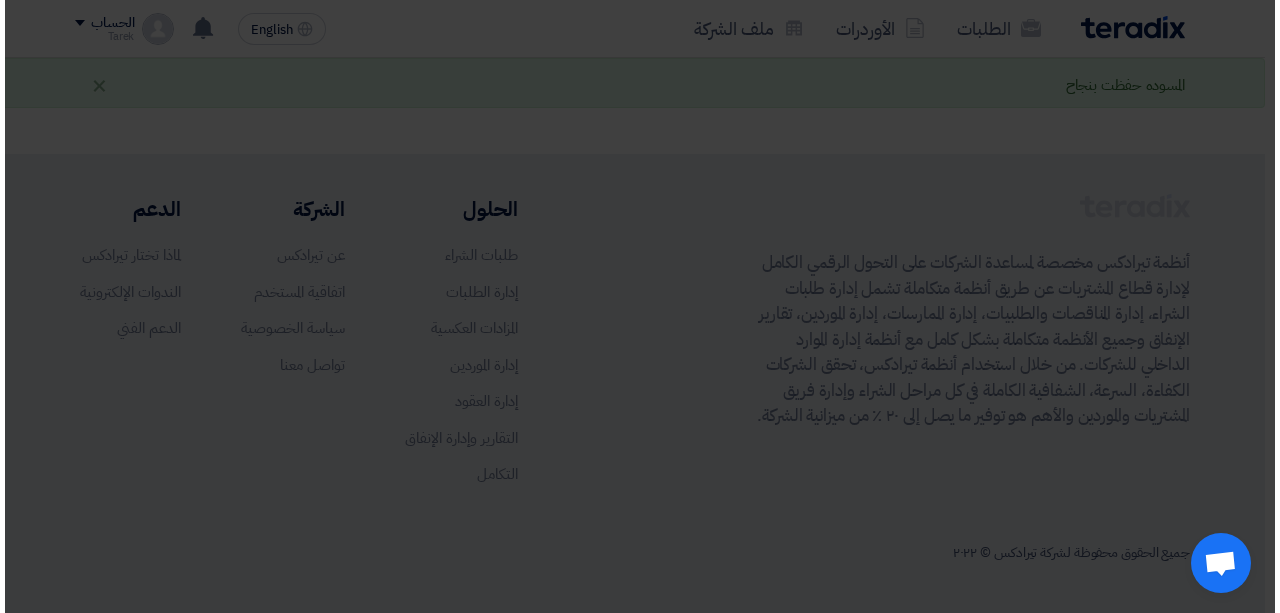 scroll, scrollTop: 489, scrollLeft: 0, axis: vertical 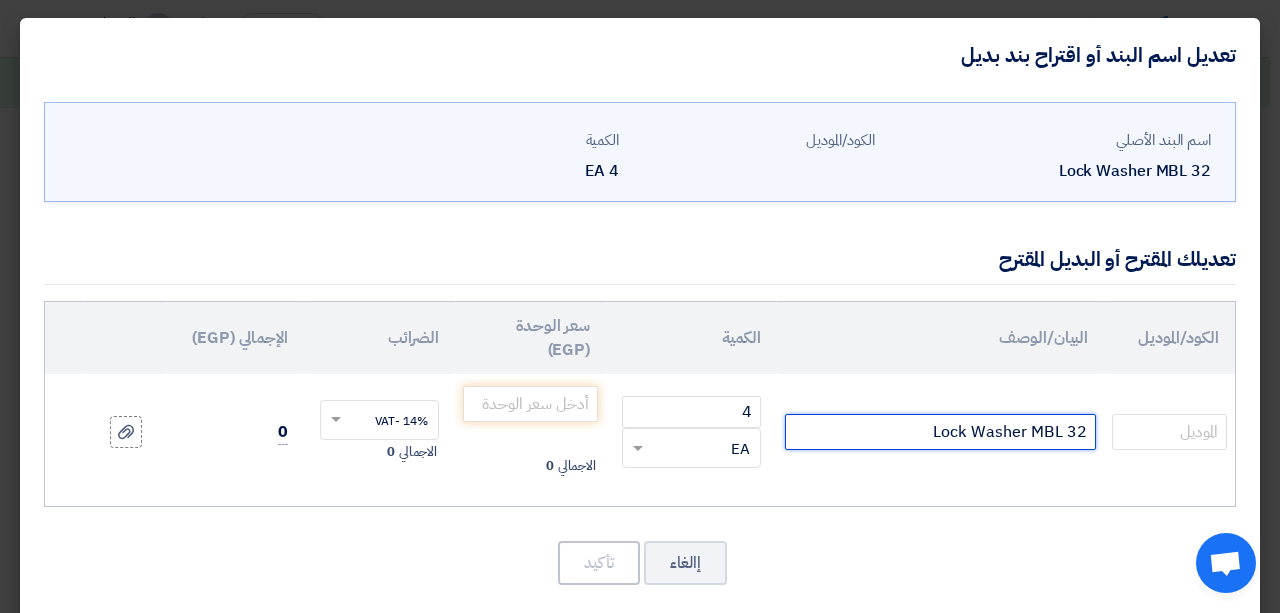 click on "Lock Washer MBL 32" 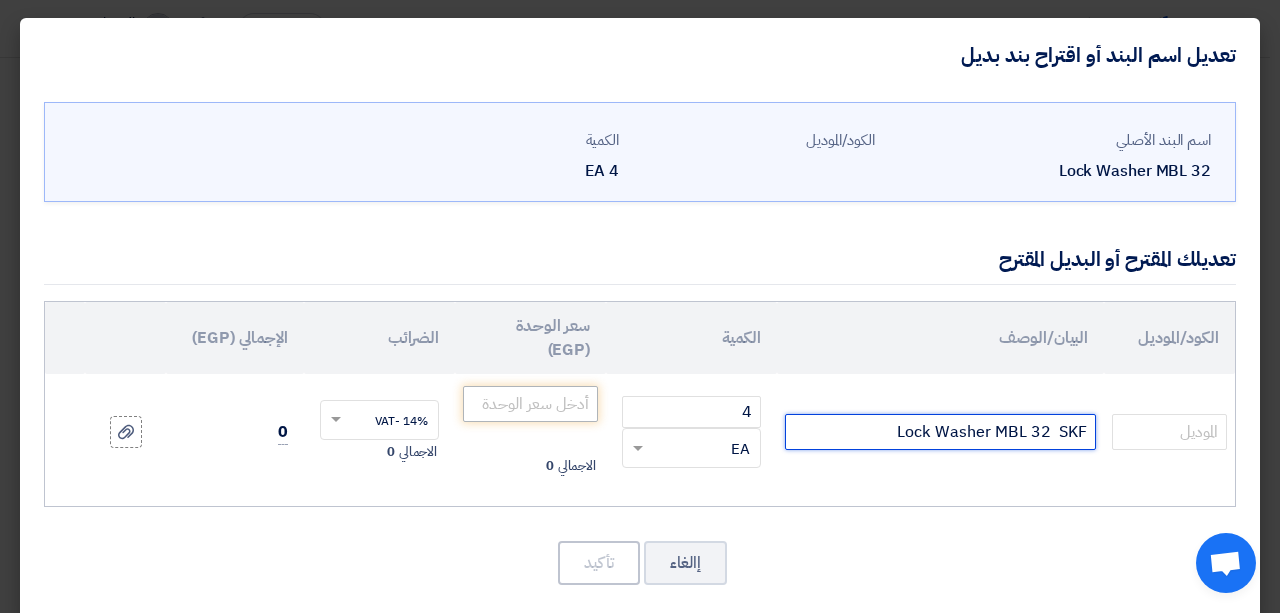 type on "Lock Washer MBL 32  SKF" 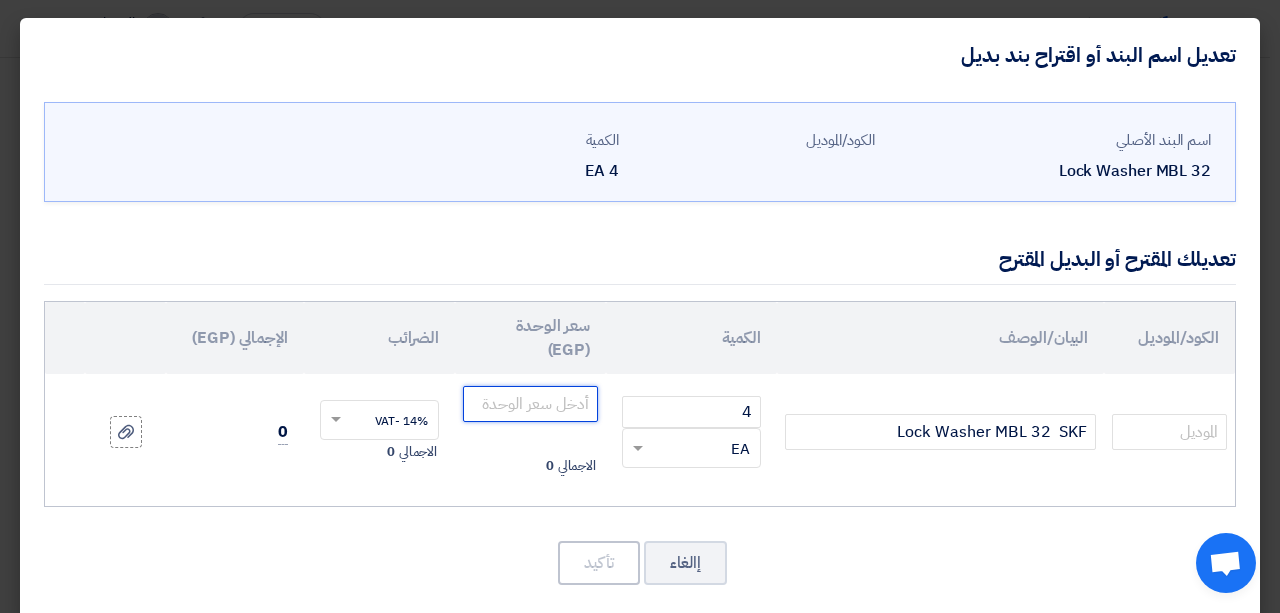 click 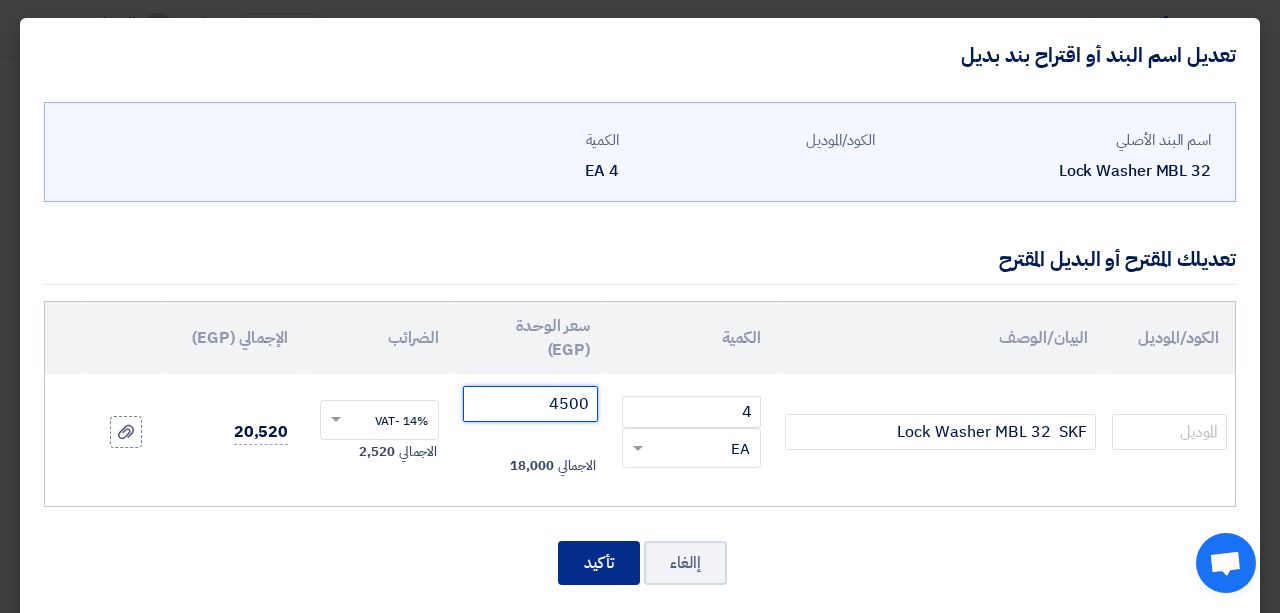 type on "4500" 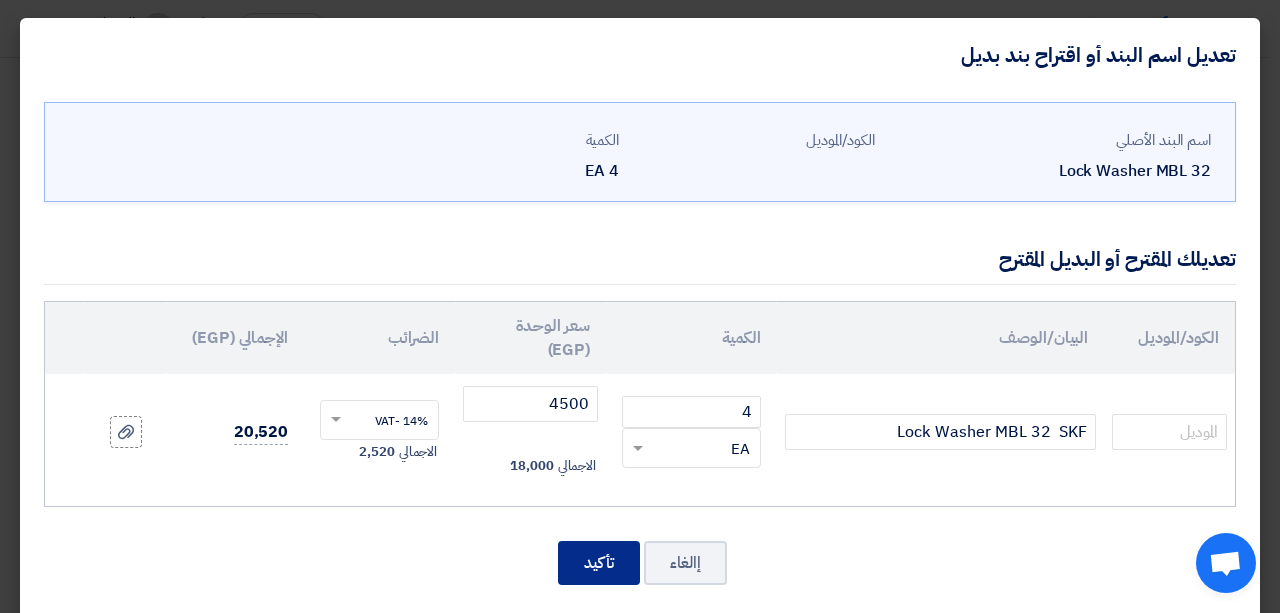 click on "تأكيد" 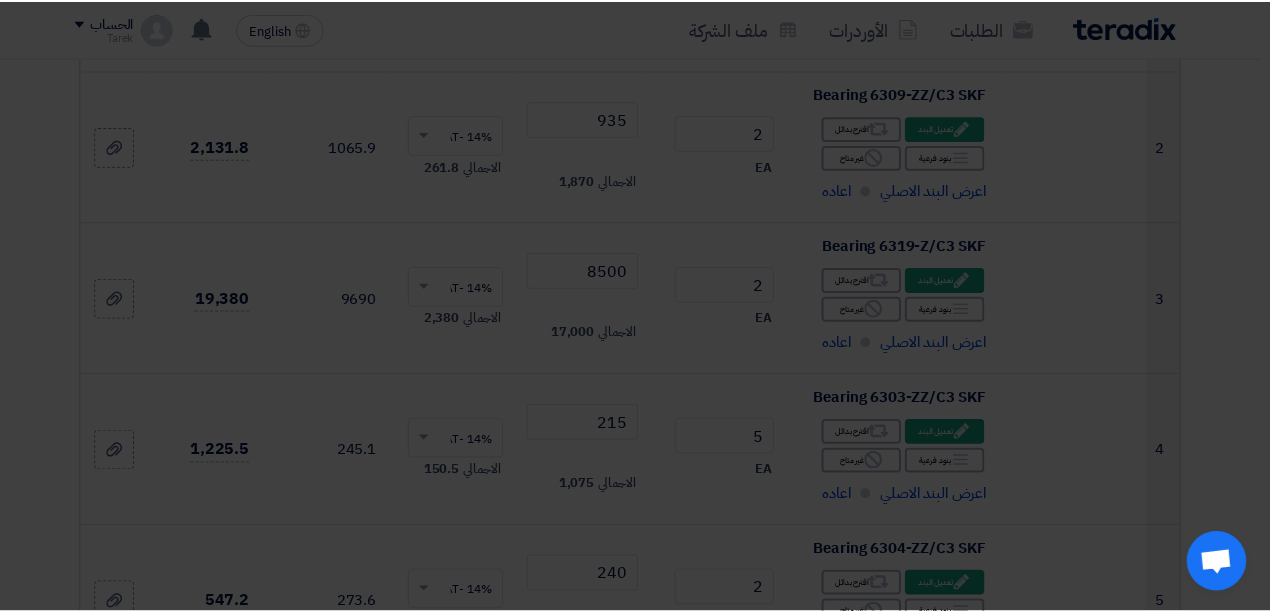 scroll, scrollTop: 4960, scrollLeft: 0, axis: vertical 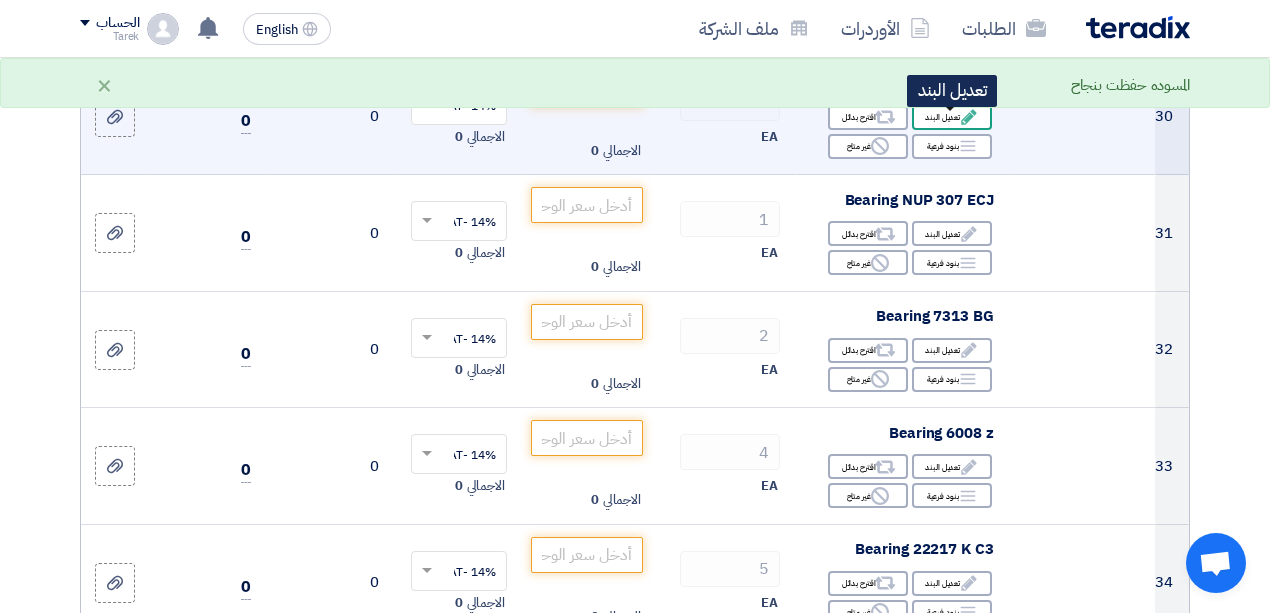 click on "Edit
تعديل البند" 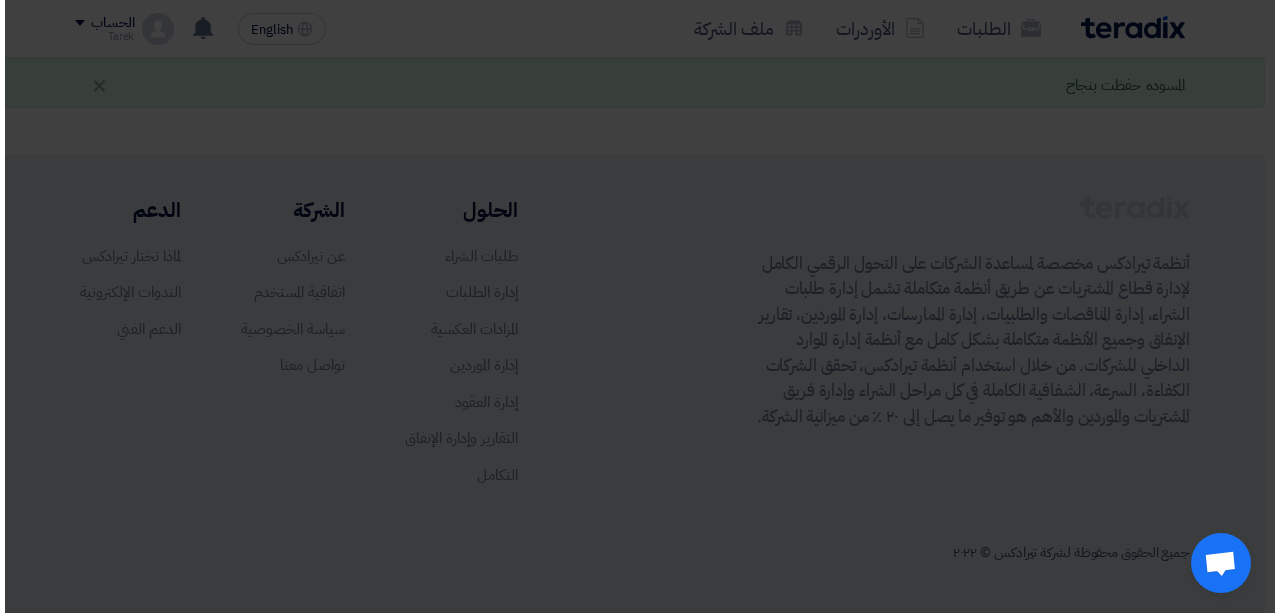 scroll, scrollTop: 489, scrollLeft: 0, axis: vertical 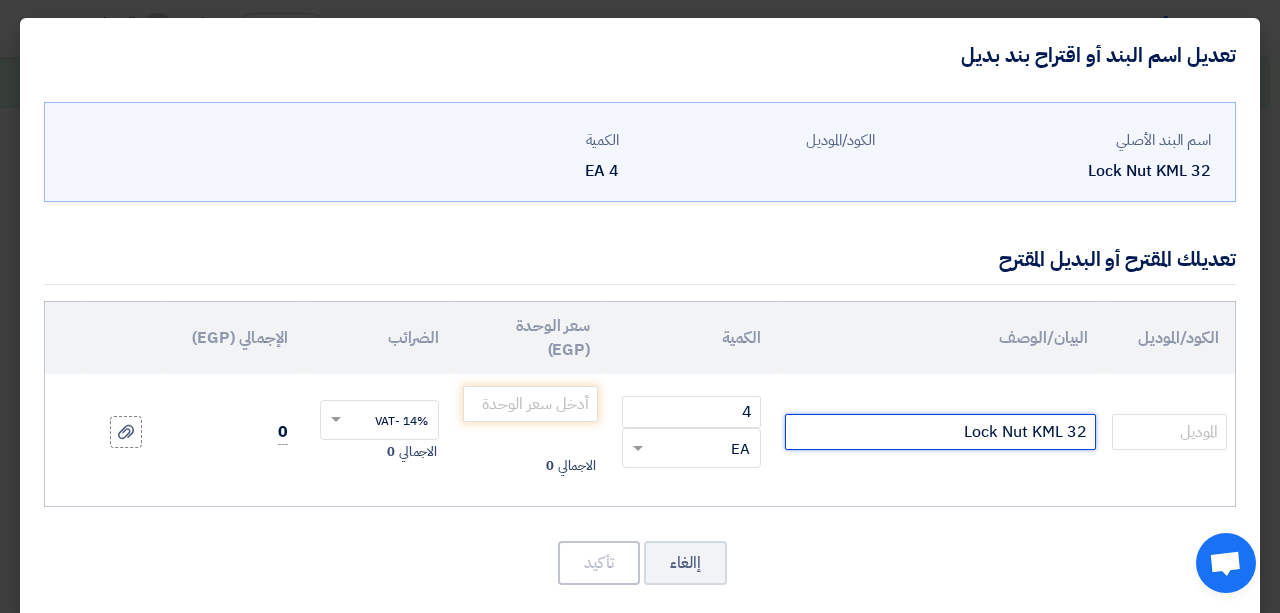 click on "Lock Nut KML 32" 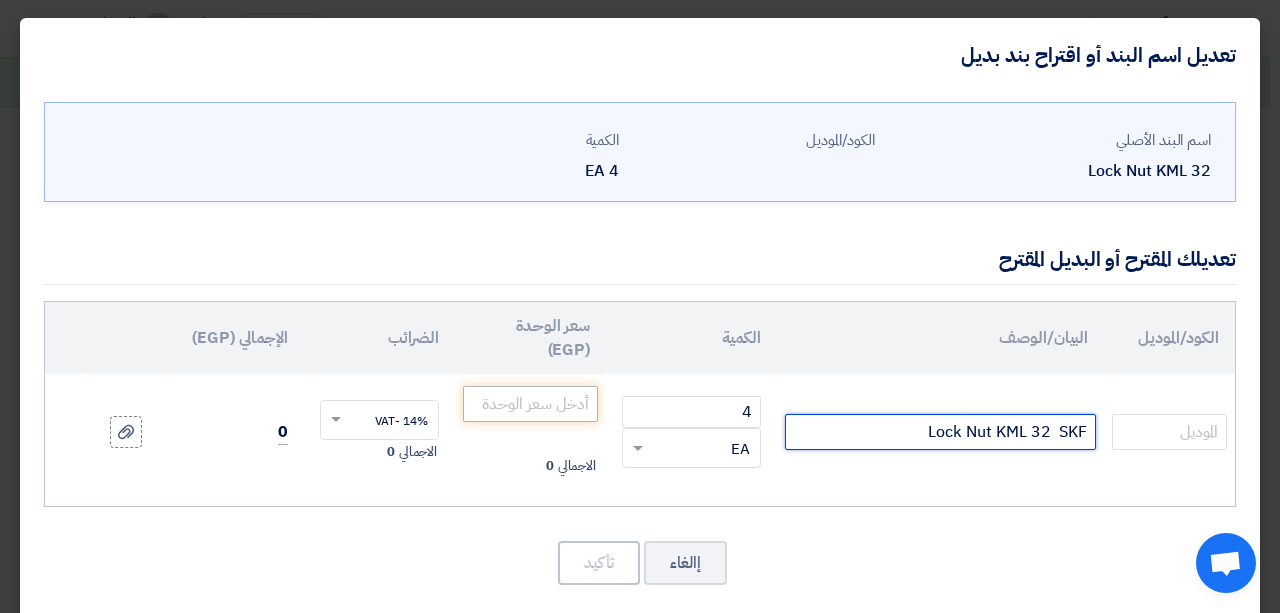 type on "Lock Nut KML 32  SKF" 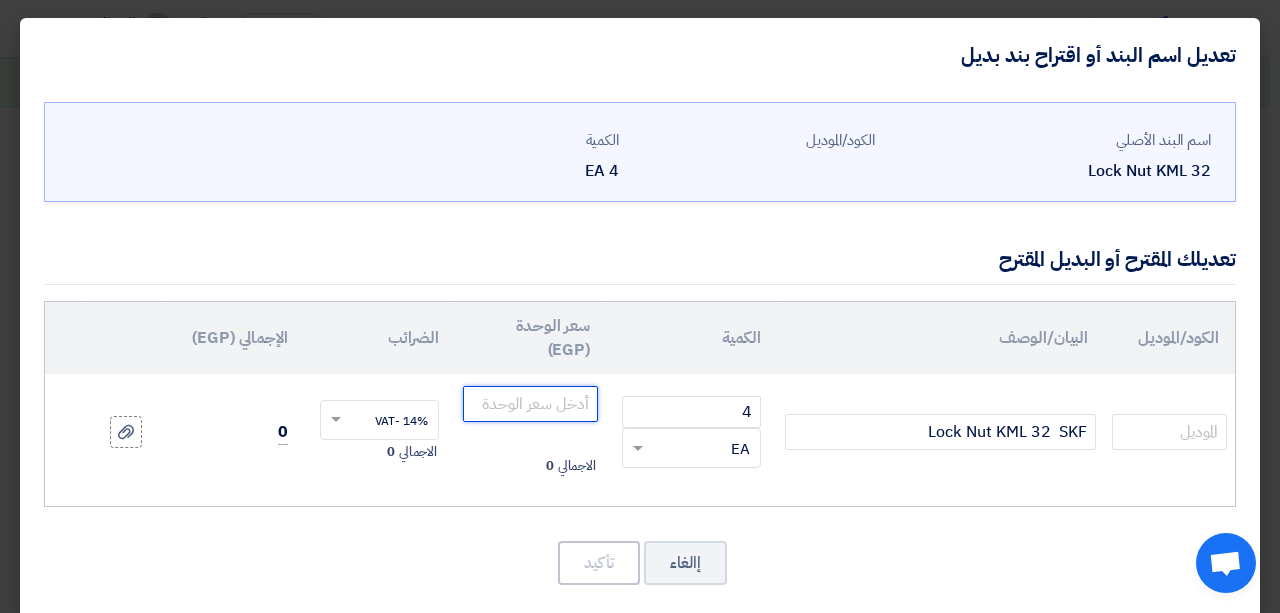 click 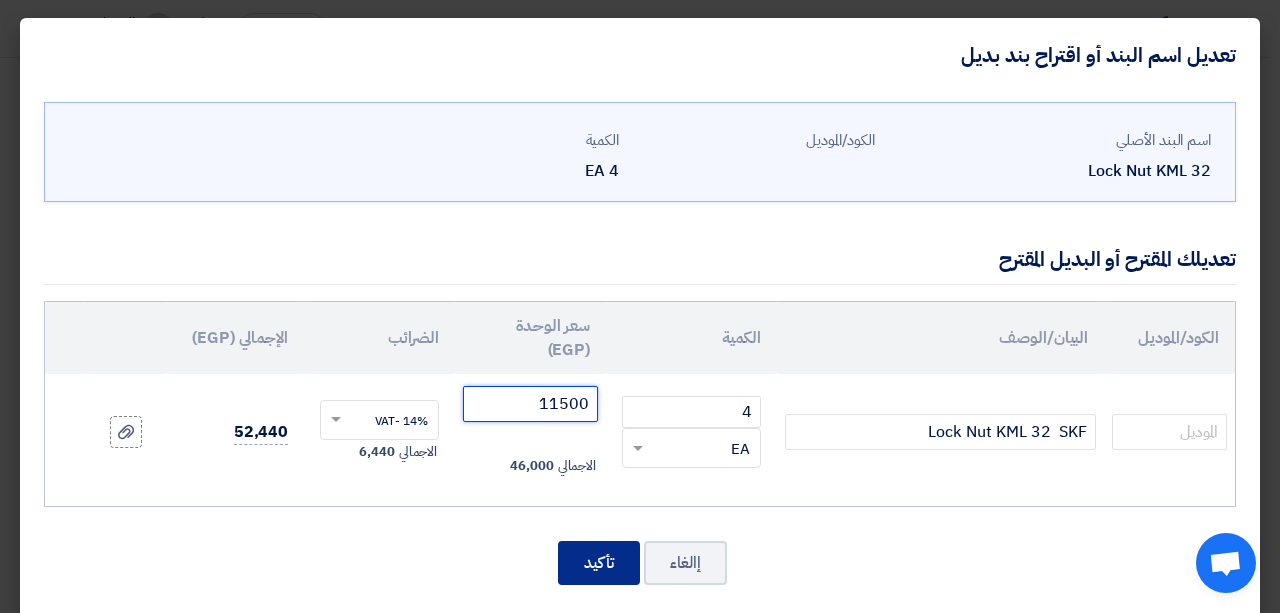 type on "11500" 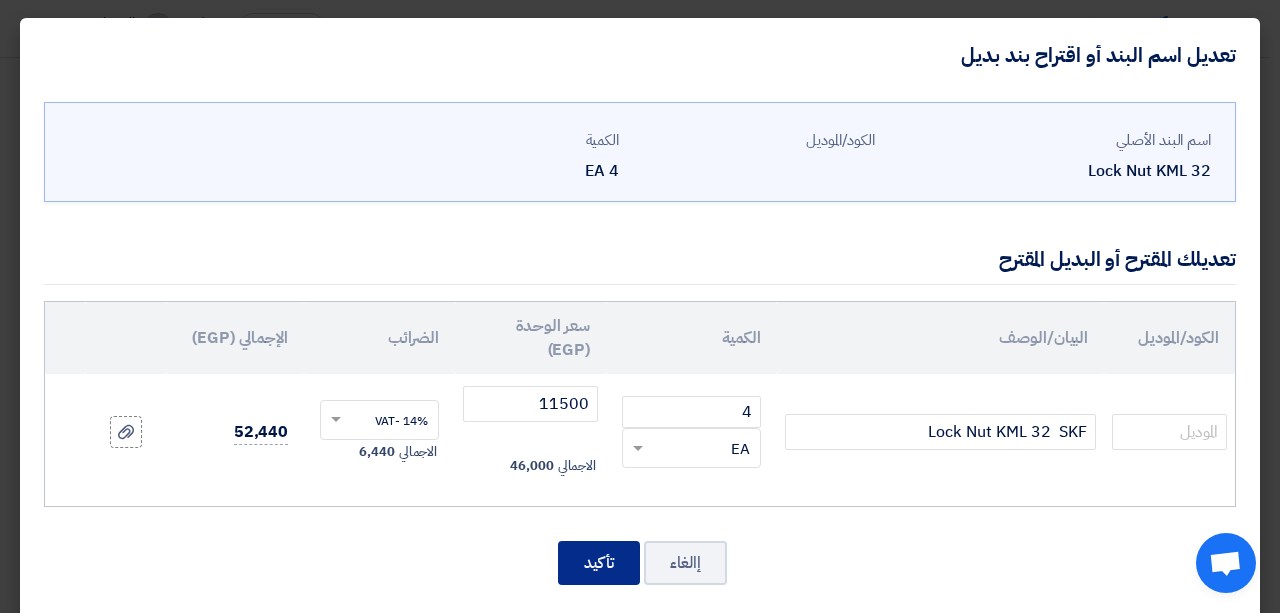 click on "تأكيد" 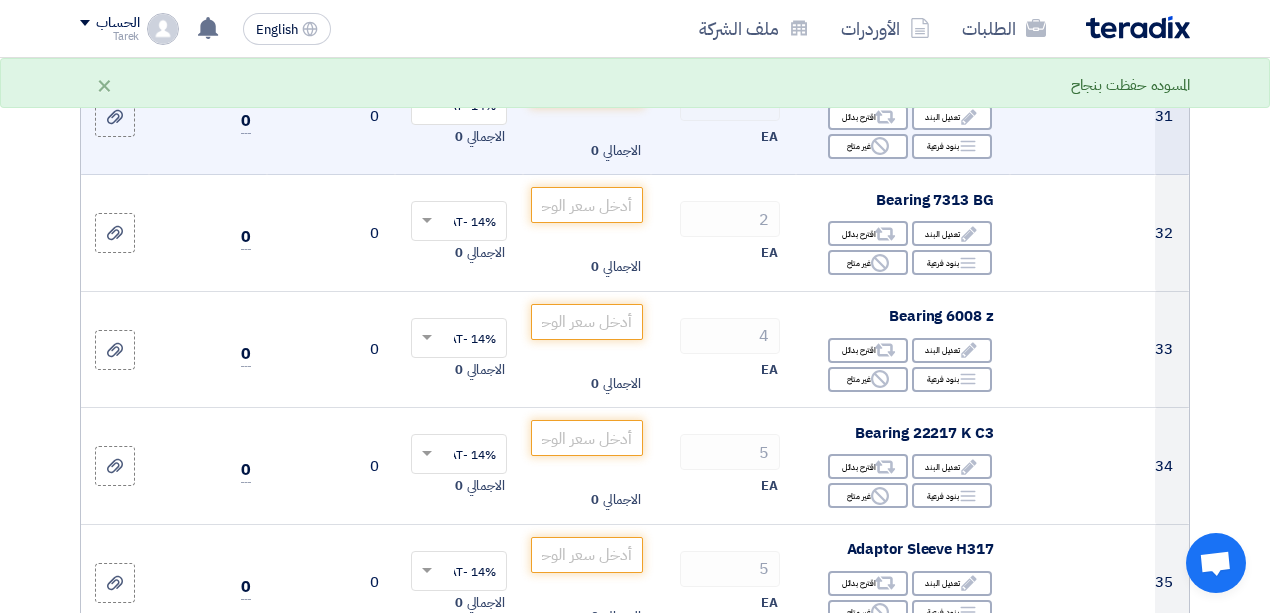 scroll, scrollTop: 5046, scrollLeft: 0, axis: vertical 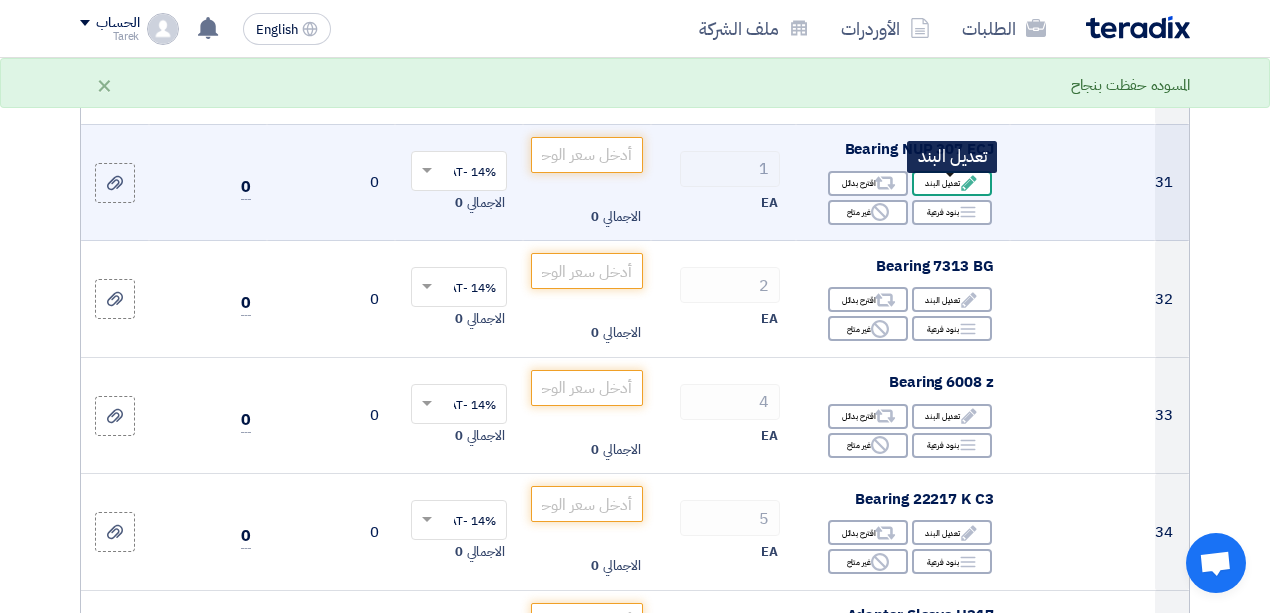 click on "Edit" 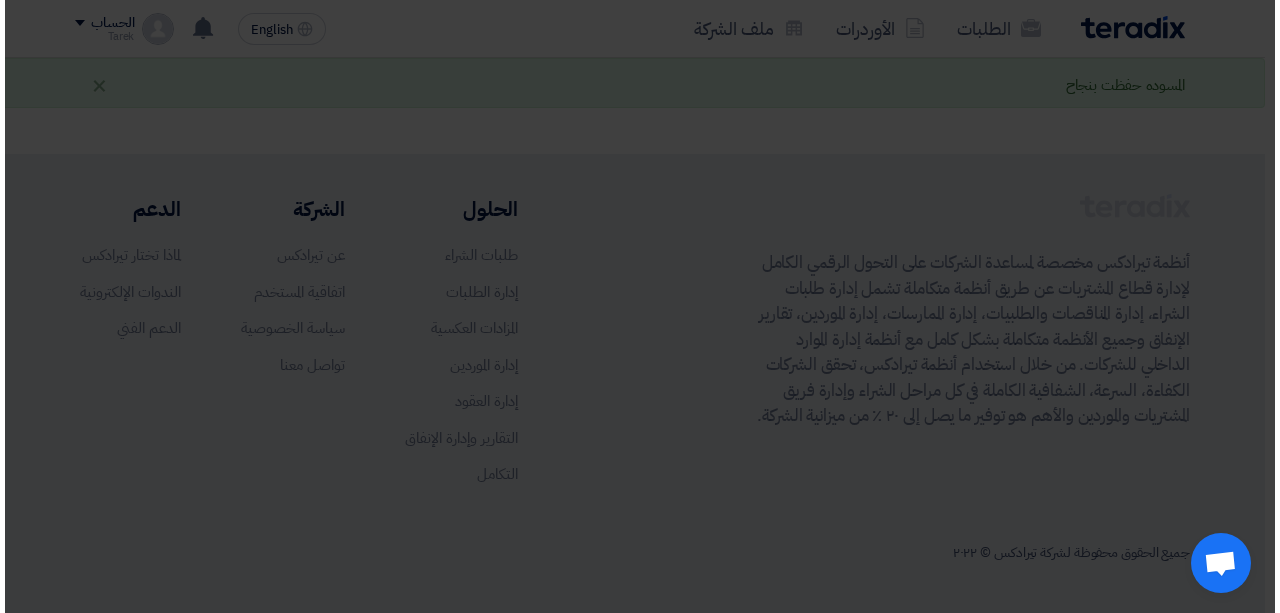 scroll, scrollTop: 422, scrollLeft: 0, axis: vertical 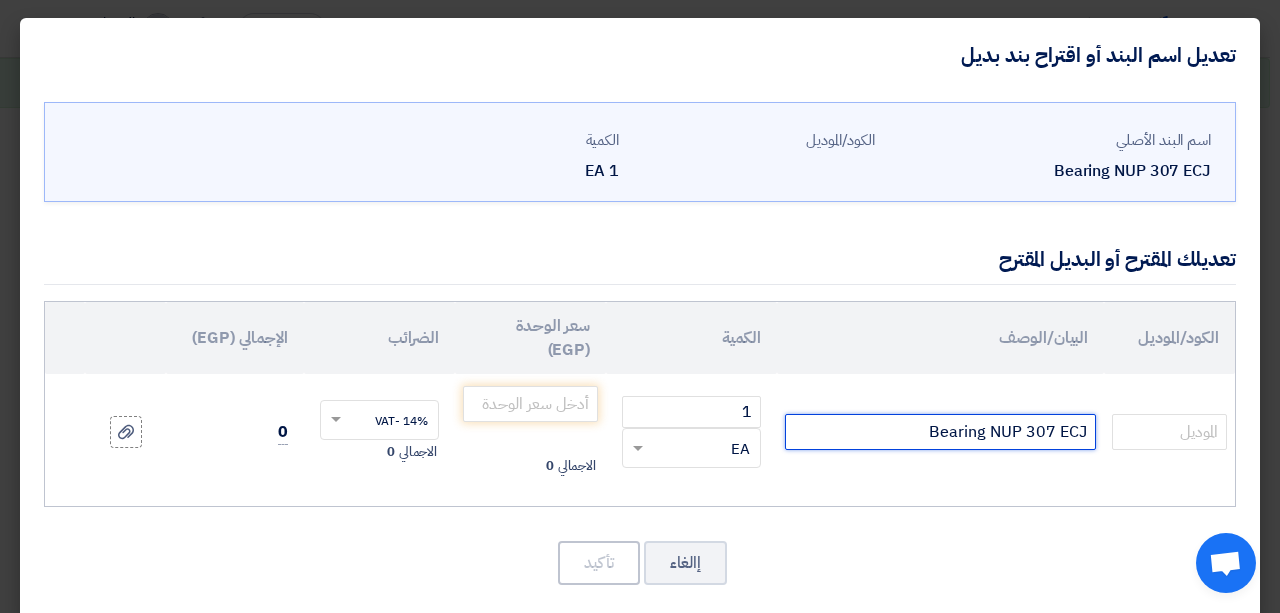 click on "Bearing NUP 307 ECJ" 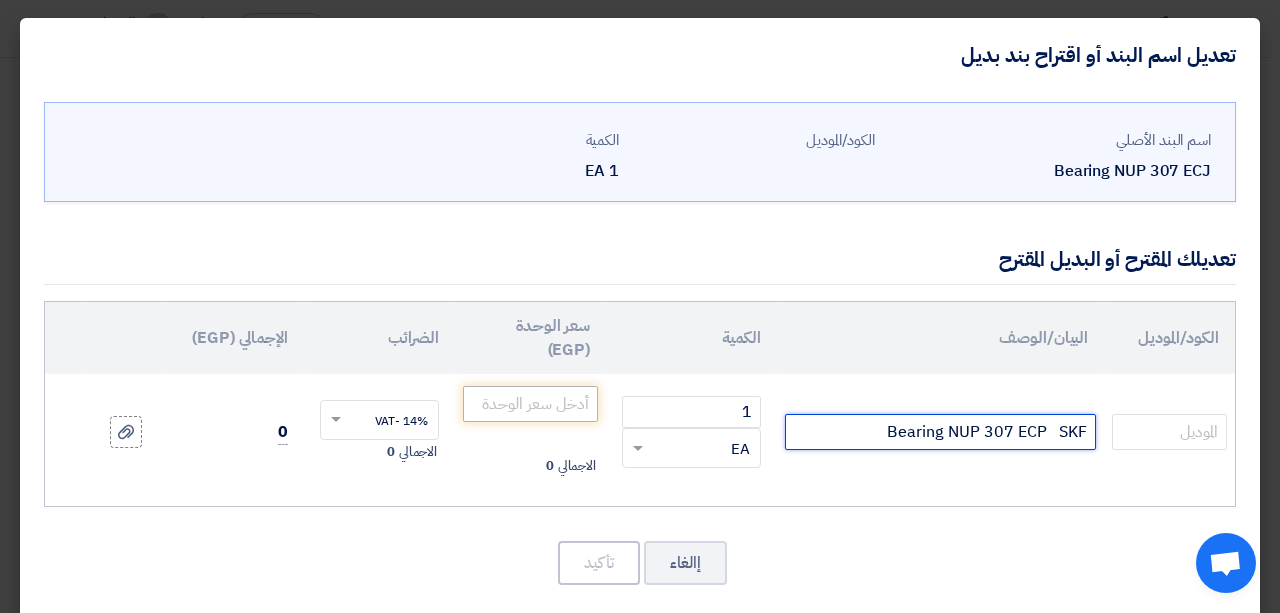 type on "Bearing NUP 307 ECP   SKF" 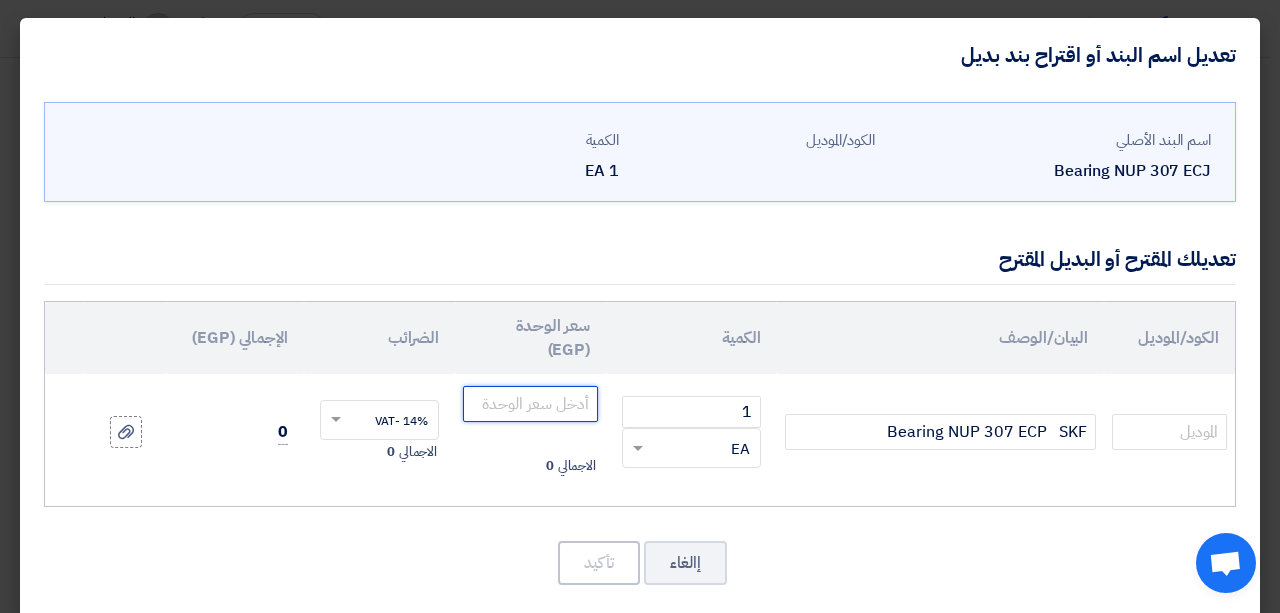 drag, startPoint x: 494, startPoint y: 400, endPoint x: 496, endPoint y: 385, distance: 15.132746 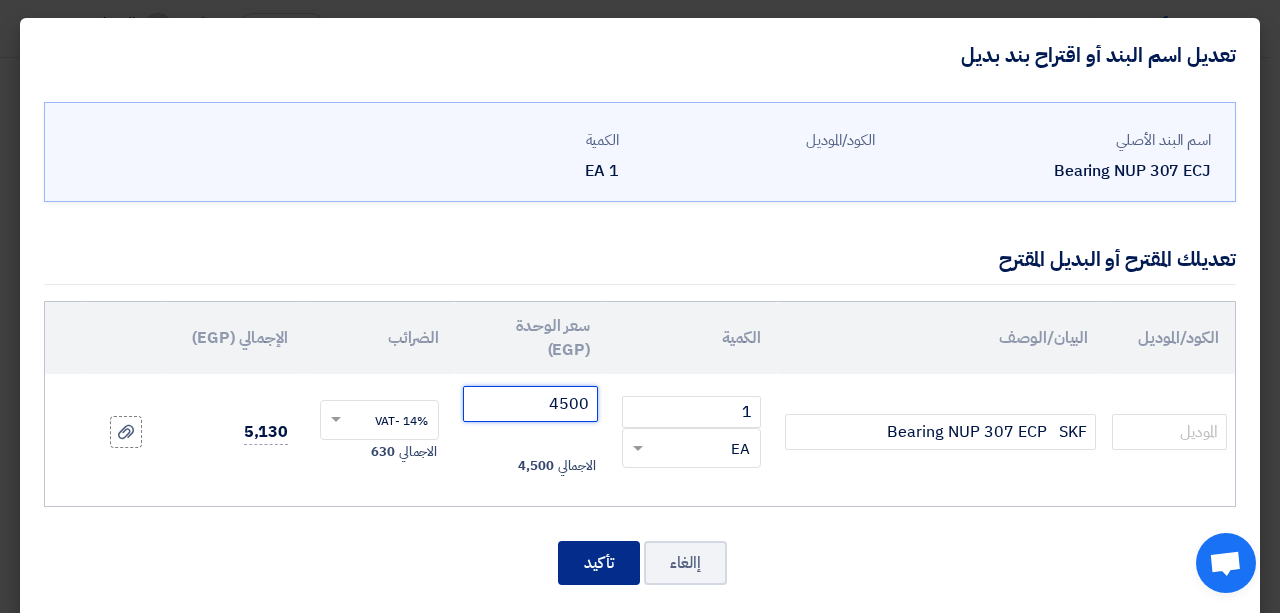 type on "4500" 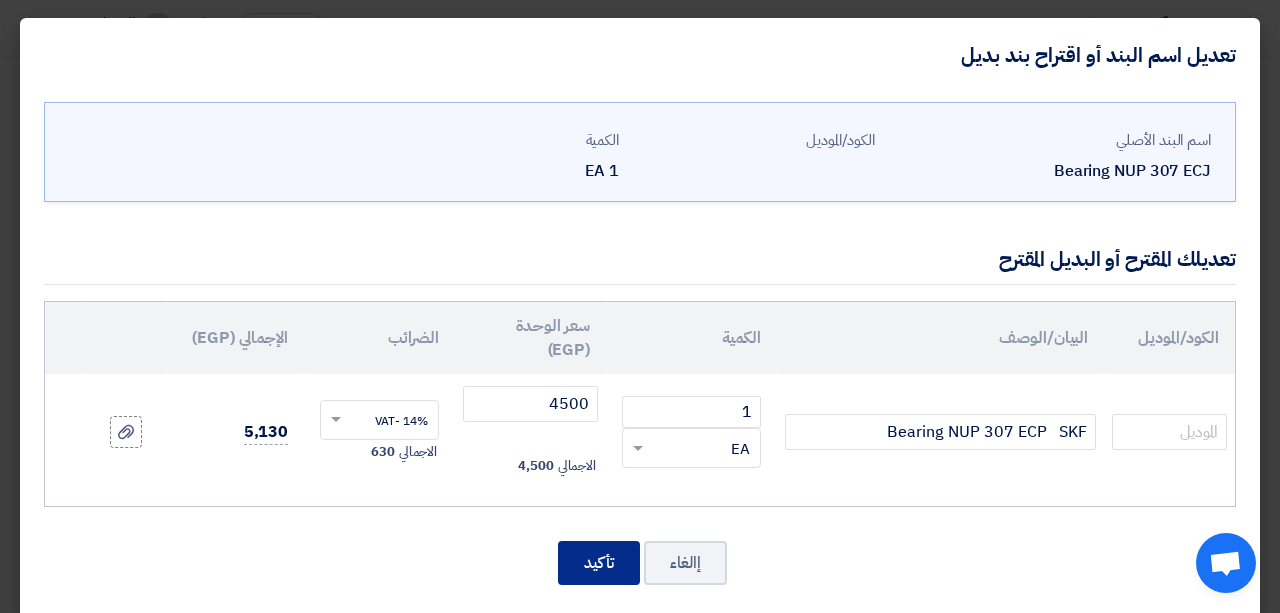 click on "تأكيد" 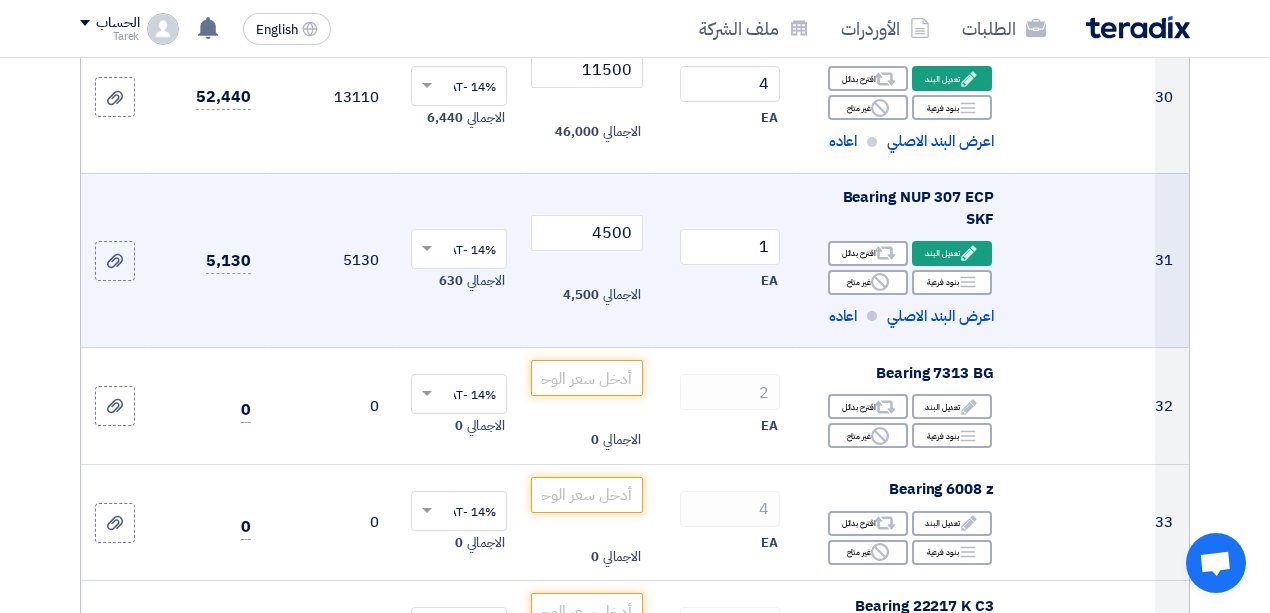 scroll, scrollTop: 5064, scrollLeft: 0, axis: vertical 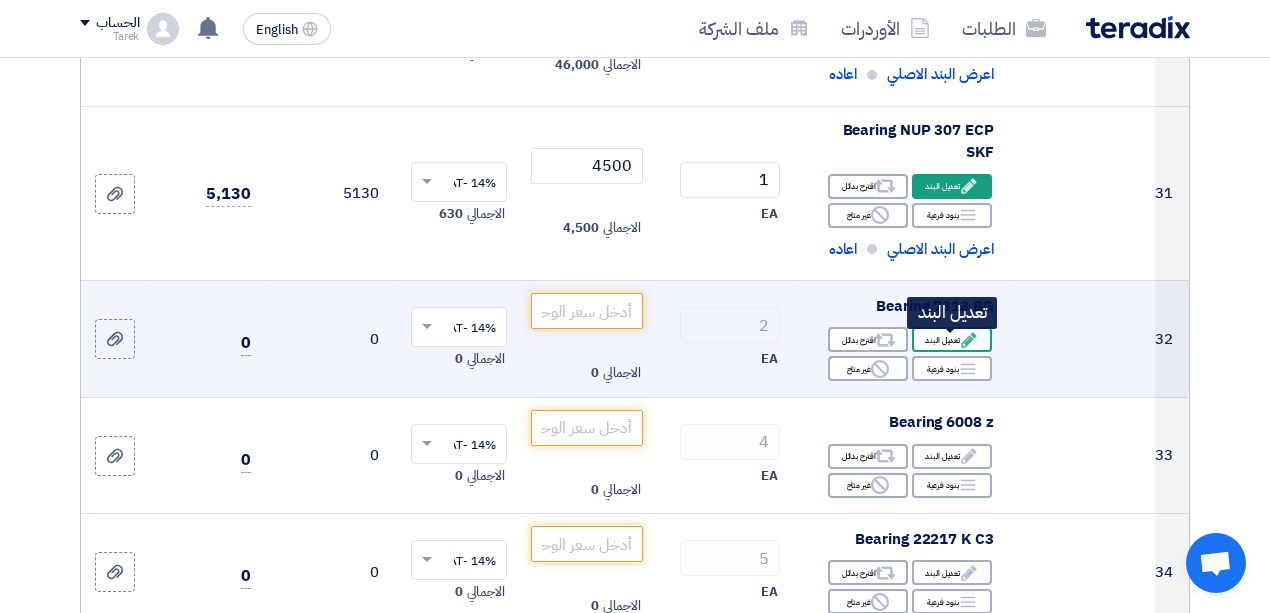click on "Edit" 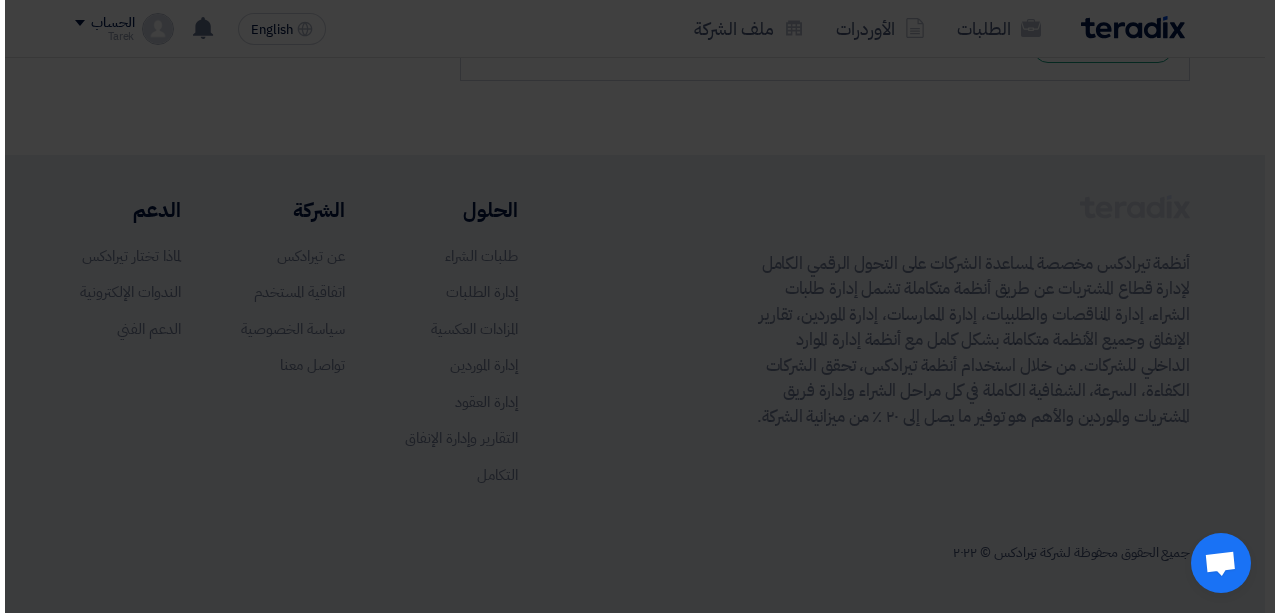 scroll, scrollTop: 440, scrollLeft: 0, axis: vertical 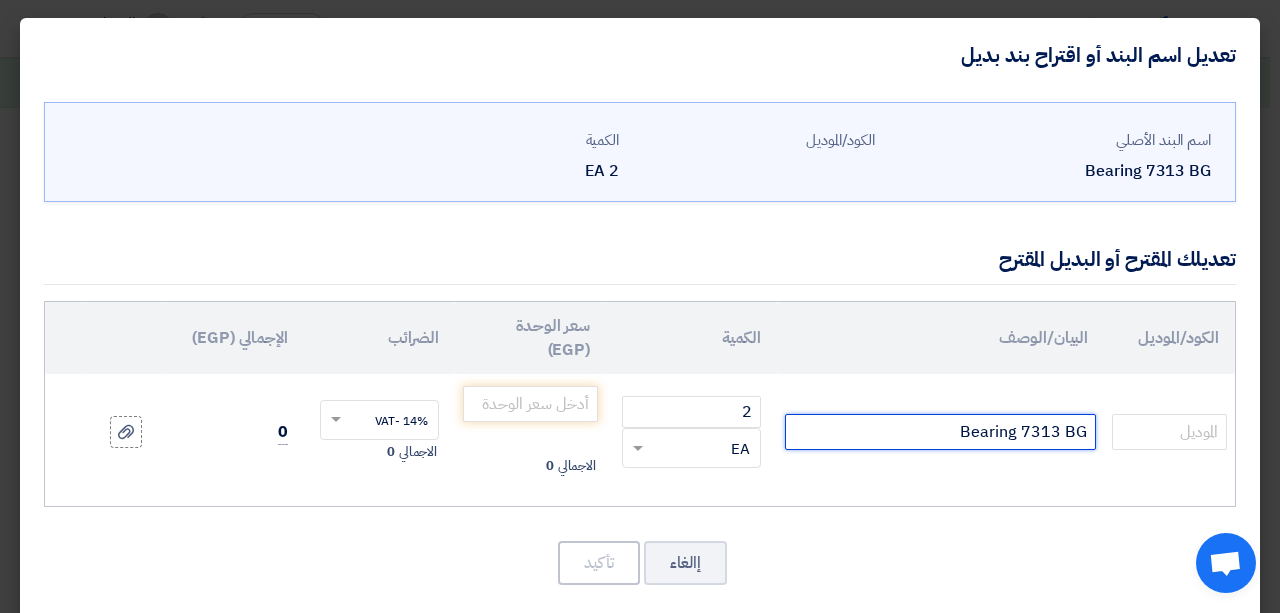 click on "Bearing 7313 BG" 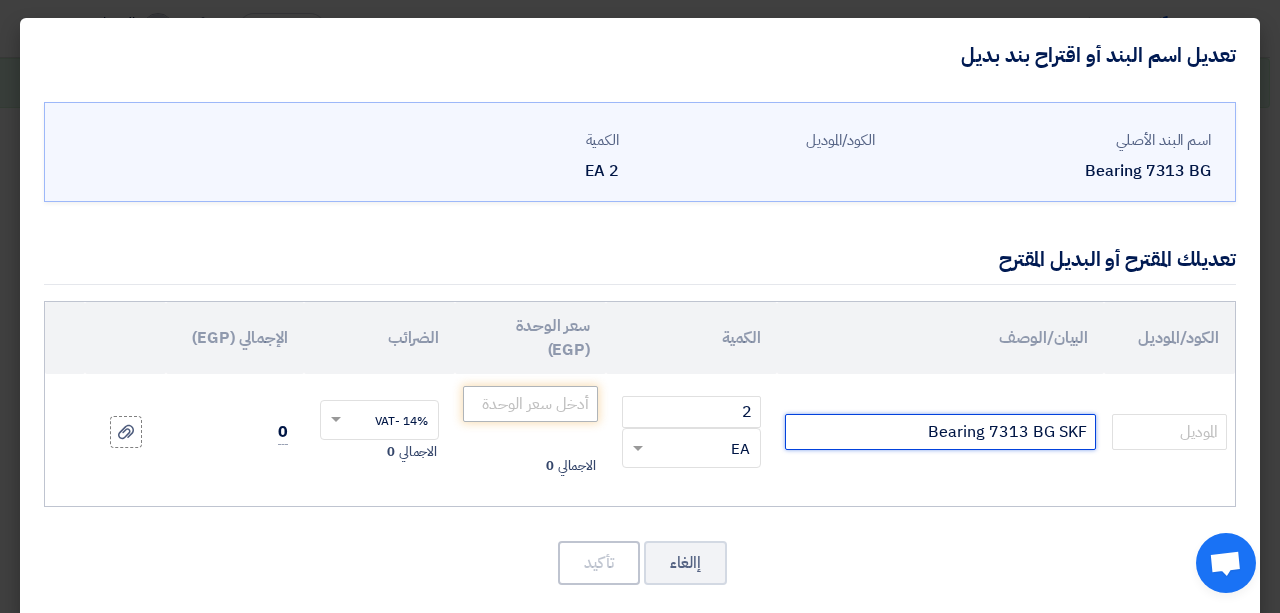 type on "Bearing 7313 BG SKF" 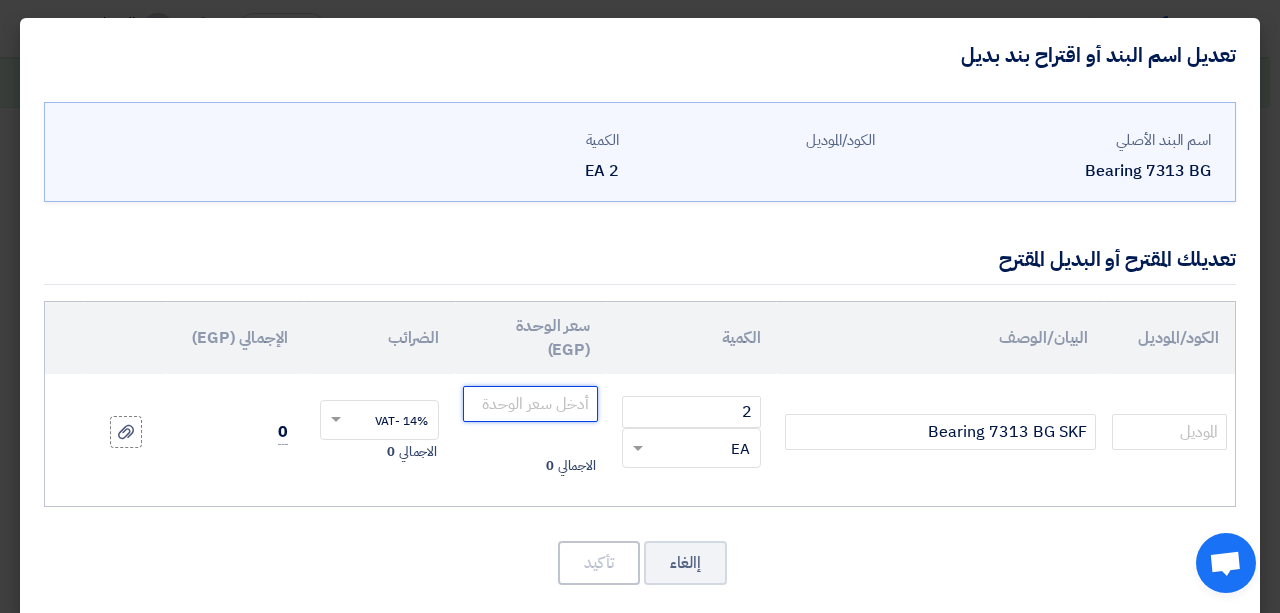 drag, startPoint x: 554, startPoint y: 401, endPoint x: 570, endPoint y: 388, distance: 20.615528 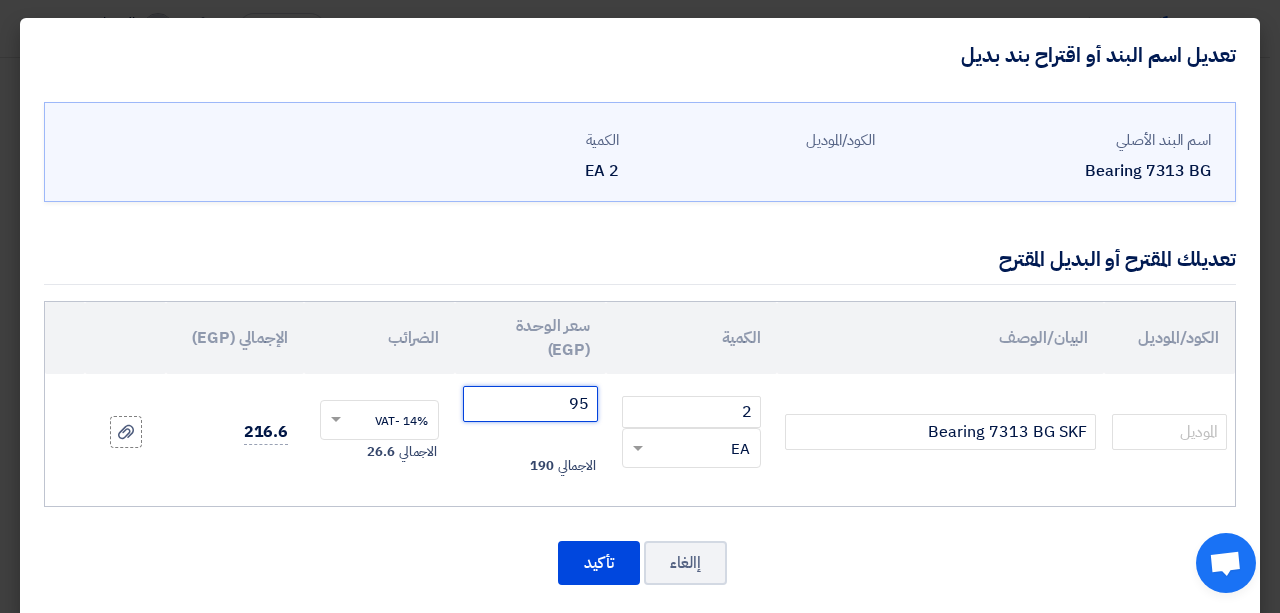 type on "9" 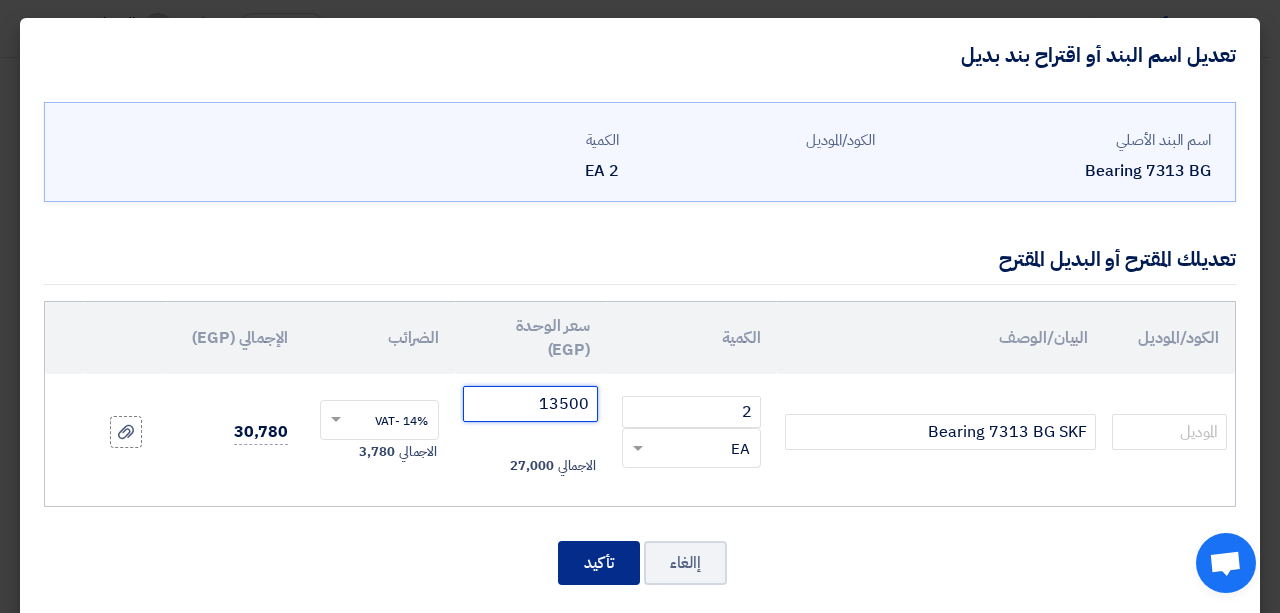 type on "13500" 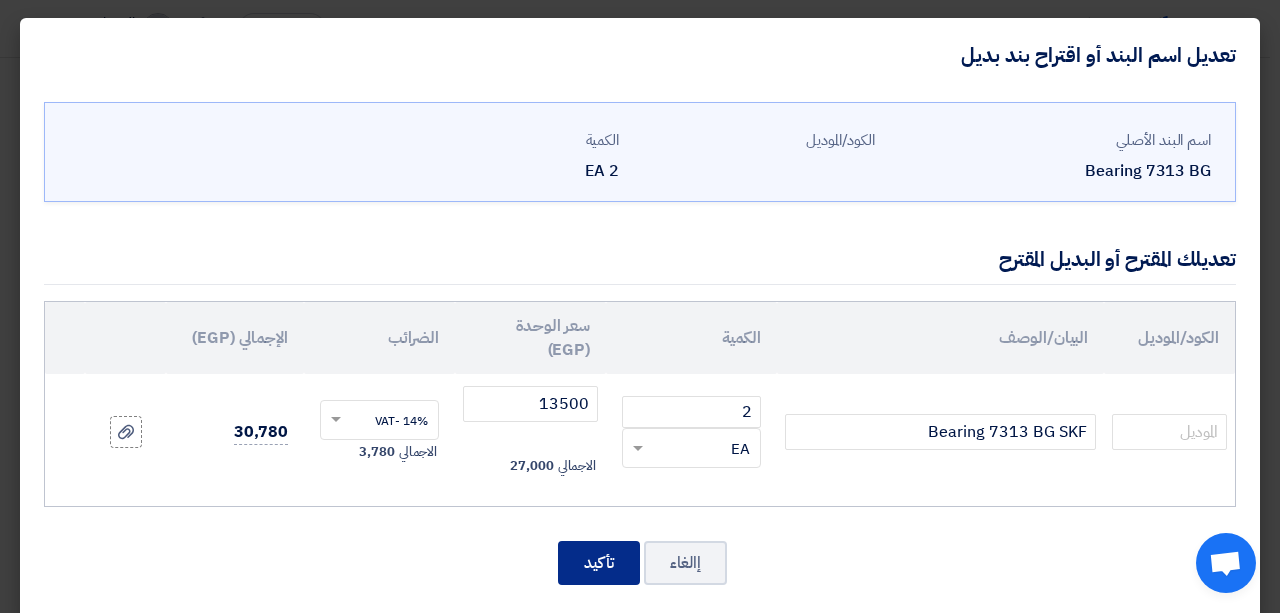 click on "تأكيد" 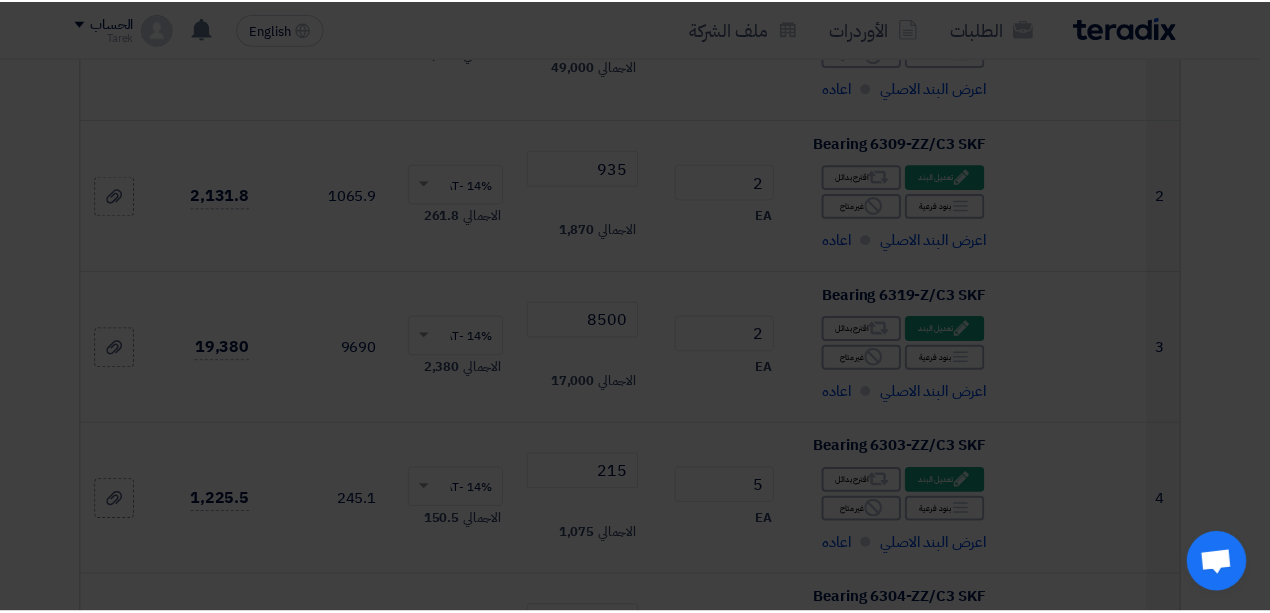 scroll, scrollTop: 5390, scrollLeft: 0, axis: vertical 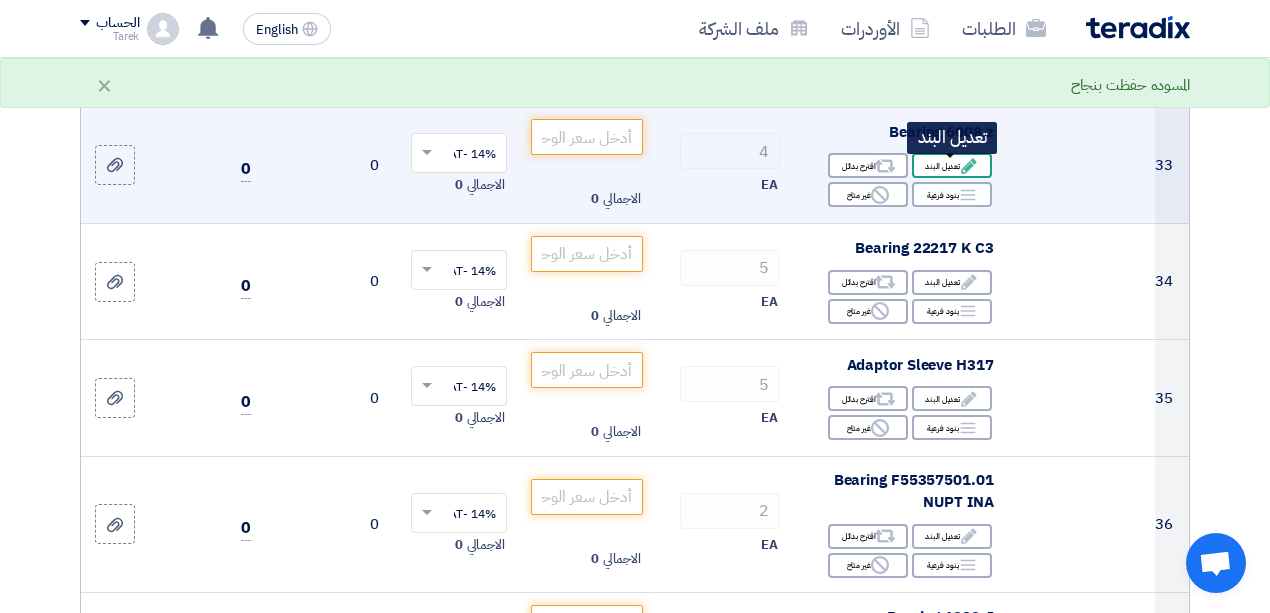 click on "Edit
تعديل البند" 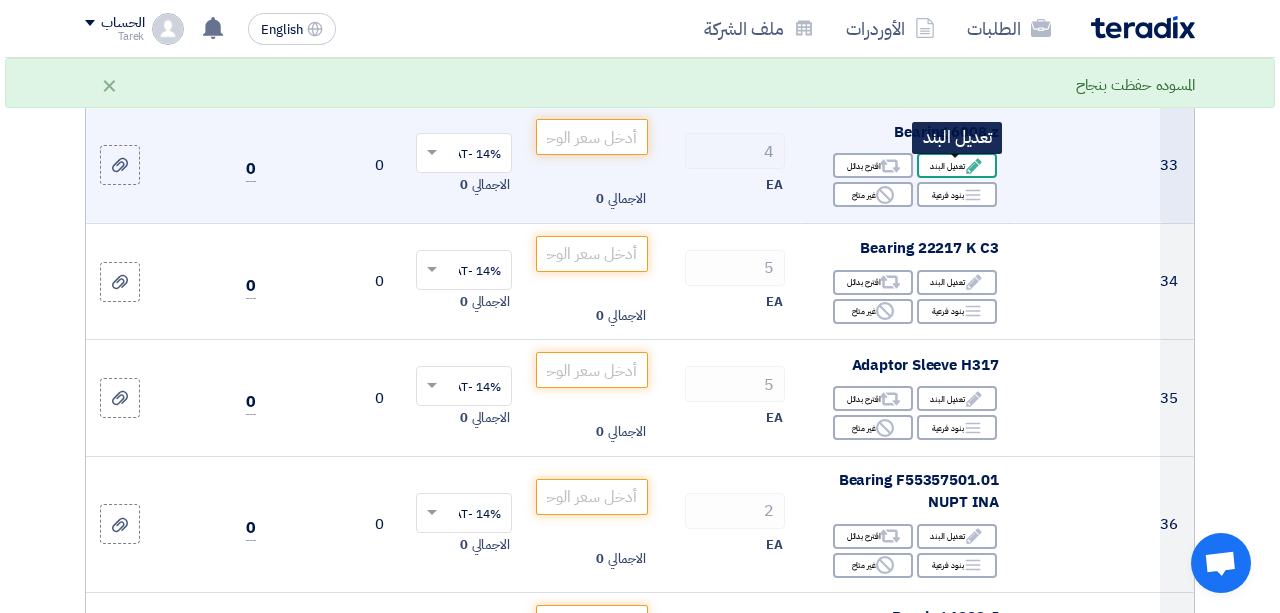 scroll, scrollTop: 440, scrollLeft: 0, axis: vertical 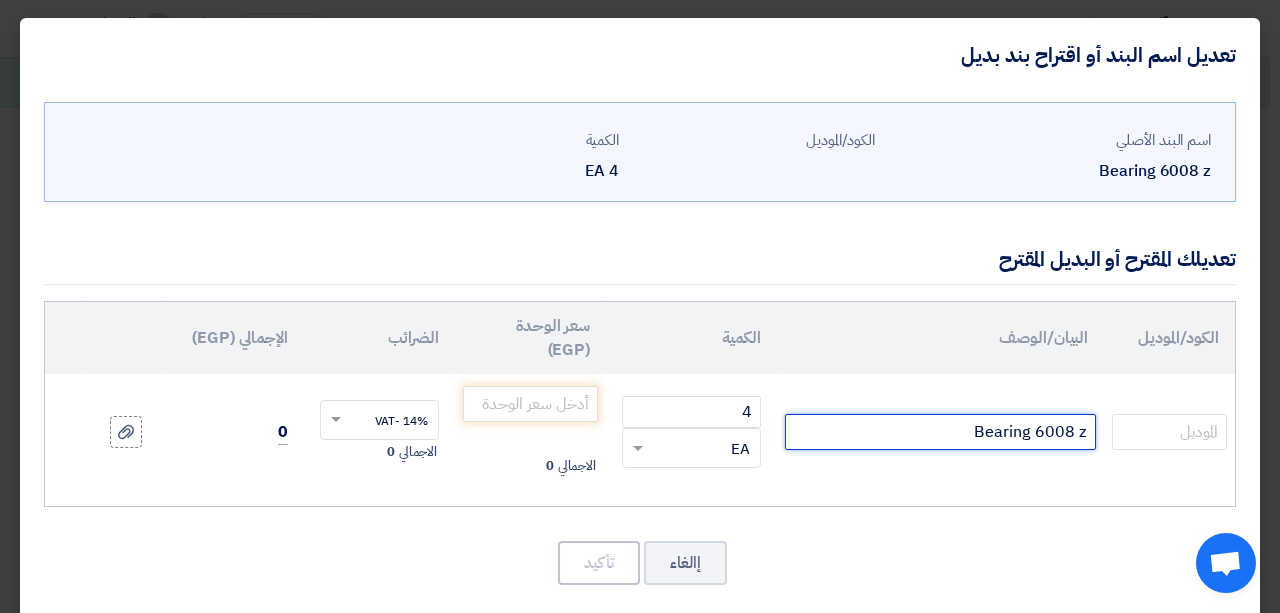 click on "Bearing 6008 z" 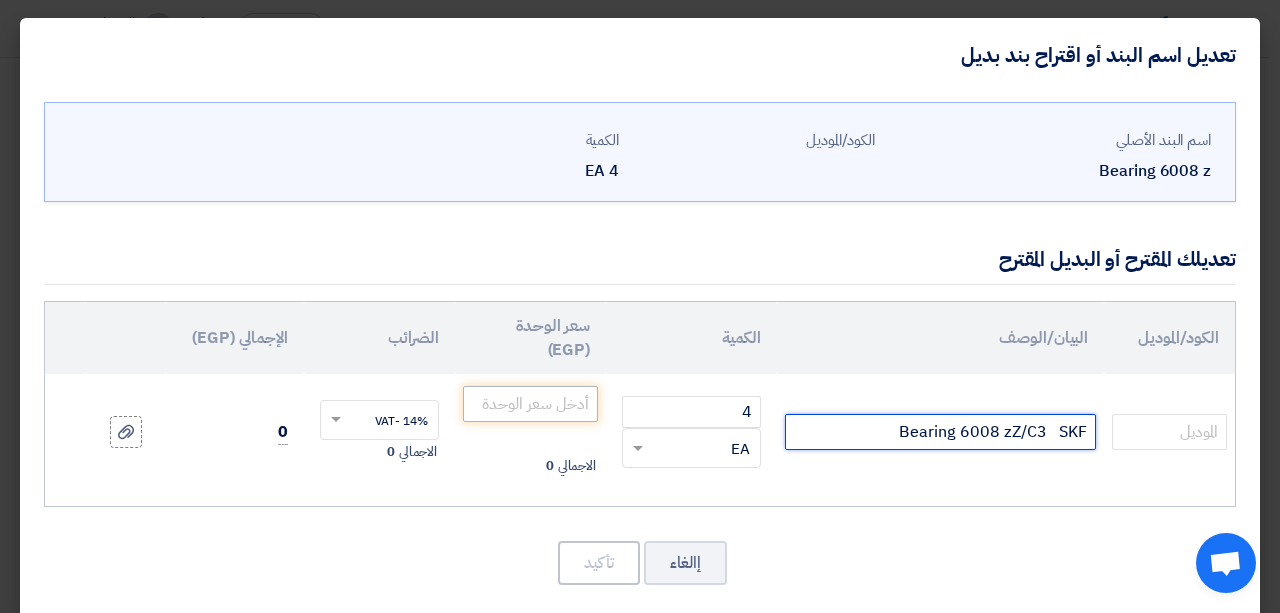 type on "Bearing 6008 zZ/C3   SKF" 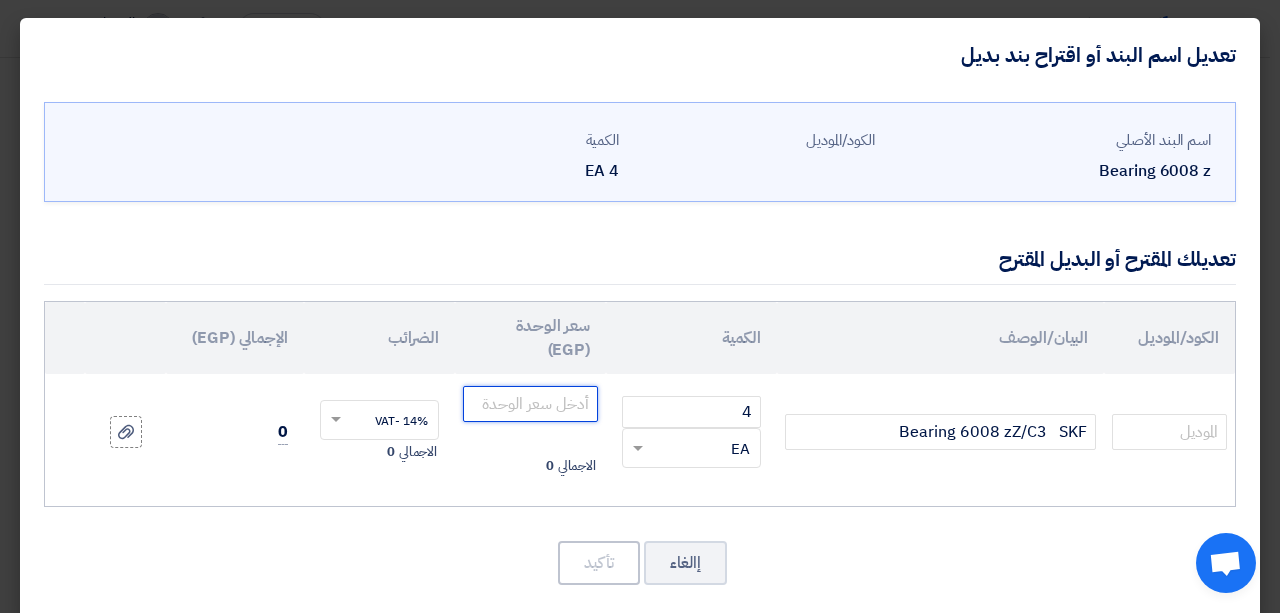 click 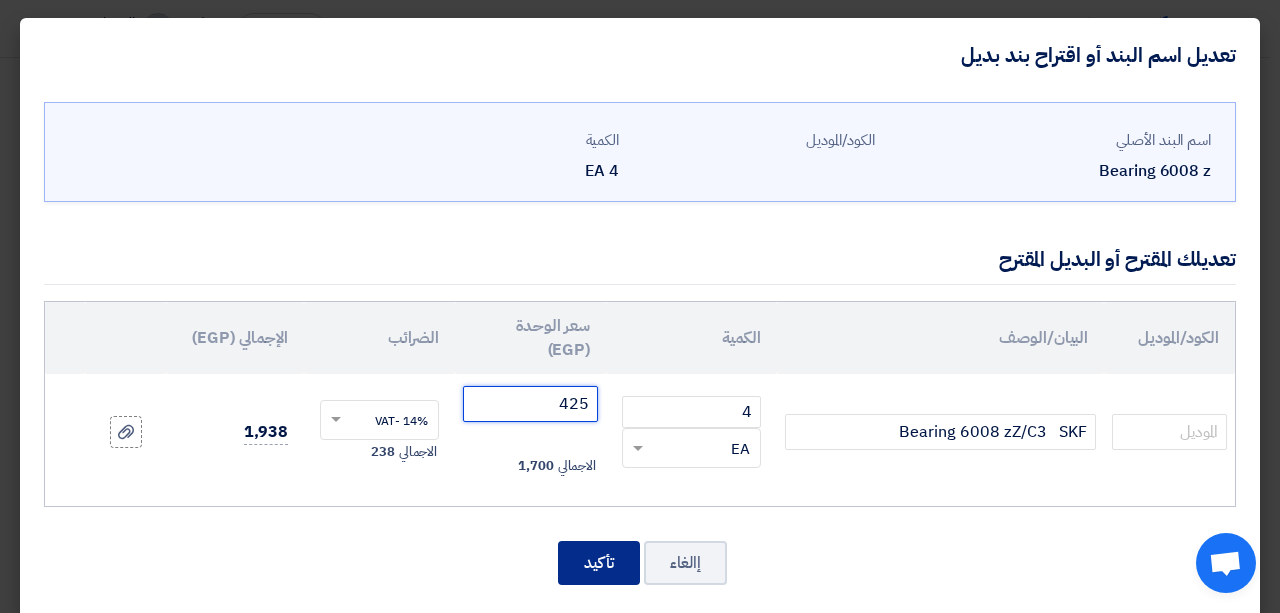 type on "425" 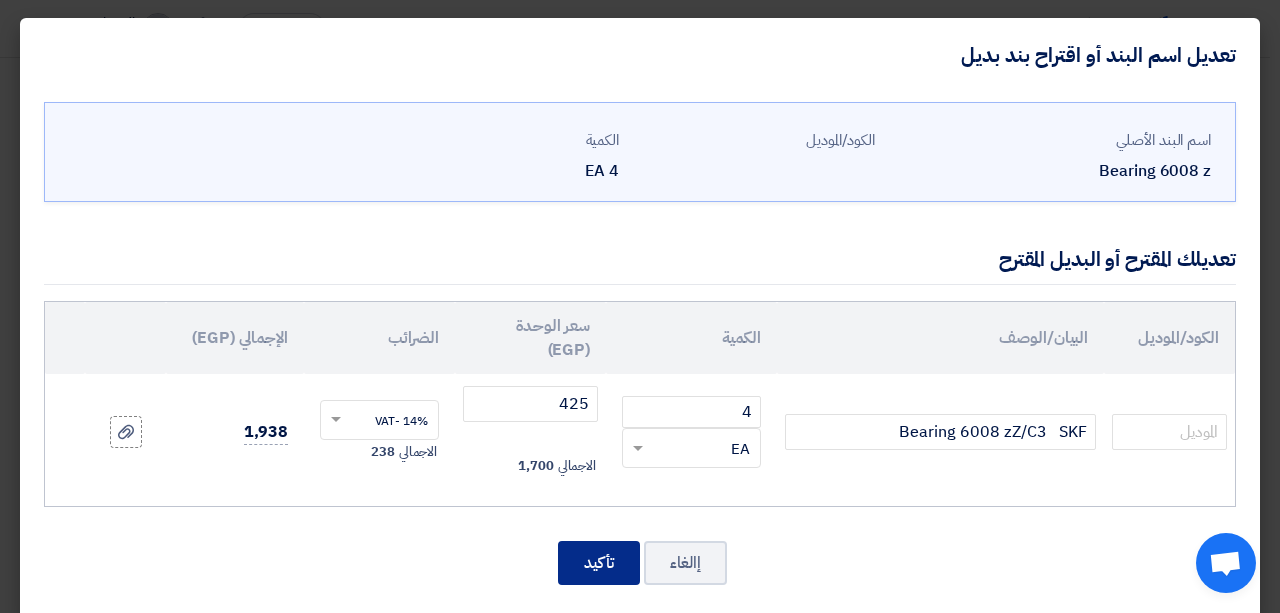 click on "تأكيد" 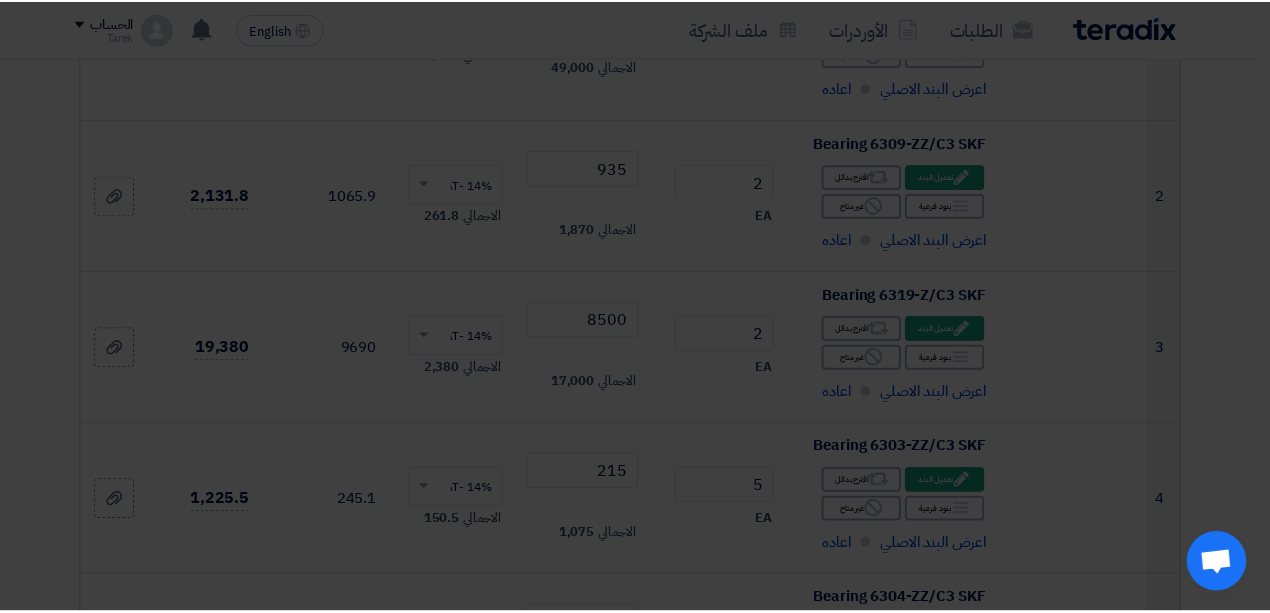 scroll, scrollTop: 5541, scrollLeft: 0, axis: vertical 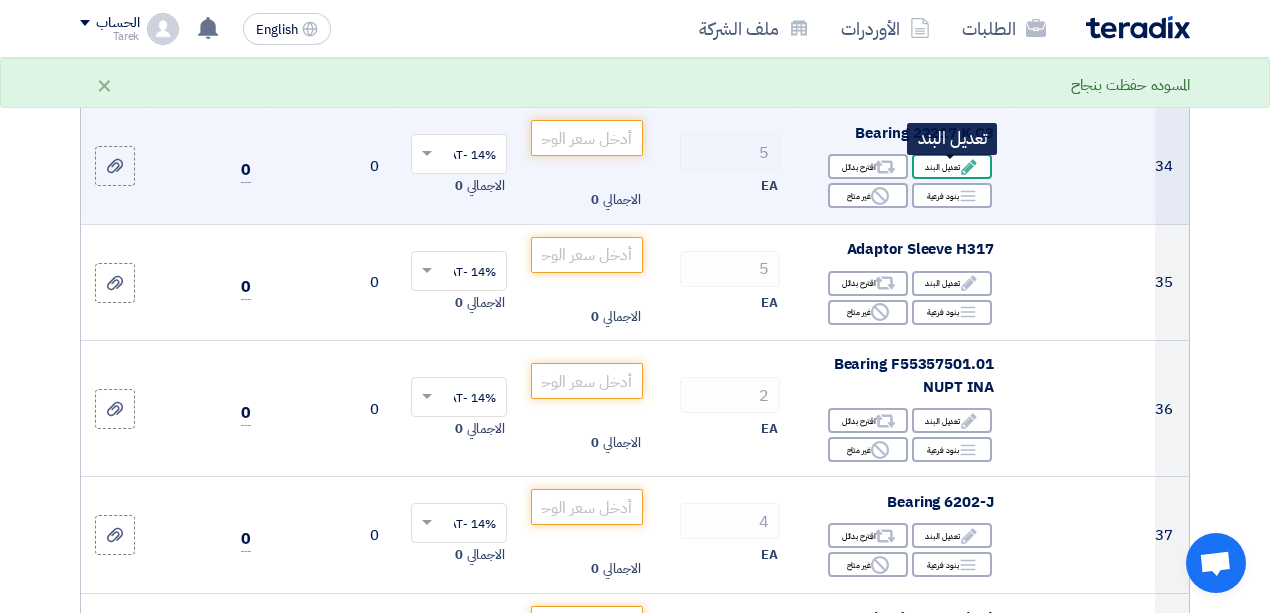 click 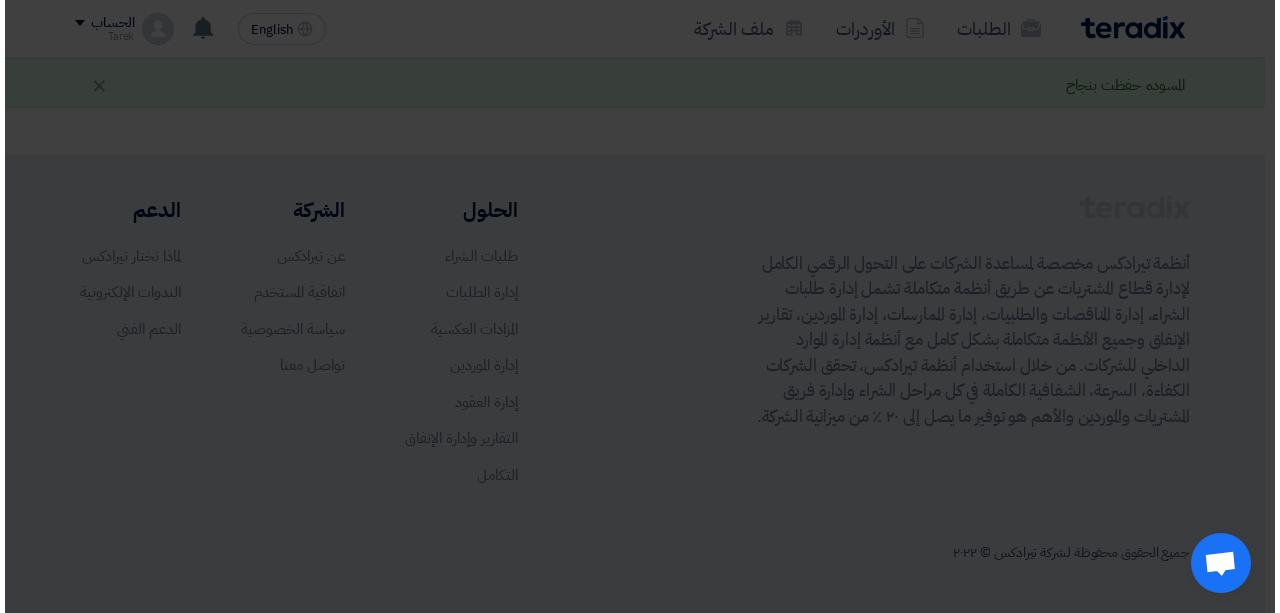 scroll, scrollTop: 440, scrollLeft: 0, axis: vertical 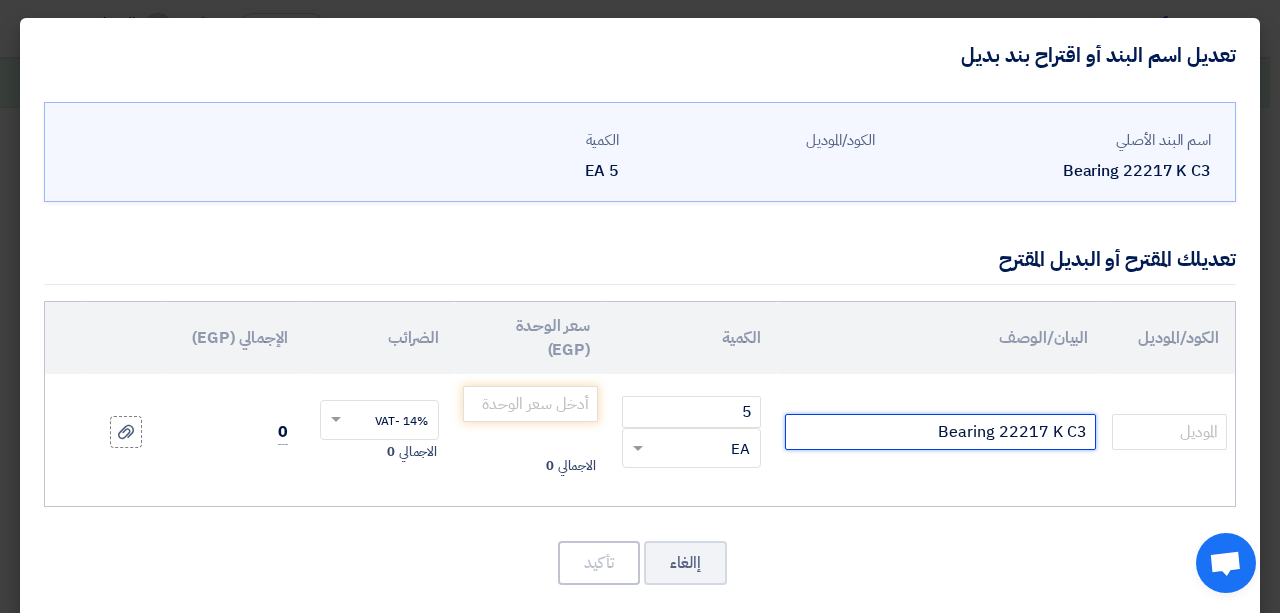 click on "Bearing 22217 K C3" 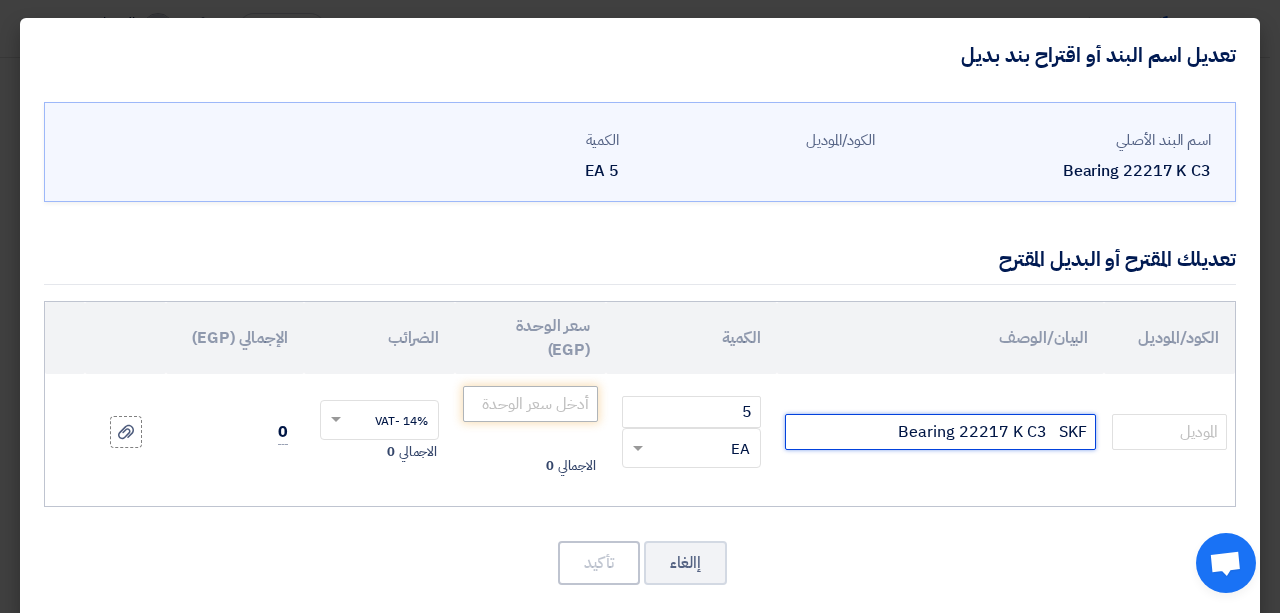 type on "Bearing 22217 K C3   SKF" 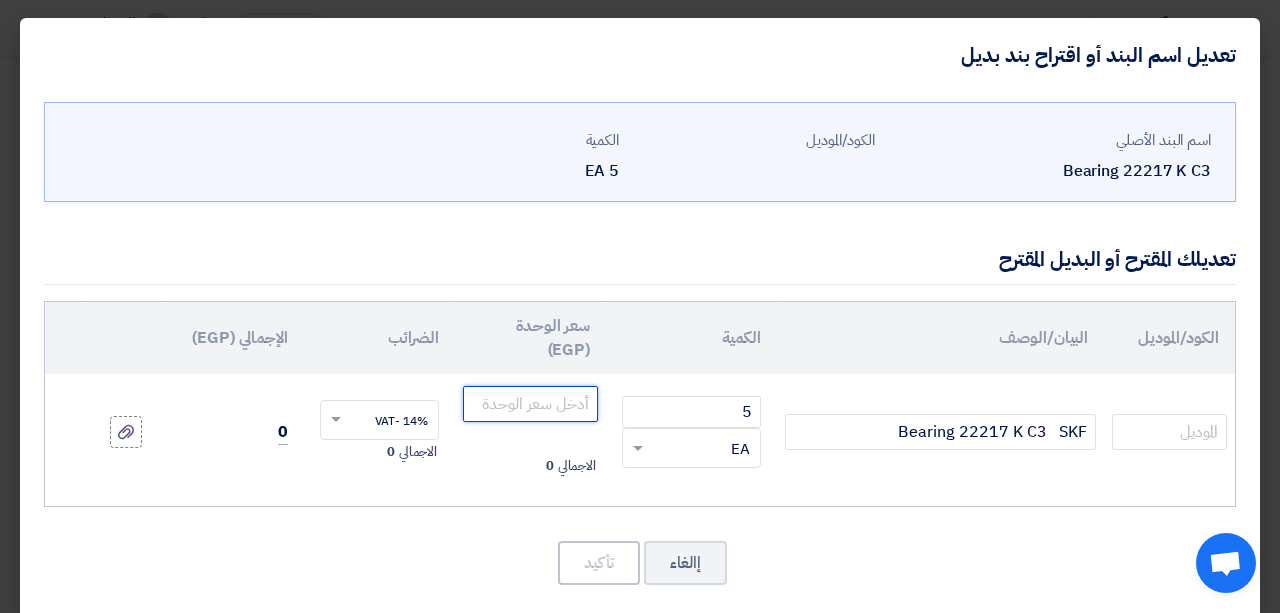 click 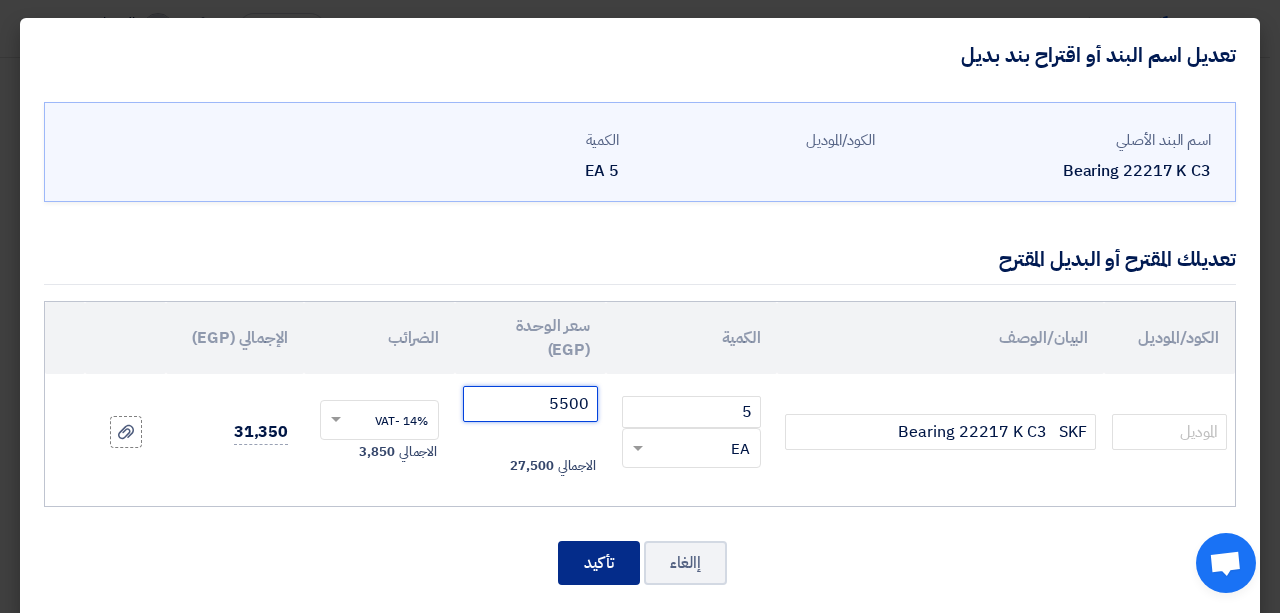 type on "5500" 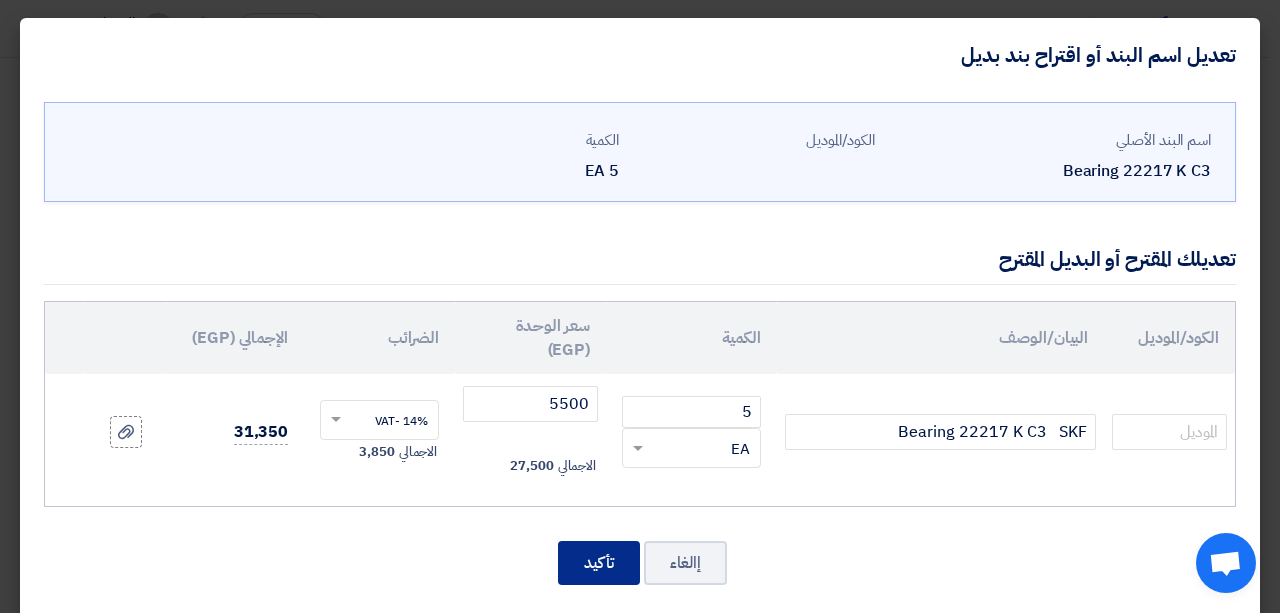 click on "تأكيد" 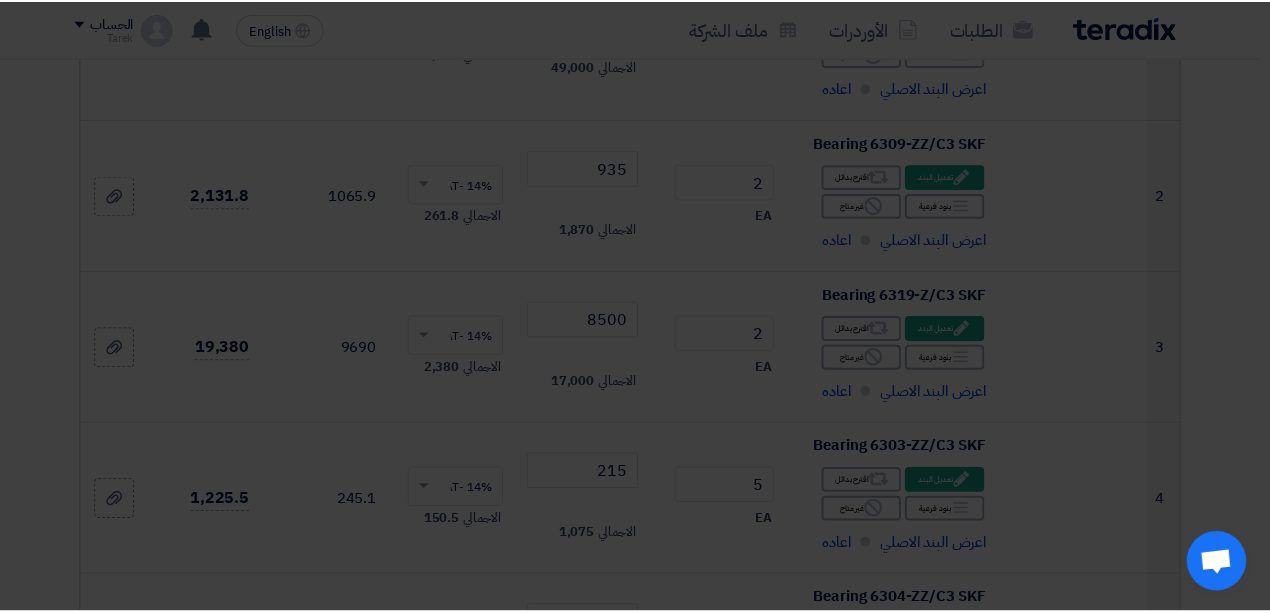 scroll, scrollTop: 5693, scrollLeft: 0, axis: vertical 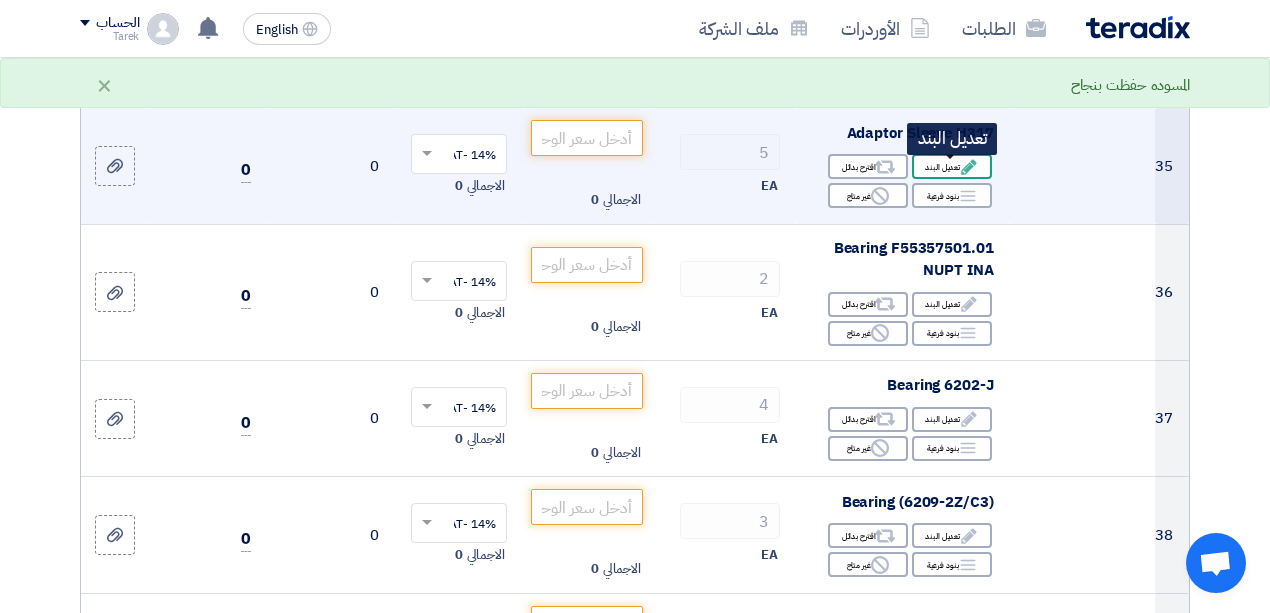 click on "Edit
تعديل البند" 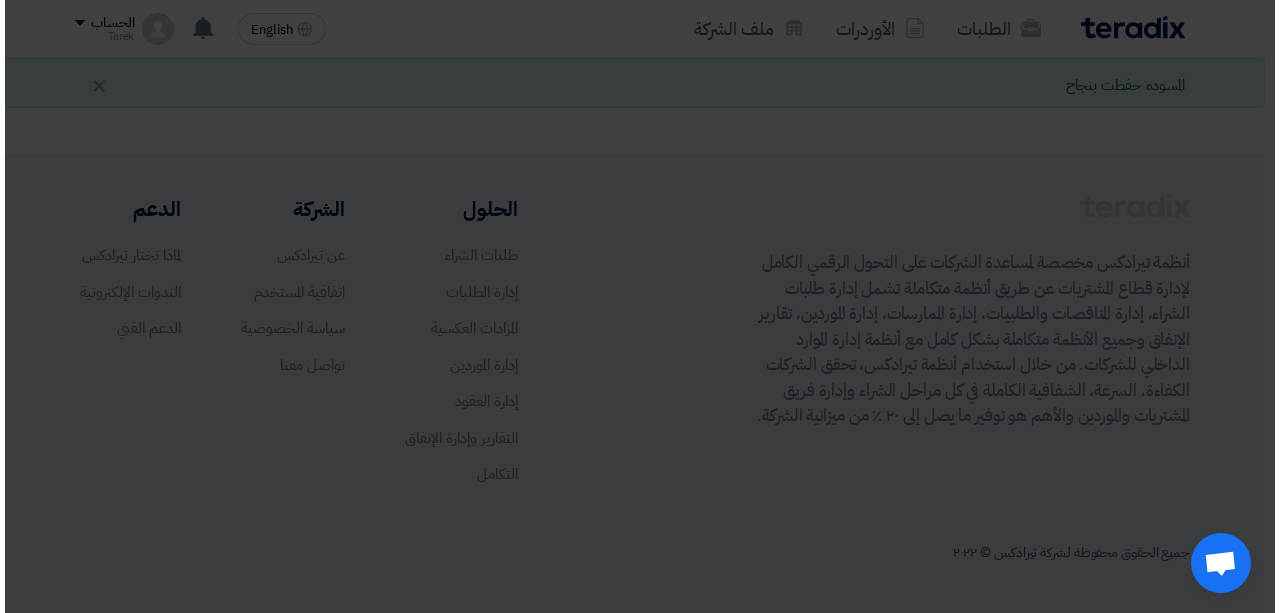 scroll, scrollTop: 440, scrollLeft: 0, axis: vertical 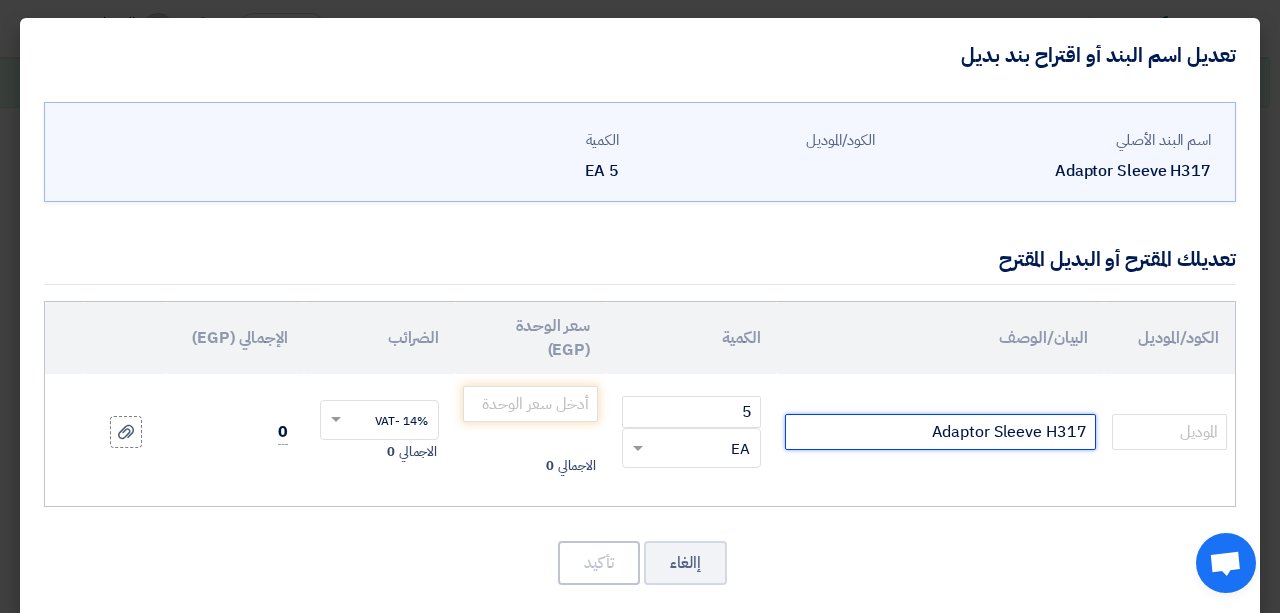 click on "Adaptor Sleeve H317" 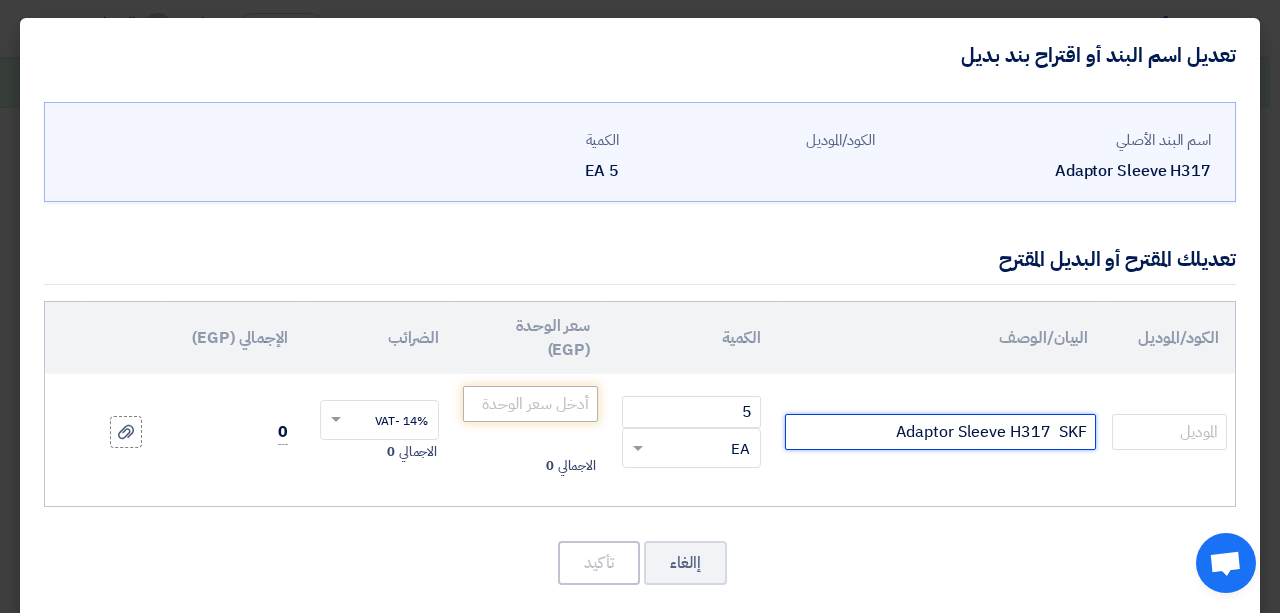 type on "Adaptor Sleeve H317  SKF" 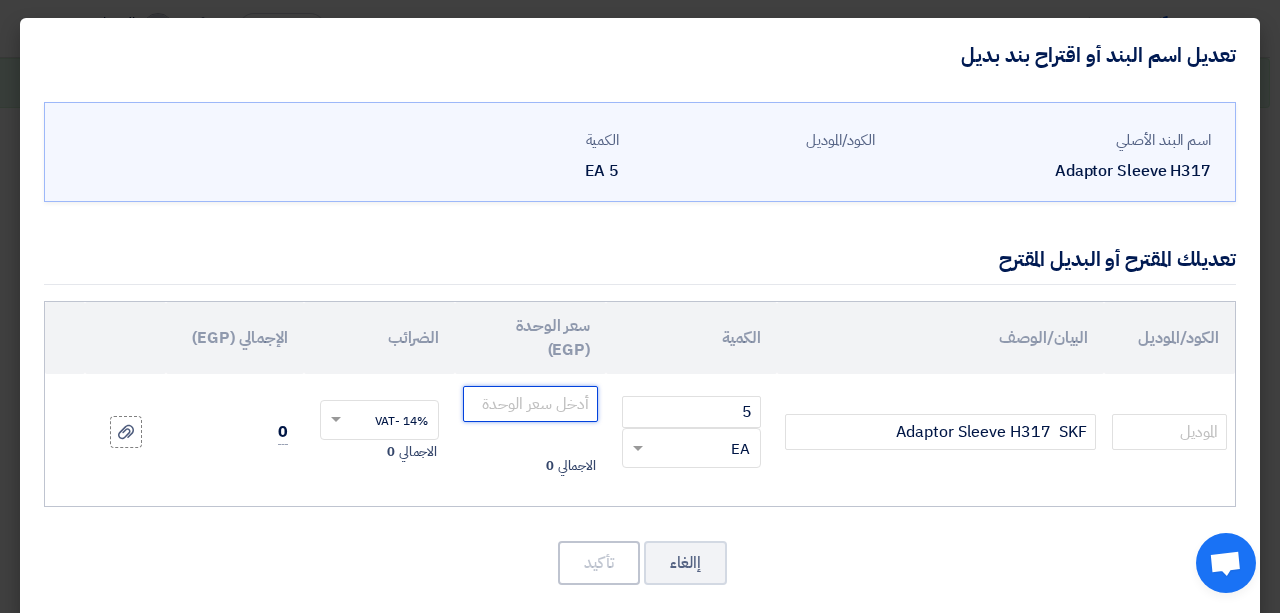 click 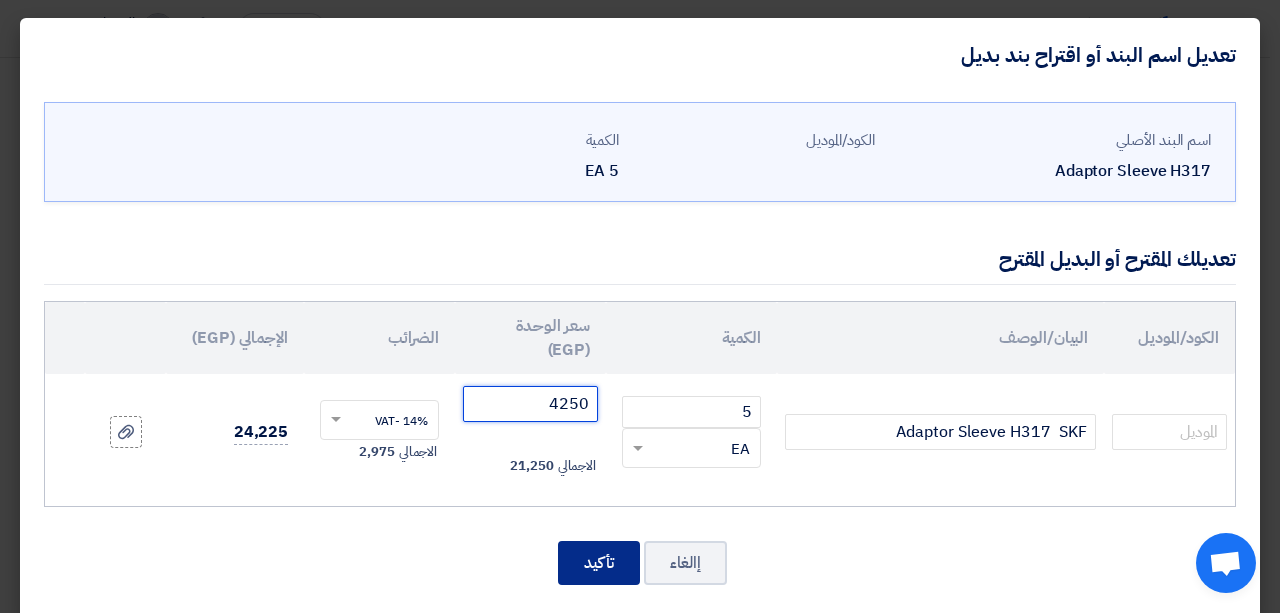 type on "4250" 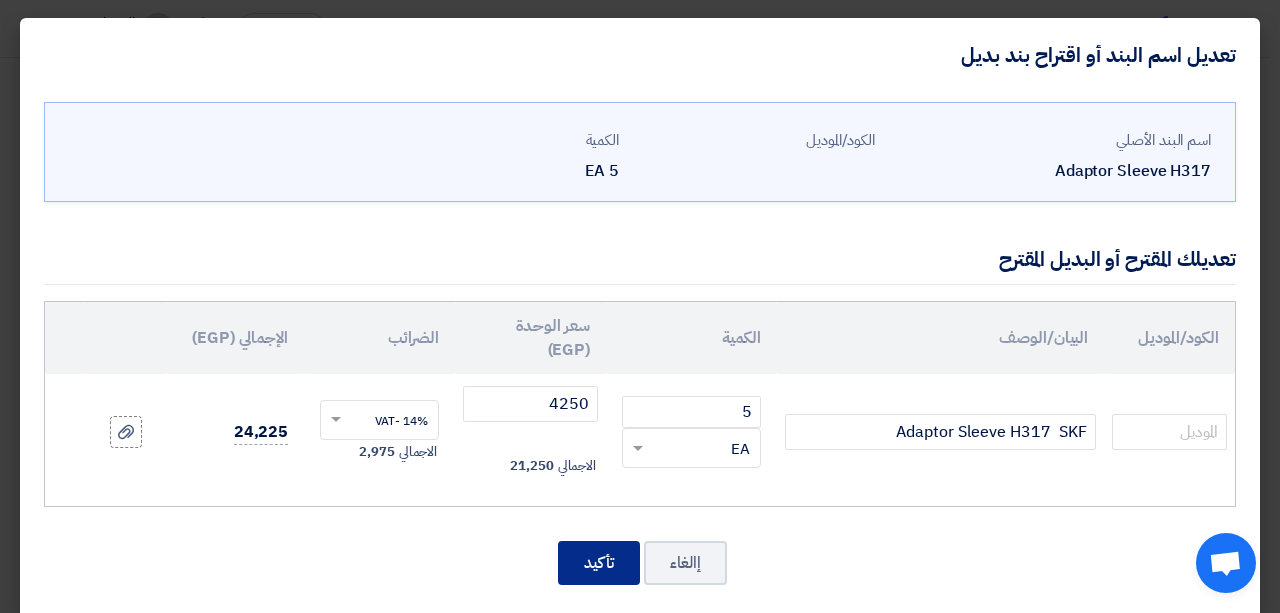click on "تأكيد" 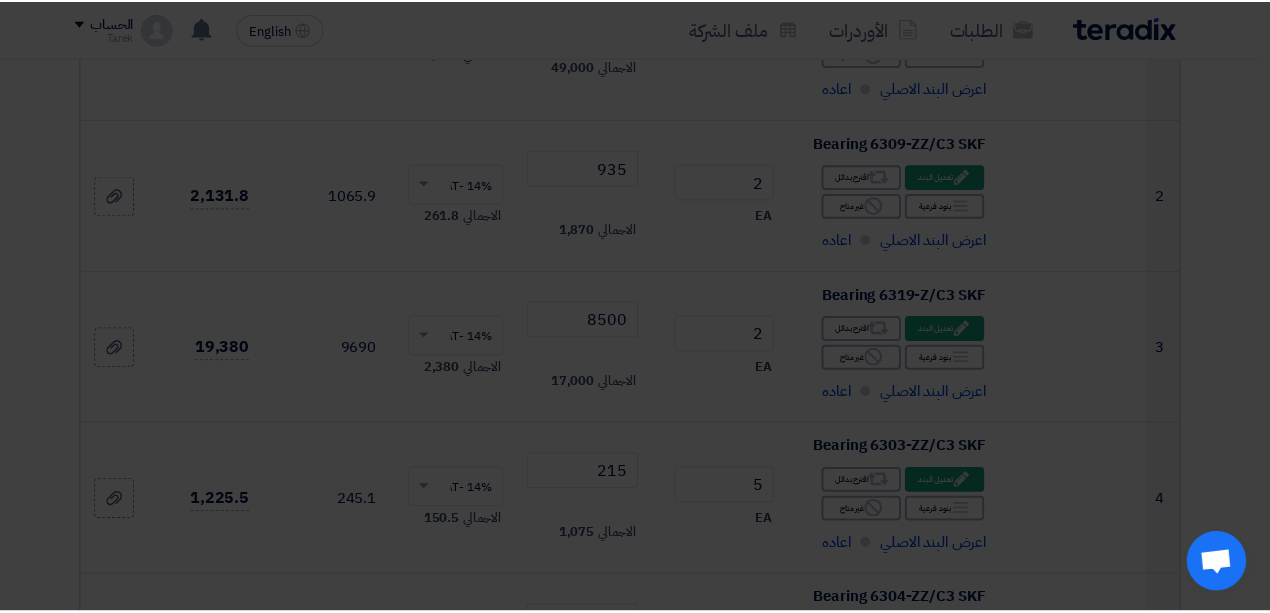 scroll, scrollTop: 5844, scrollLeft: 0, axis: vertical 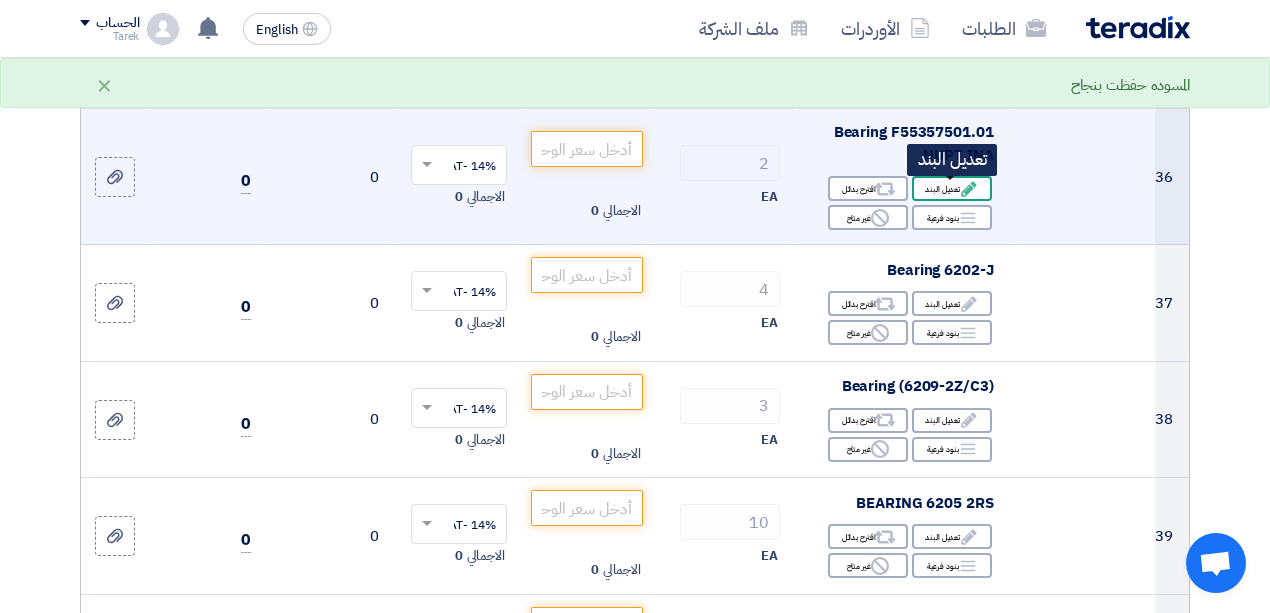 click on "Edit
تعديل البند" 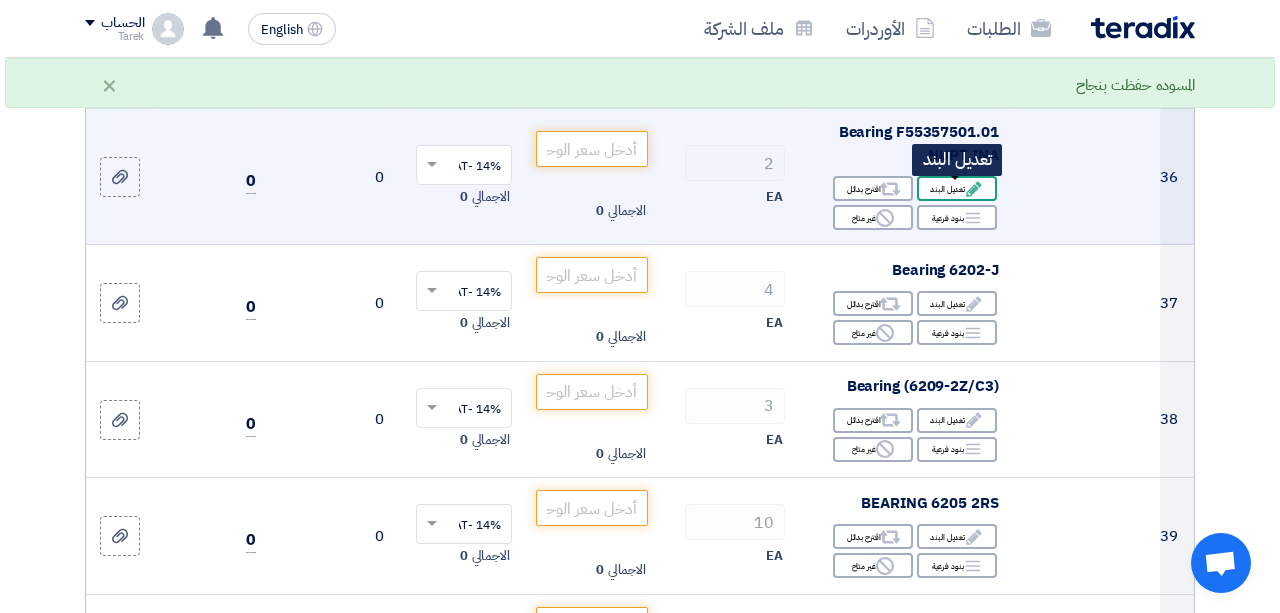 scroll, scrollTop: 440, scrollLeft: 0, axis: vertical 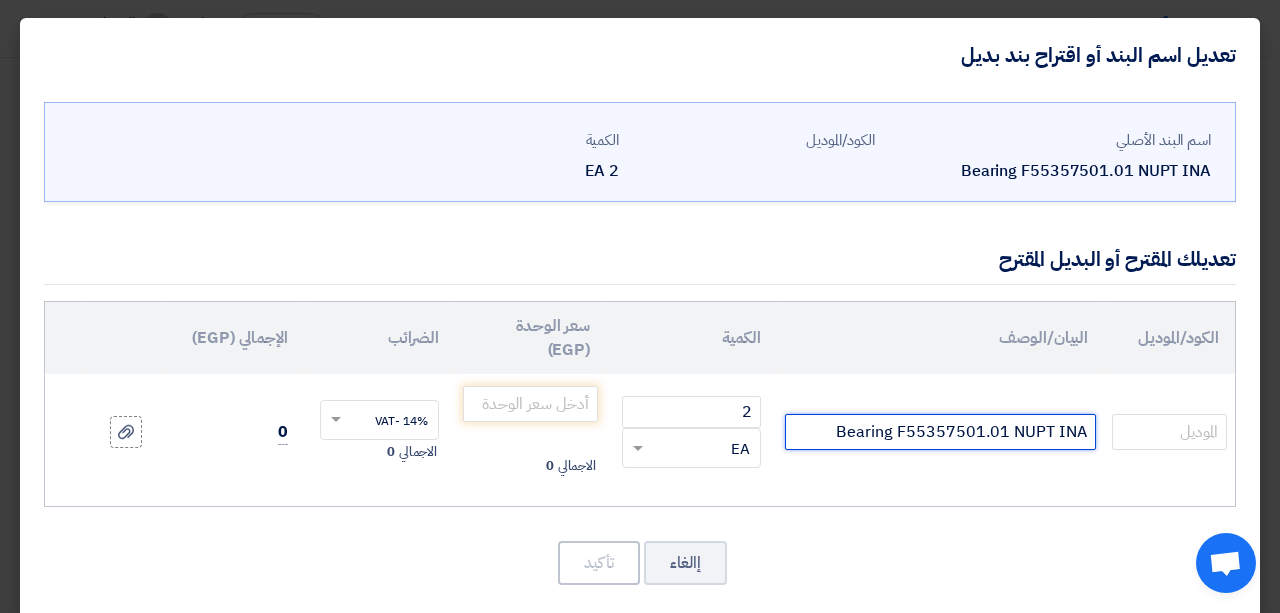 click on "Bearing F55357501.01 NUPT INA" 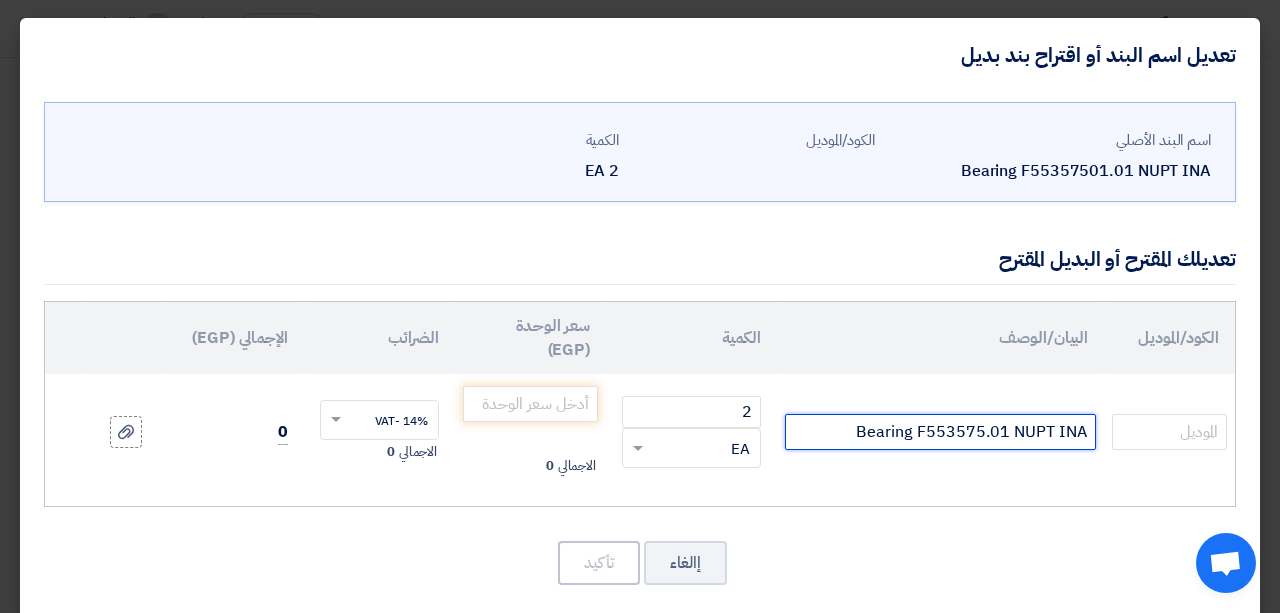 click on "Bearing F553575.01 NUPT INA" 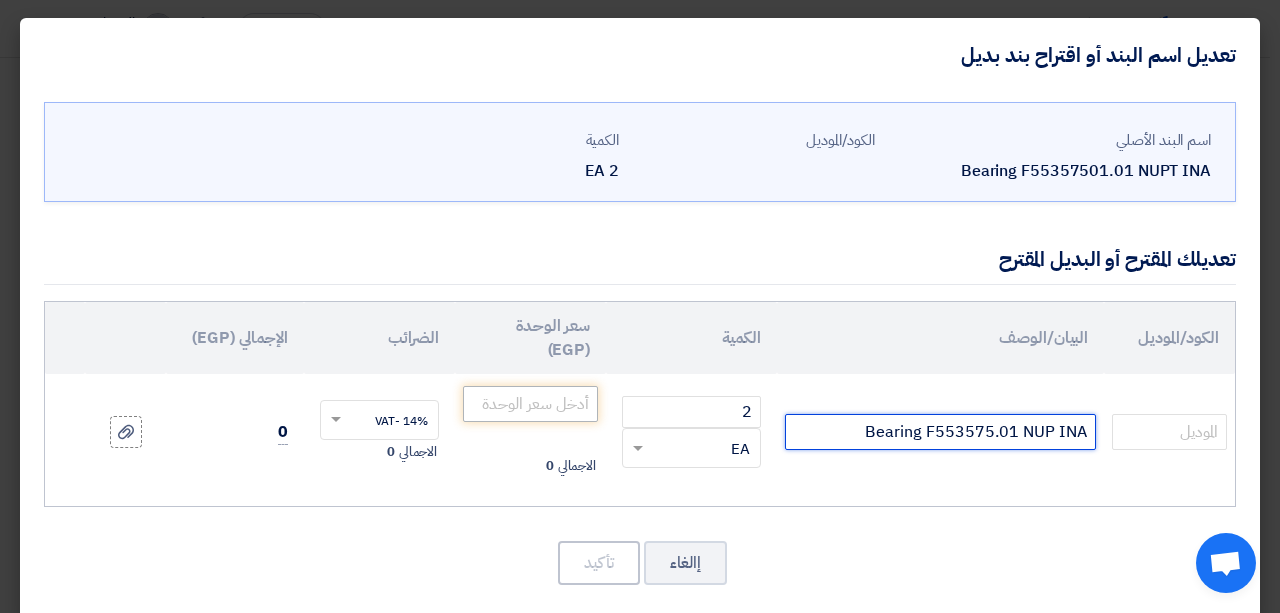 type on "Bearing F553575.01 NUP INA" 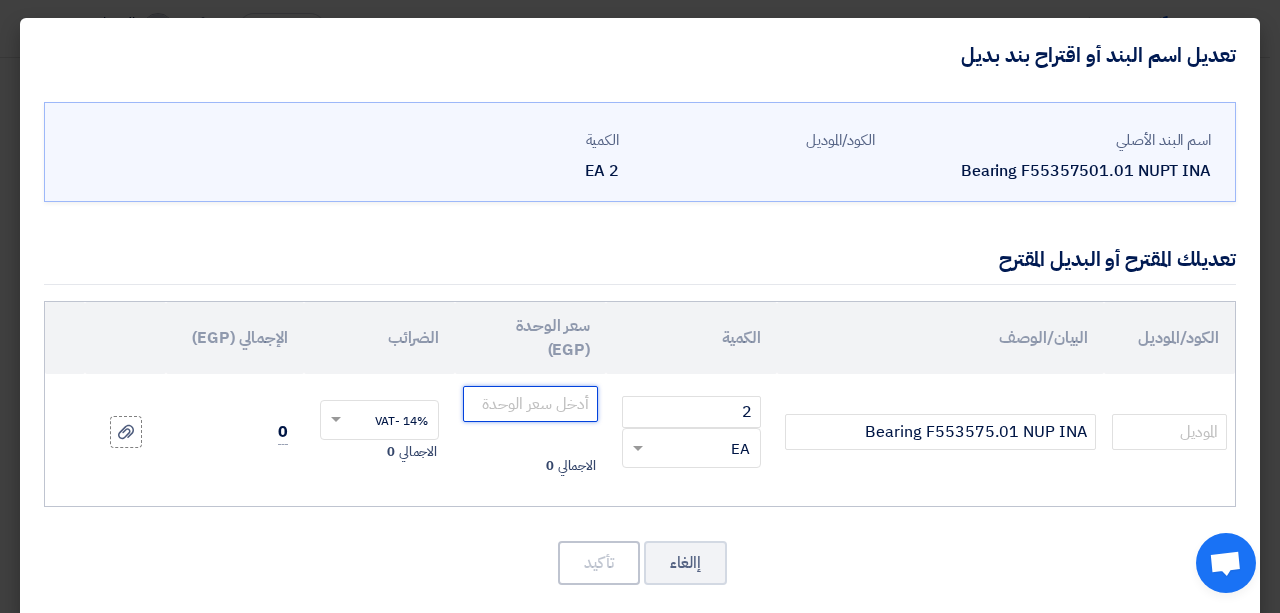click 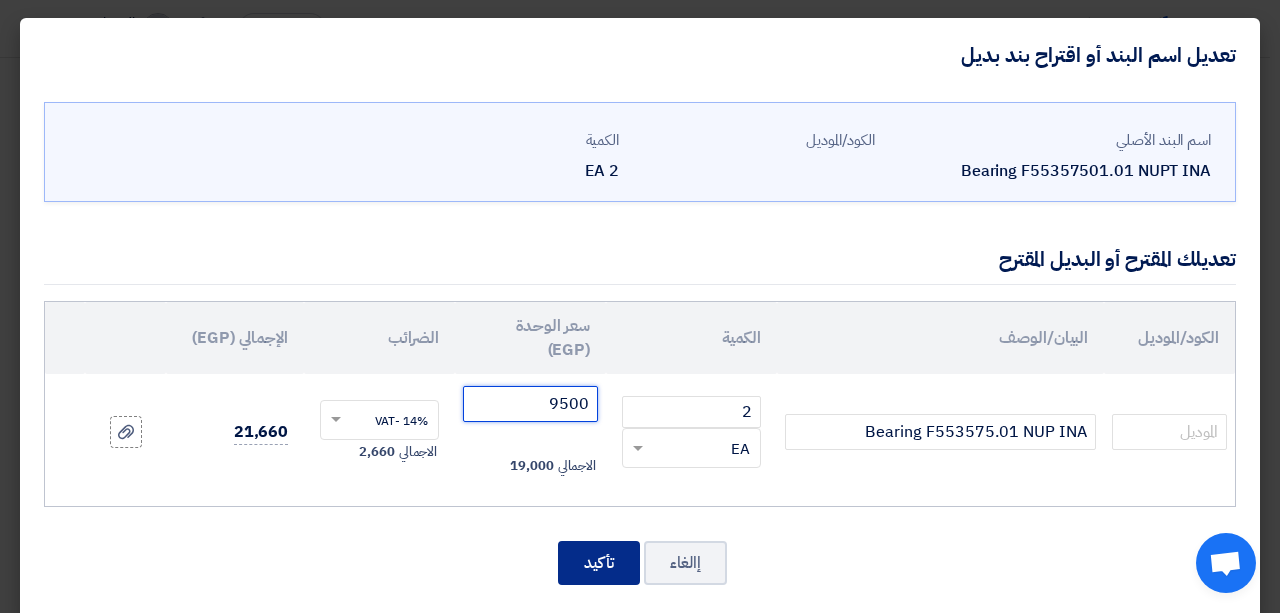 type on "9500" 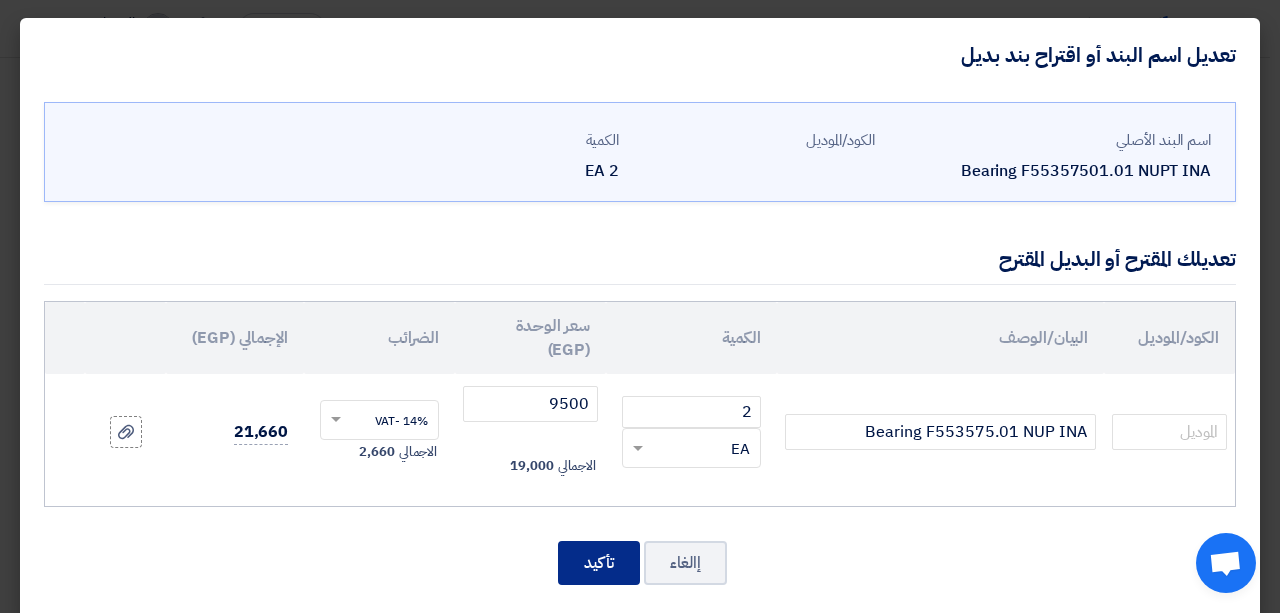 click on "تأكيد" 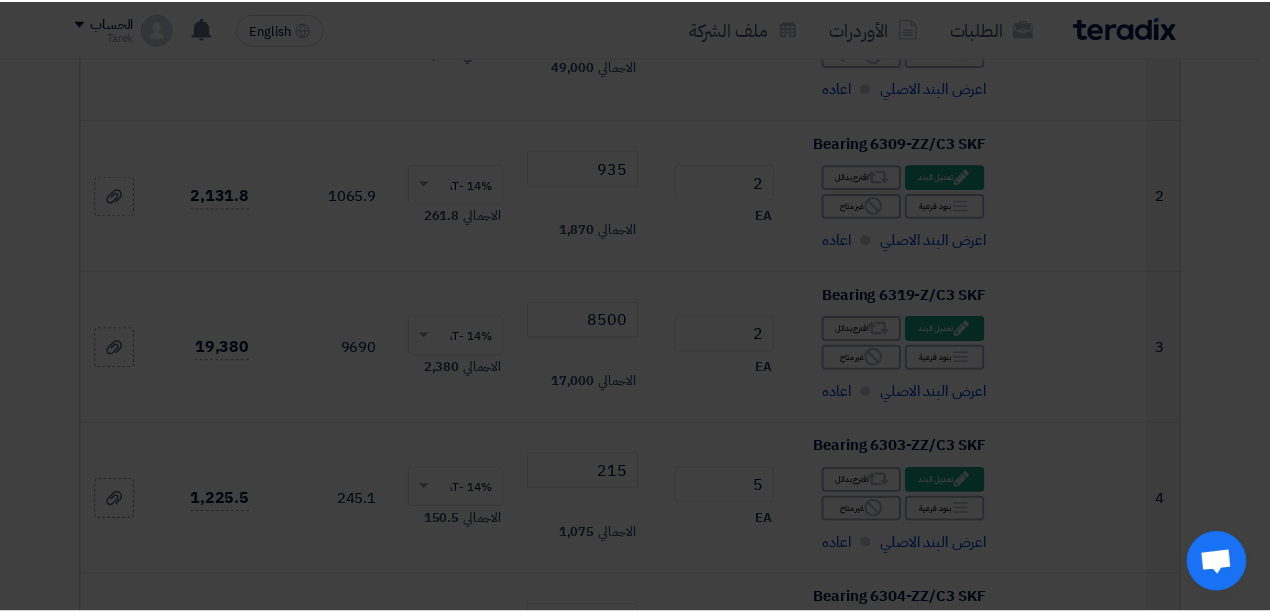 scroll, scrollTop: 5996, scrollLeft: 0, axis: vertical 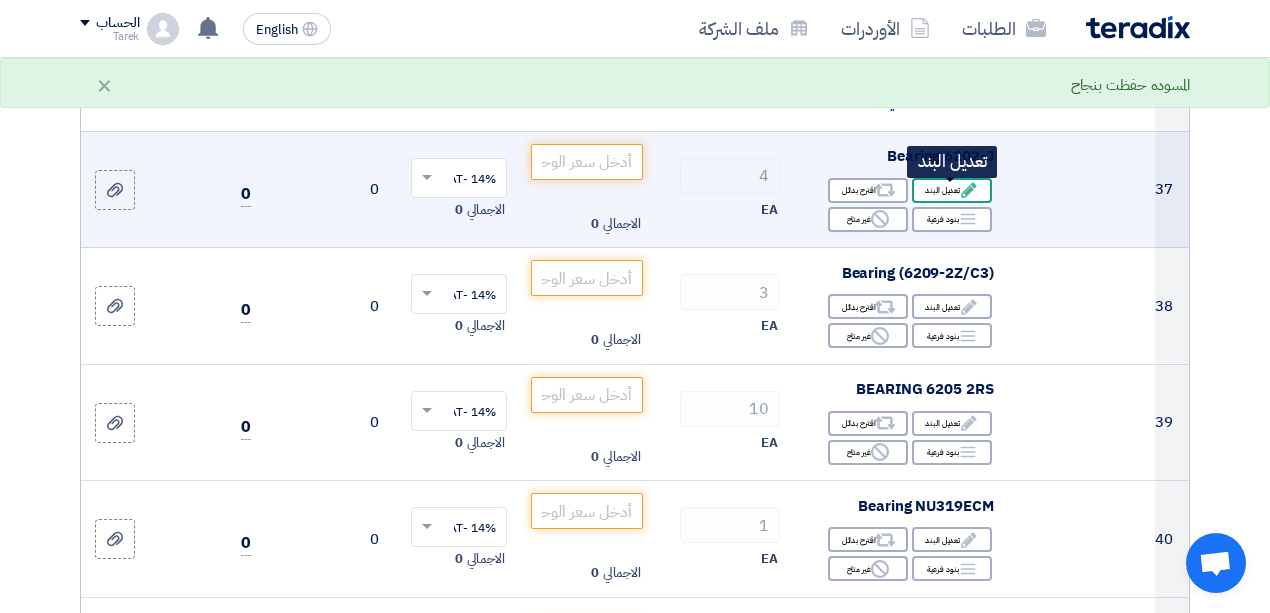 click on "Edit" 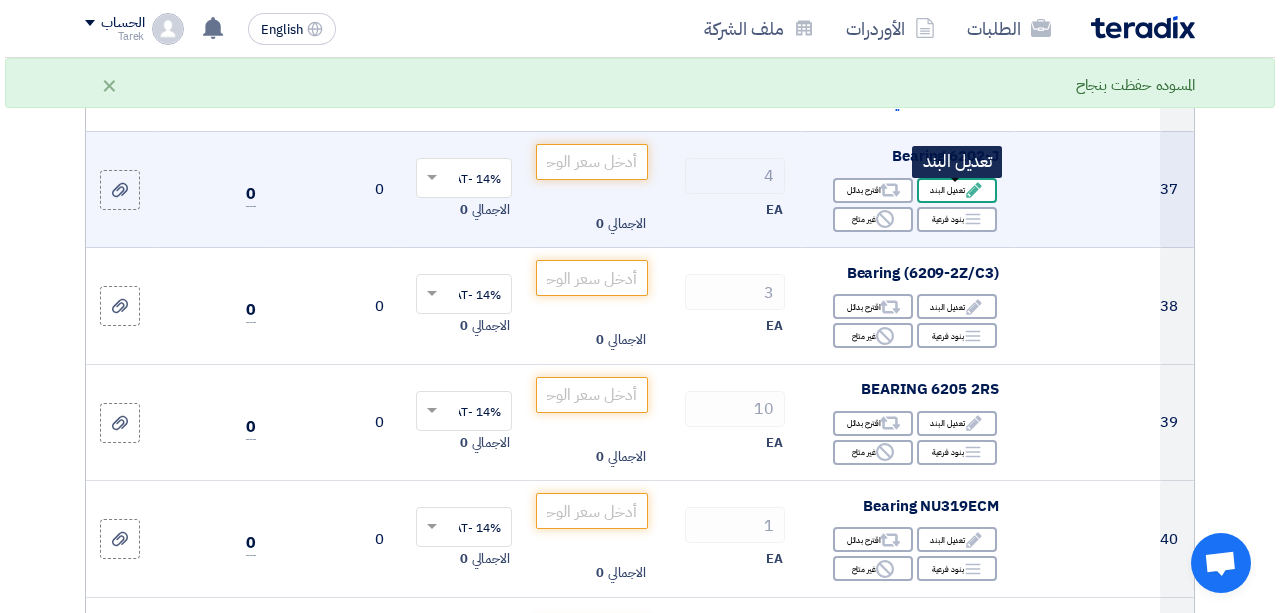 scroll, scrollTop: 440, scrollLeft: 0, axis: vertical 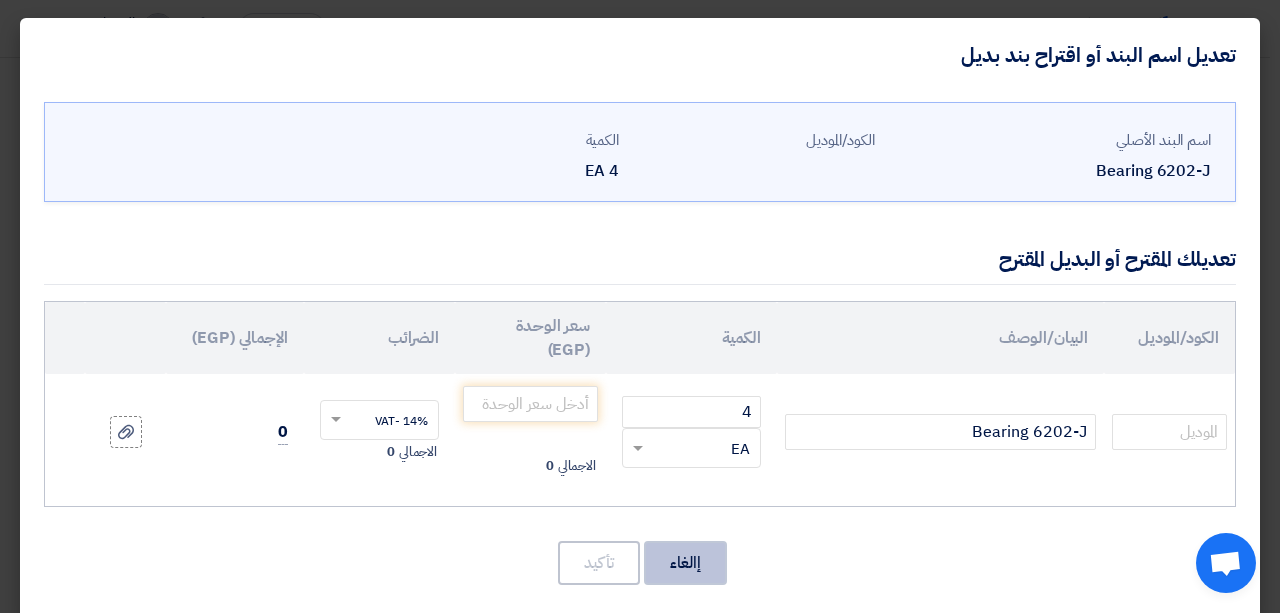 click on "إالغاء" 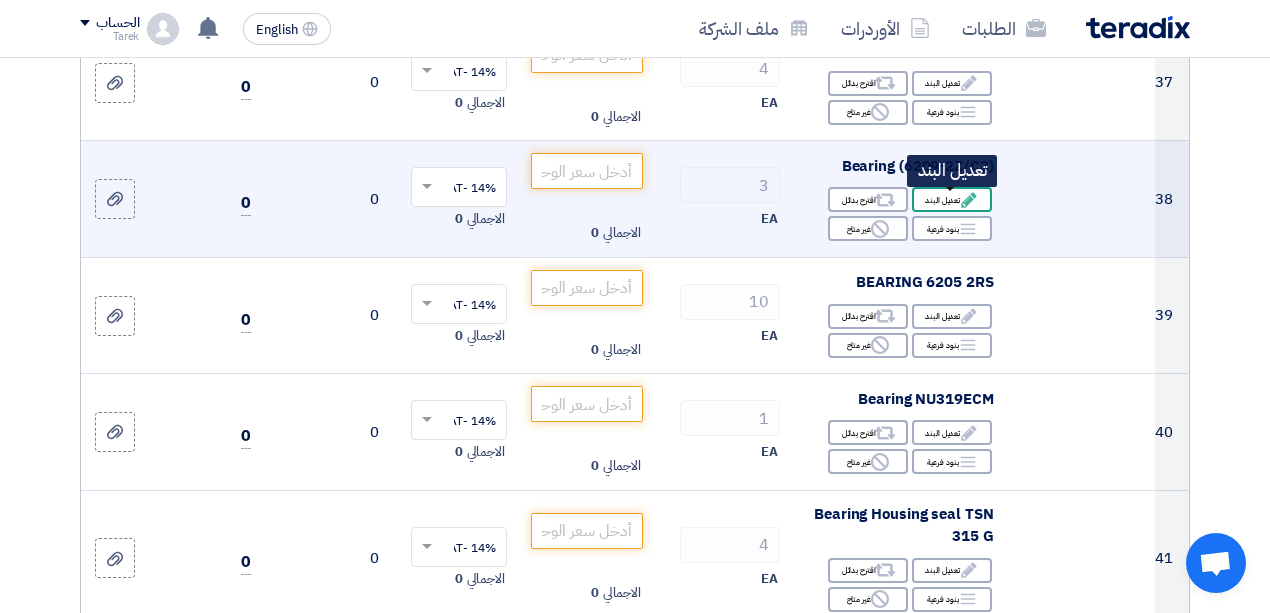 scroll, scrollTop: 6036, scrollLeft: 0, axis: vertical 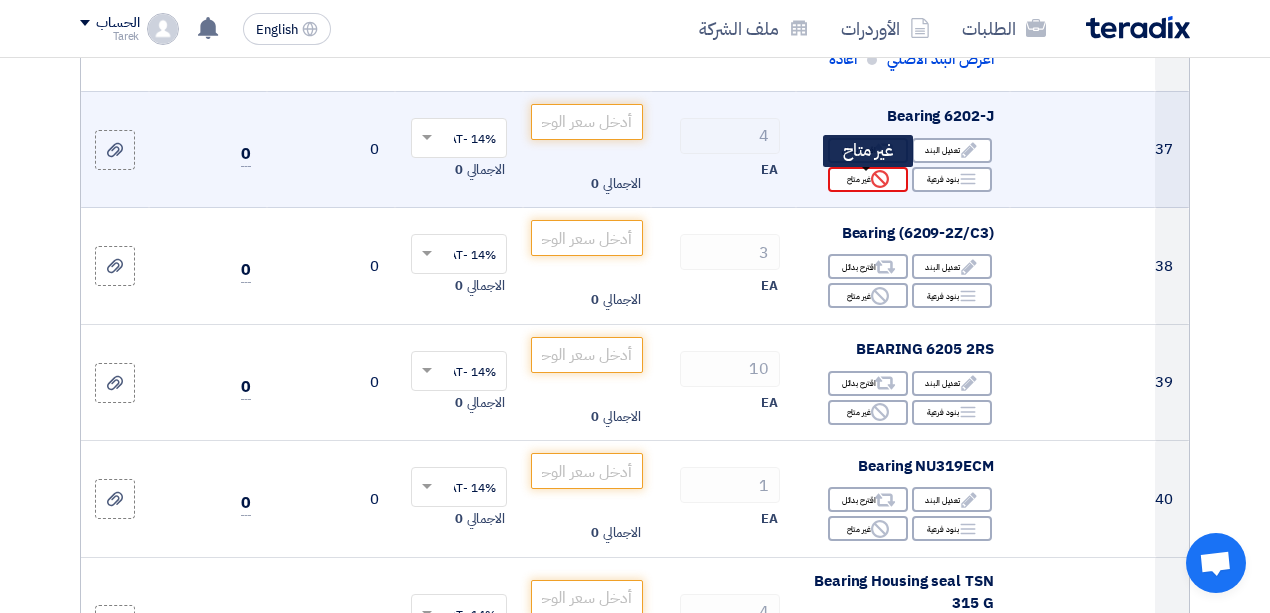 click on "Reject
غير متاح" 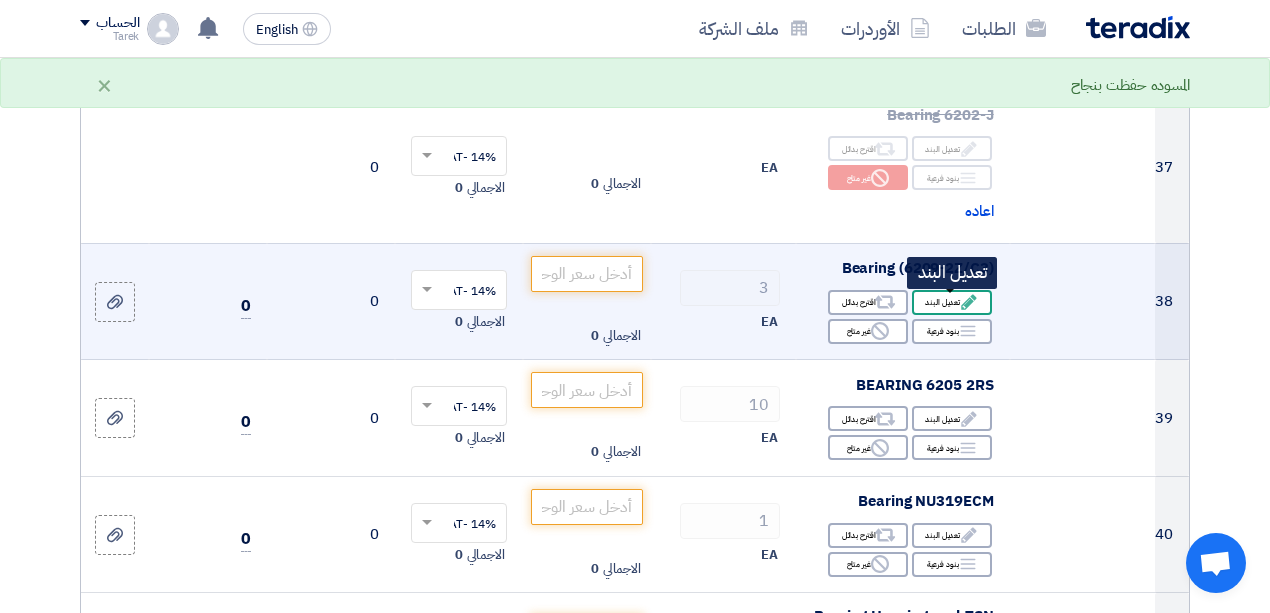 click on "Edit
تعديل البند" 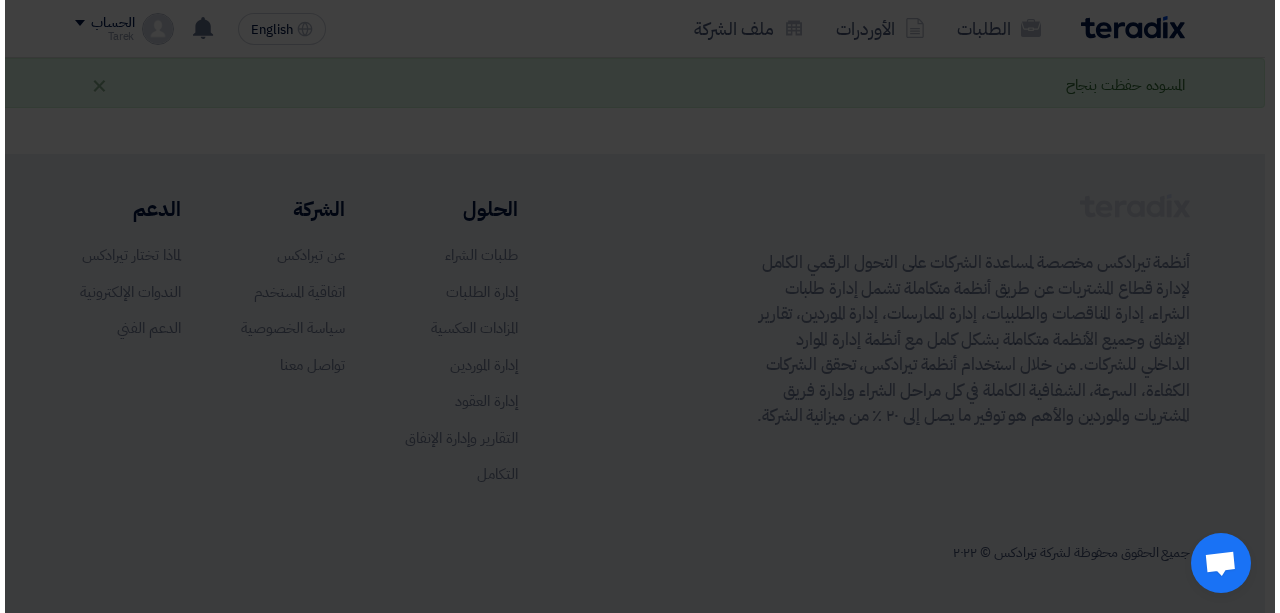 scroll, scrollTop: 480, scrollLeft: 0, axis: vertical 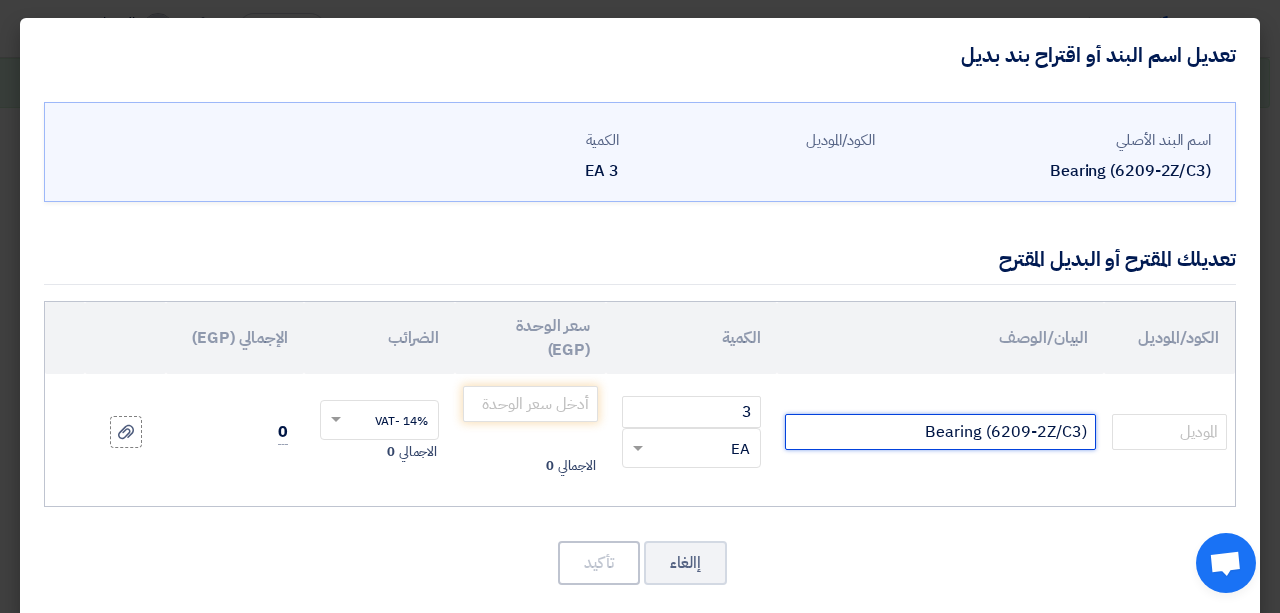 click on "Bearing (6209-2Z/C3)" 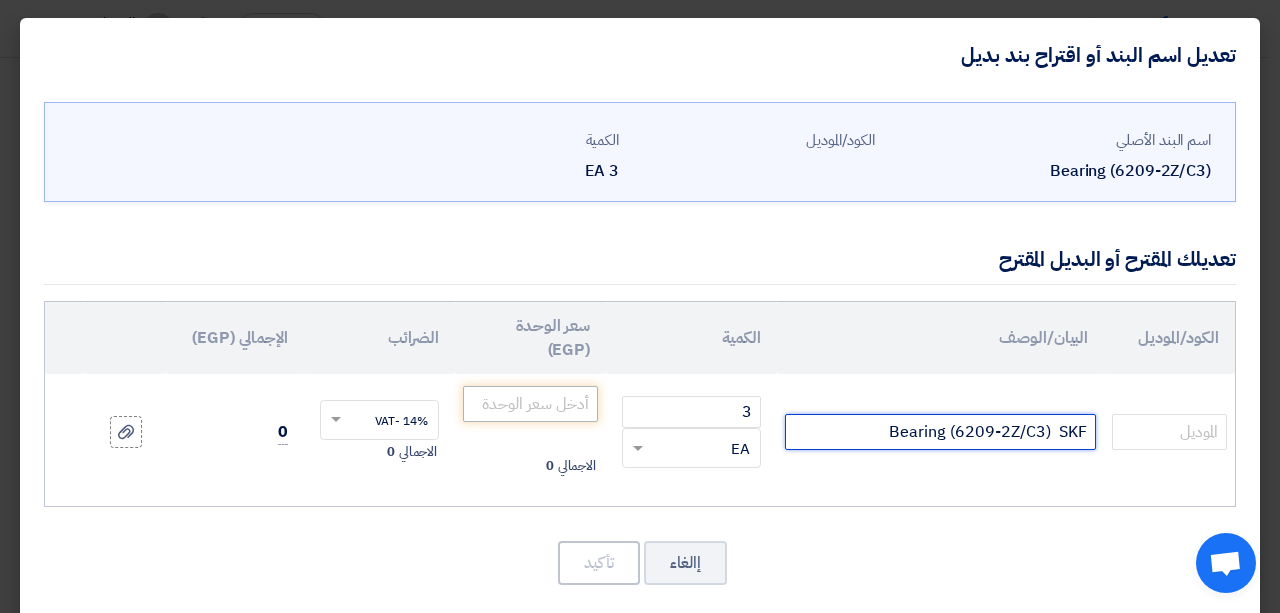 type on "Bearing (6209-2Z/C3)  SKF" 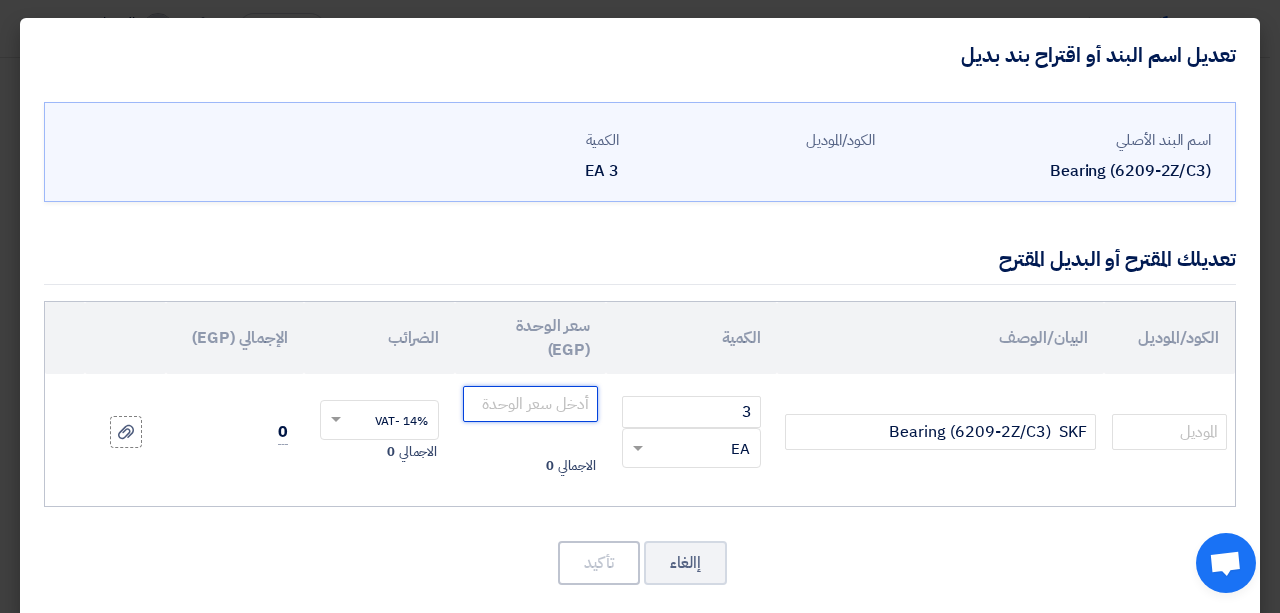 drag, startPoint x: 569, startPoint y: 402, endPoint x: 572, endPoint y: 352, distance: 50.08992 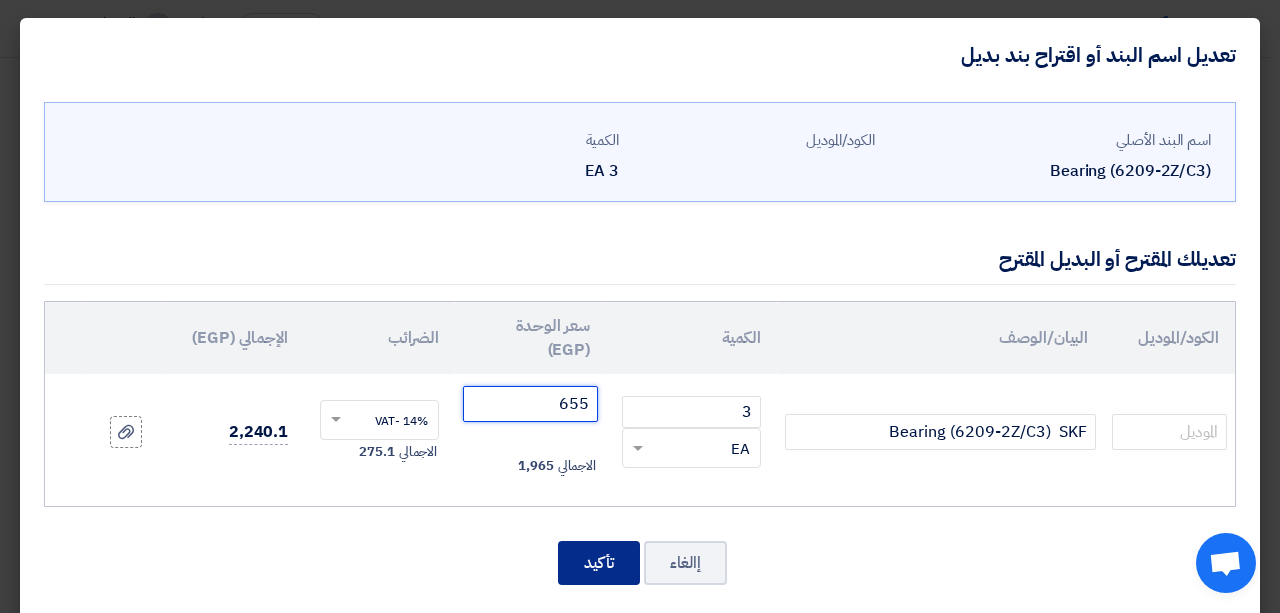 type on "655" 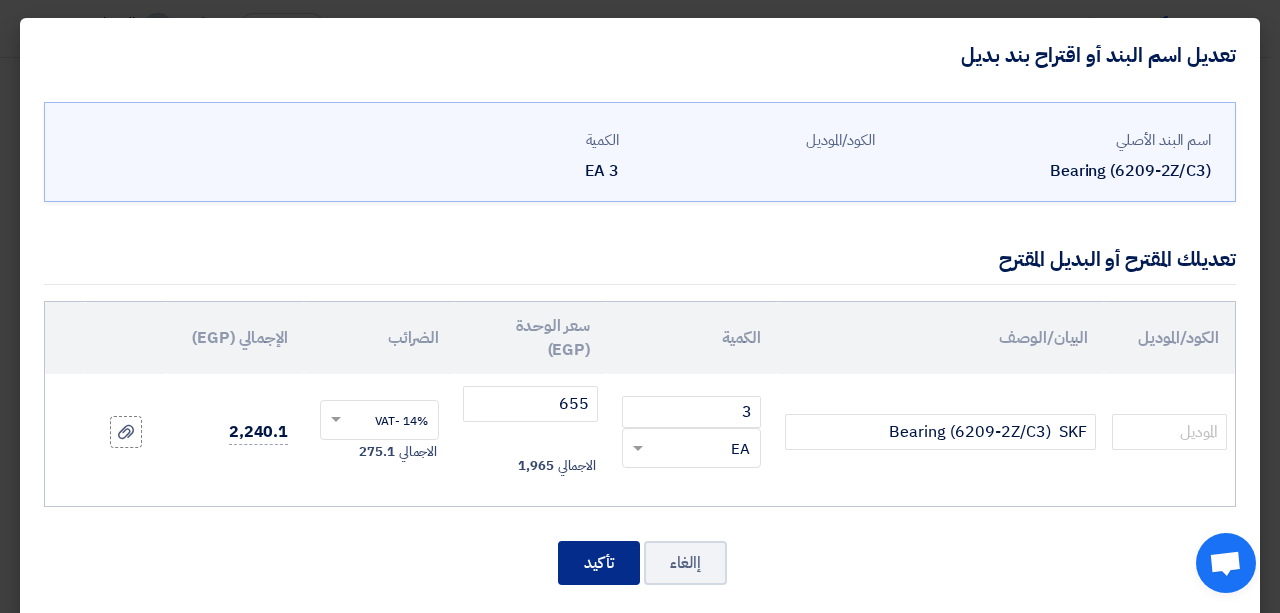 click on "تأكيد" 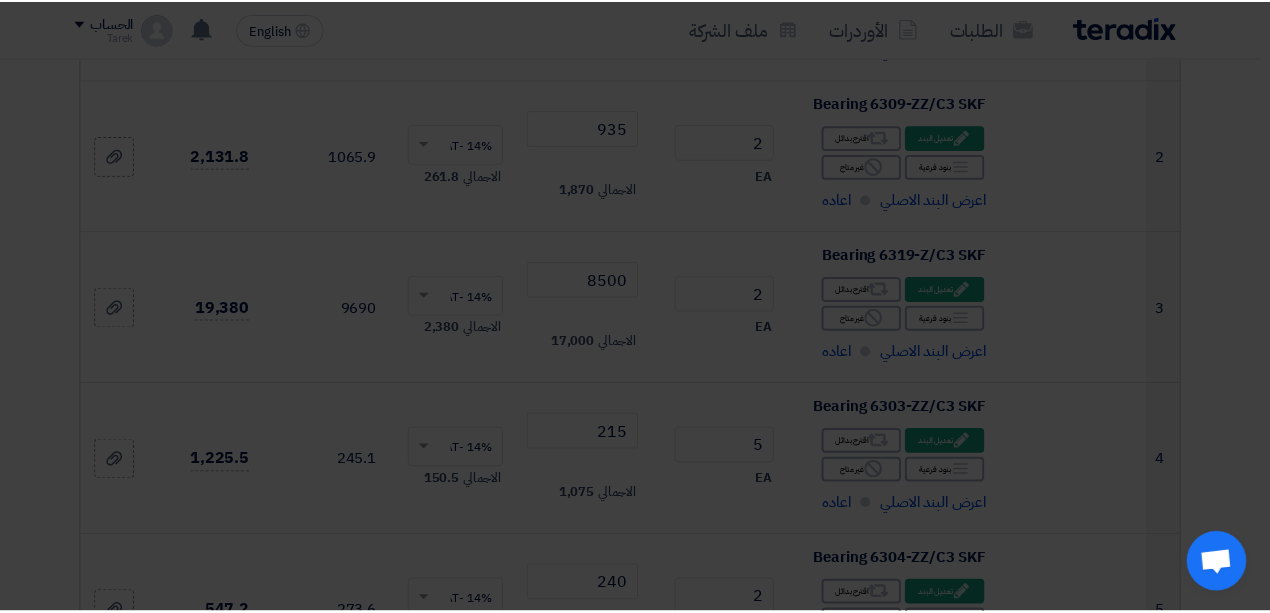 scroll, scrollTop: 6210, scrollLeft: 0, axis: vertical 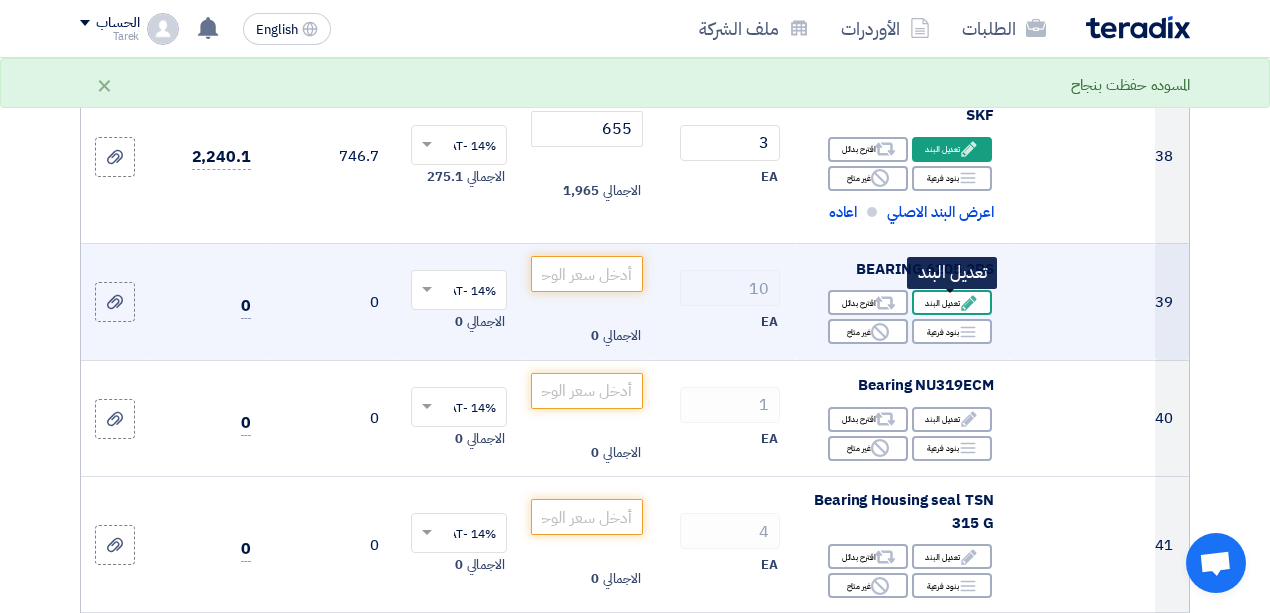 click on "Edit
تعديل البند" 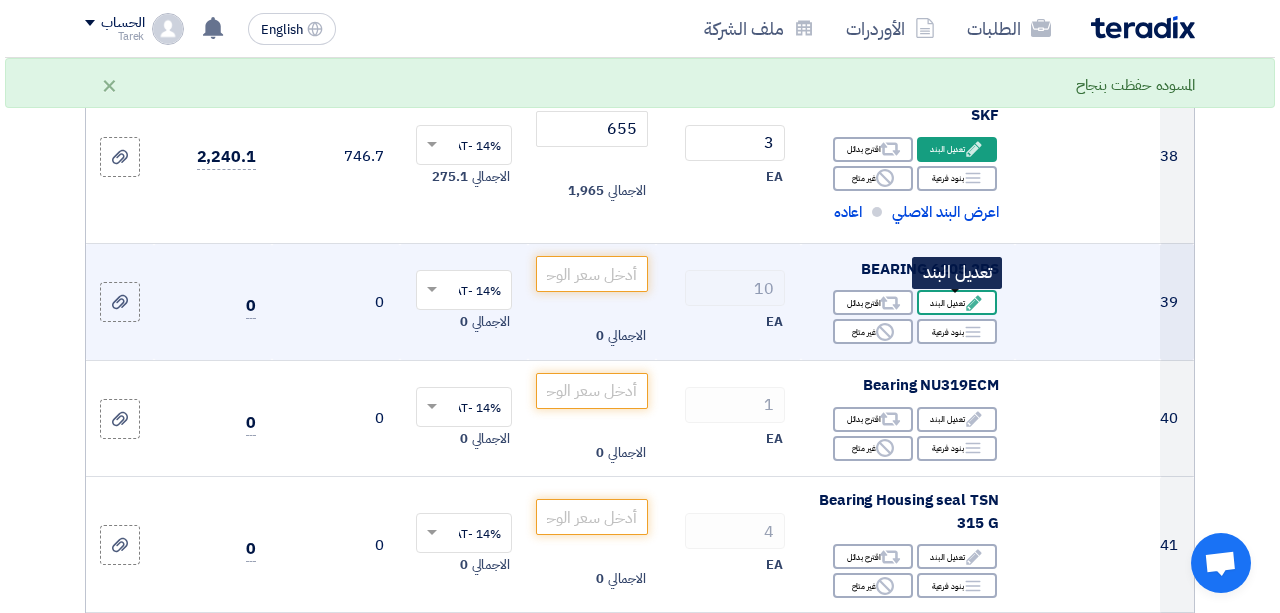 scroll, scrollTop: 480, scrollLeft: 0, axis: vertical 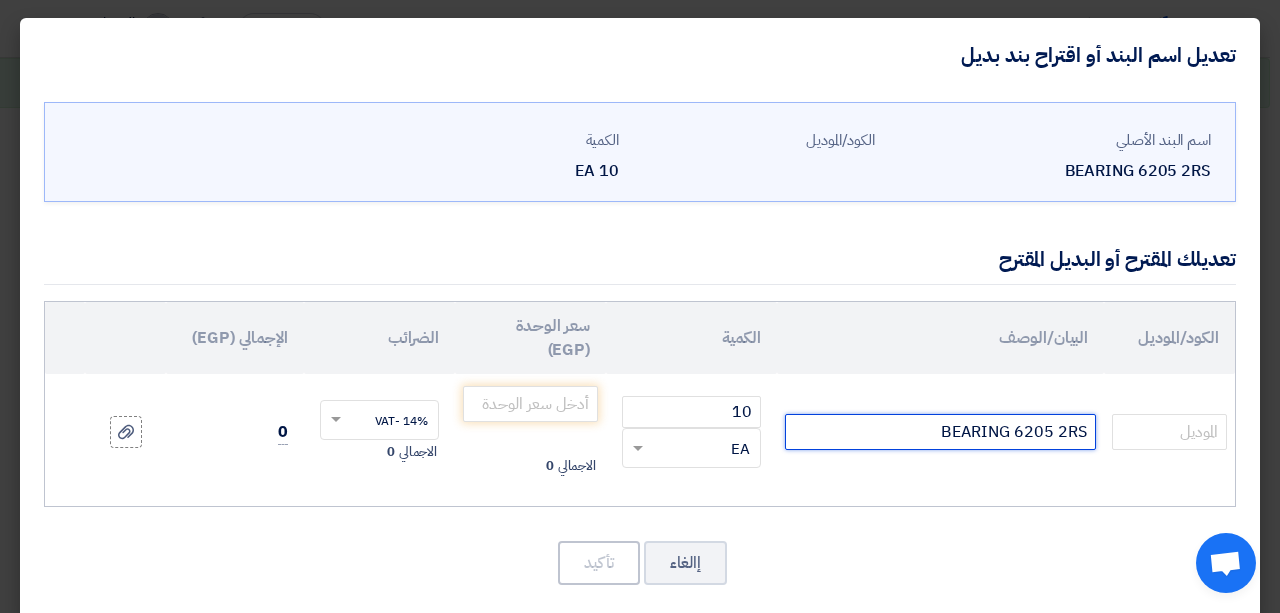 click on "BEARING 6205 2RS" 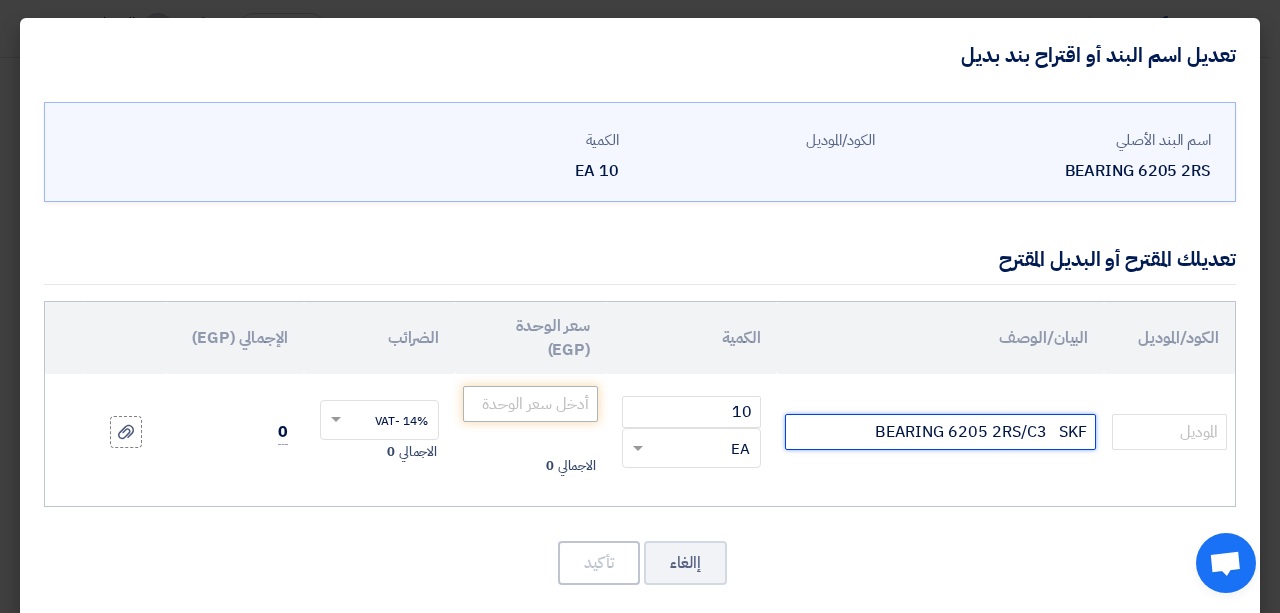 type on "BEARING 6205 2RS/C3   SKF" 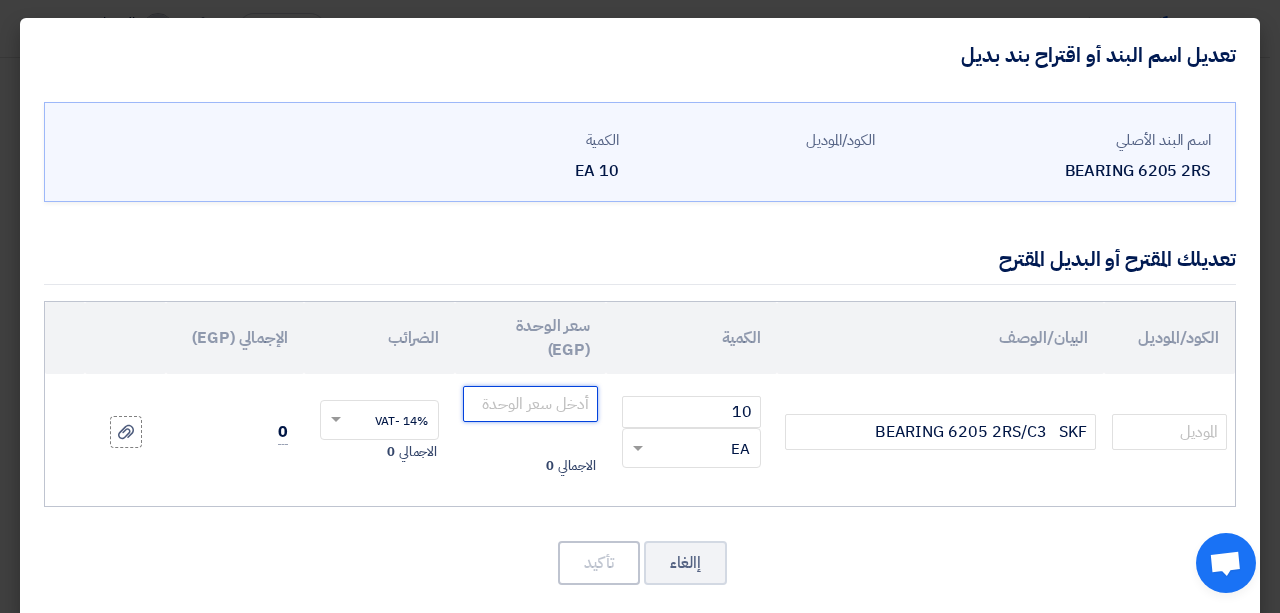 click 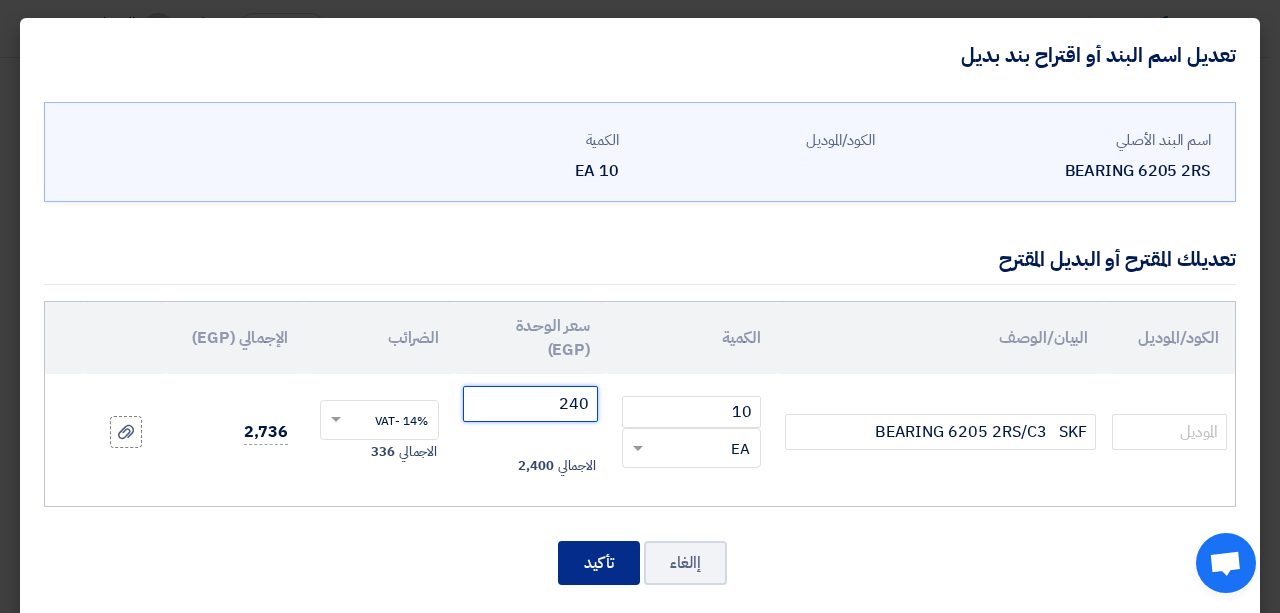 type on "240" 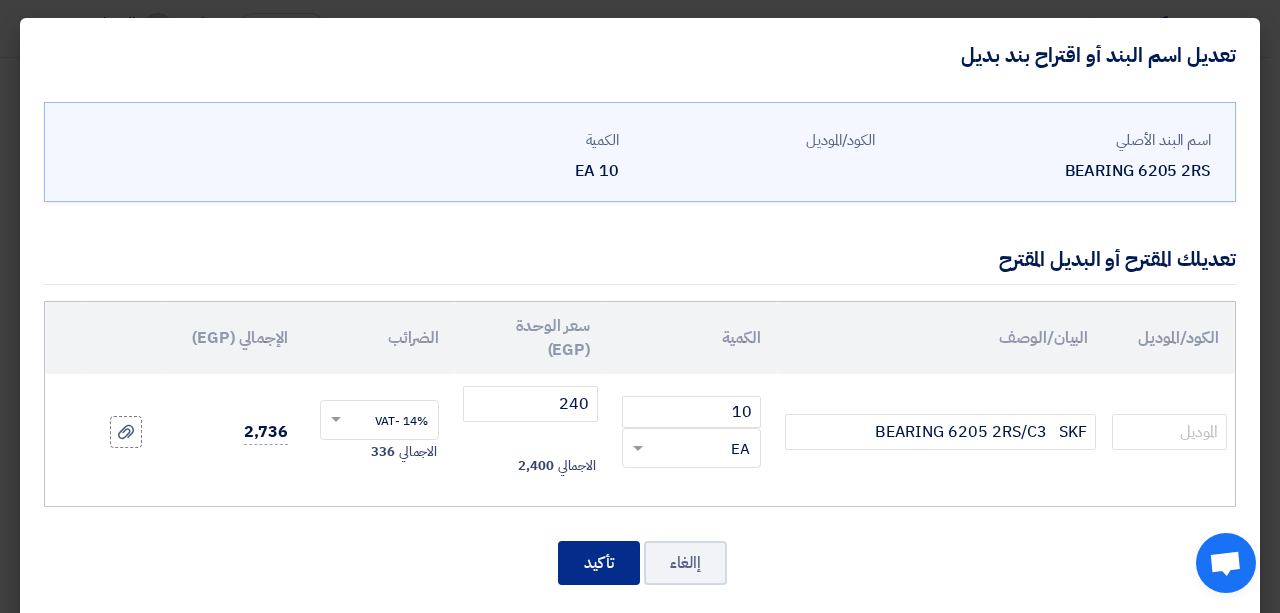 drag, startPoint x: 598, startPoint y: 550, endPoint x: 596, endPoint y: 532, distance: 18.110771 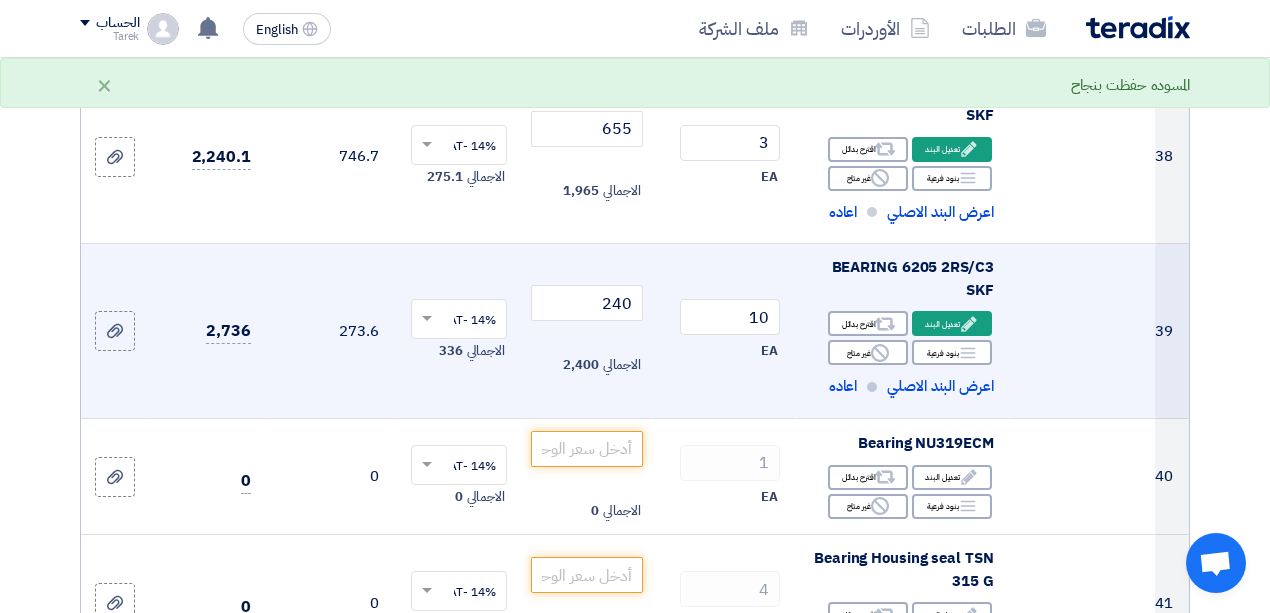 scroll, scrollTop: 6277, scrollLeft: 0, axis: vertical 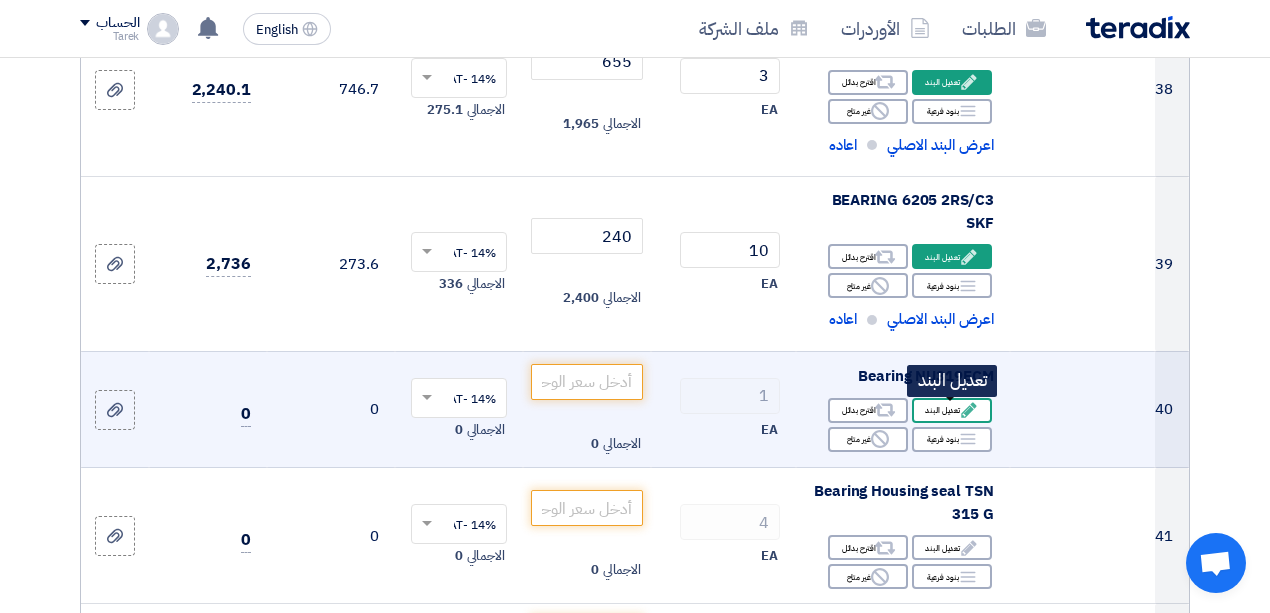 click on "Edit
تعديل البند" 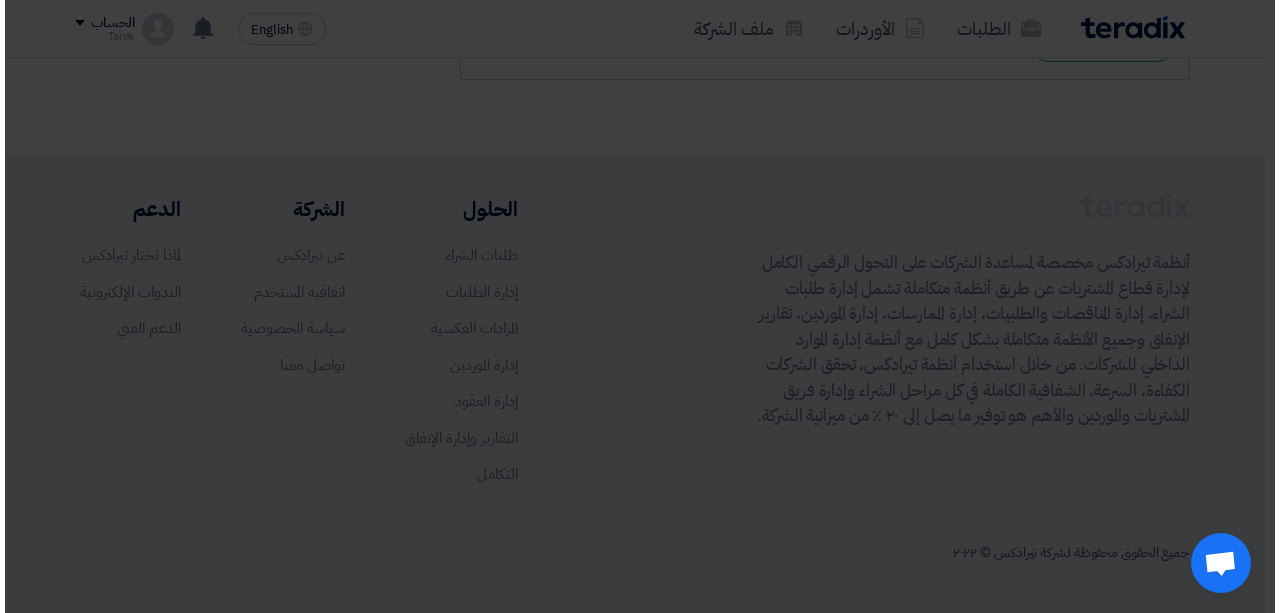 scroll, scrollTop: 547, scrollLeft: 0, axis: vertical 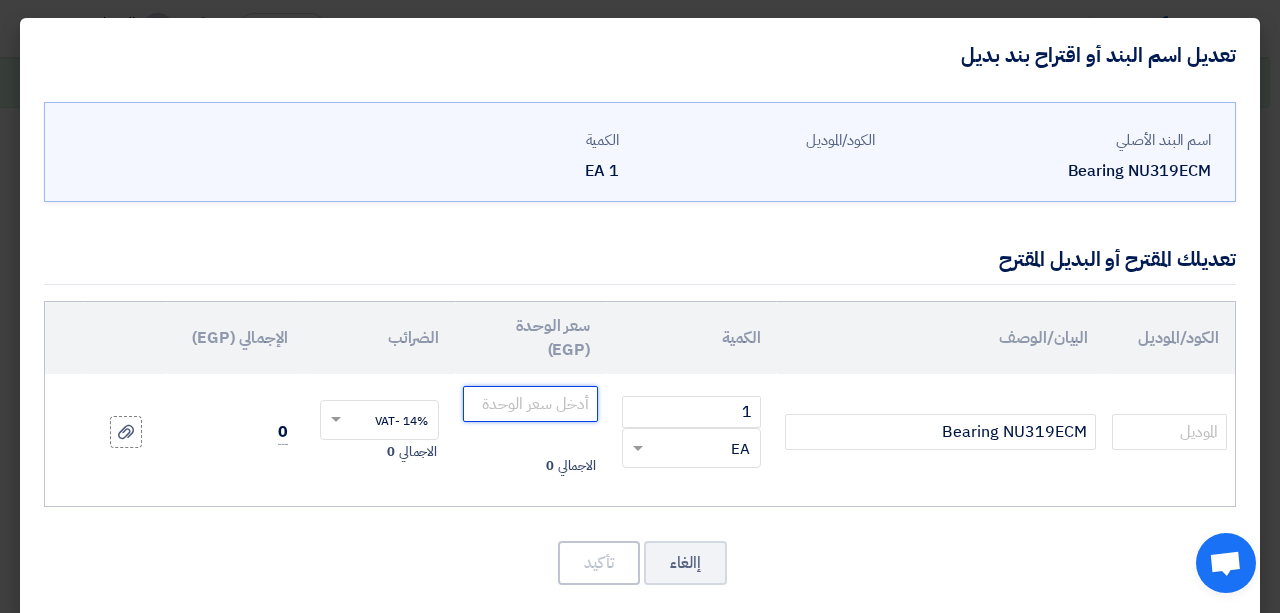 click 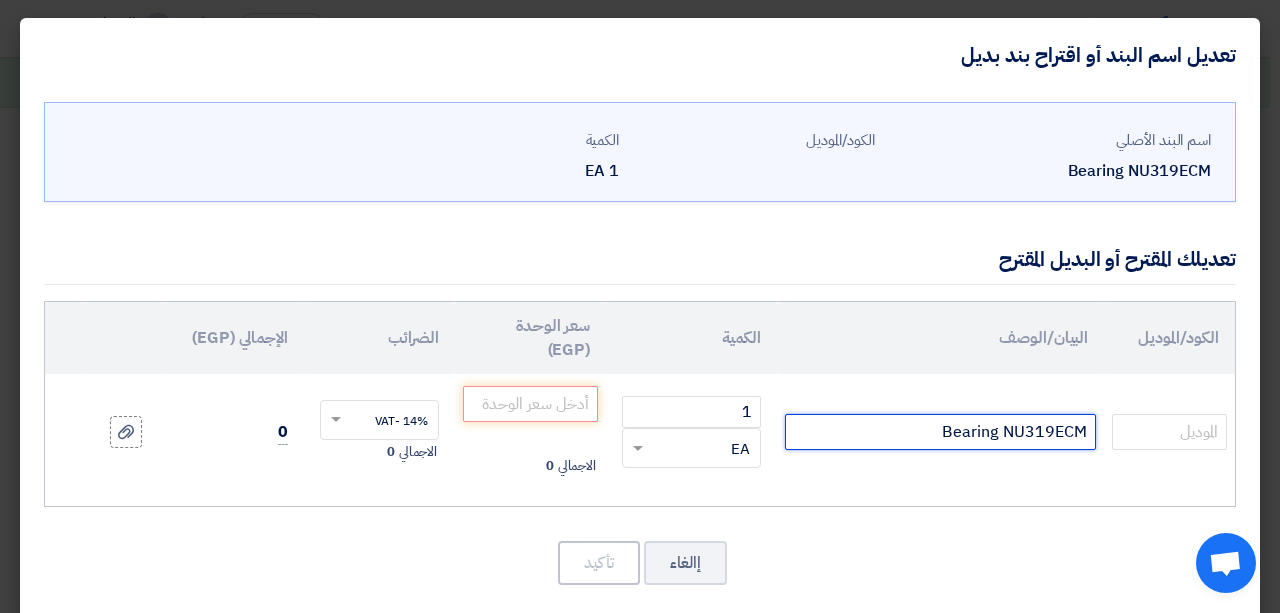click on "Bearing NU319ECM" 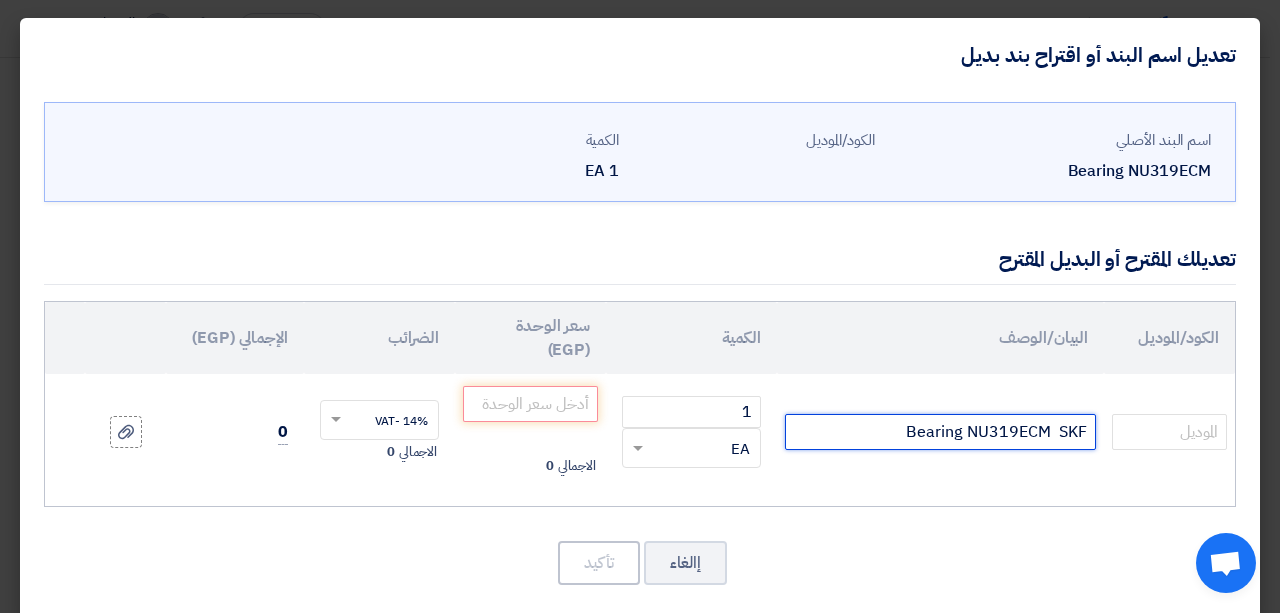 type on "Bearing NU319ECM  SKF" 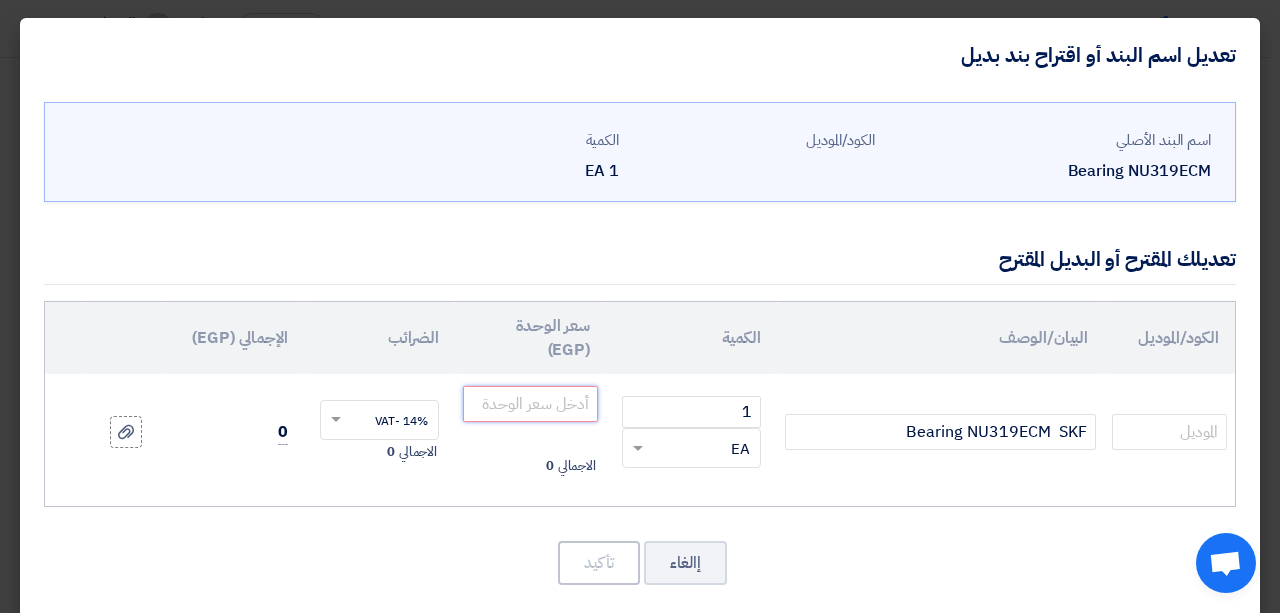 click 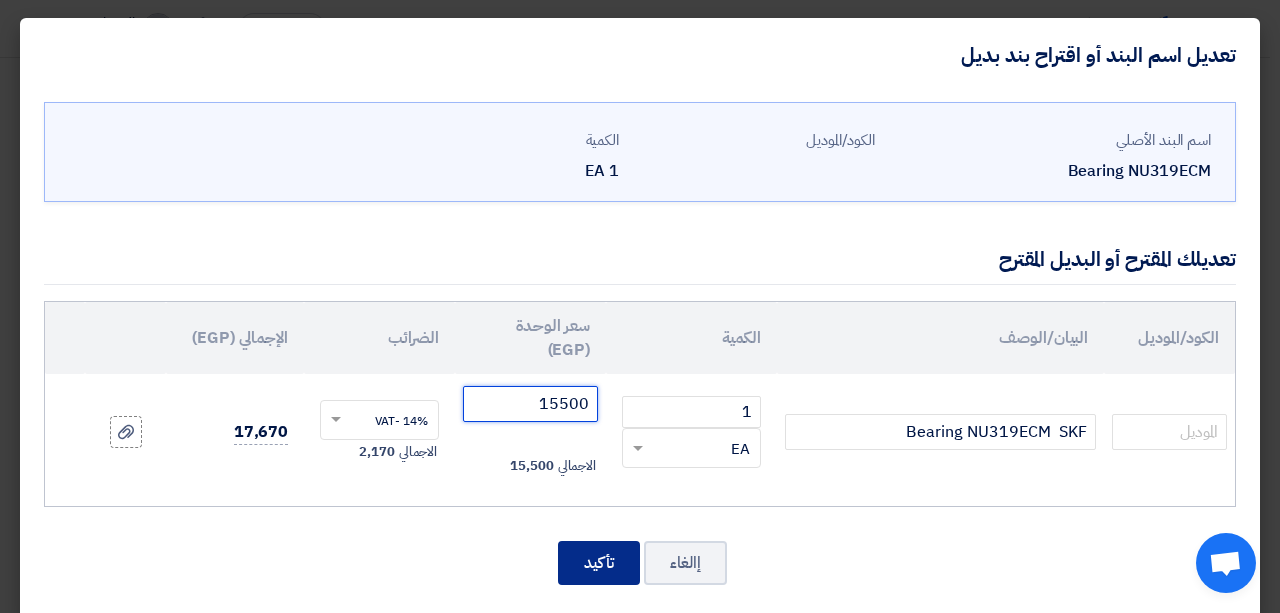 type on "15500" 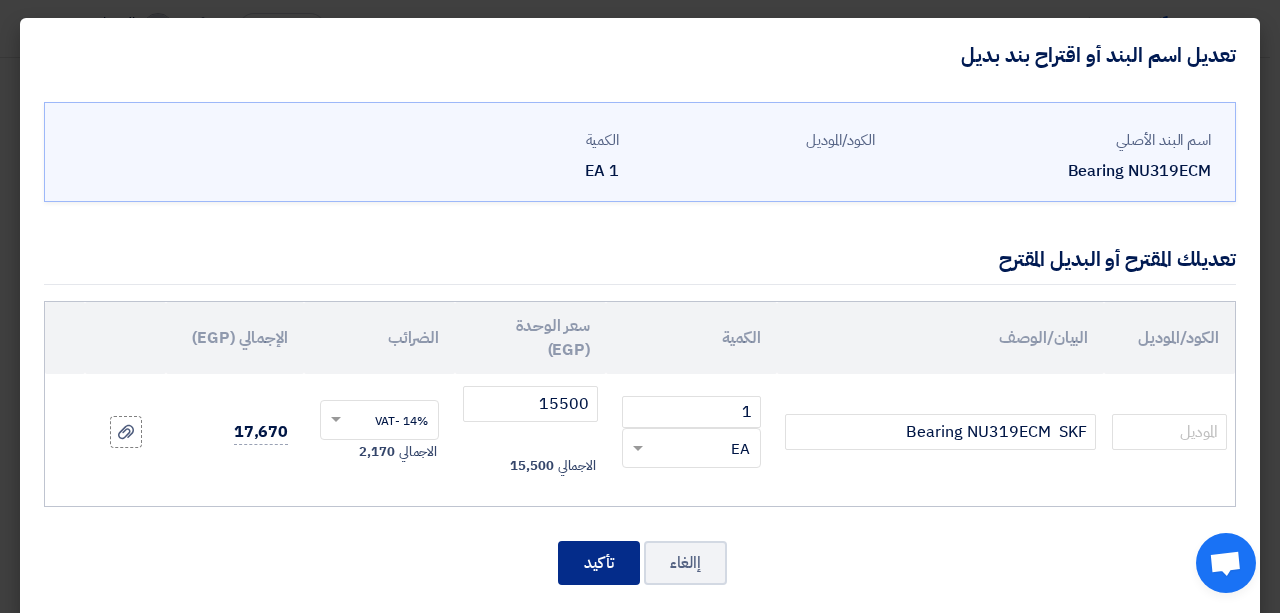 click on "تأكيد" 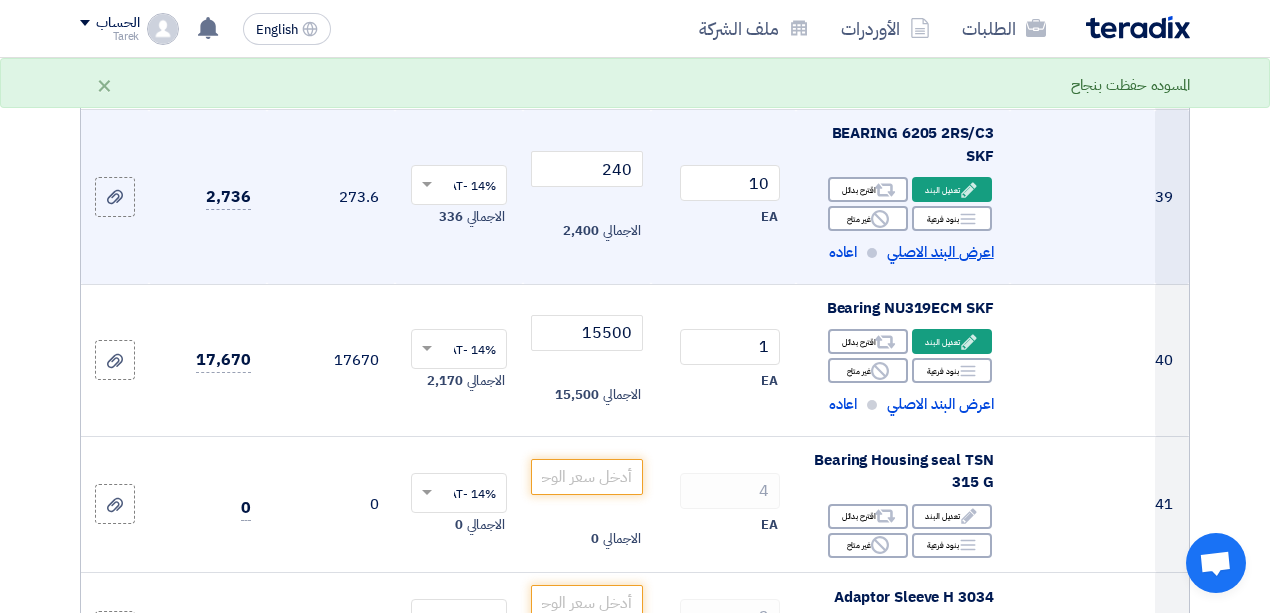 scroll, scrollTop: 6410, scrollLeft: 0, axis: vertical 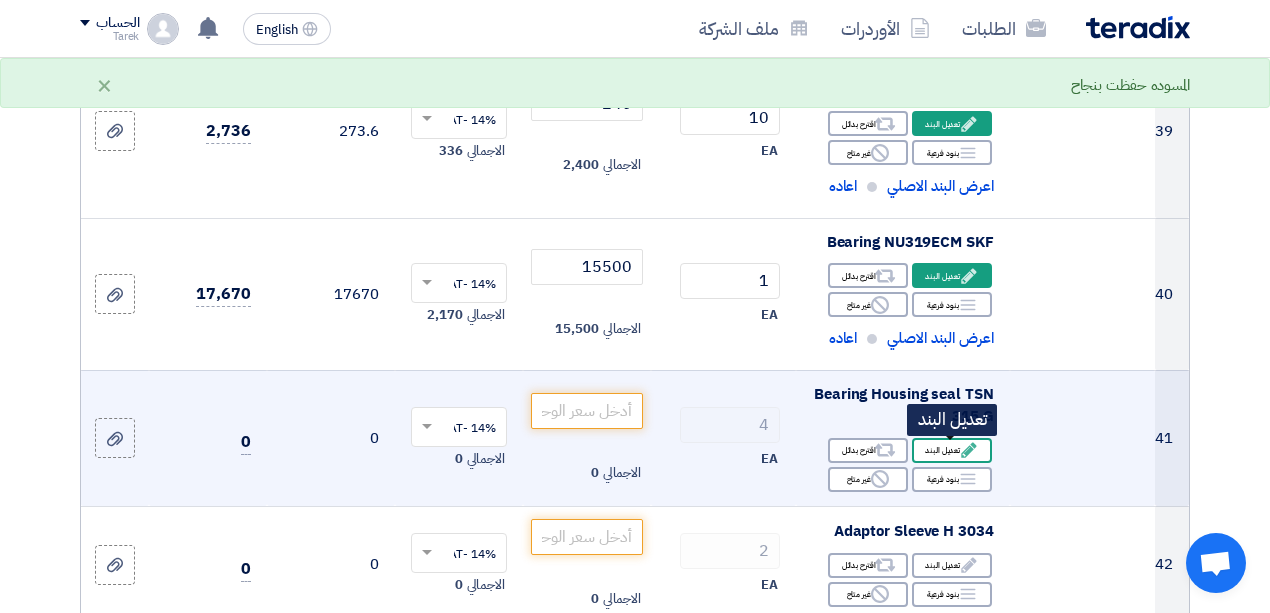 click on "Edit
تعديل البند" 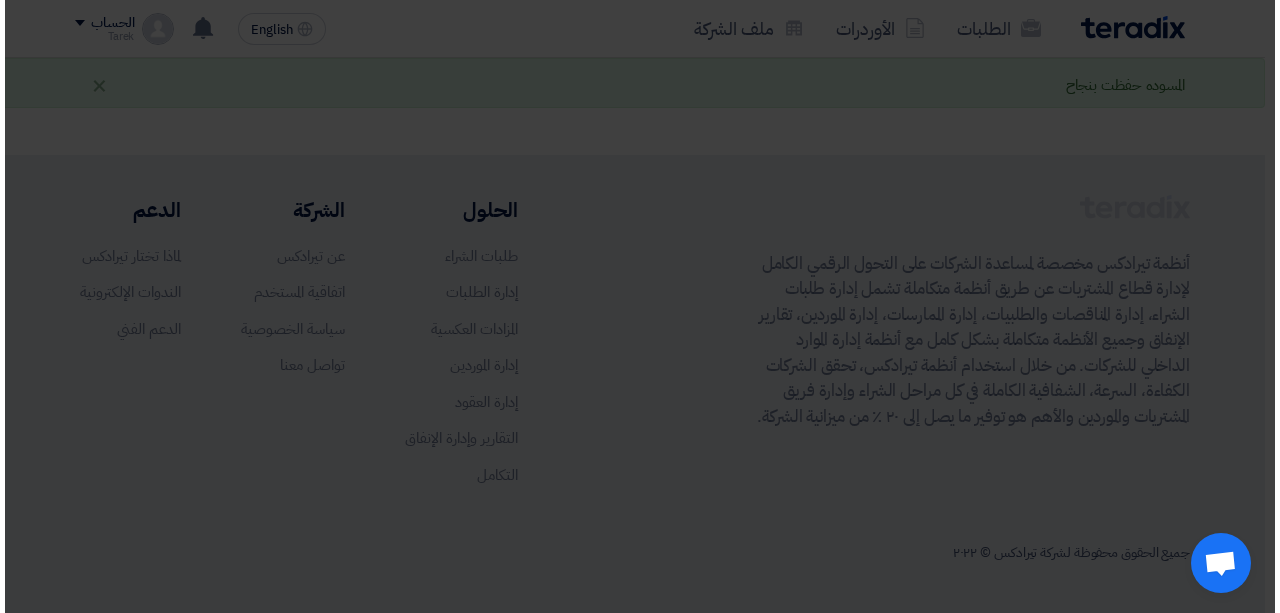 scroll, scrollTop: 681, scrollLeft: 0, axis: vertical 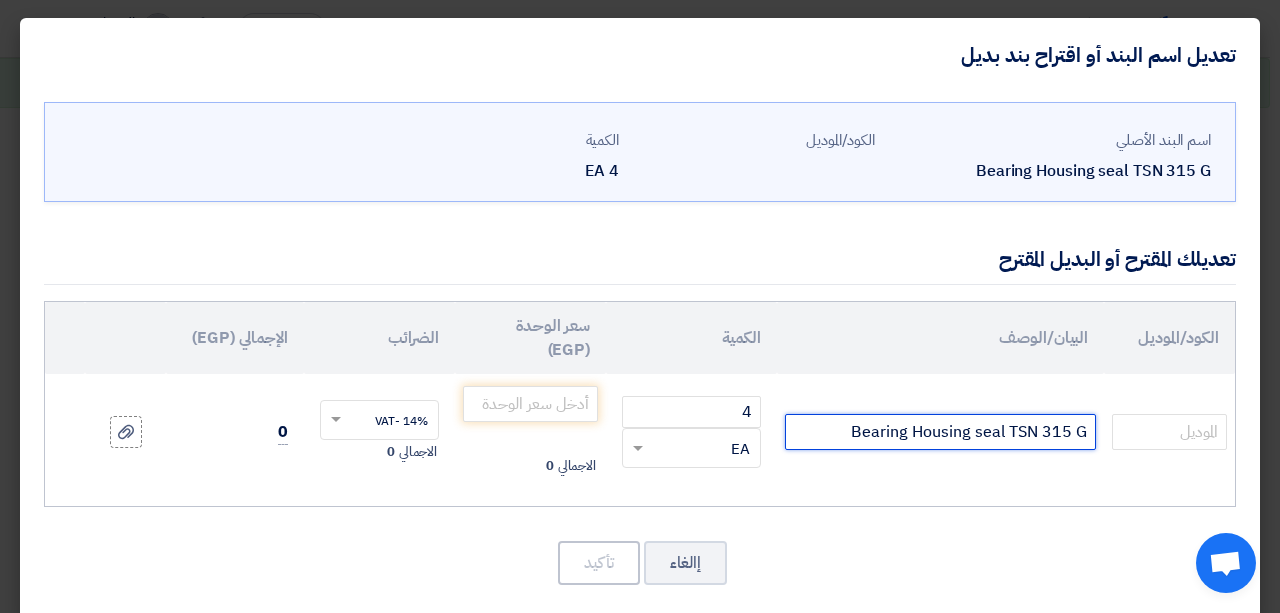 click on "Bearing Housing seal TSN 315 G" 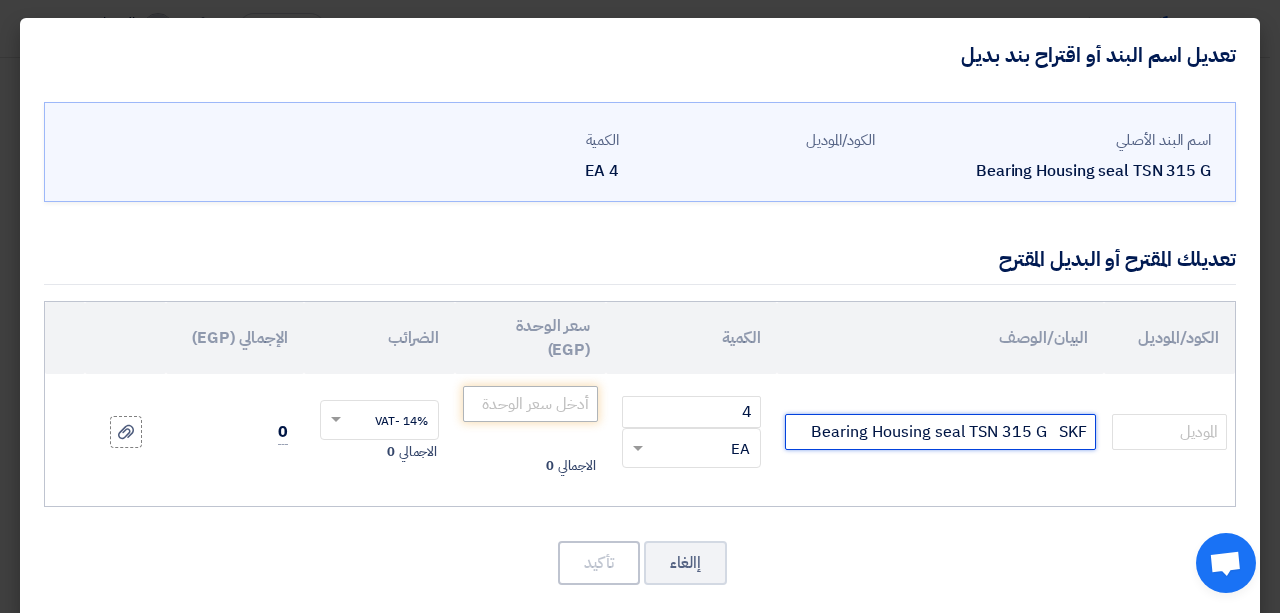 type on "Bearing Housing seal TSN 315 G   SKF" 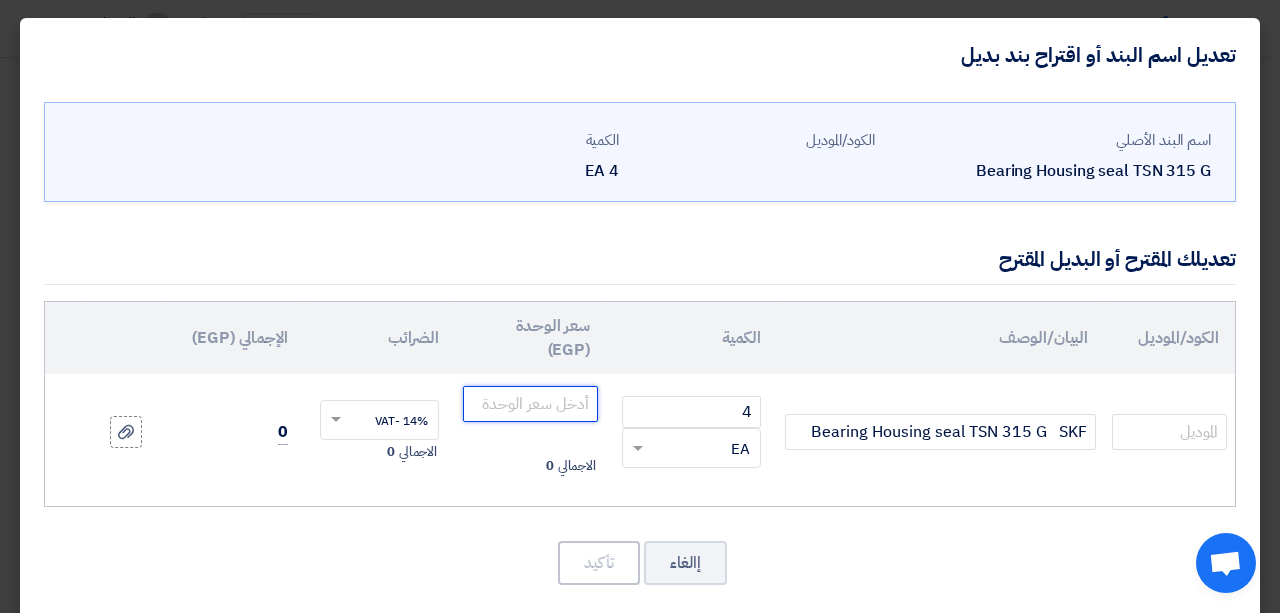 click 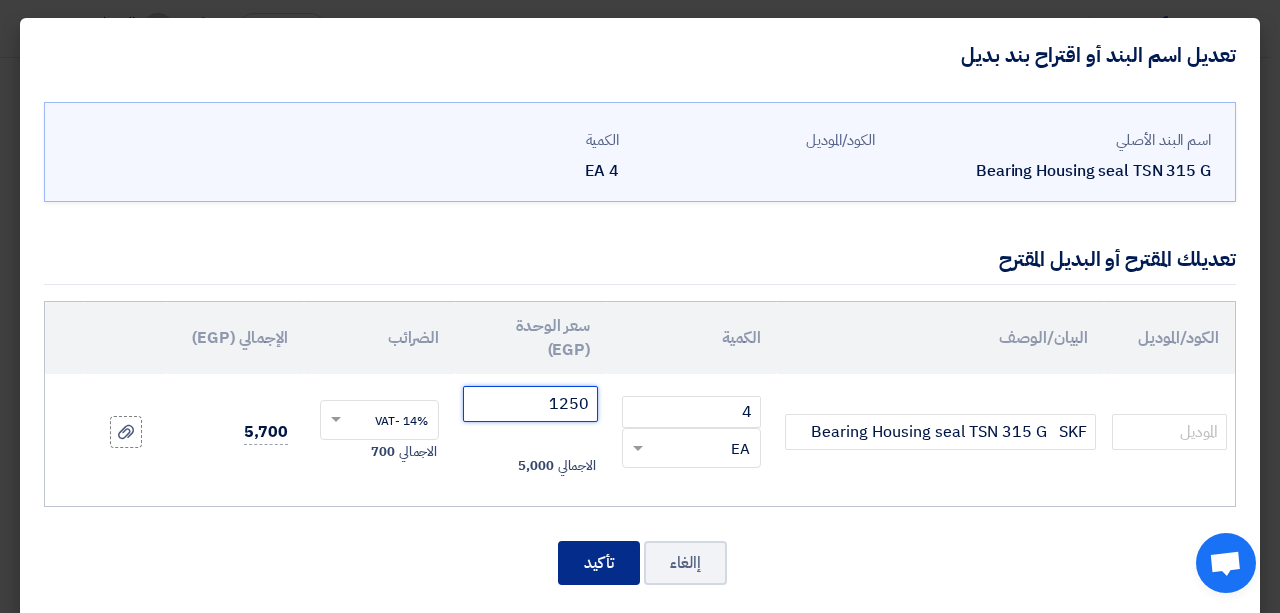 type on "1250" 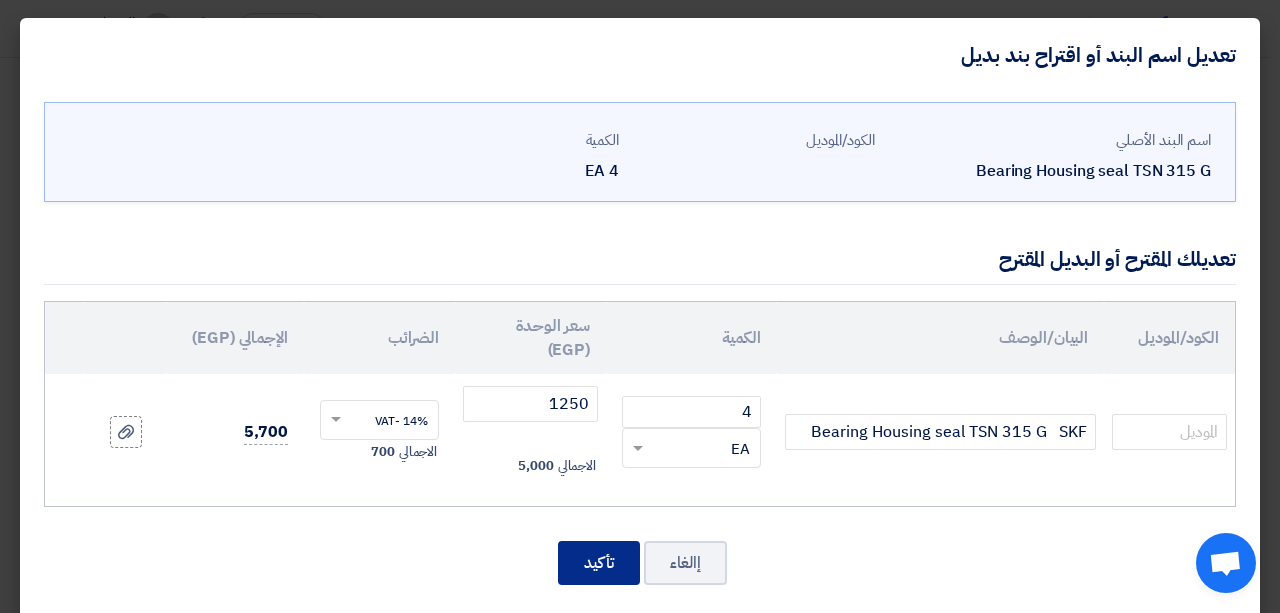 click on "تأكيد" 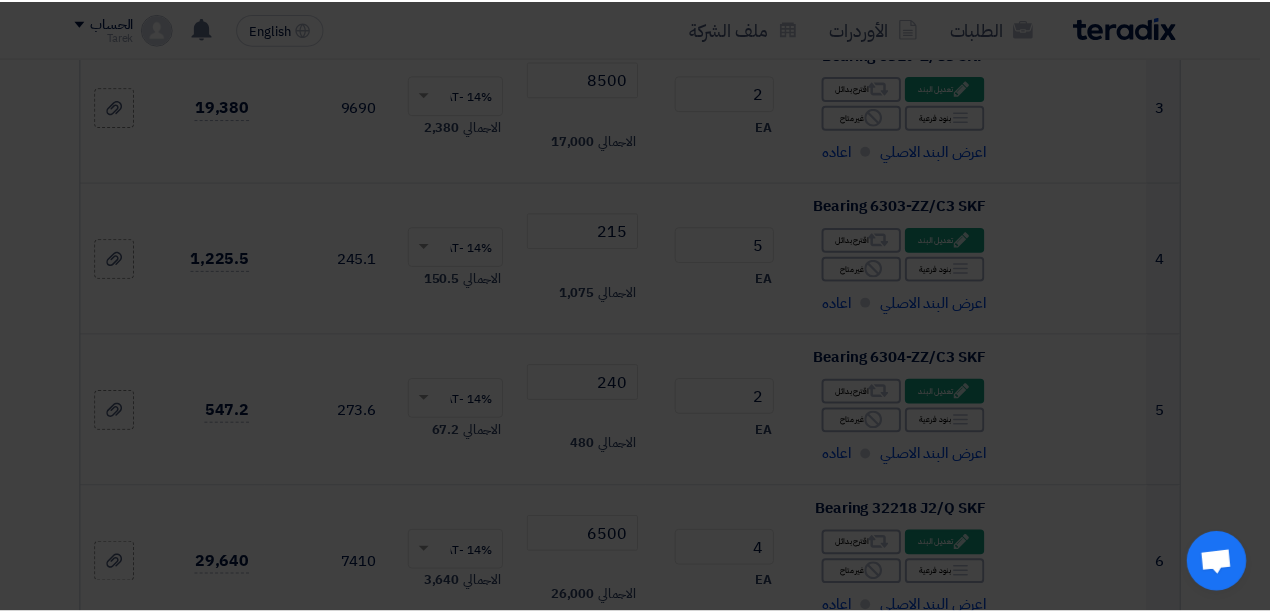 scroll, scrollTop: 6910, scrollLeft: 0, axis: vertical 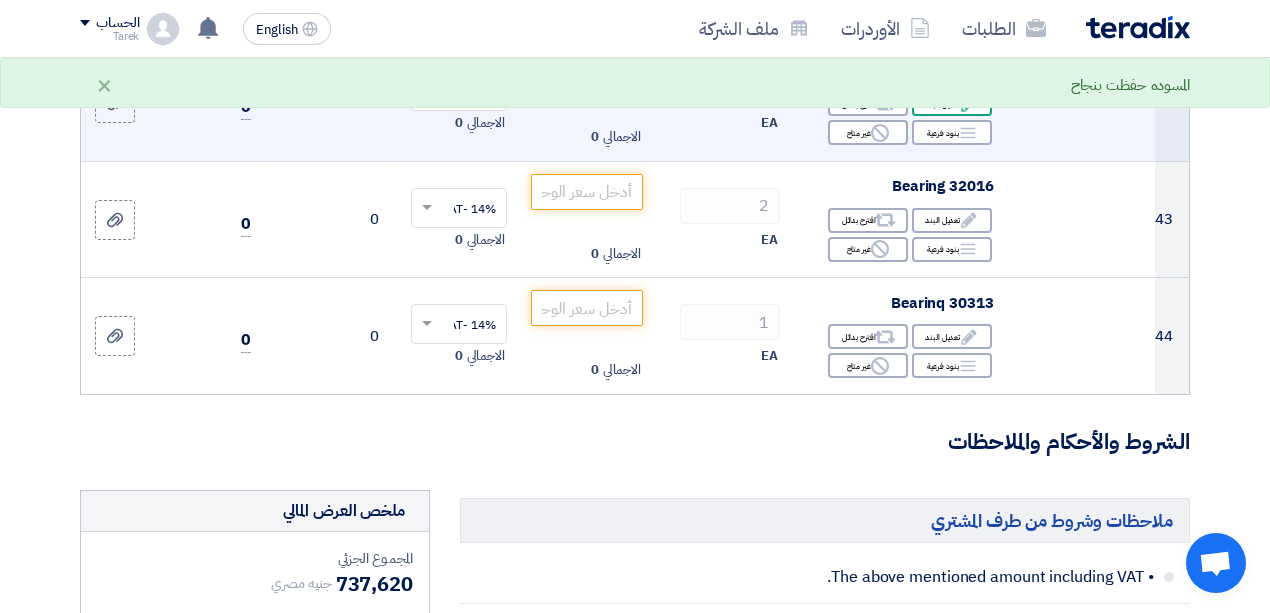 click on "المسوده حفظت بنجاح
×" 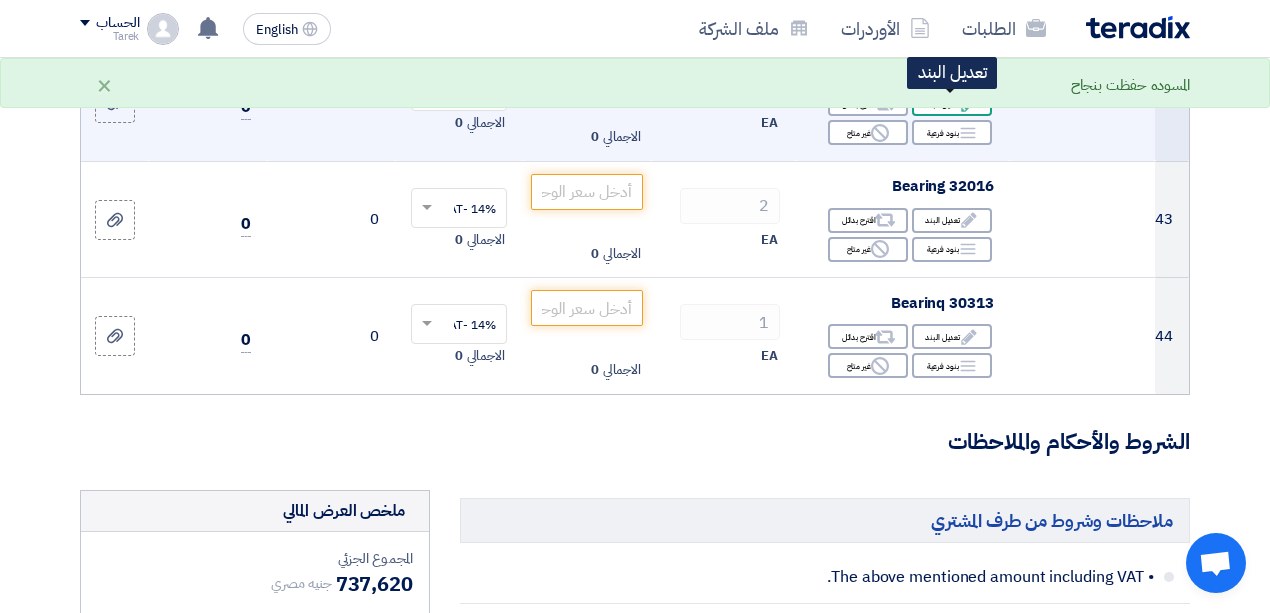 click 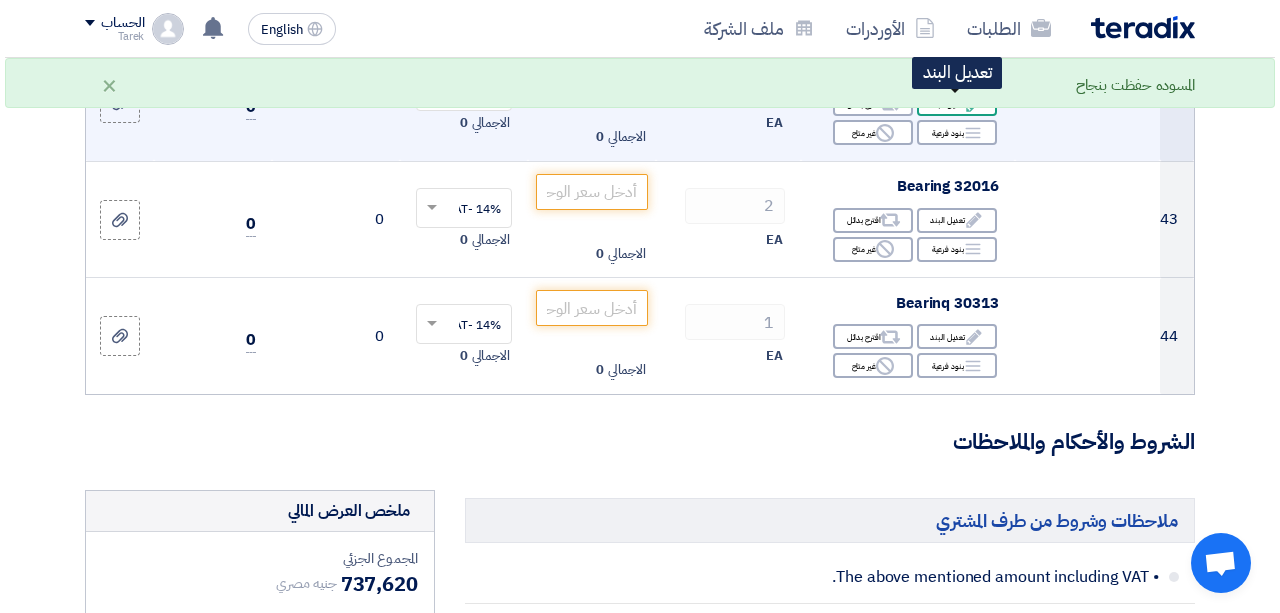 scroll, scrollTop: 681, scrollLeft: 0, axis: vertical 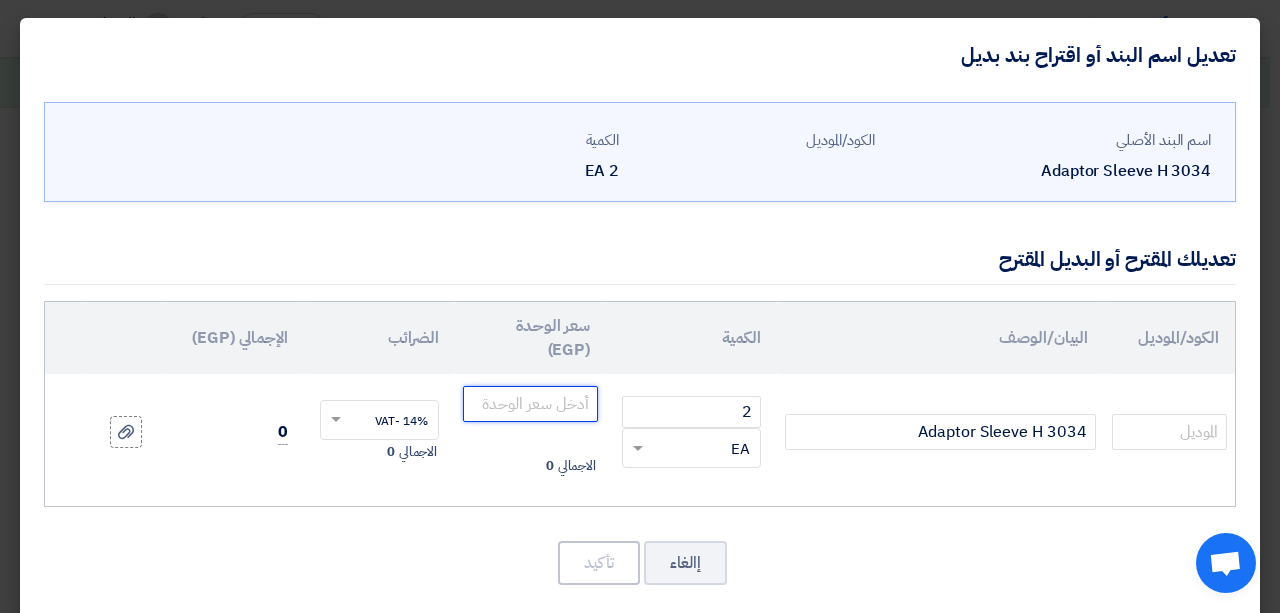 click 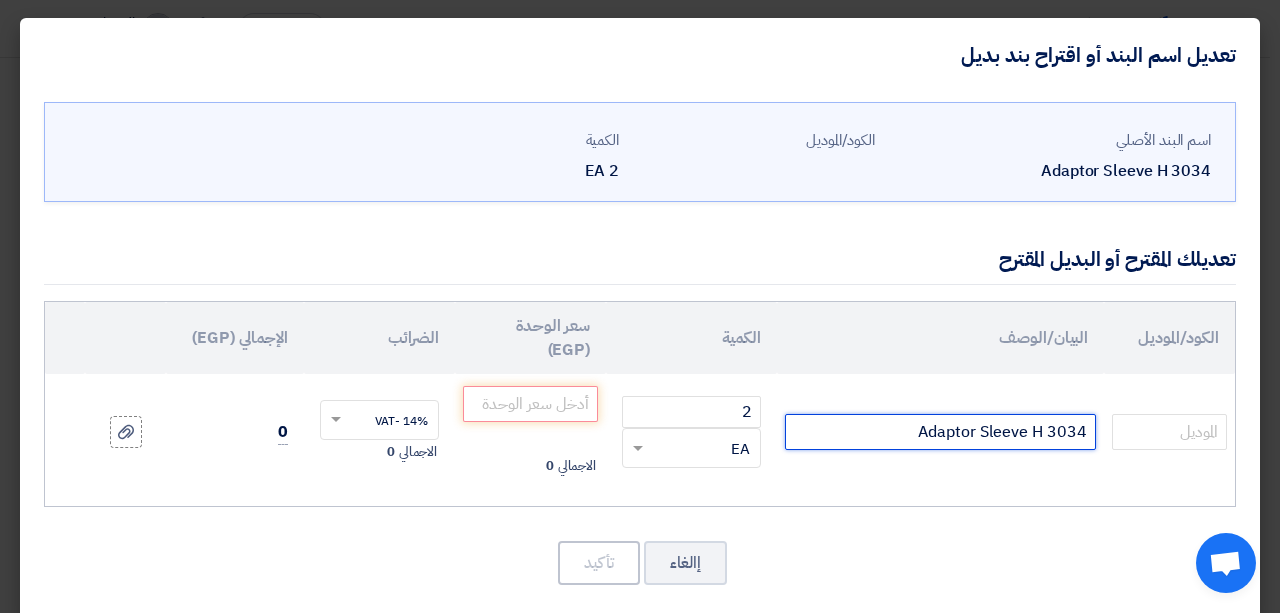 click on "Adaptor Sleeve H 3034" 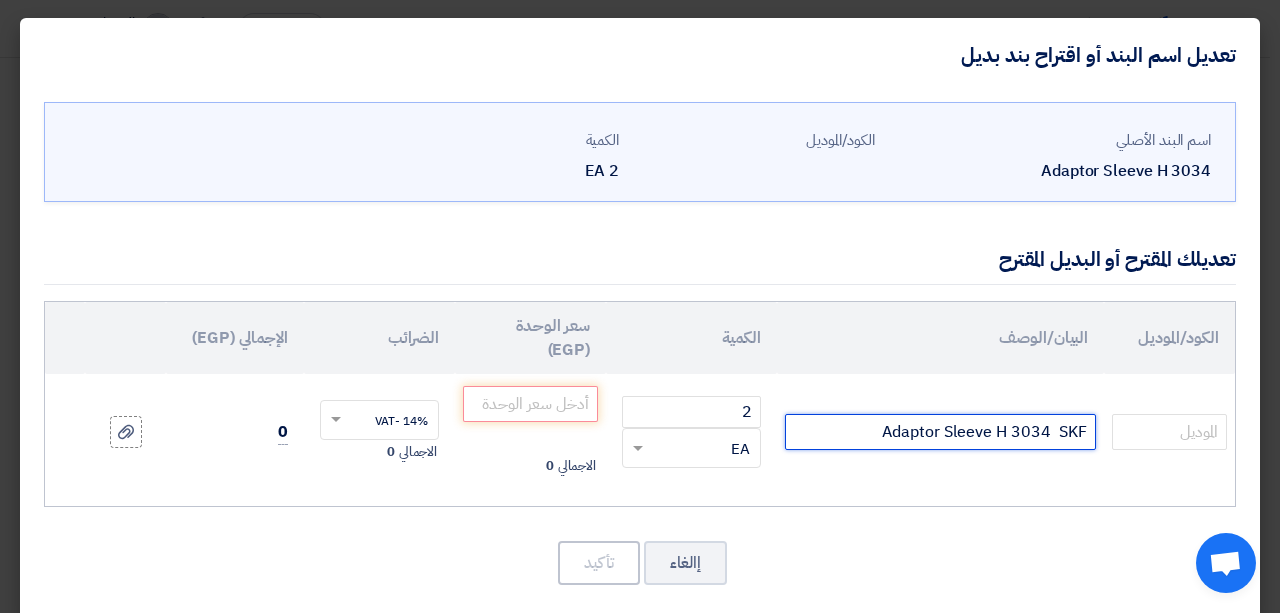 type on "Adaptor Sleeve H 3034  SKF" 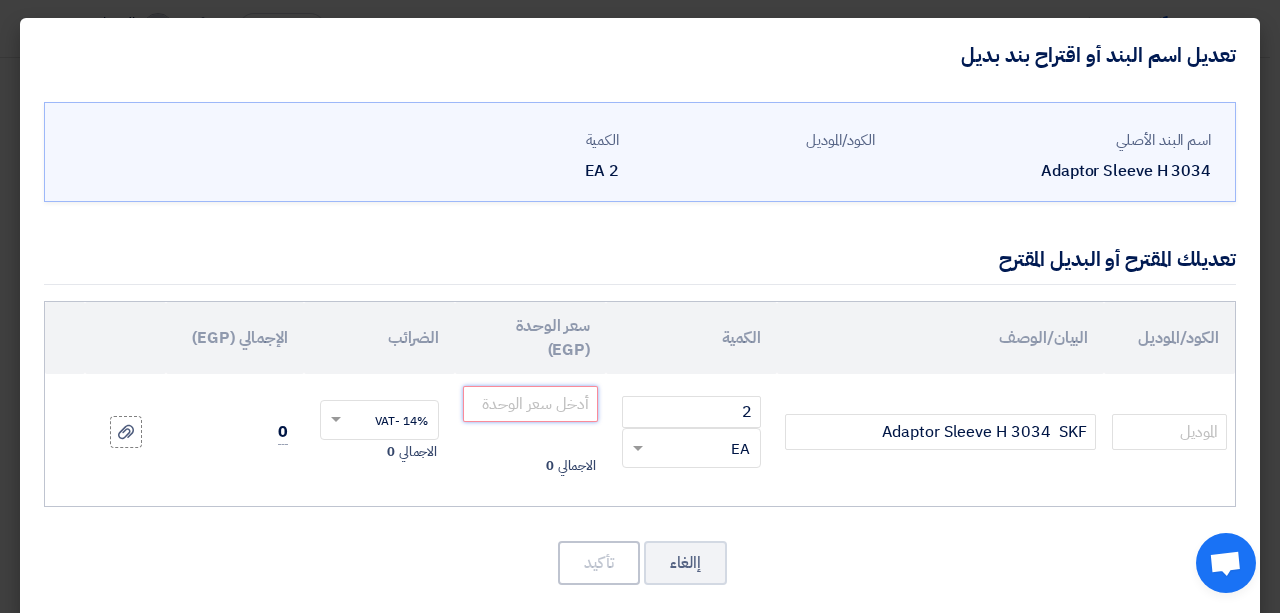 click 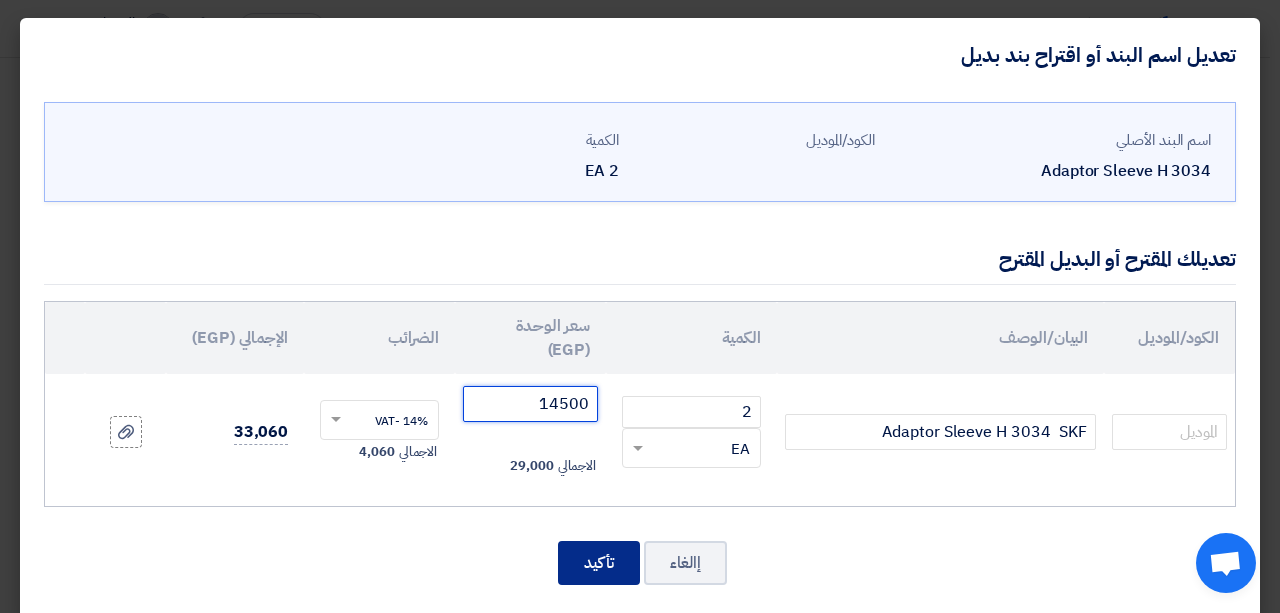 type on "14500" 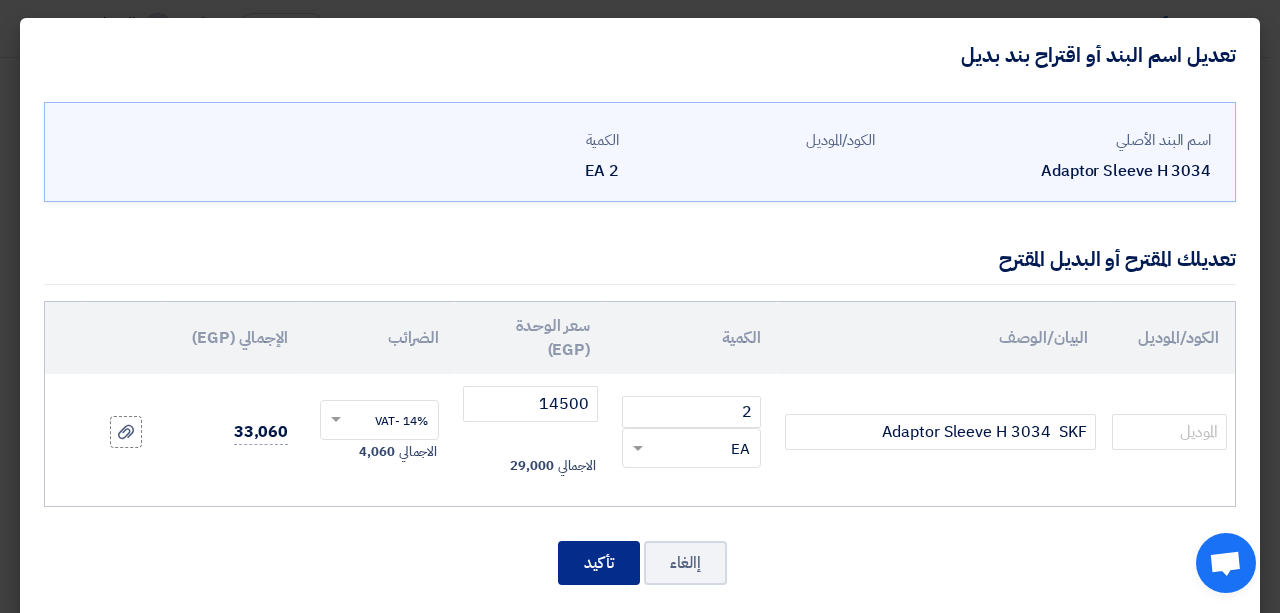 click on "تأكيد" 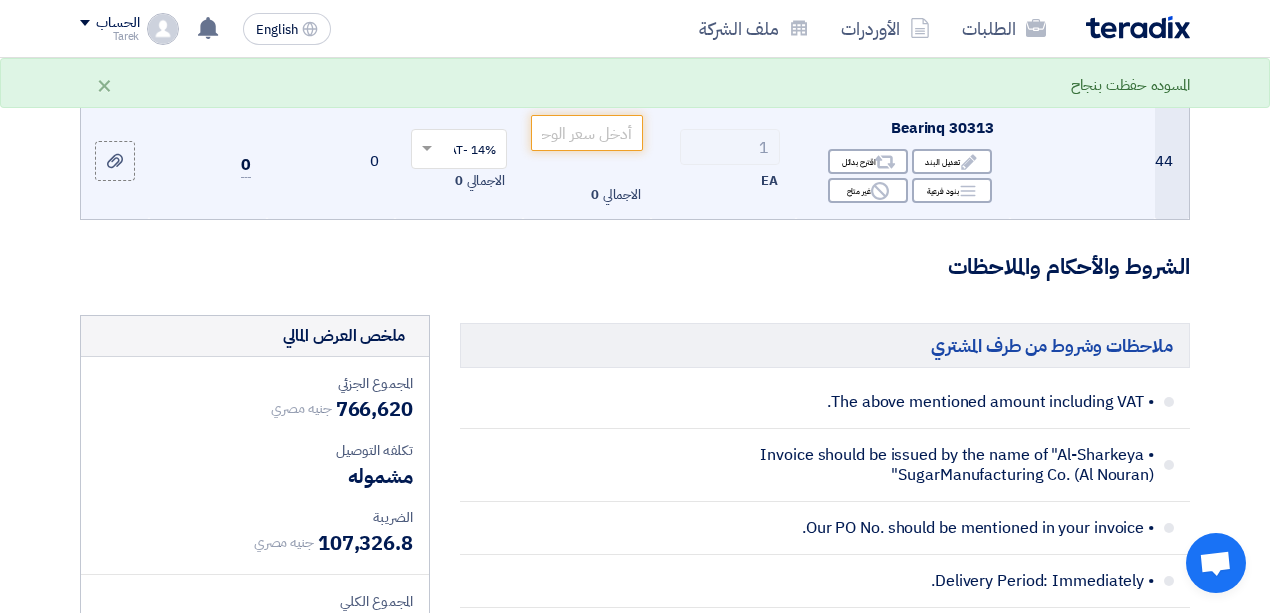 scroll, scrollTop: 7076, scrollLeft: 0, axis: vertical 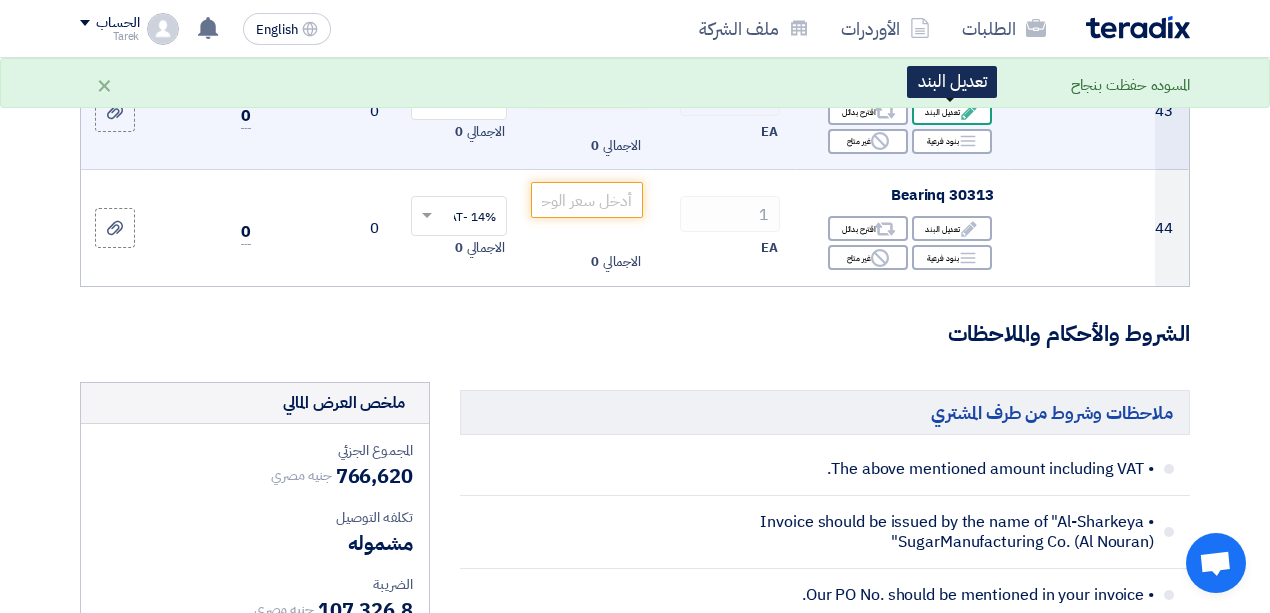 click on "Edit" 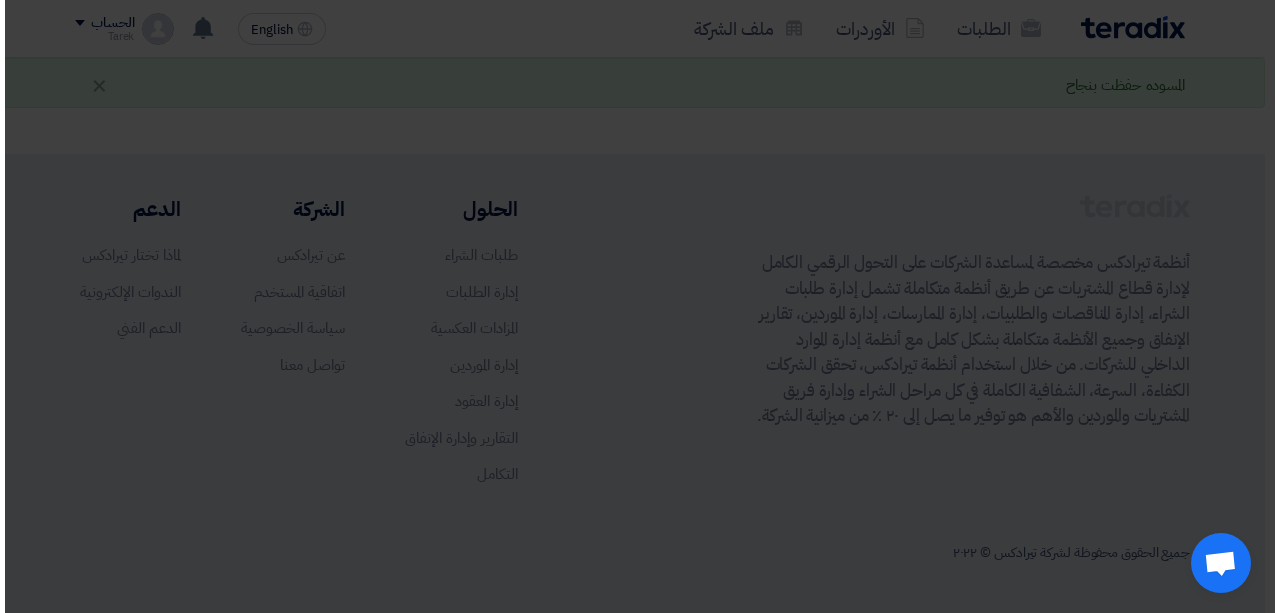 scroll, scrollTop: 672, scrollLeft: 0, axis: vertical 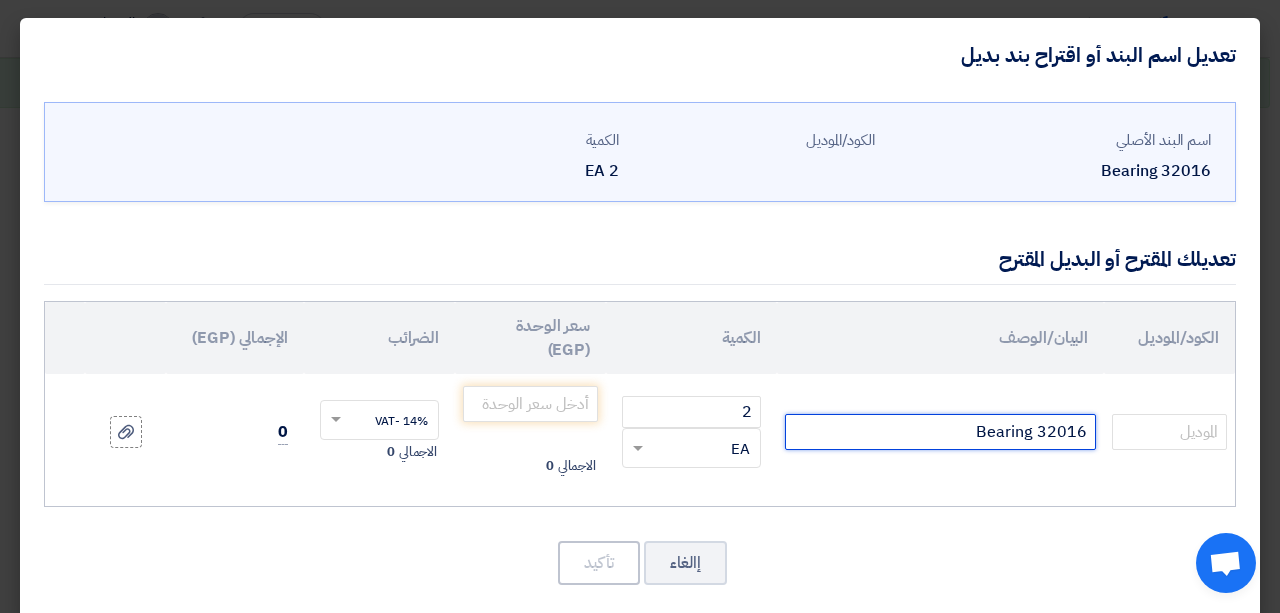click on "Bearing 32016" 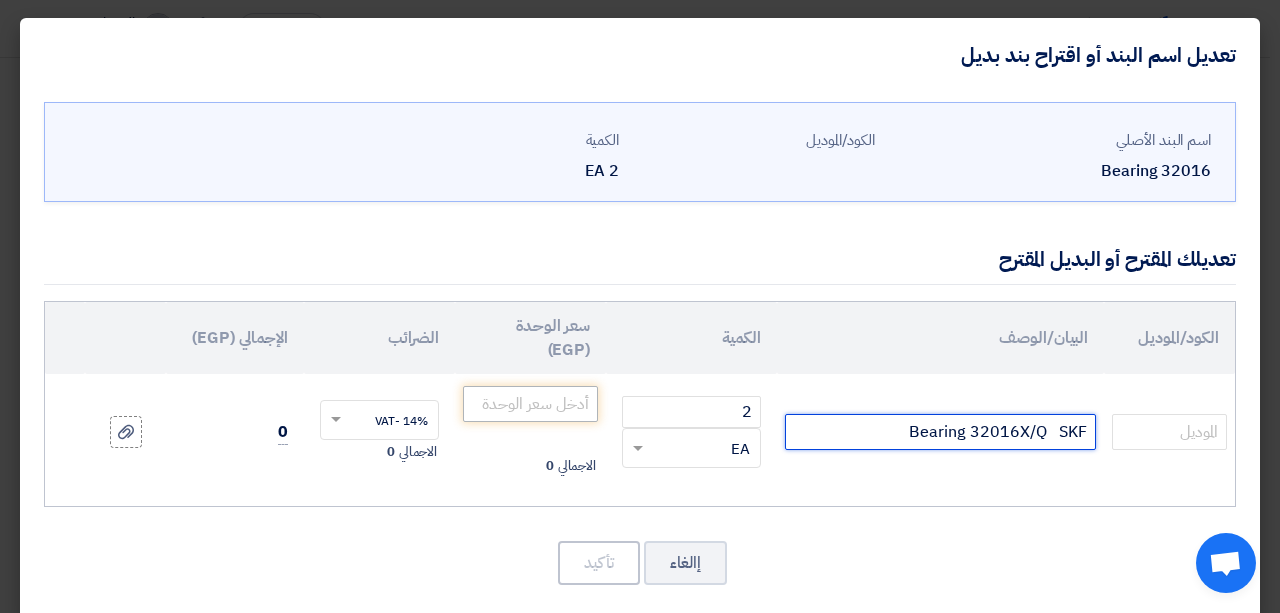 type on "Bearing 32016X/Q   SKF" 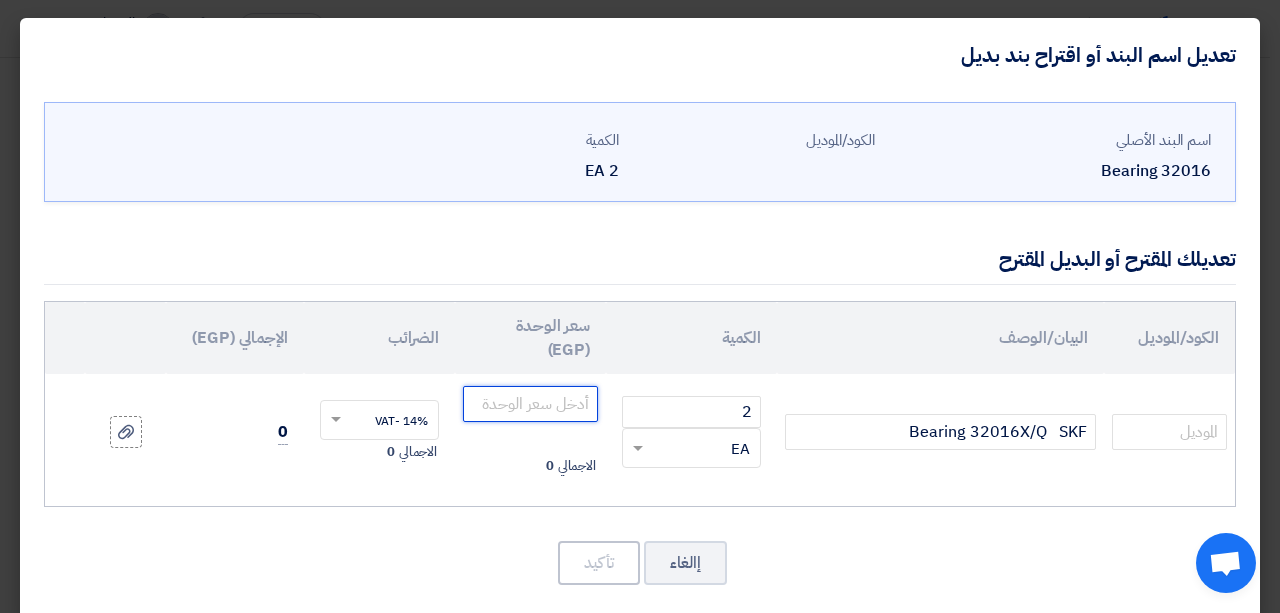 click 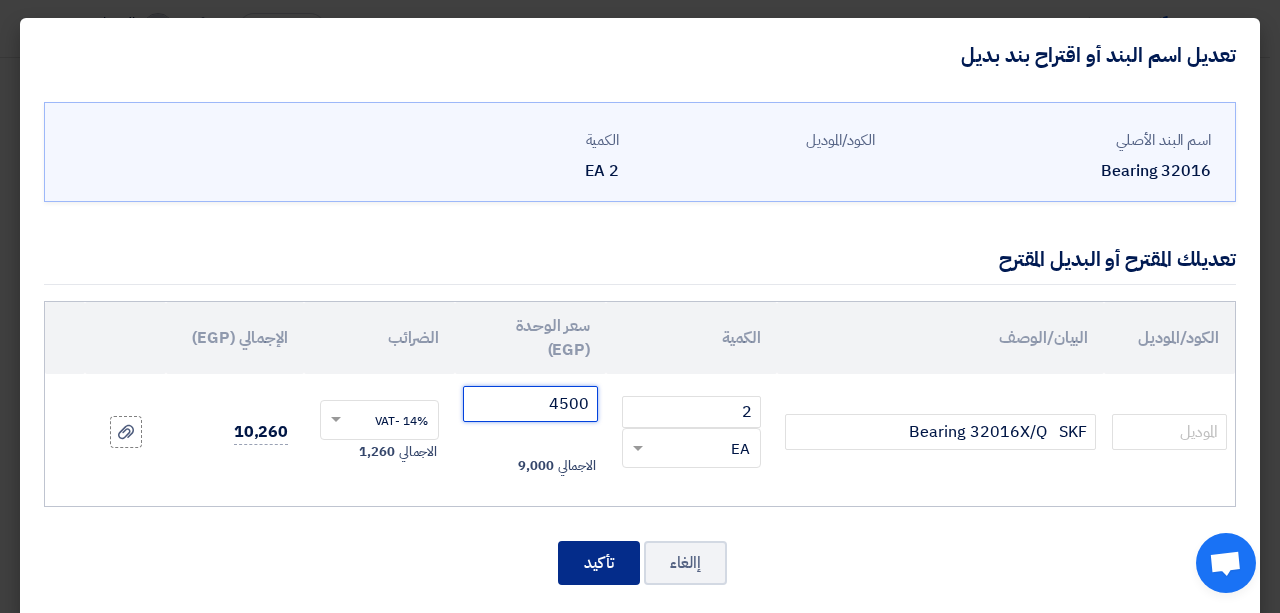 type on "4500" 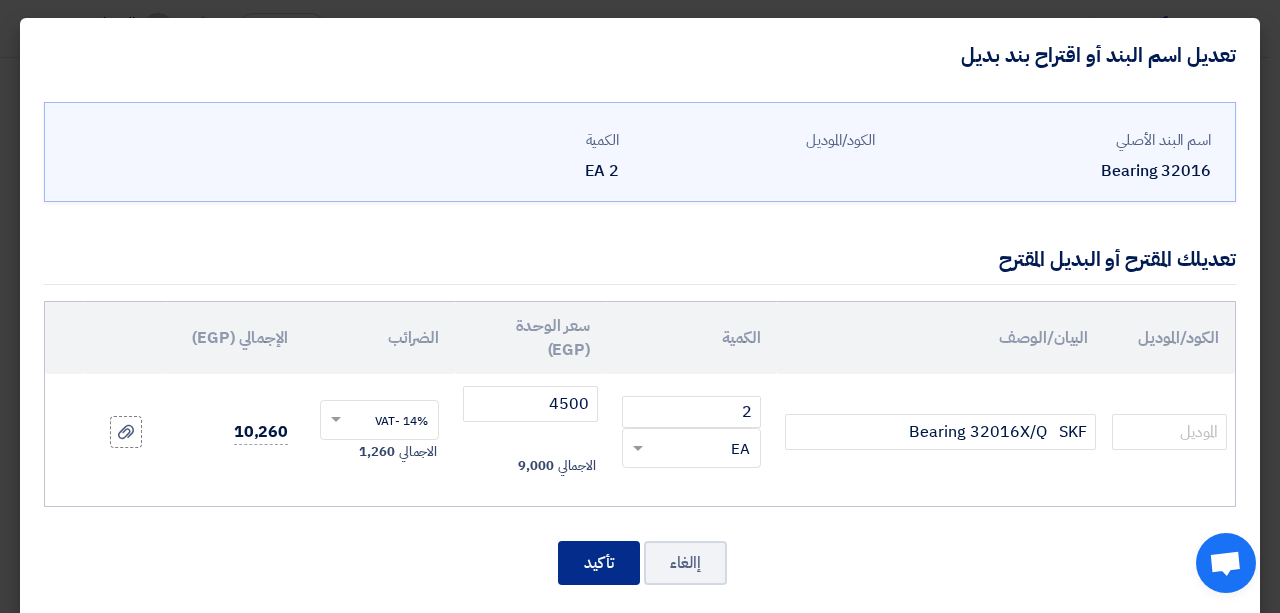 click on "تأكيد" 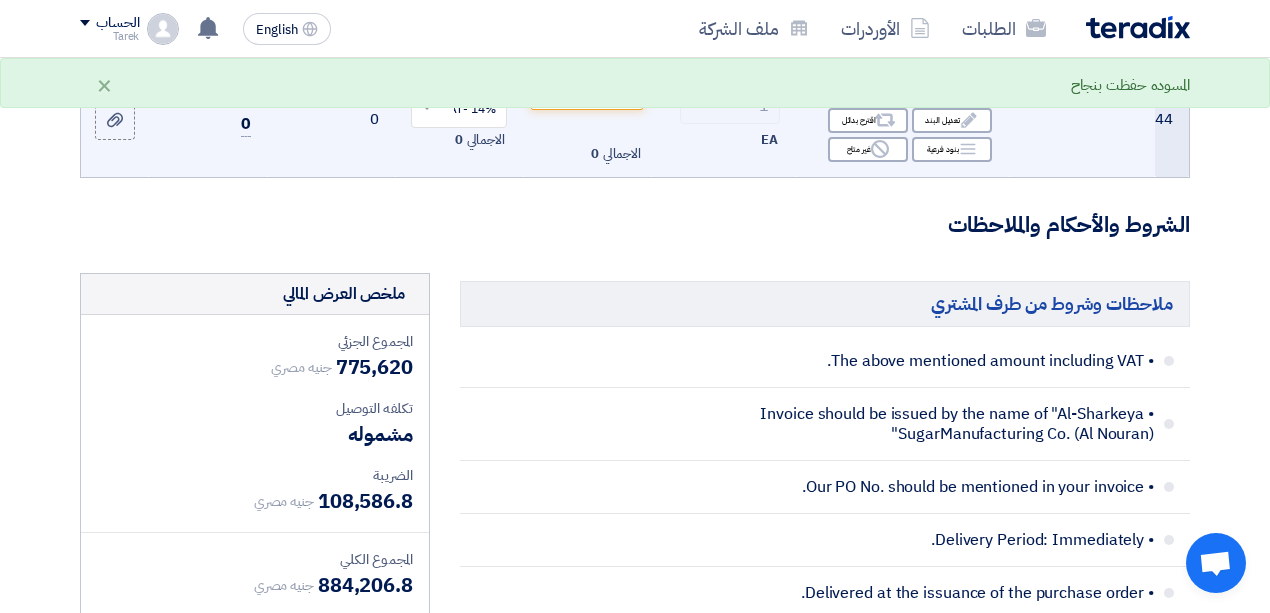 scroll, scrollTop: 7153, scrollLeft: 0, axis: vertical 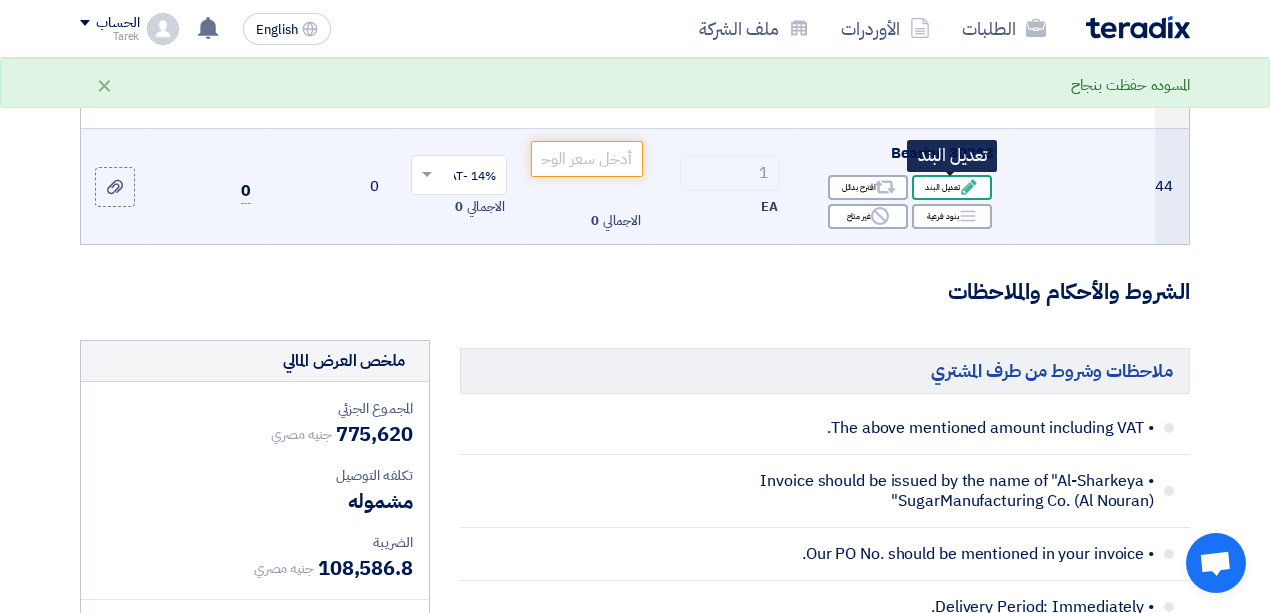 click on "Edit
تعديل البند" 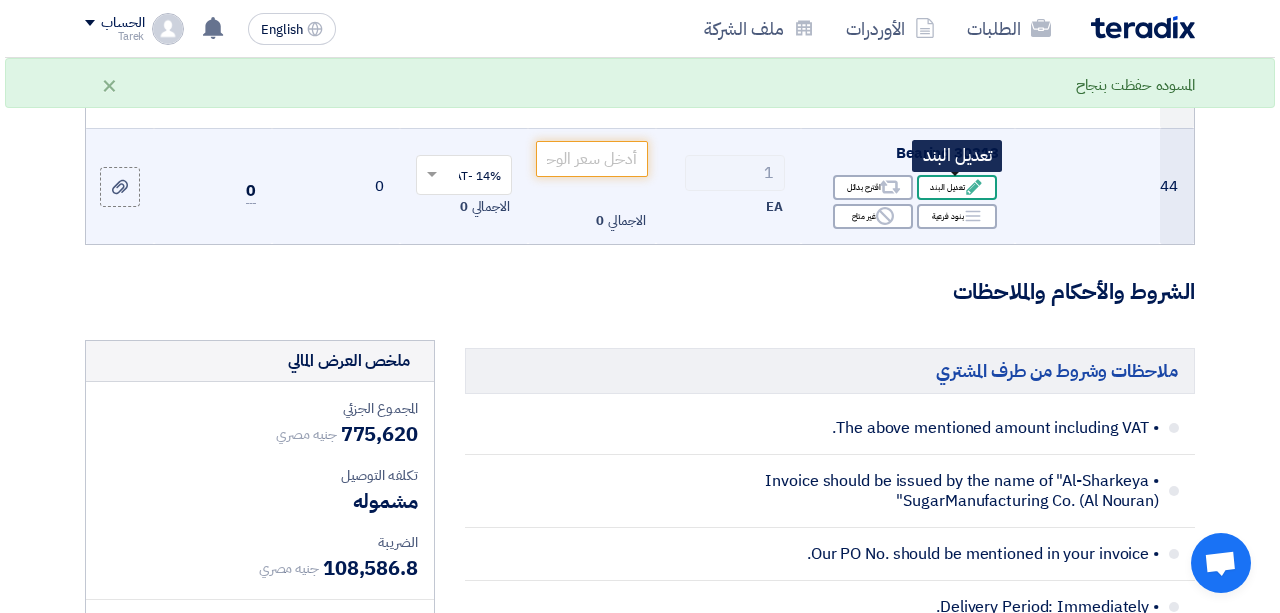 scroll, scrollTop: 575, scrollLeft: 0, axis: vertical 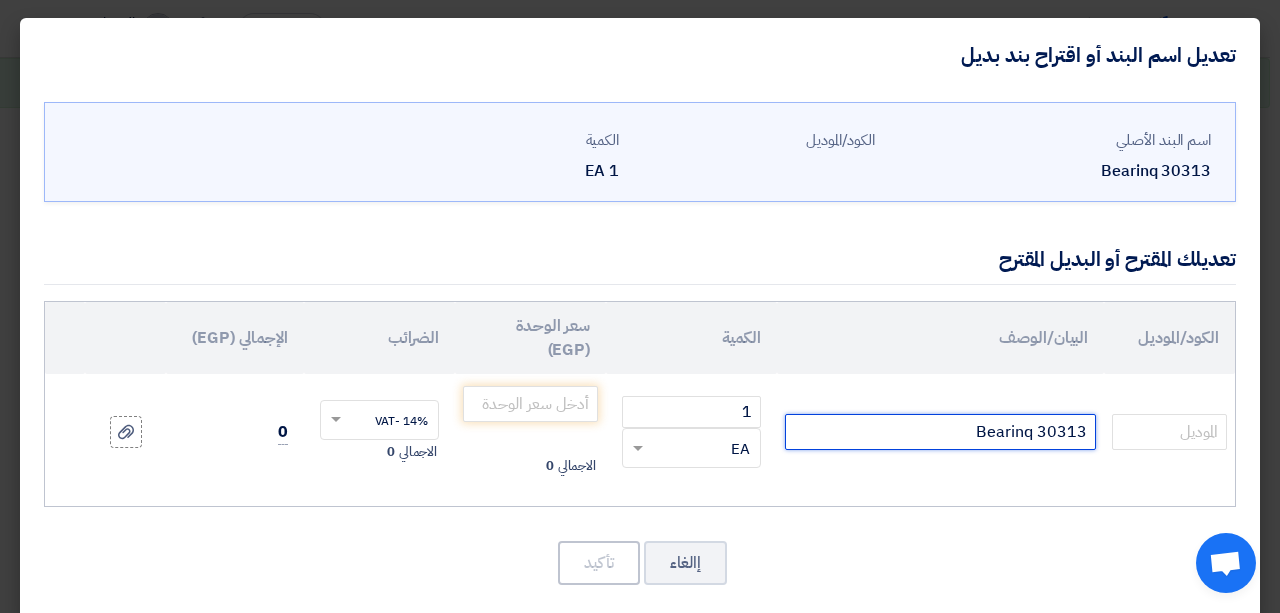 click on "Bearinq 30313" 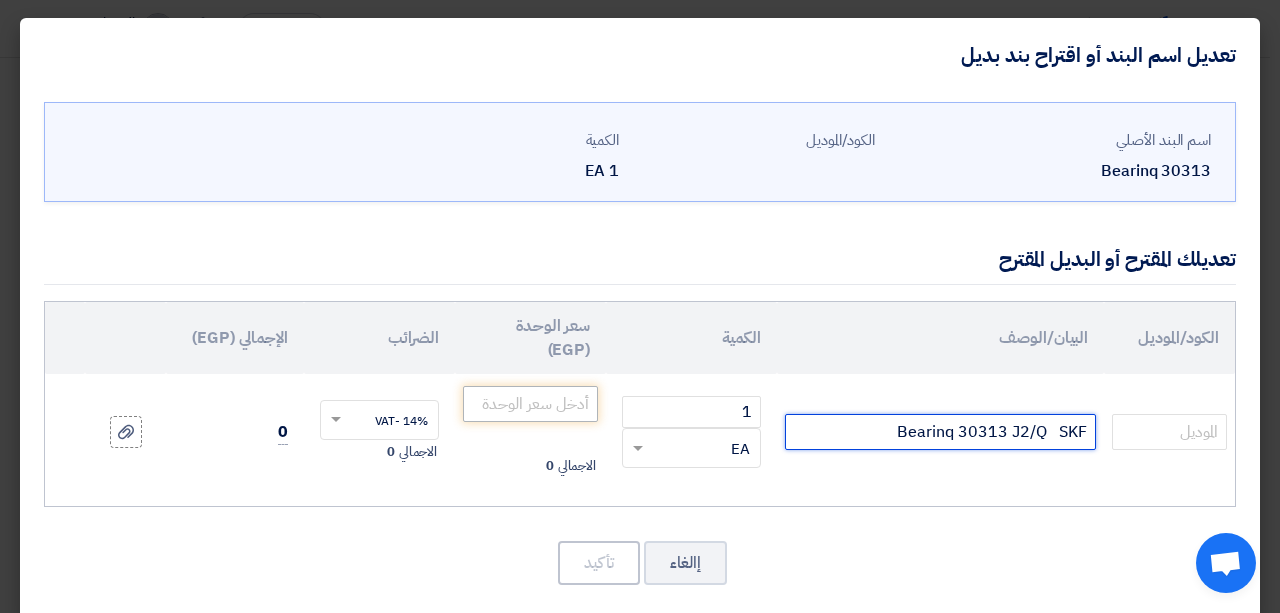 type on "Bearinq 30313 J2/Q   SKF" 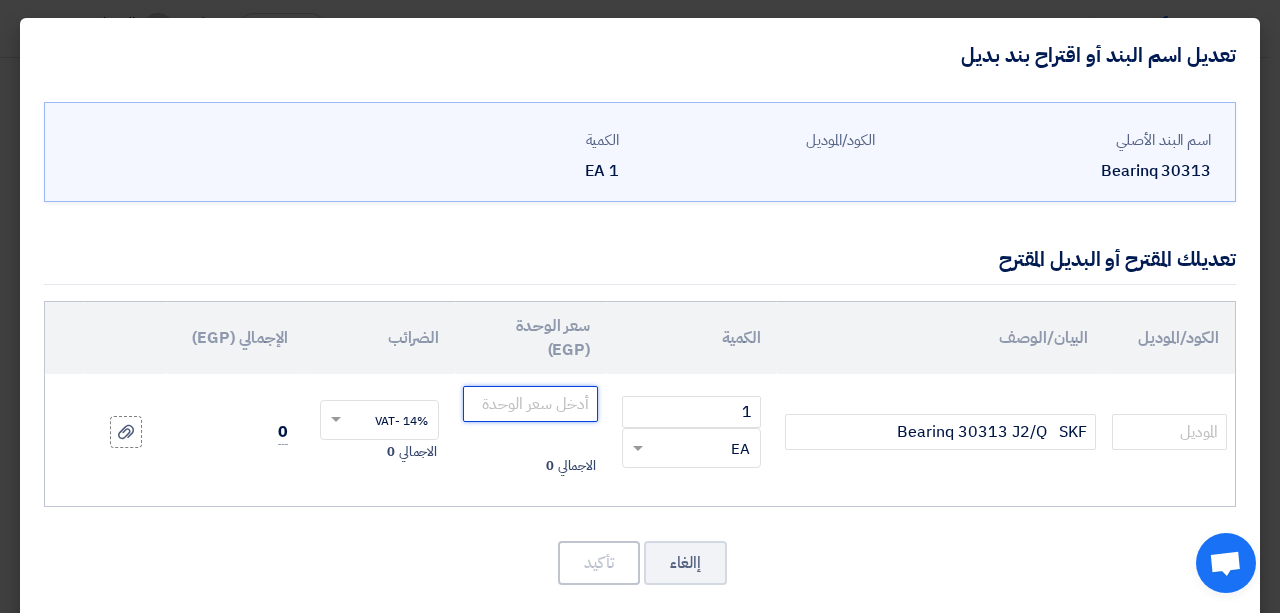 click 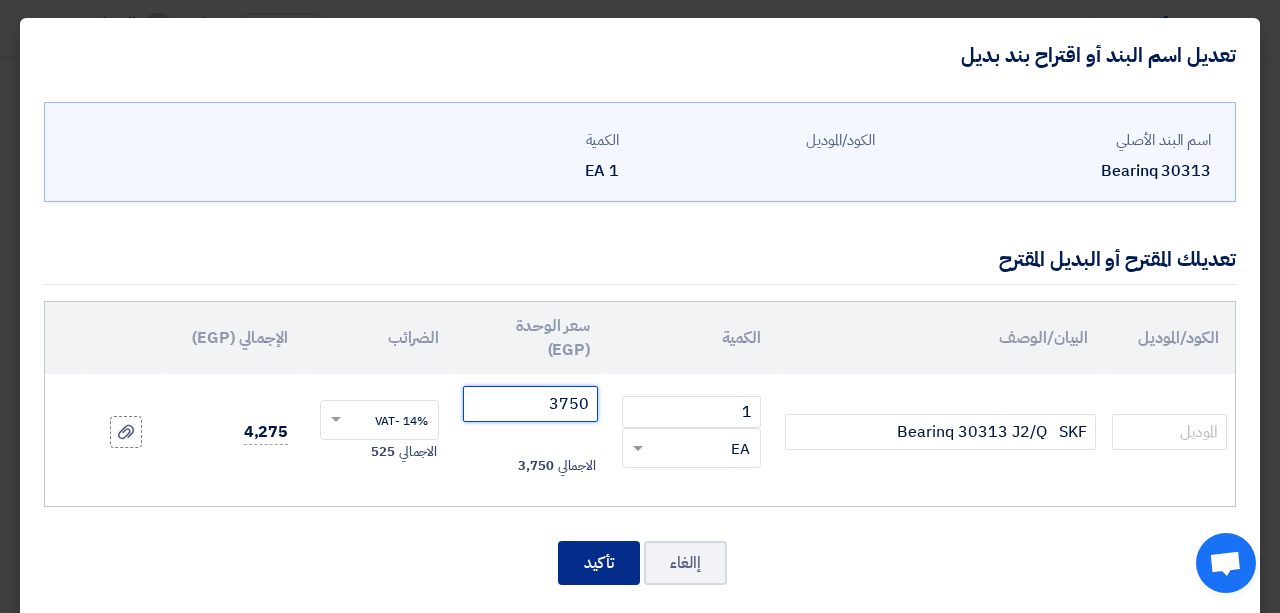 type on "3750" 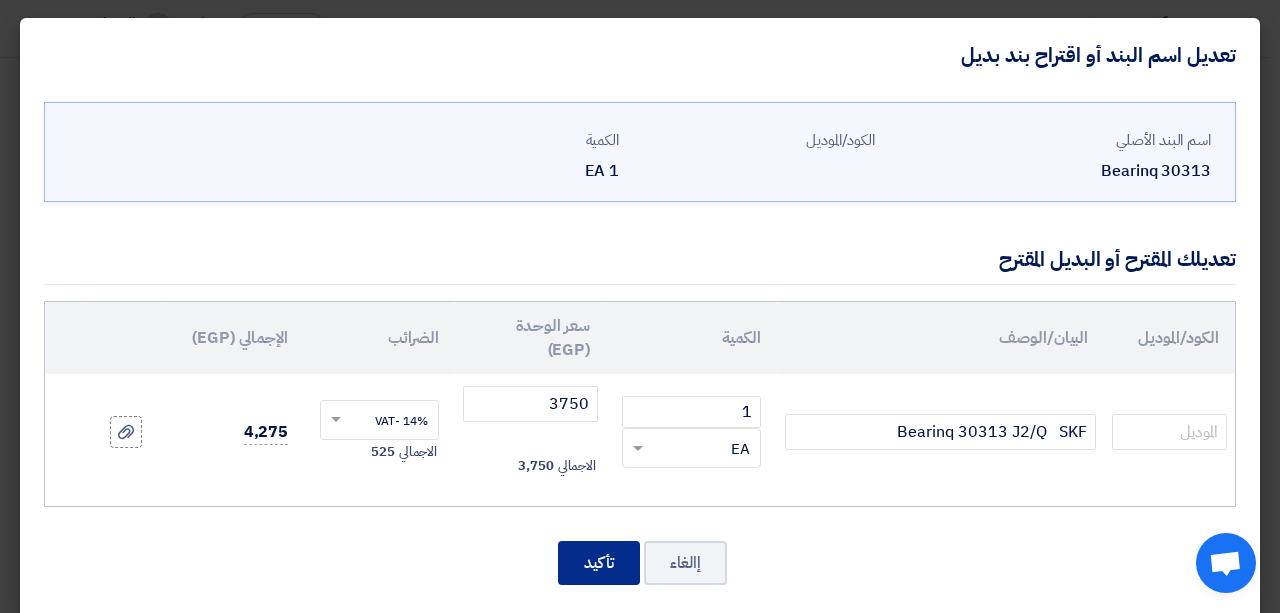 click on "تأكيد" 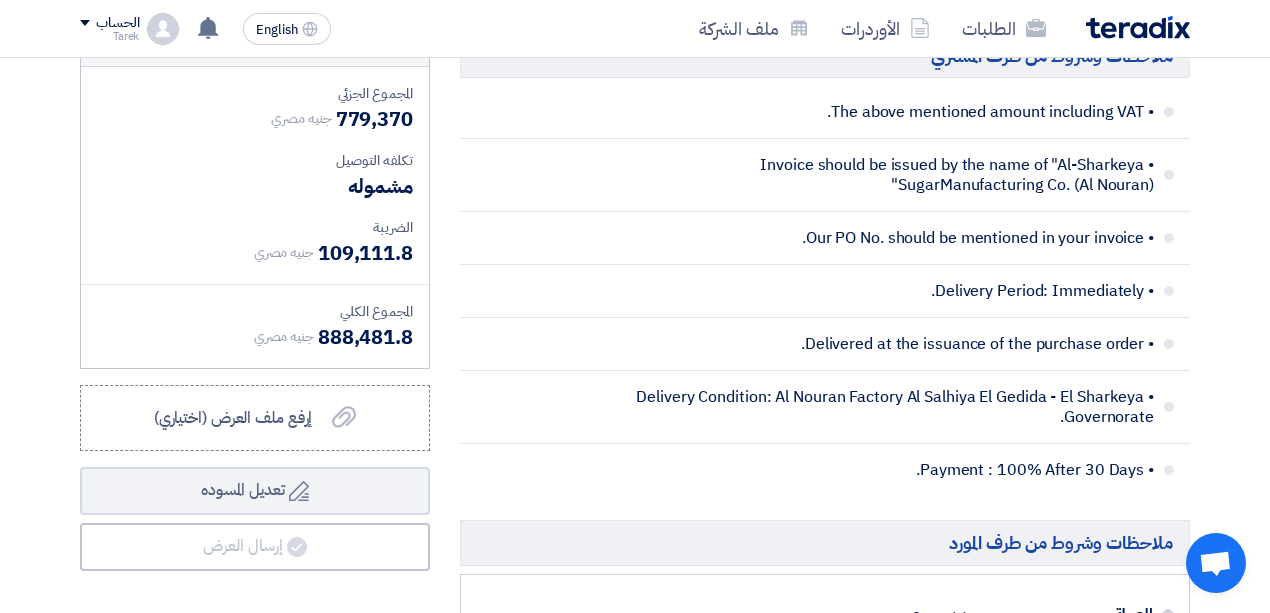 scroll, scrollTop: 7838, scrollLeft: 0, axis: vertical 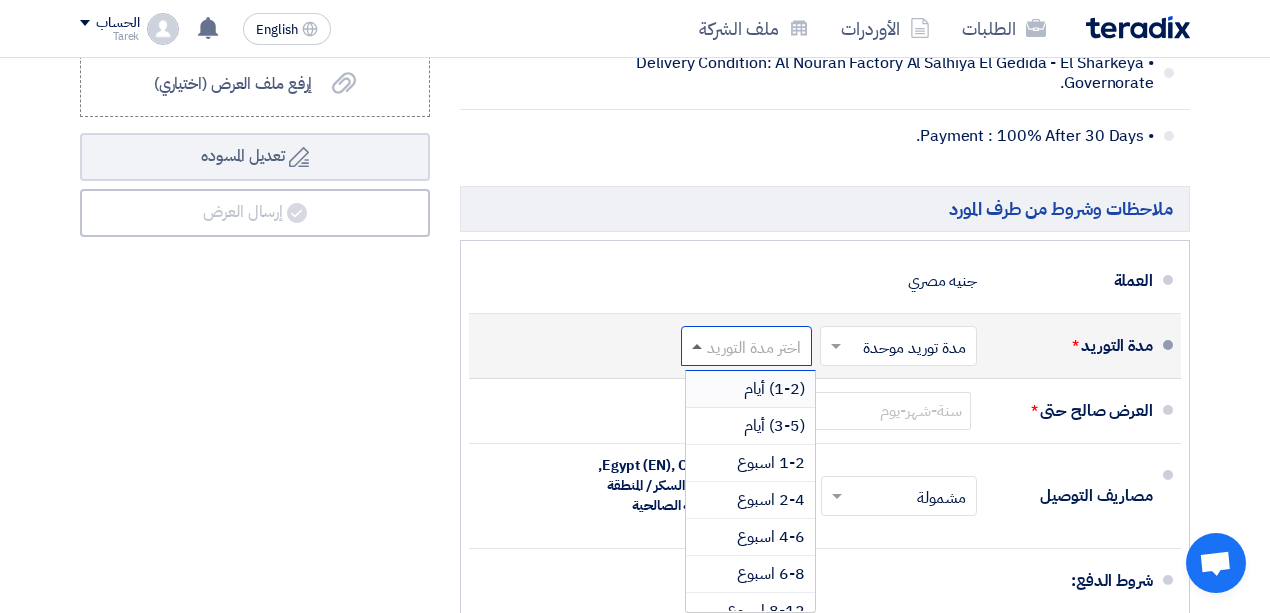 click 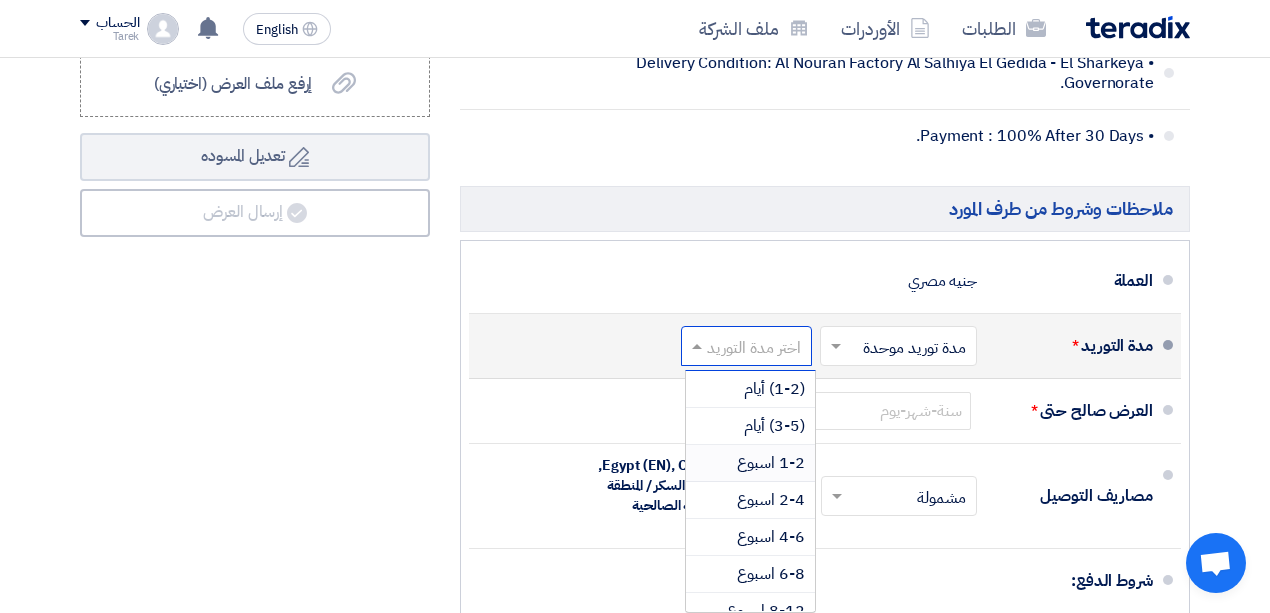 scroll, scrollTop: 66, scrollLeft: 0, axis: vertical 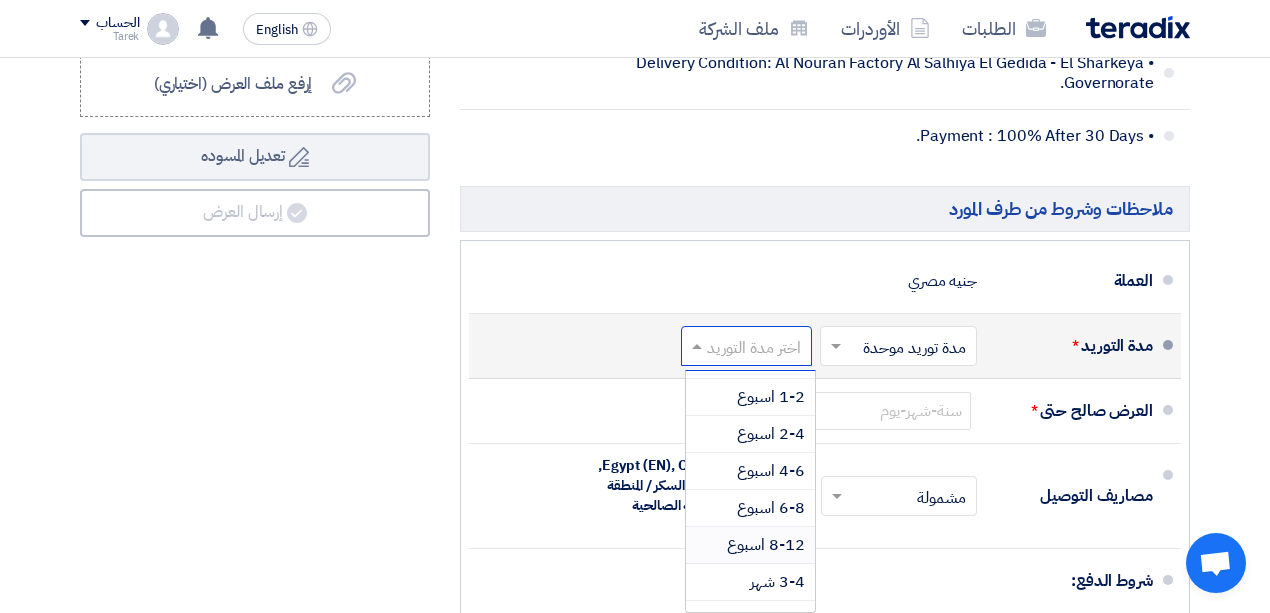 click on "8-12 اسبوع" at bounding box center [766, 545] 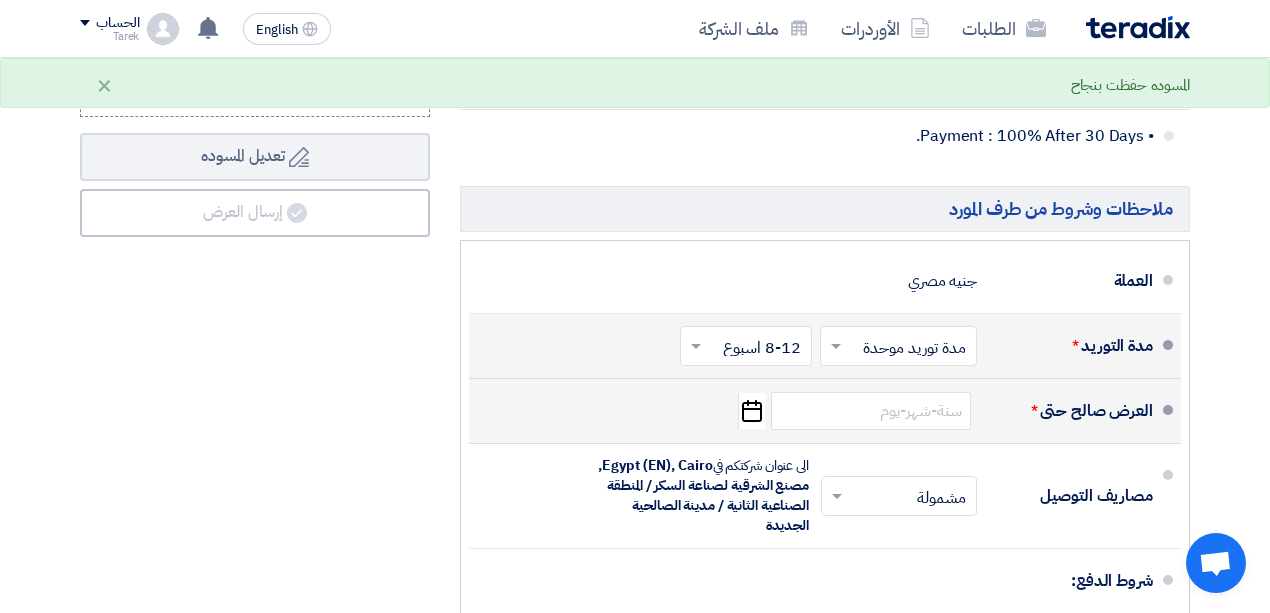 click 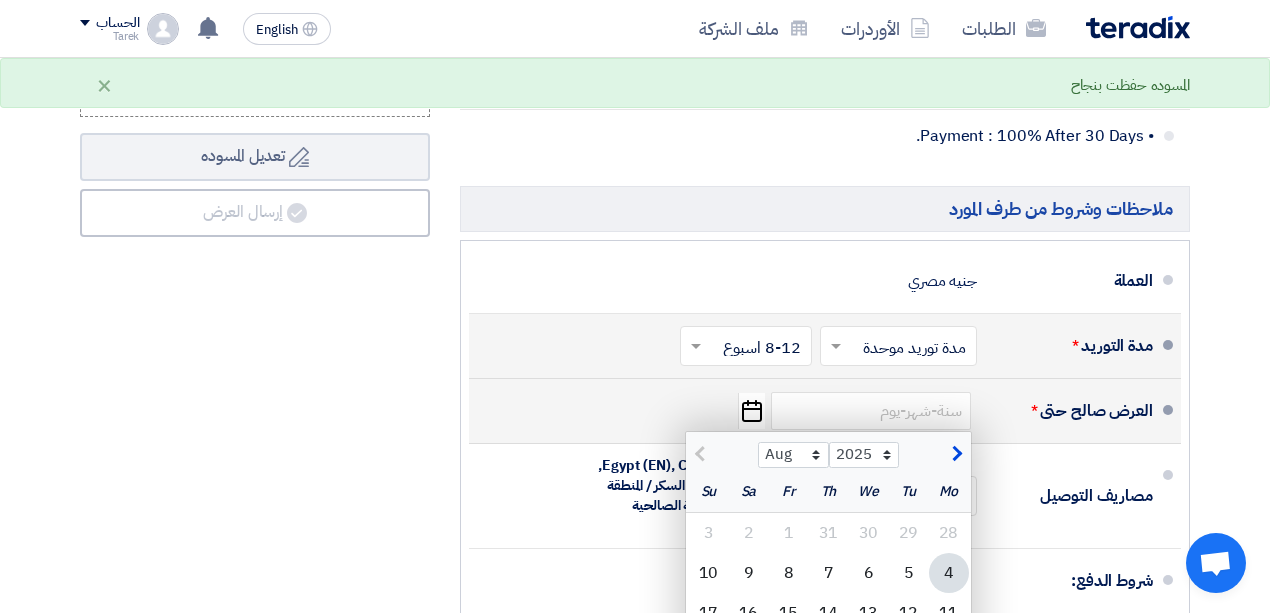 scroll, scrollTop: 7971, scrollLeft: 0, axis: vertical 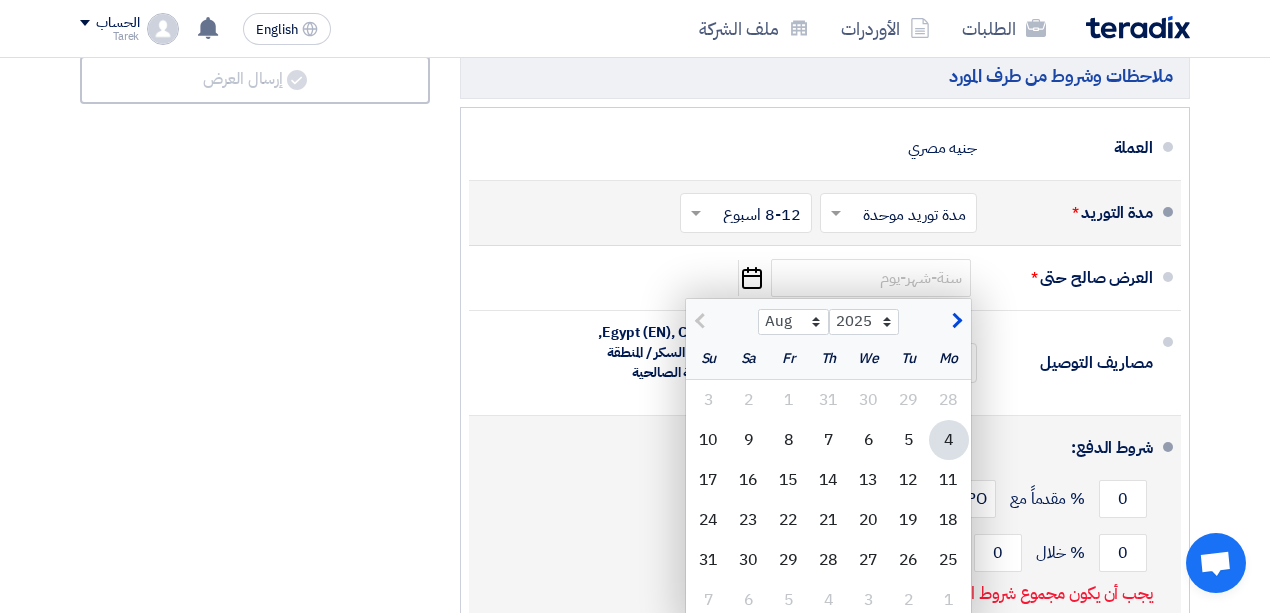 click on "21" 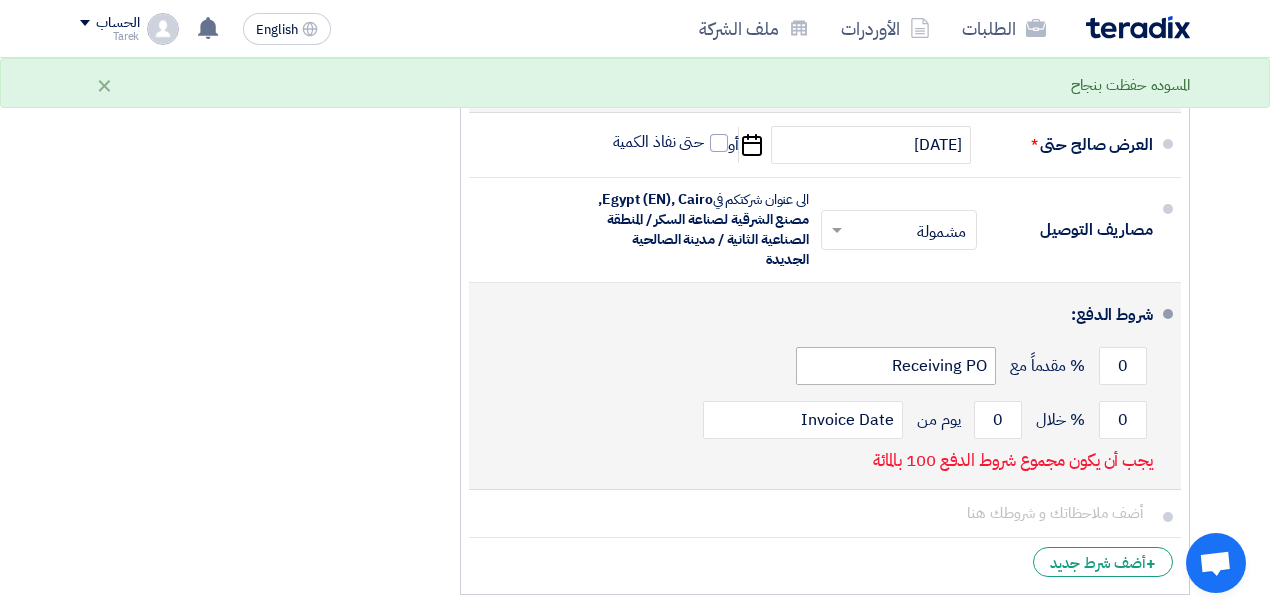 scroll, scrollTop: 8038, scrollLeft: 0, axis: vertical 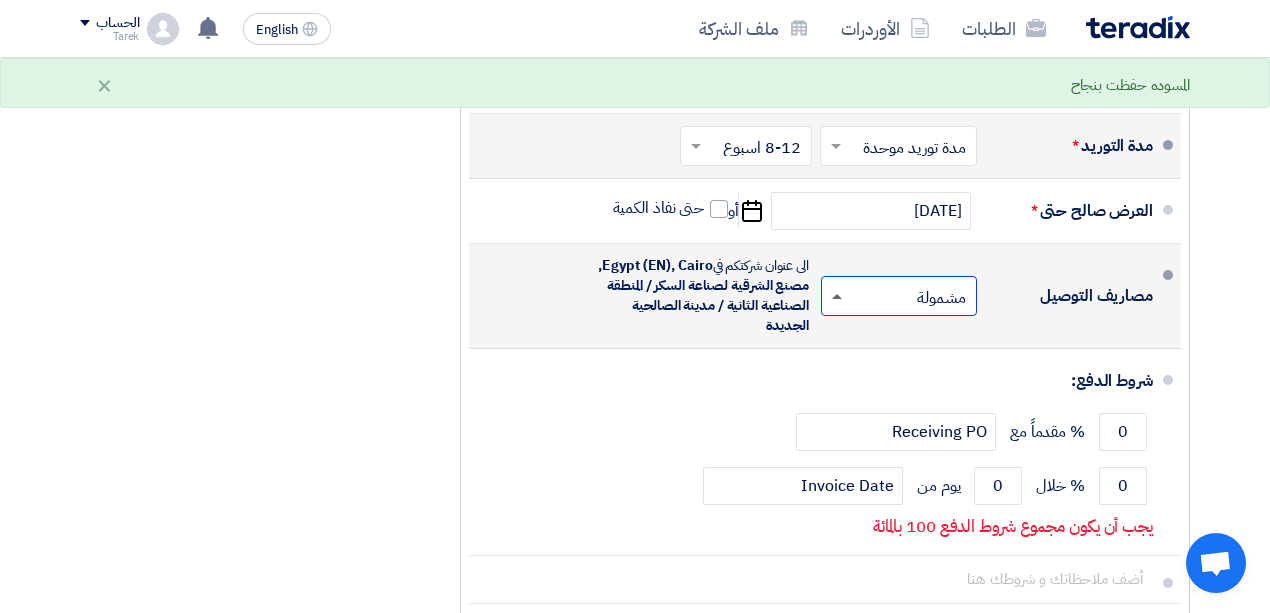 click 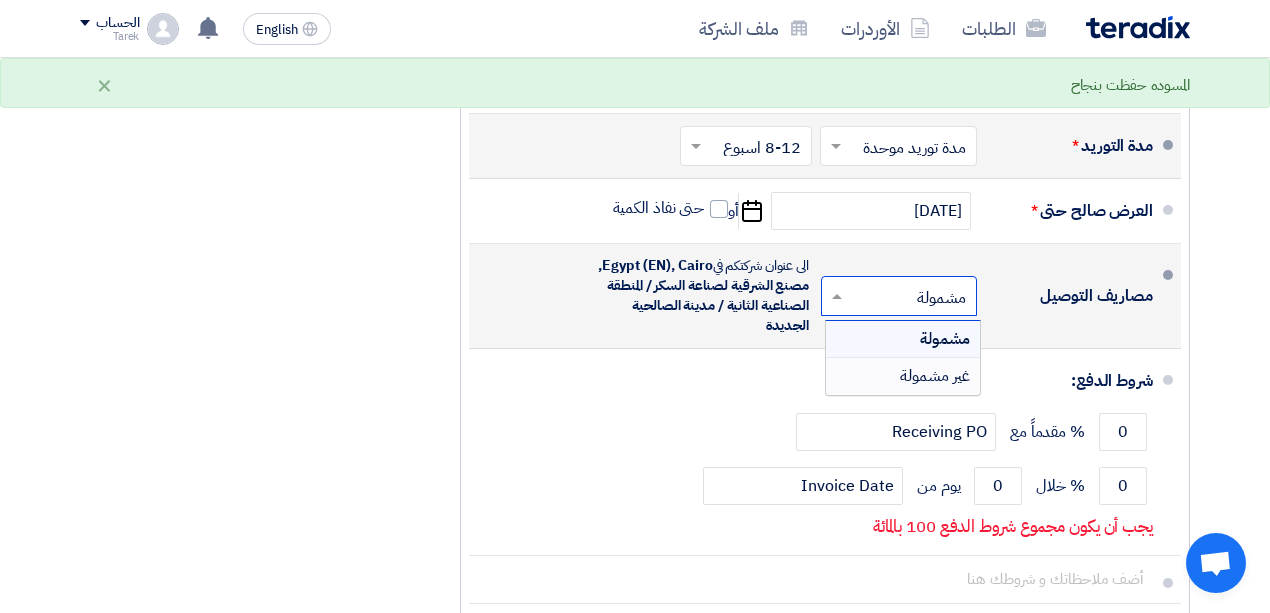 click on "غير مشمولة" at bounding box center (903, 376) 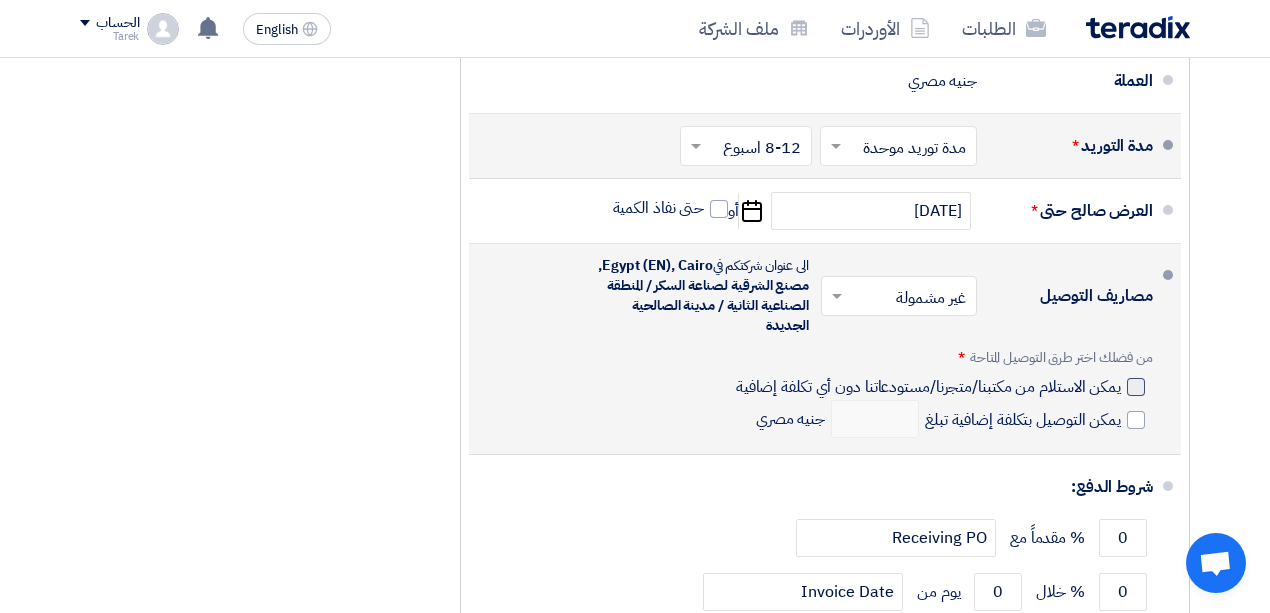 click 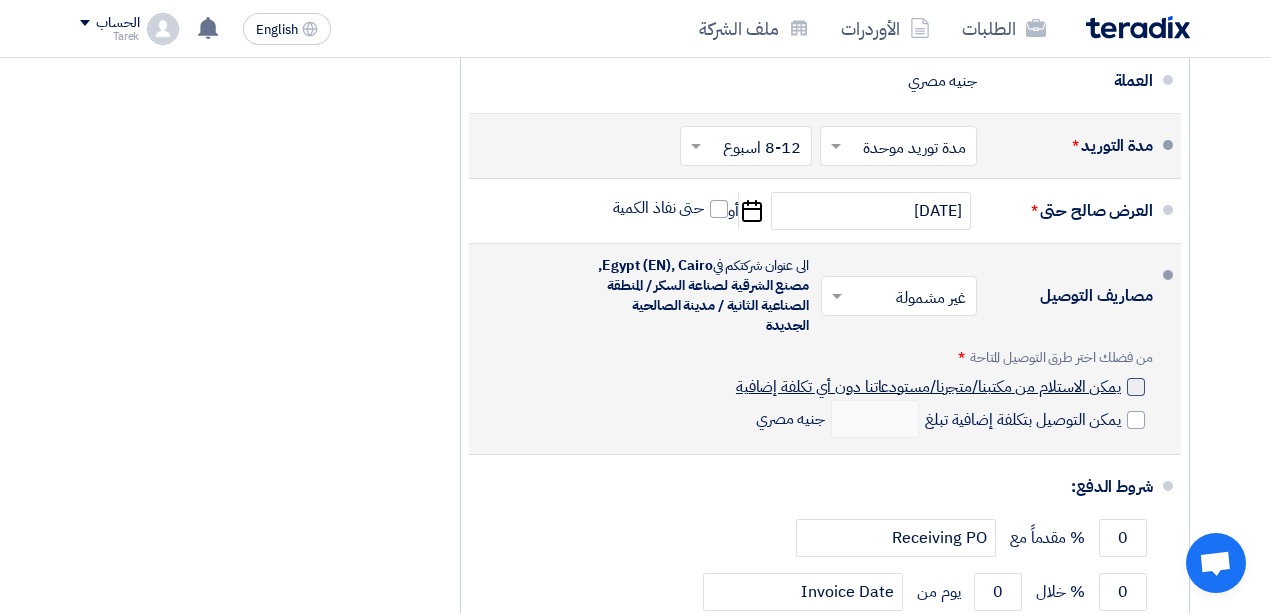 click on "يمكن الاستلام من مكتبنا/متجرنا/مستودعاتنا دون أي تكلفة إضافية" 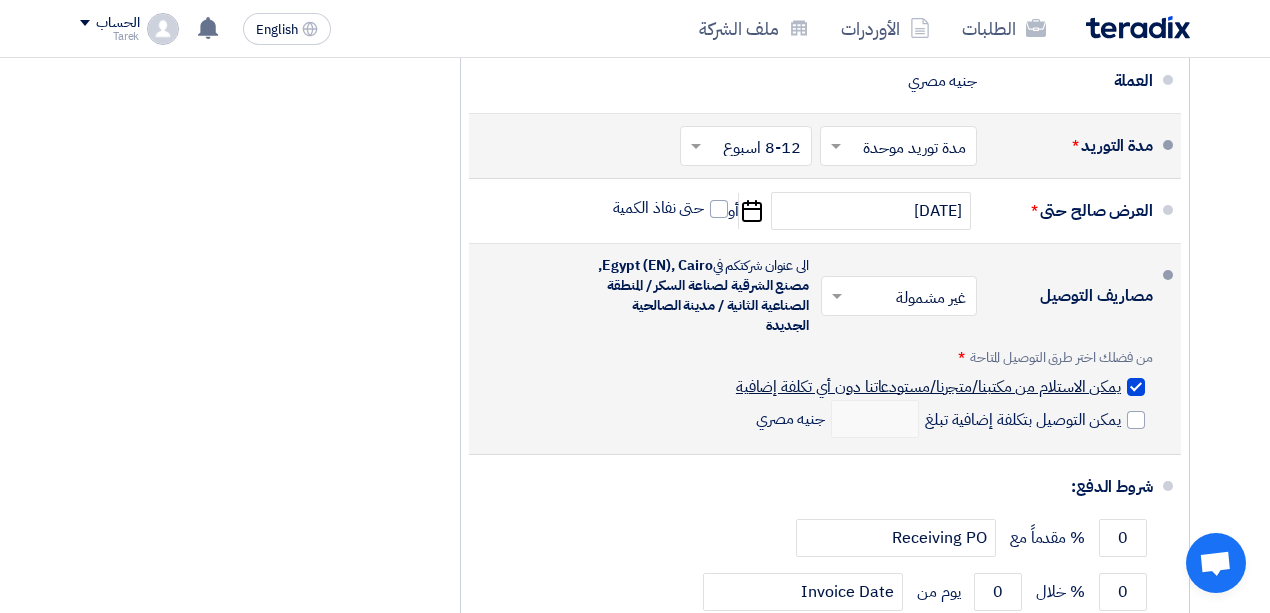 checkbox on "true" 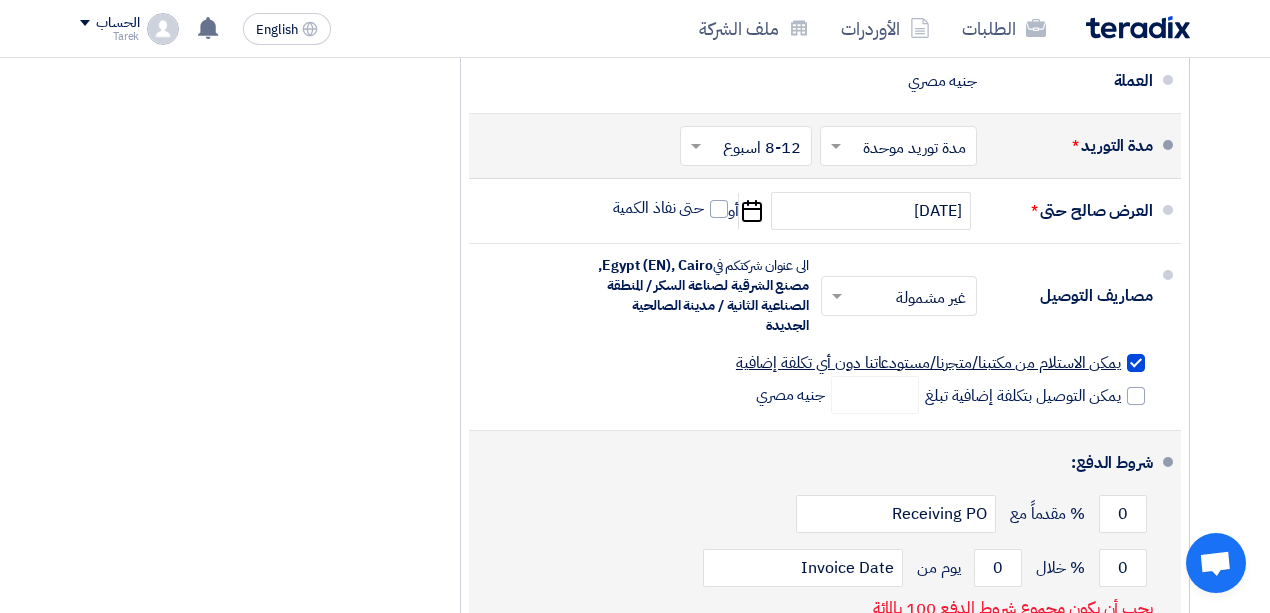 scroll, scrollTop: 8104, scrollLeft: 0, axis: vertical 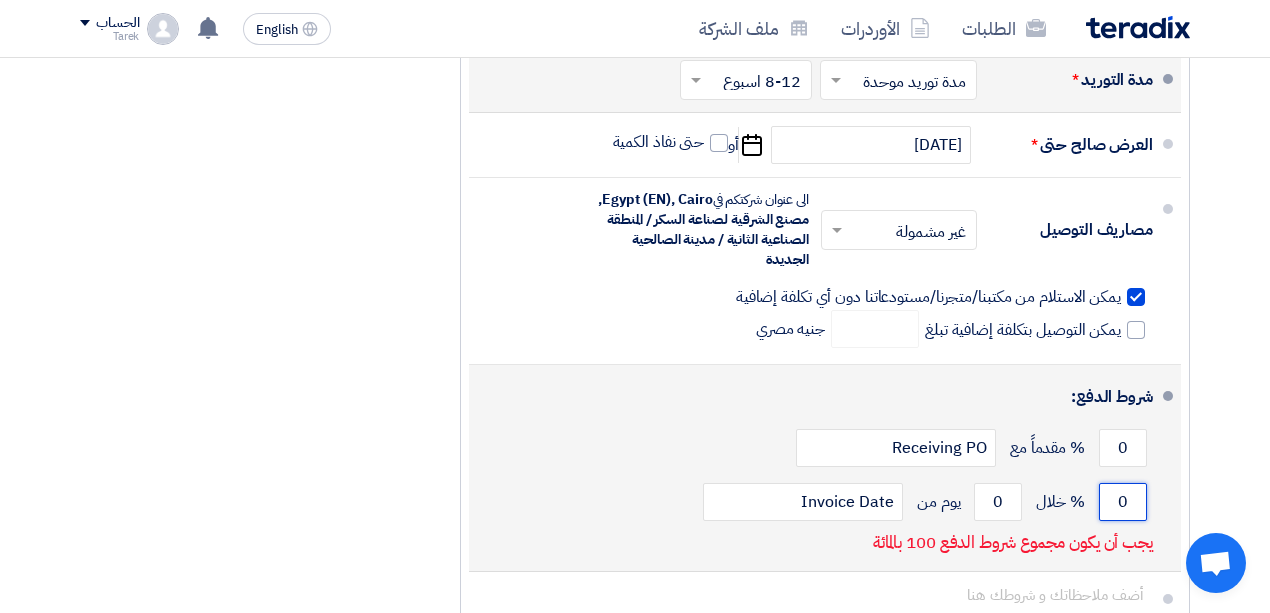 click on "0" 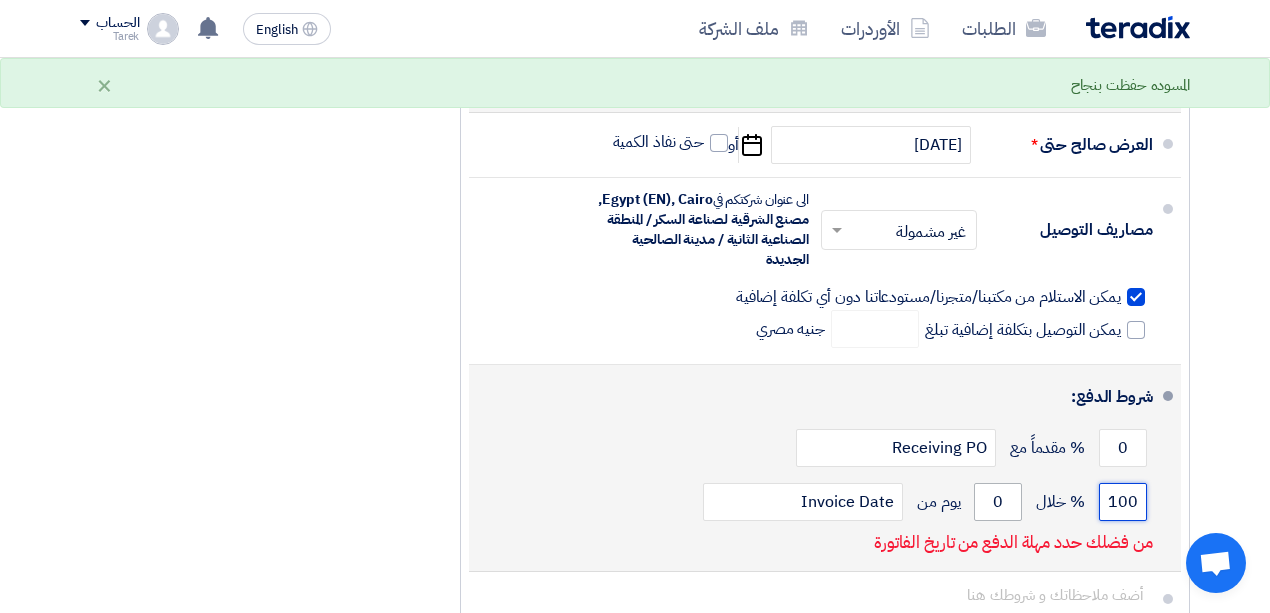 type on "100" 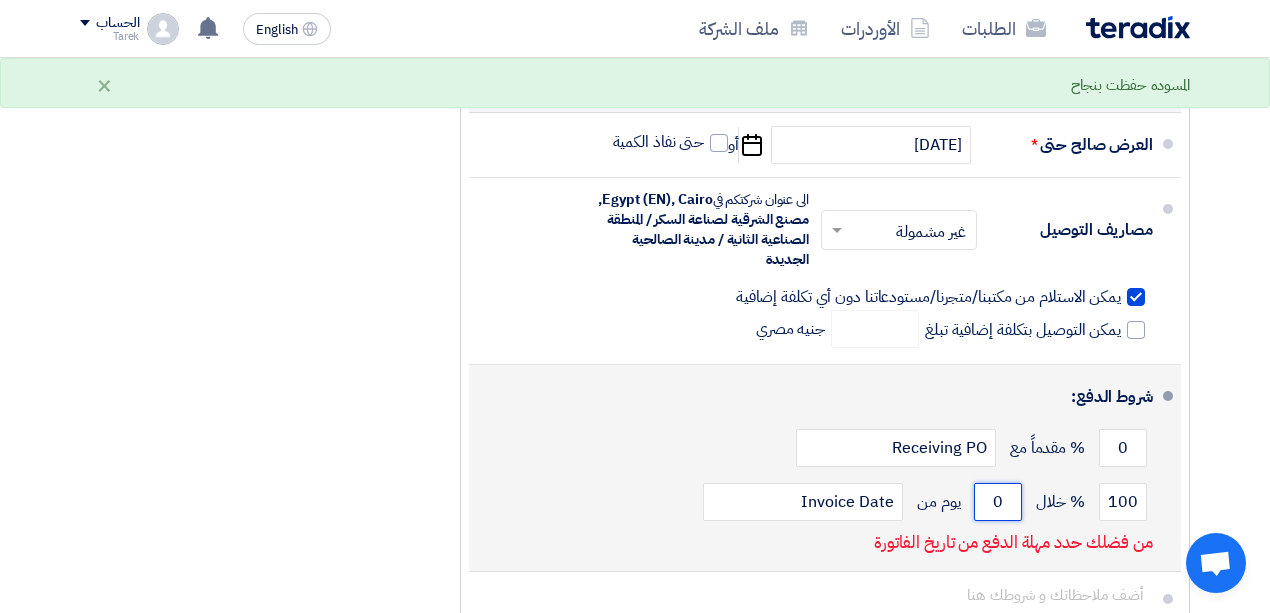 click on "0" 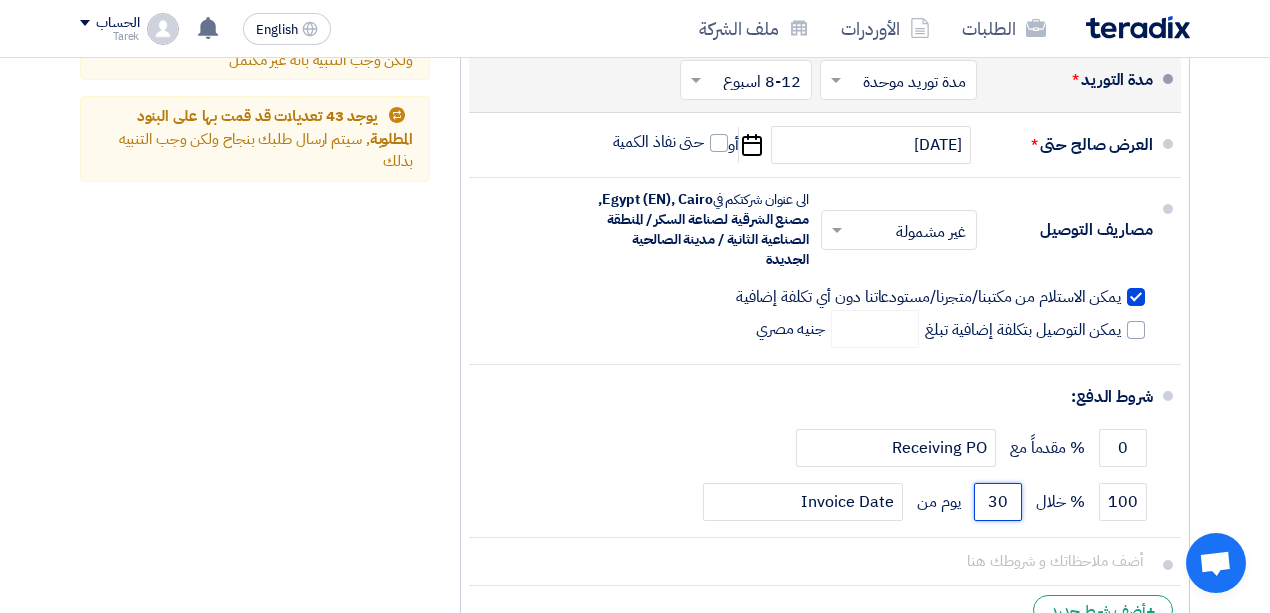 scroll, scrollTop: 8371, scrollLeft: 0, axis: vertical 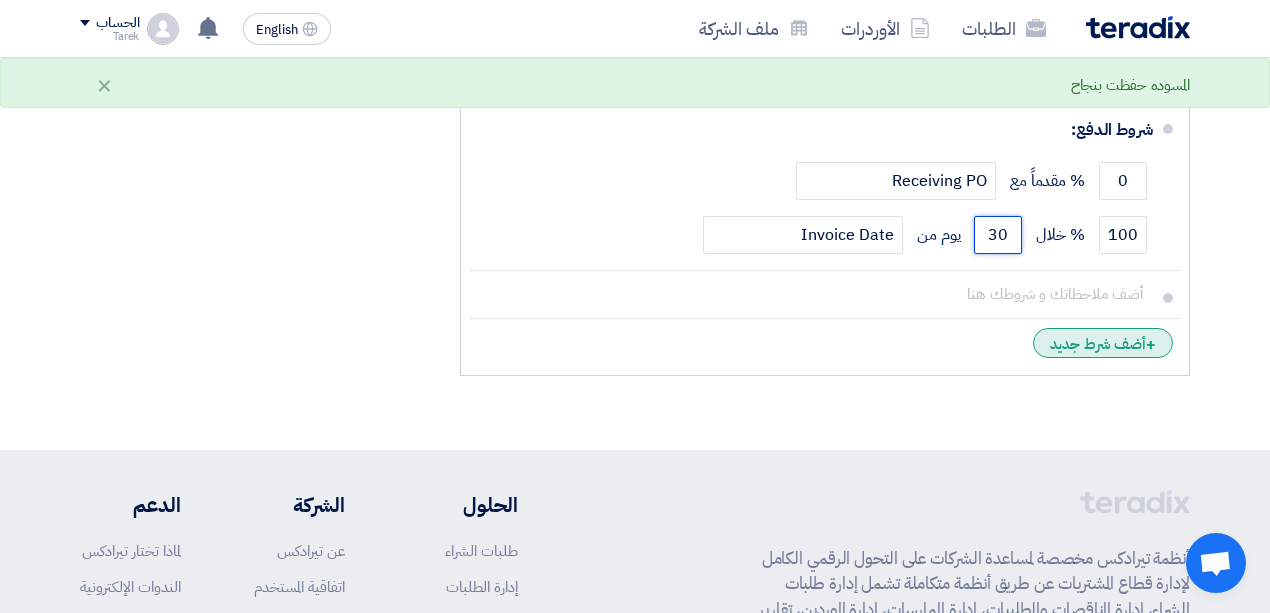 type on "30" 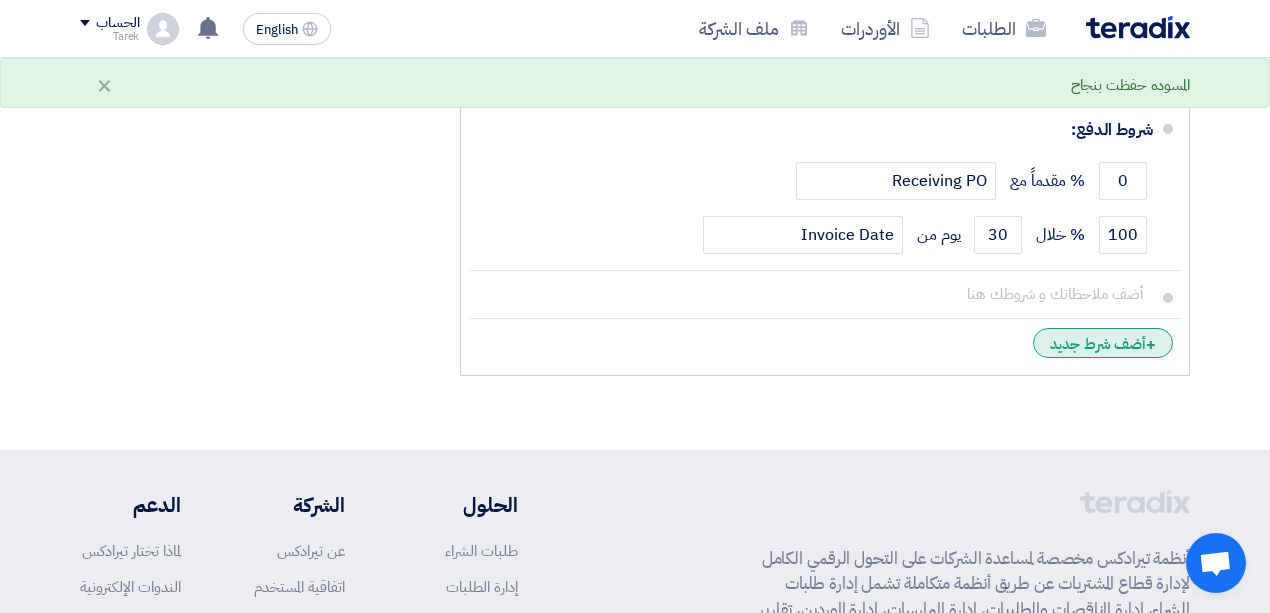 click on "+
أضف شرط جديد" 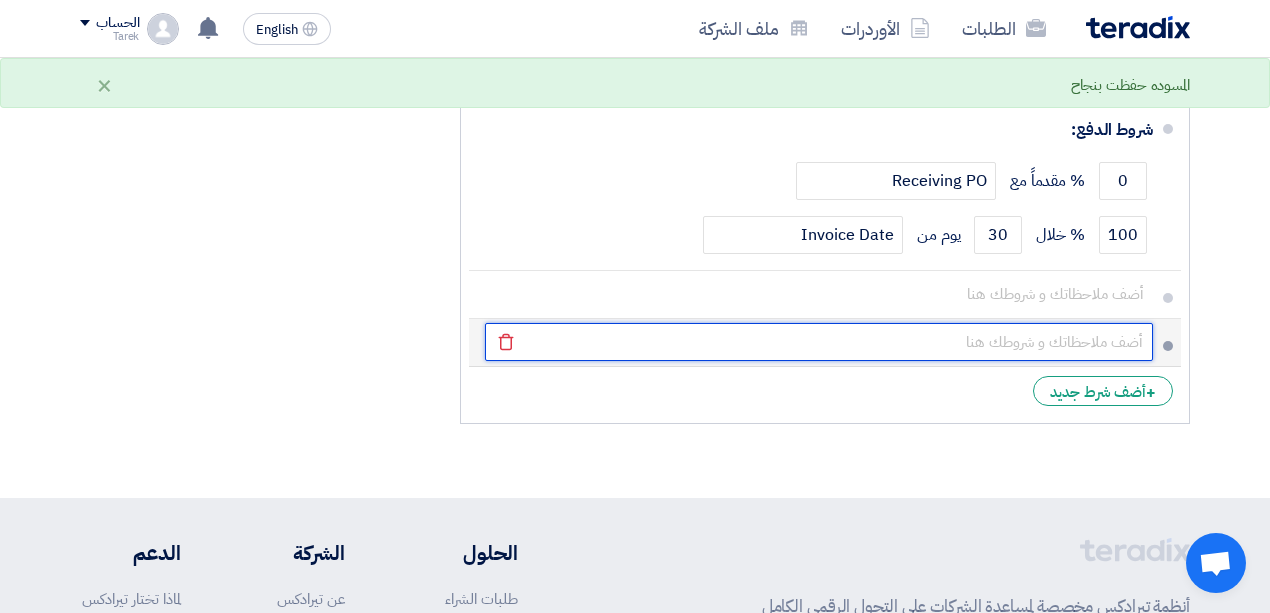 click 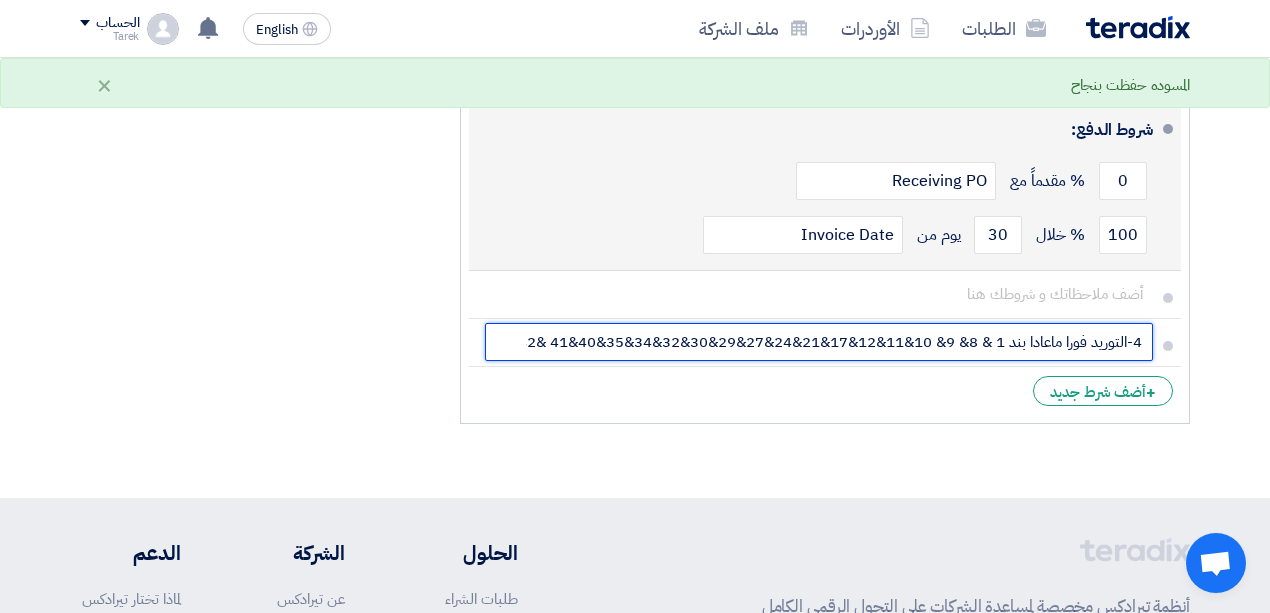 scroll, scrollTop: 0, scrollLeft: -26, axis: horizontal 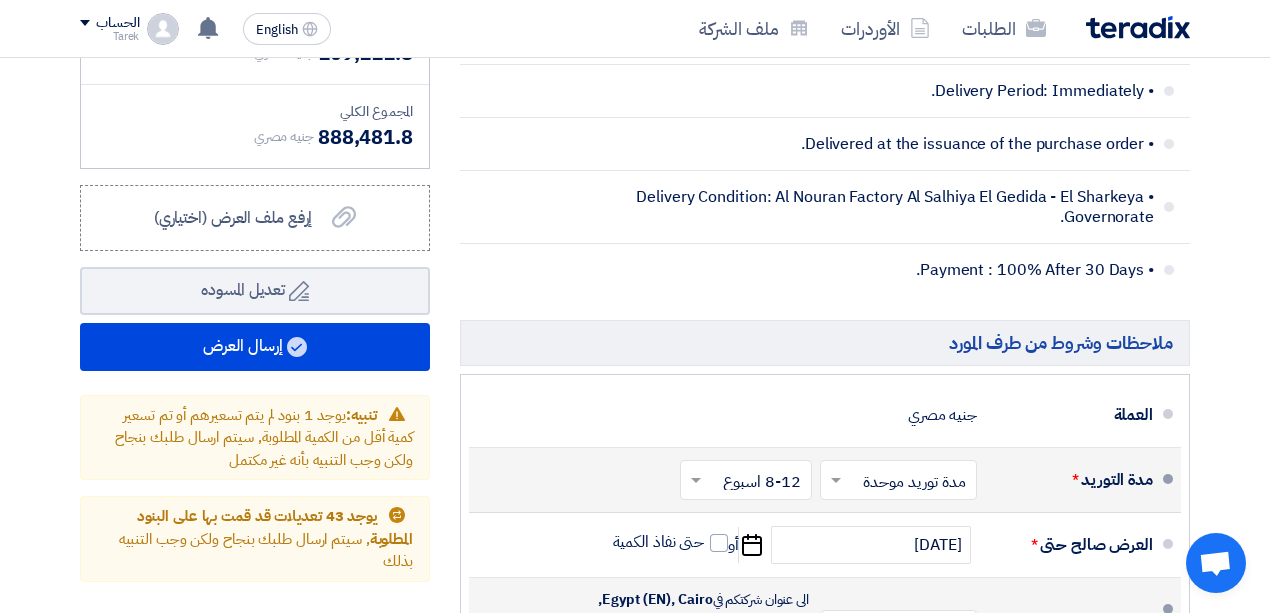 type on "4-	التوريد فورا ماعادا بند 1 & 8& 9& 10&11&12&17&21&24&27&29&30&32&34&35&40&41 &42" 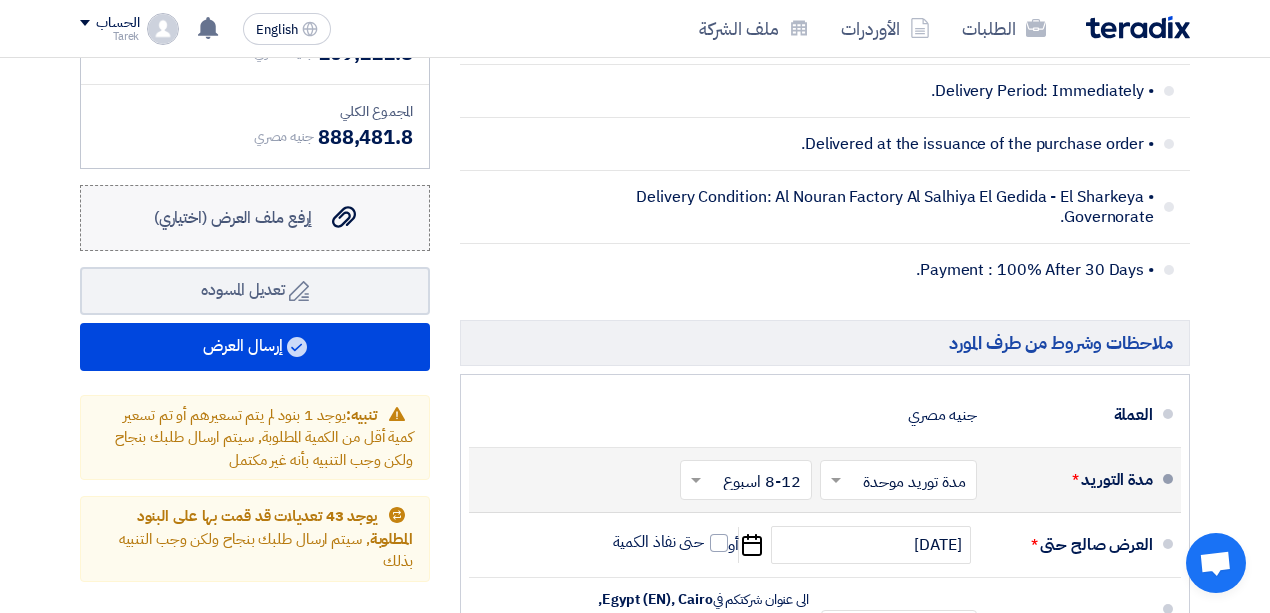 click on "إرفع ملف العرض (اختياري)" 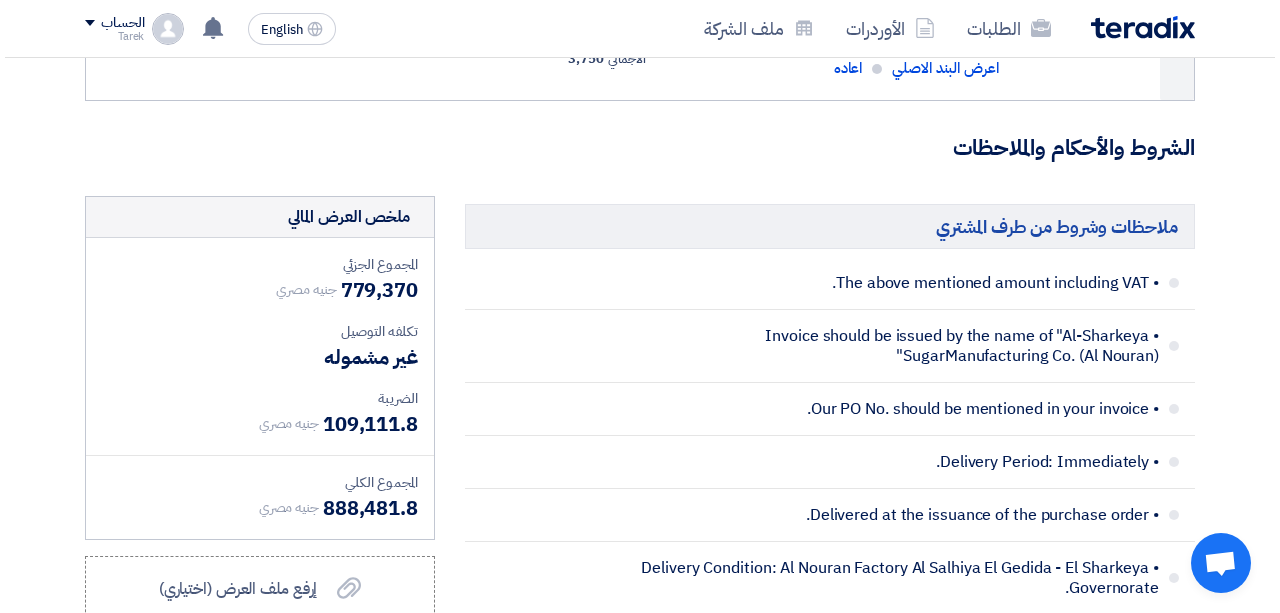 scroll, scrollTop: 7866, scrollLeft: 0, axis: vertical 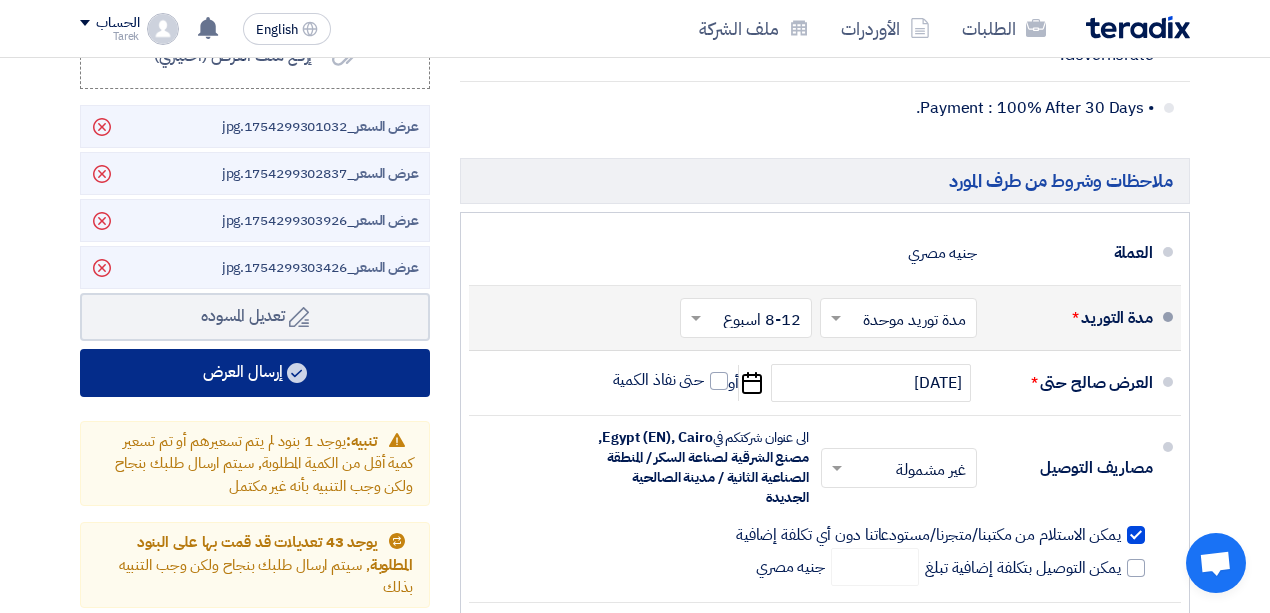 click on "إرسال العرض" 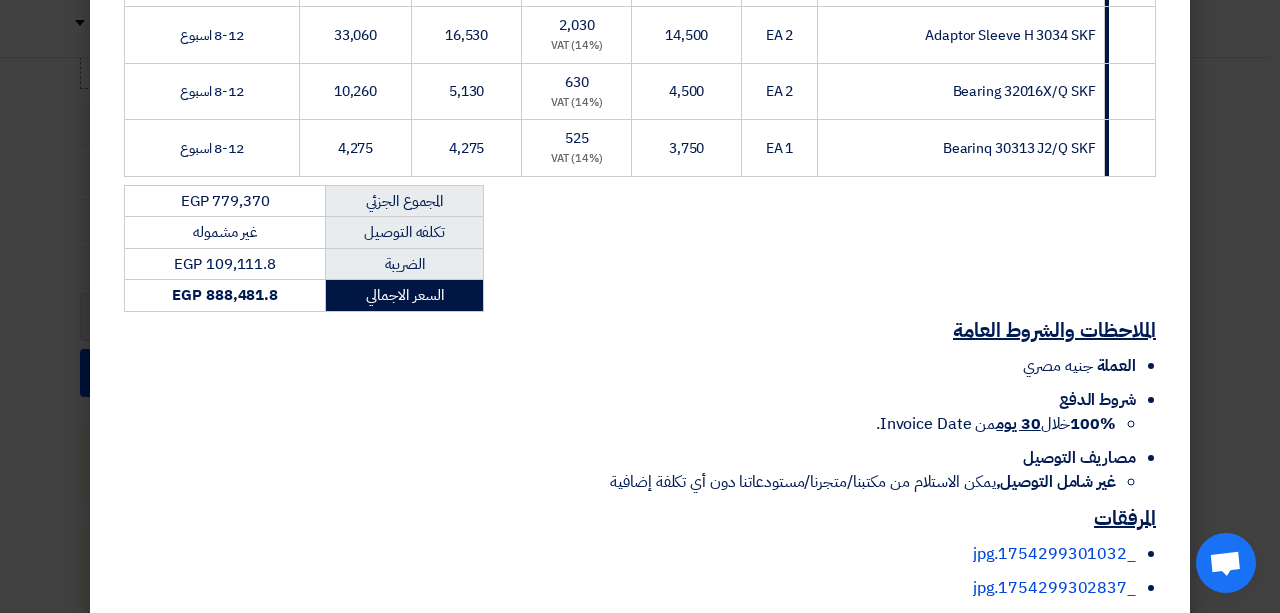 scroll, scrollTop: 2898, scrollLeft: 0, axis: vertical 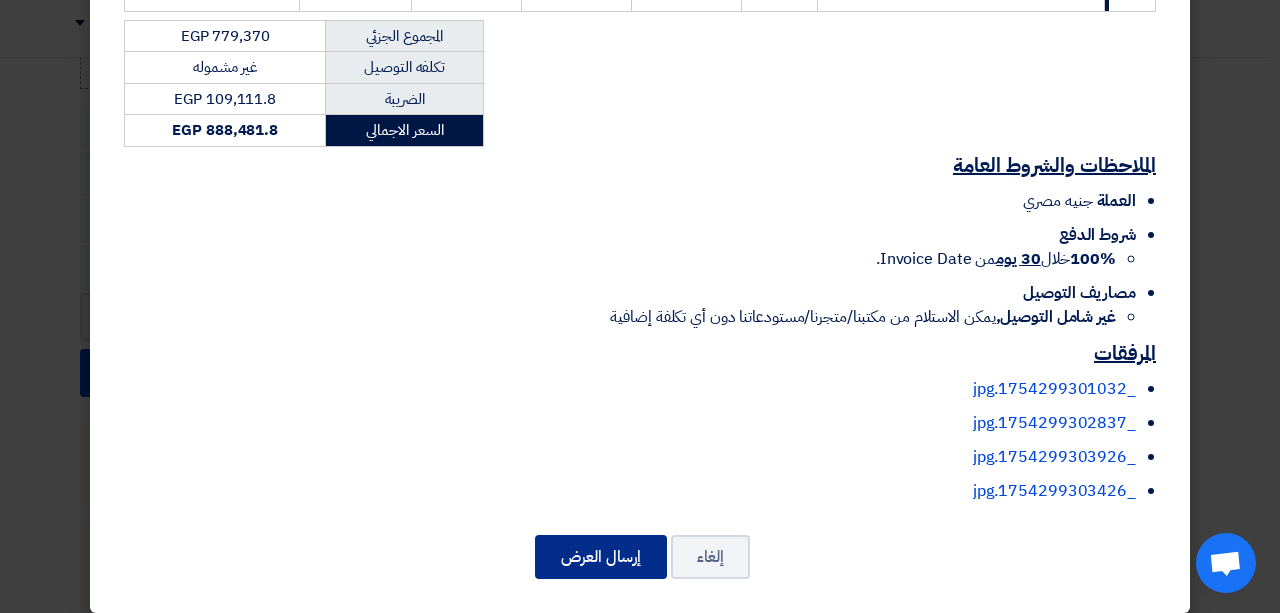 click on "إرسال العرض" 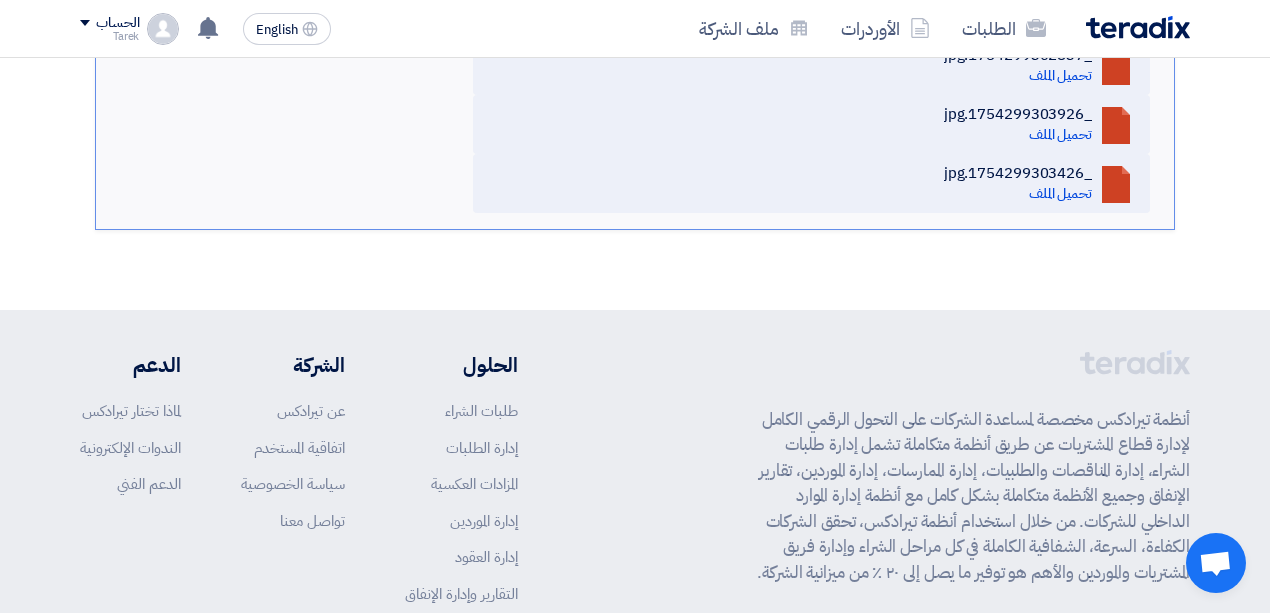 scroll, scrollTop: 4986, scrollLeft: 0, axis: vertical 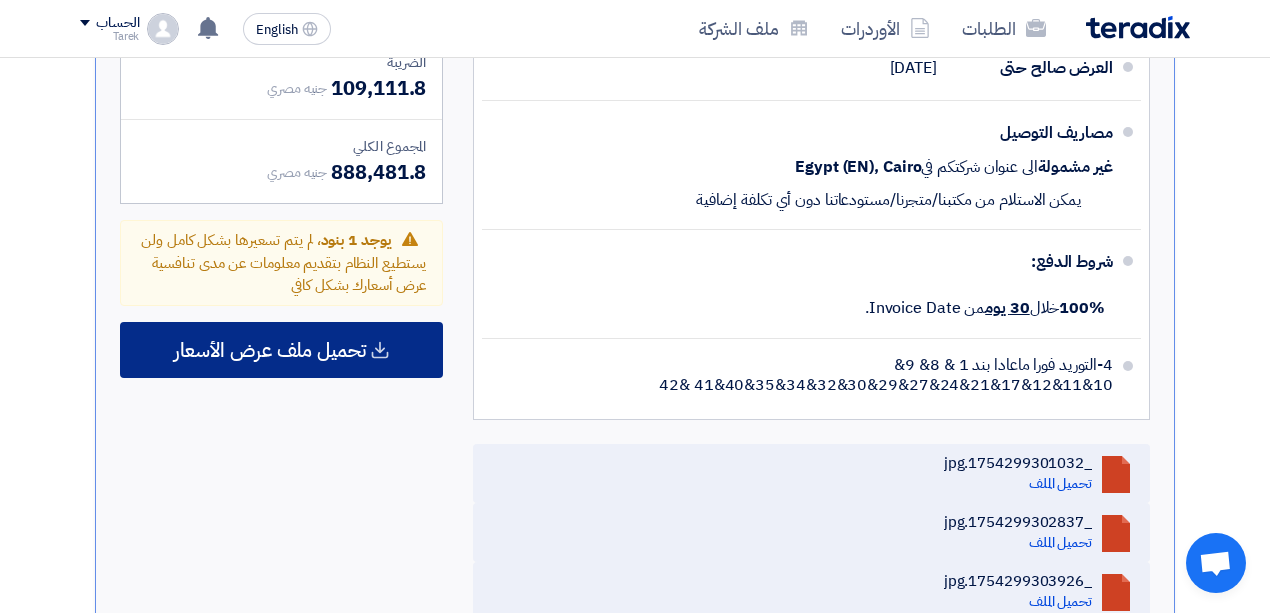 click on "تحميل ملف عرض الأسعار" at bounding box center [270, 350] 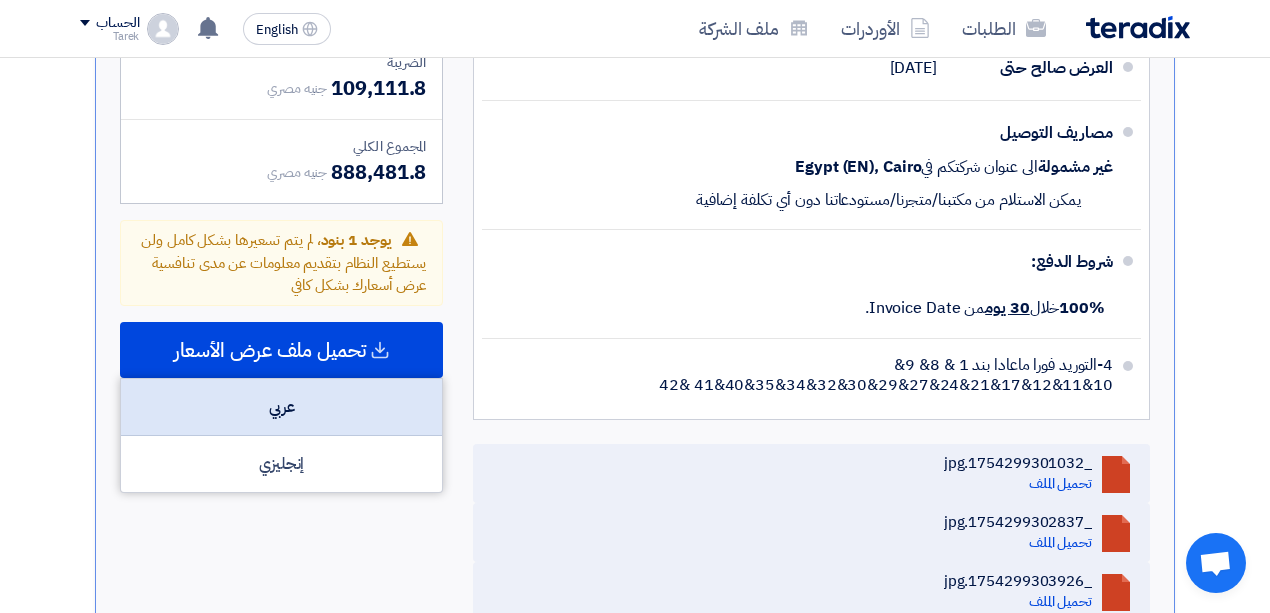 click on "عربي" at bounding box center [281, 407] 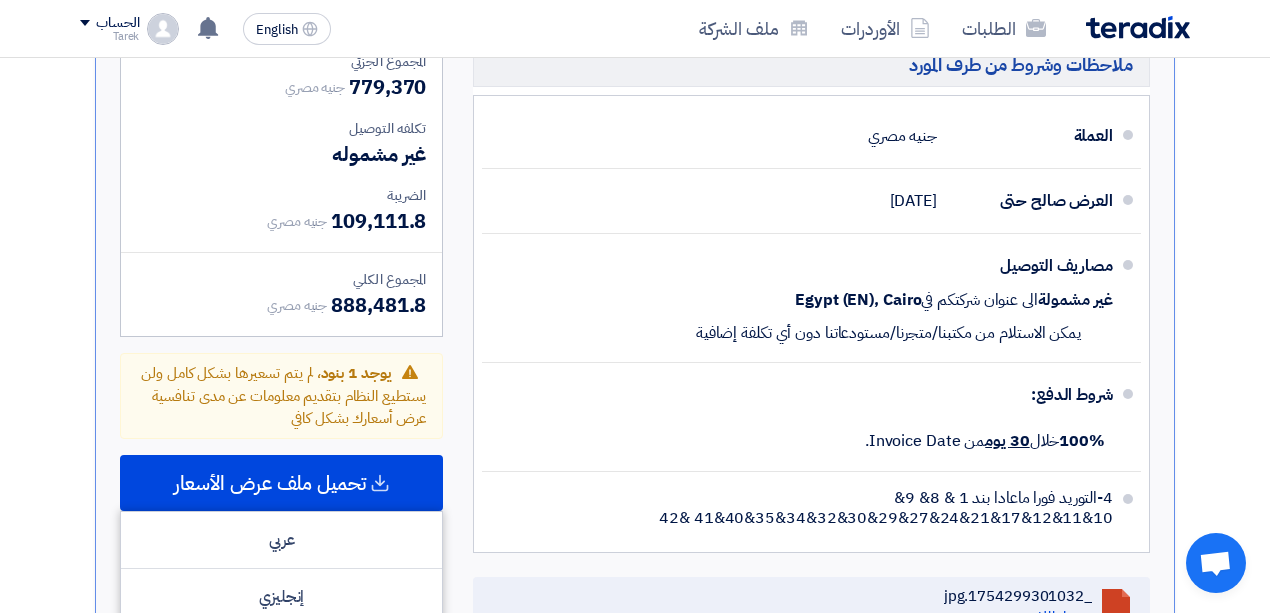scroll, scrollTop: 4520, scrollLeft: 0, axis: vertical 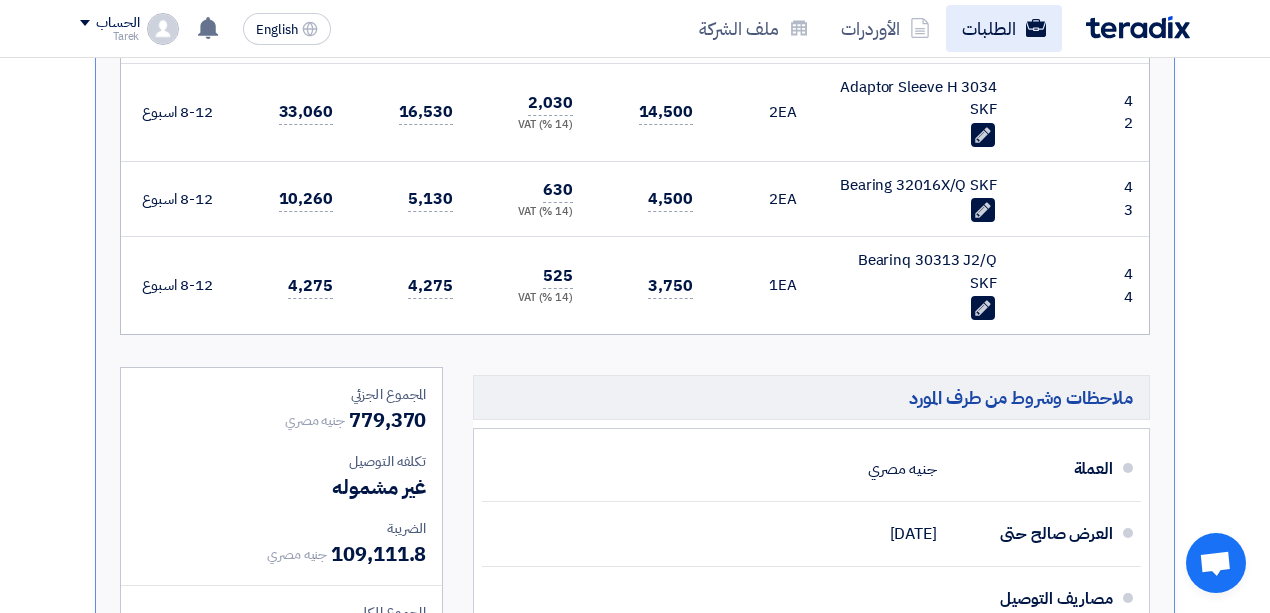 click on "الطلبات" 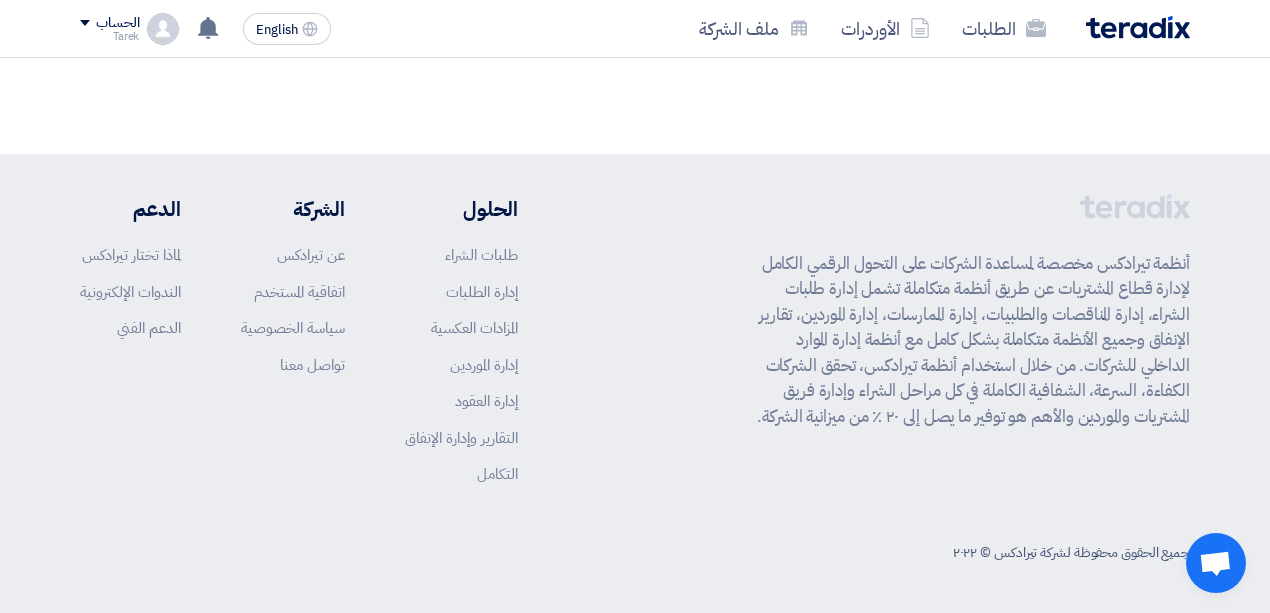scroll, scrollTop: 0, scrollLeft: 0, axis: both 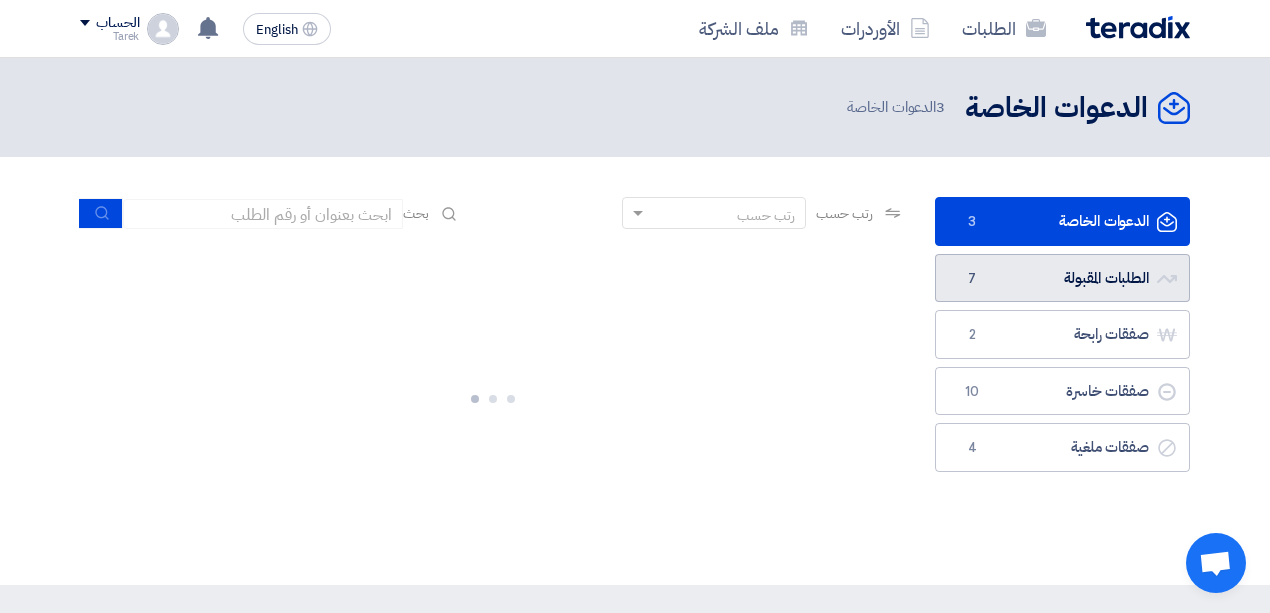 click on "الطلبات المقبولة
الطلبات المقبولة
7" 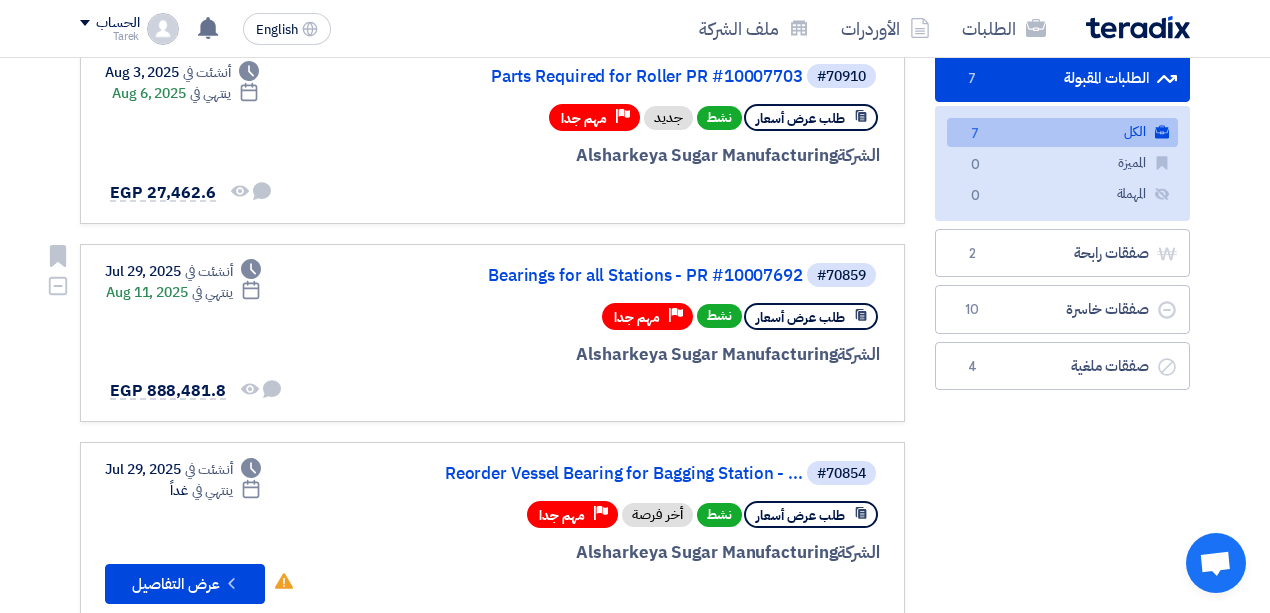 scroll, scrollTop: 266, scrollLeft: 0, axis: vertical 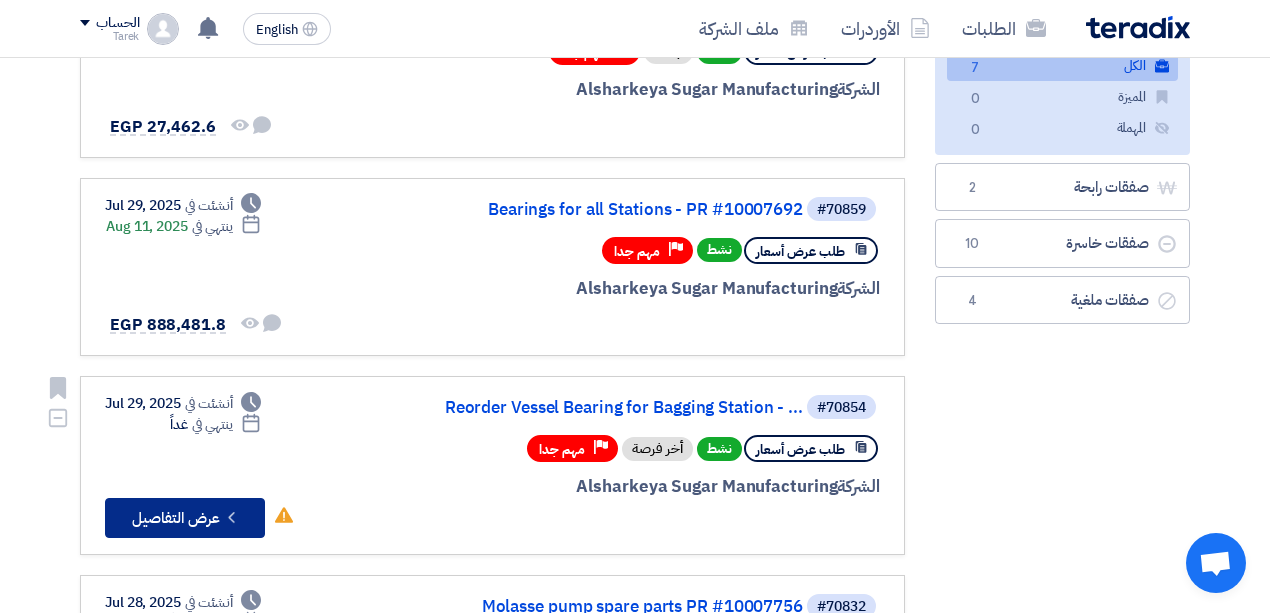 click on "Check details
عرض التفاصيل" 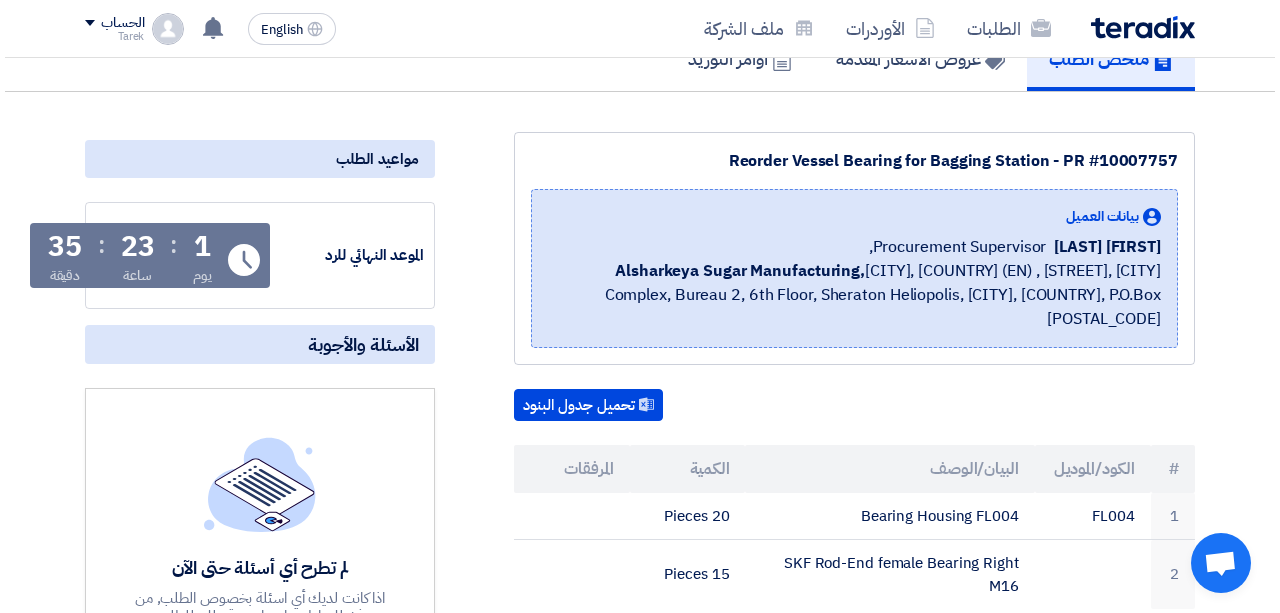 scroll, scrollTop: 133, scrollLeft: 0, axis: vertical 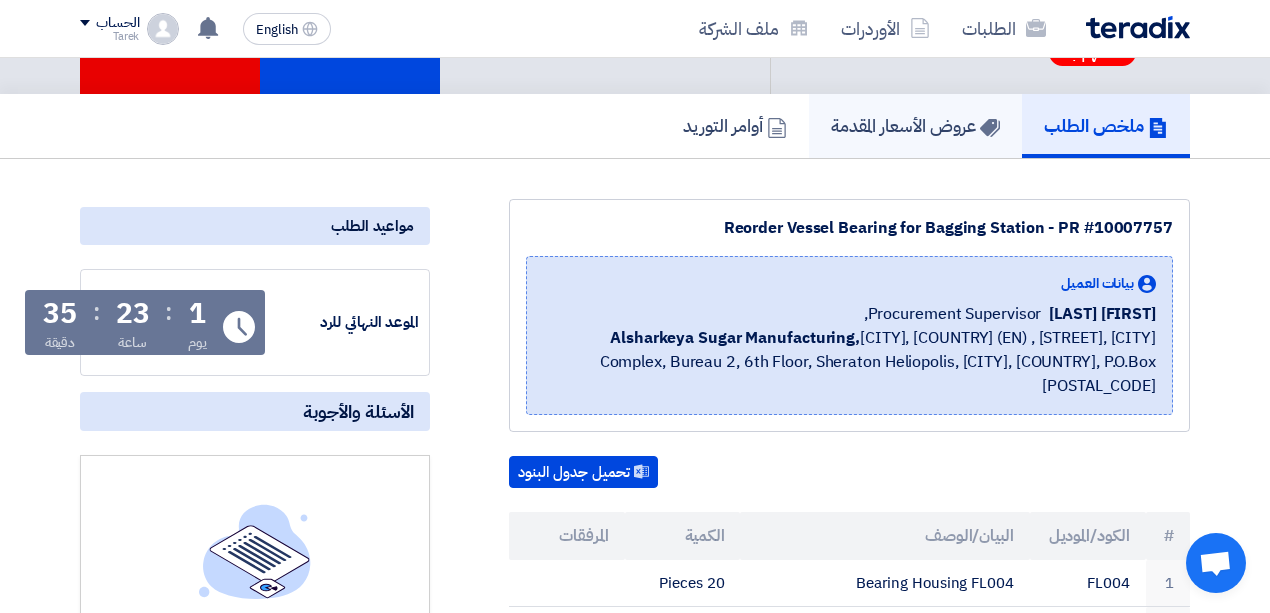 click on "عروض الأسعار المقدمة" 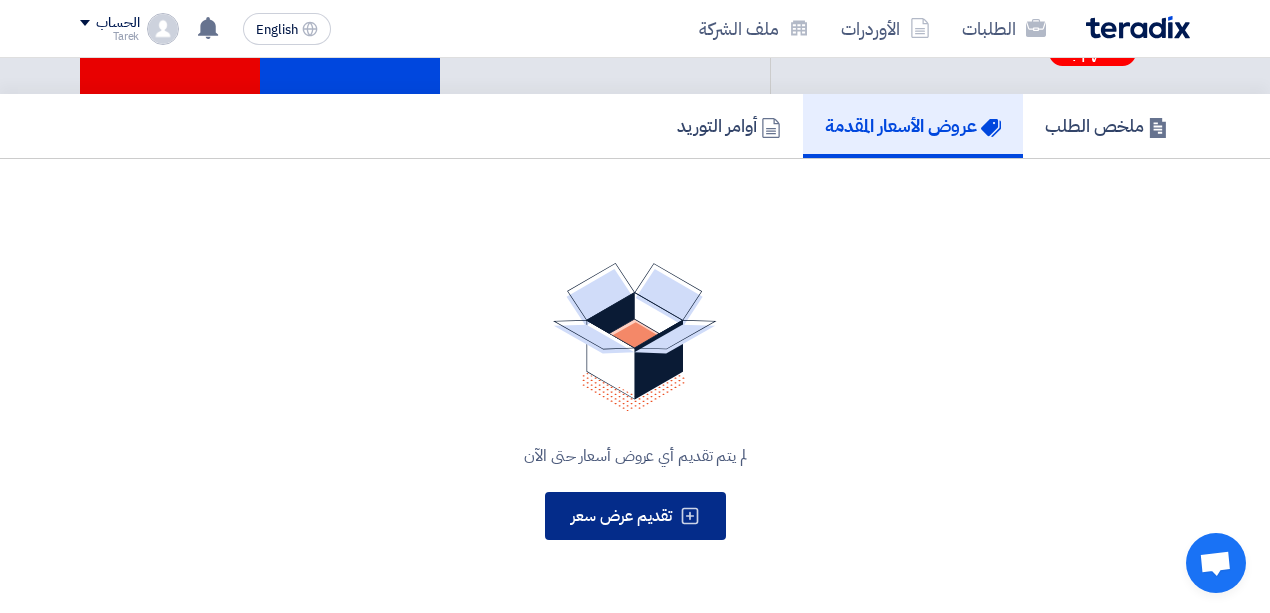 click on "تقديم عرض سعر" 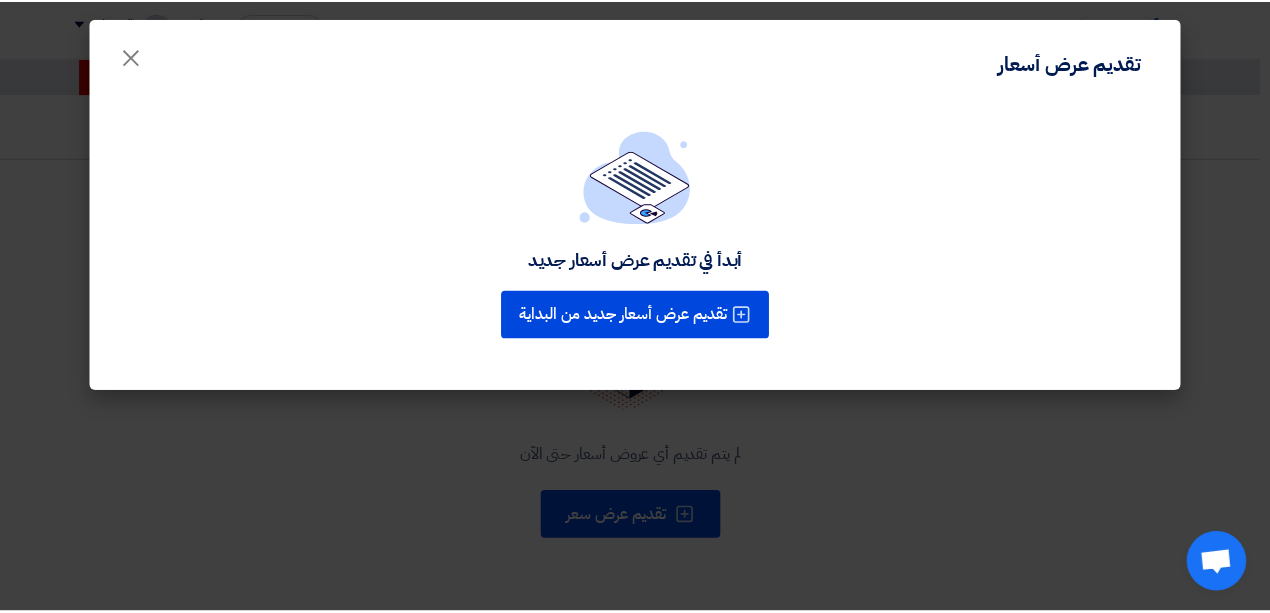 scroll, scrollTop: 0, scrollLeft: 0, axis: both 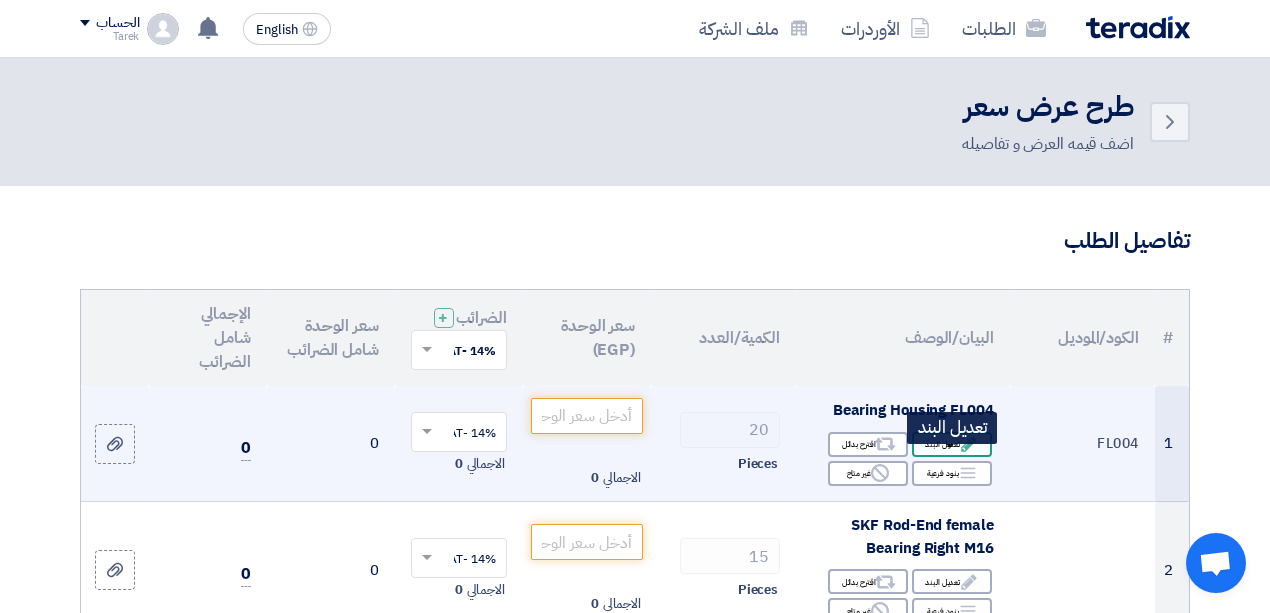 click on "Edit
تعديل البند" 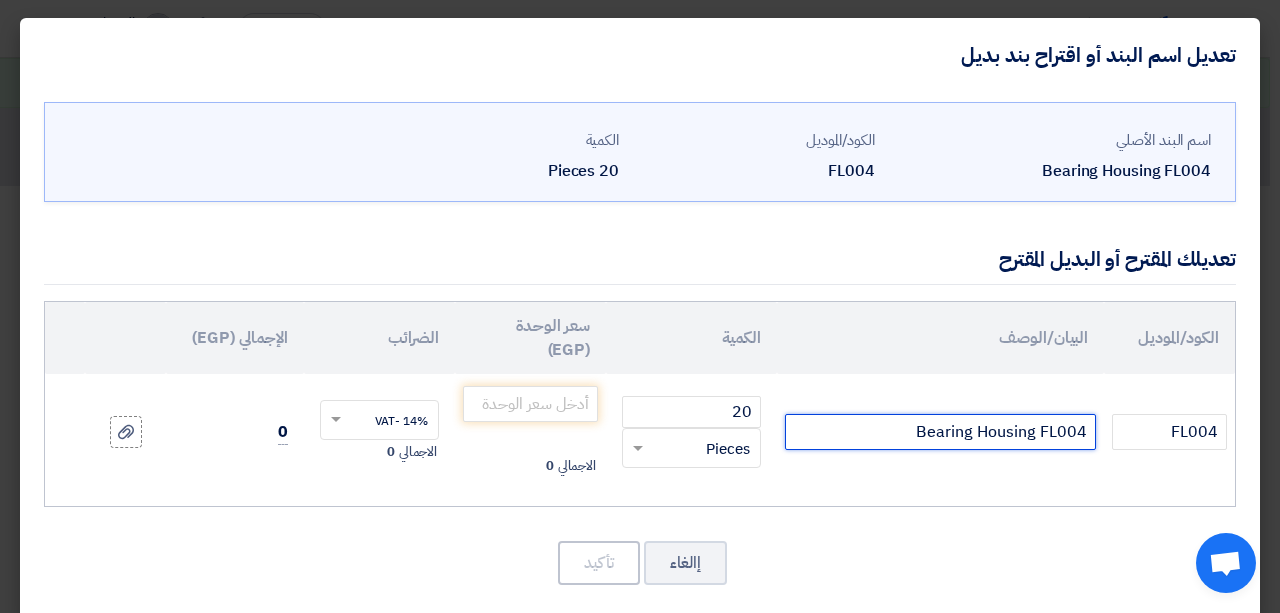 click on "Bearing Housing FL004" 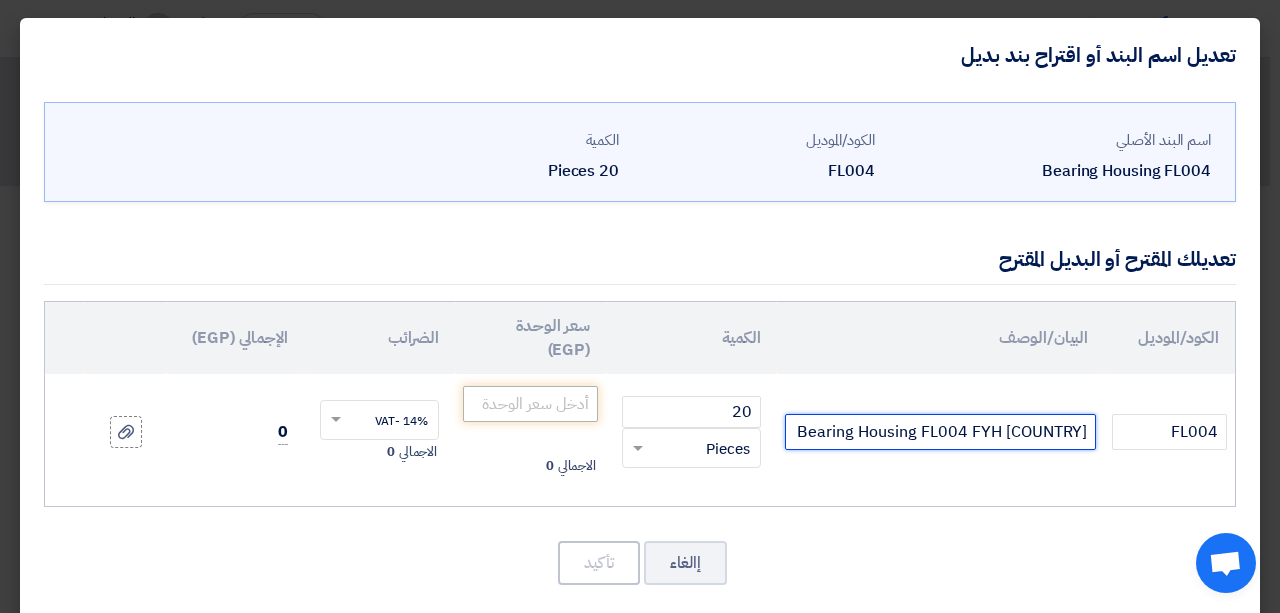 type on "Bearing Housing FL004  FYH    JAPAN" 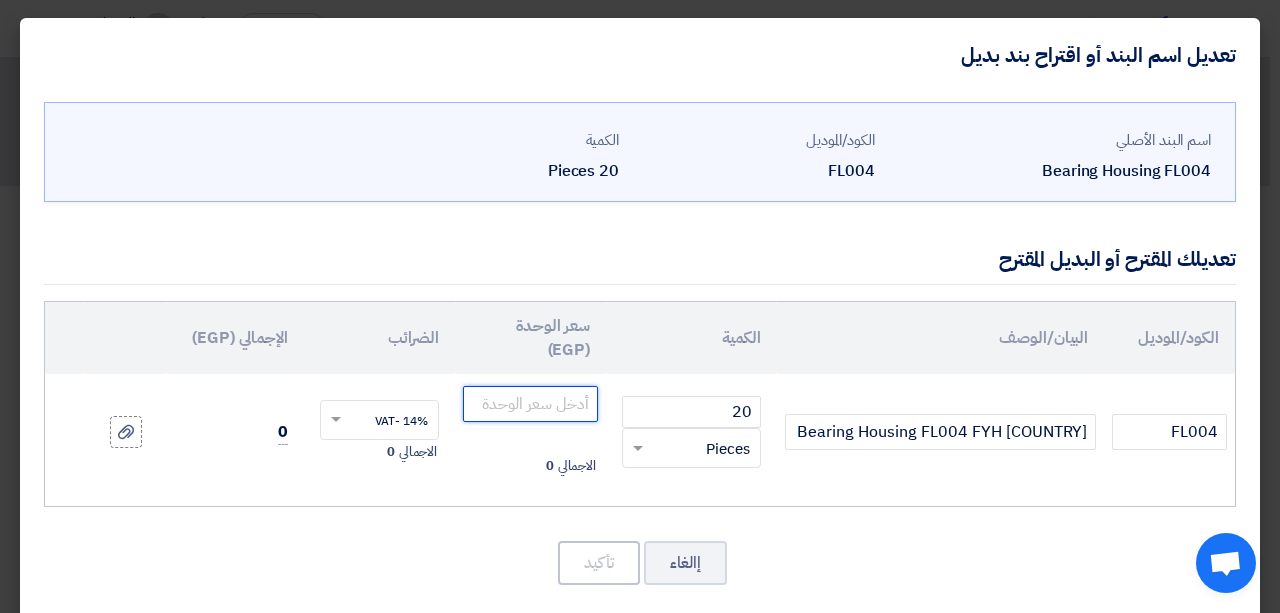 click 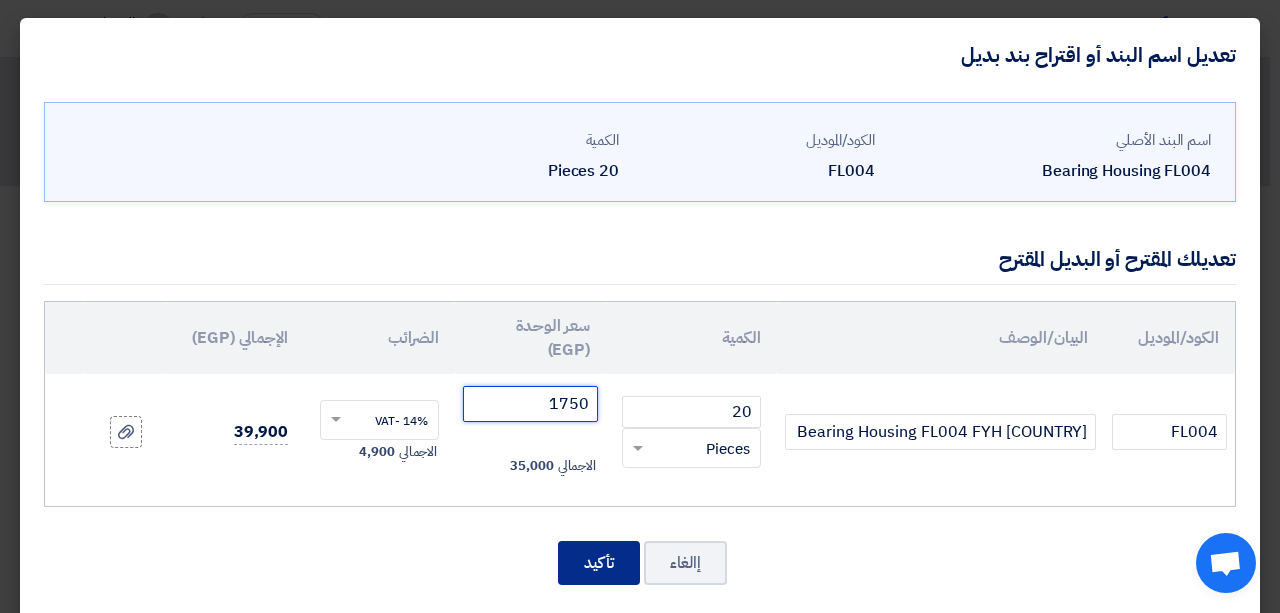 type on "1750" 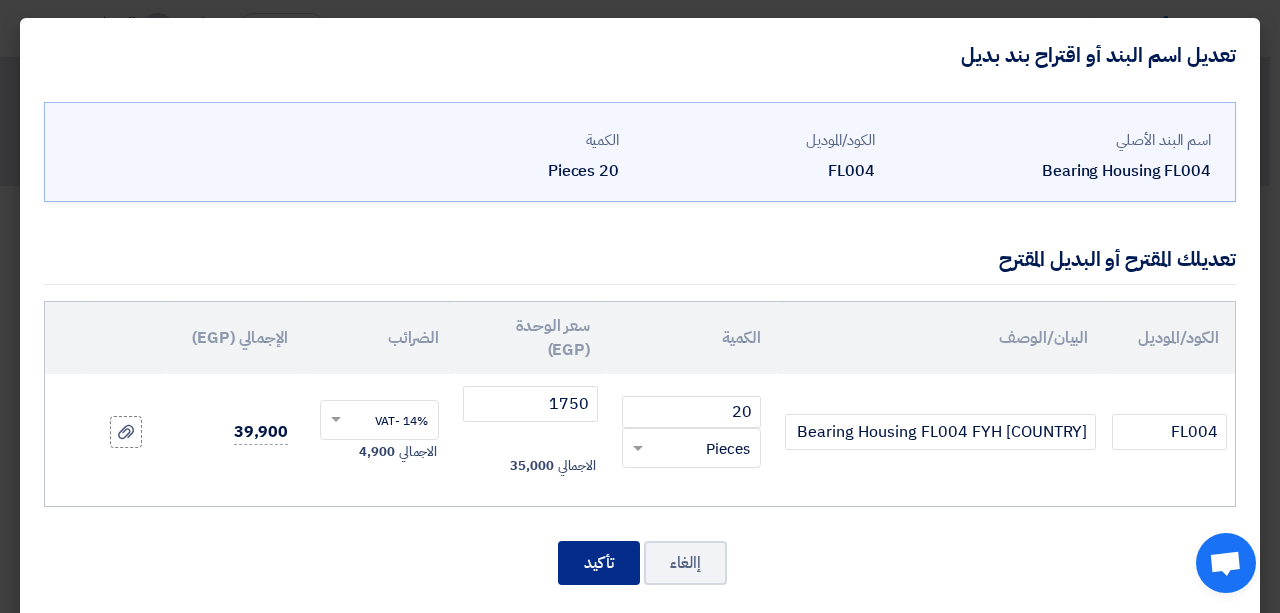 click on "تأكيد" 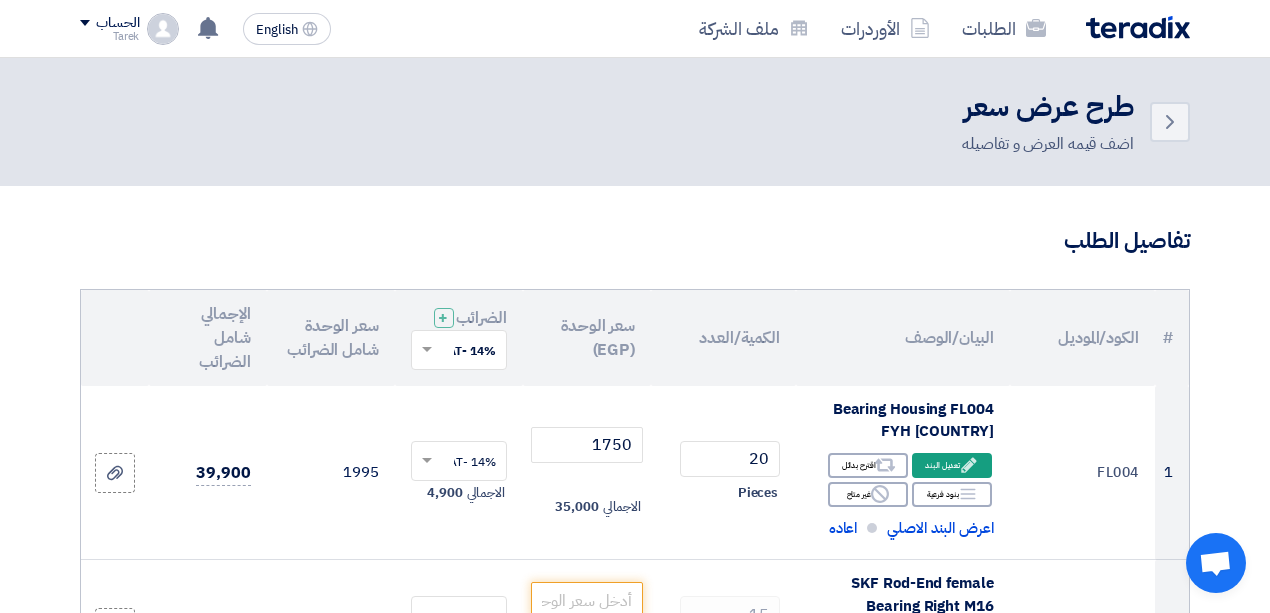 scroll, scrollTop: 133, scrollLeft: 0, axis: vertical 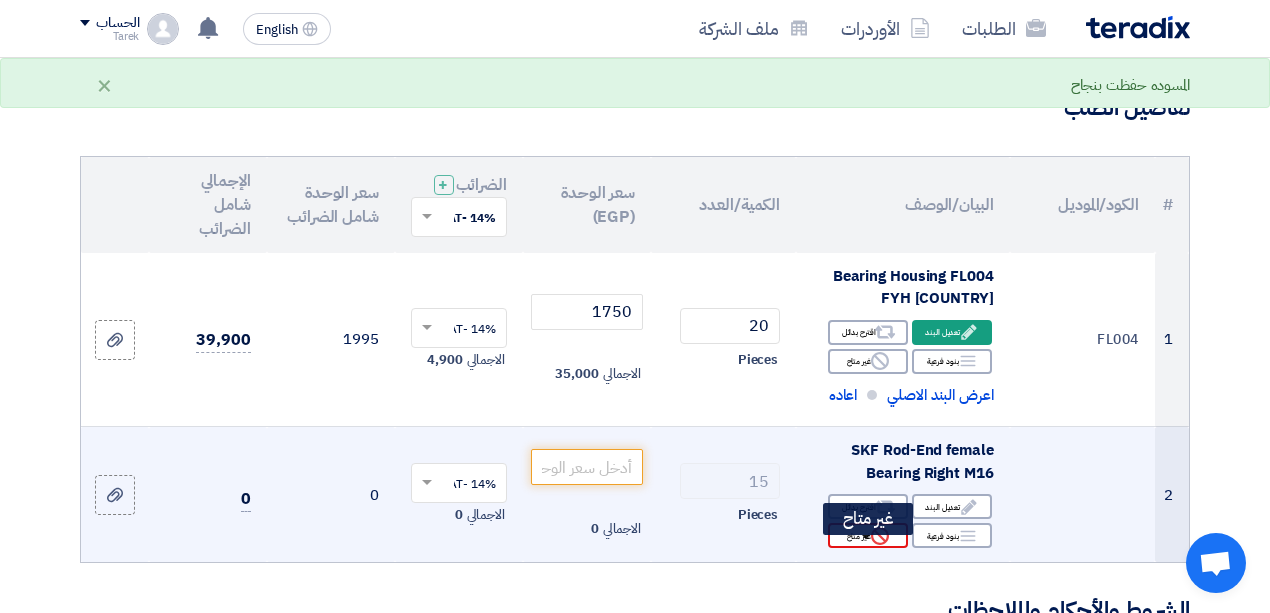 click on "Reject" 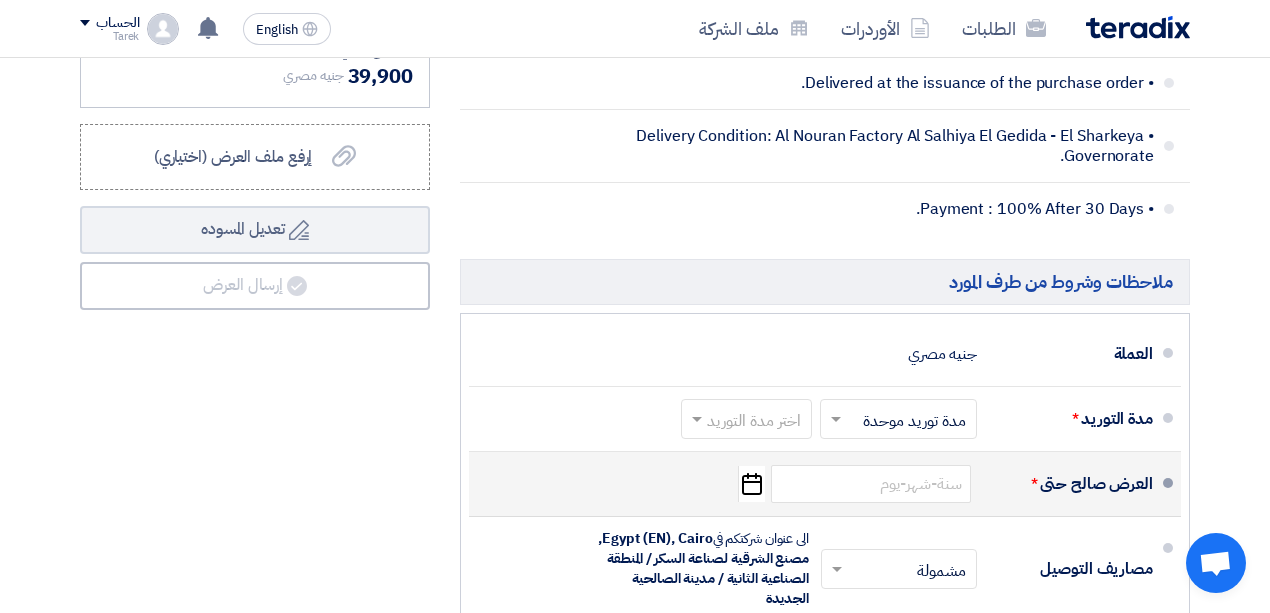 scroll, scrollTop: 1133, scrollLeft: 0, axis: vertical 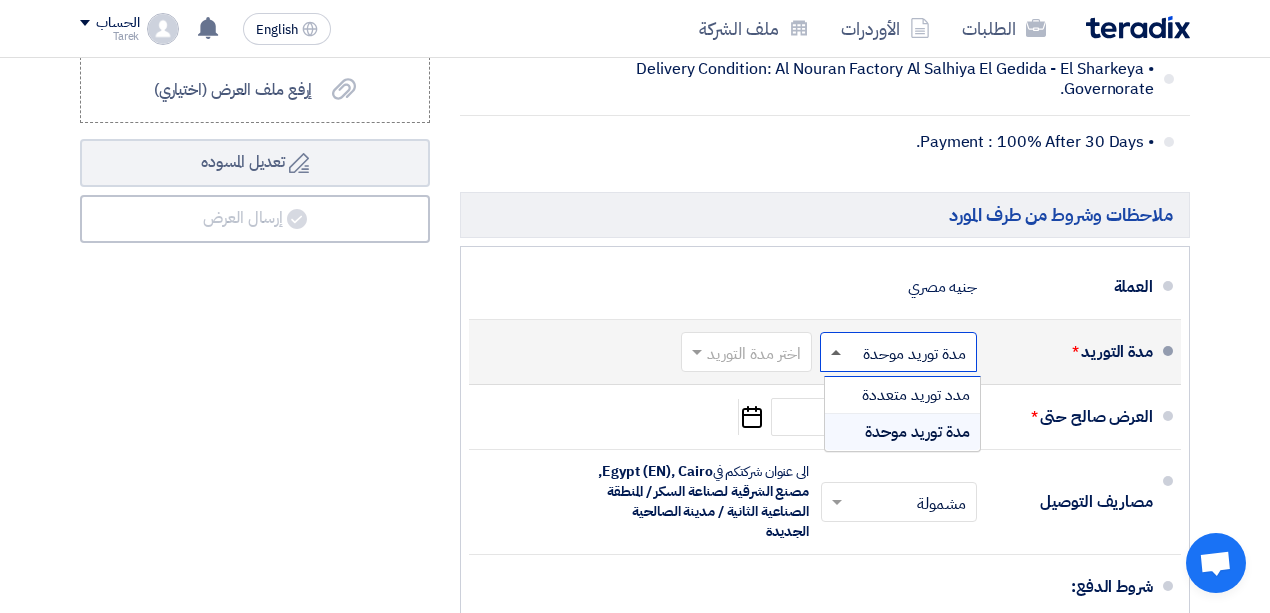 click 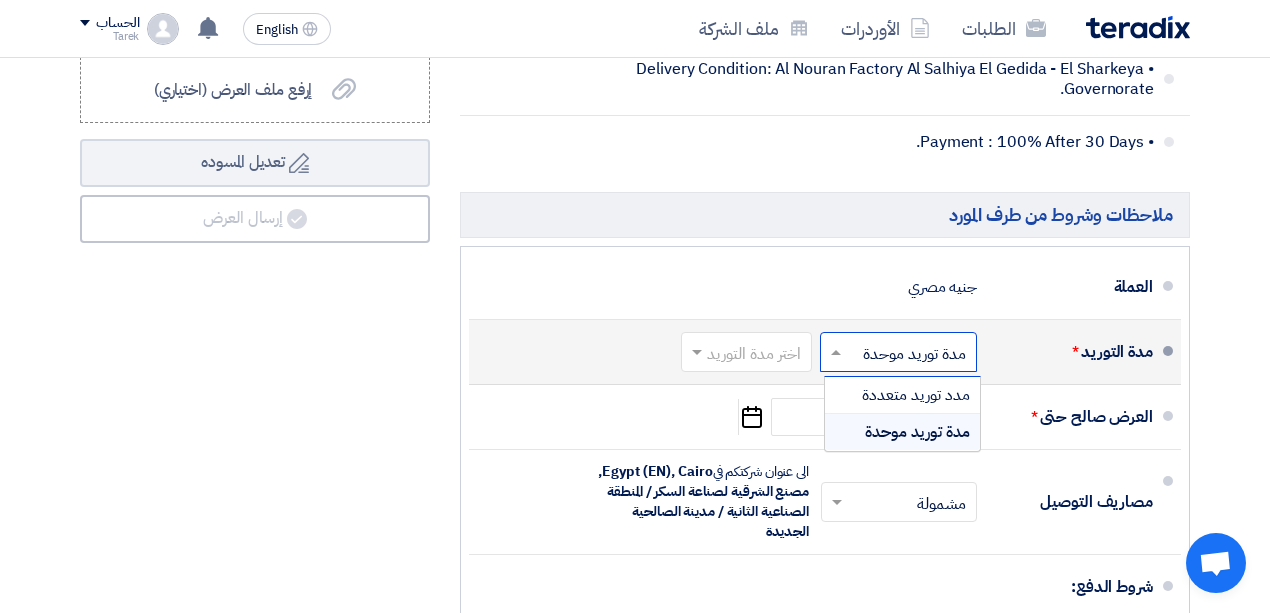 click on "مدة توريد موحدة" at bounding box center (917, 432) 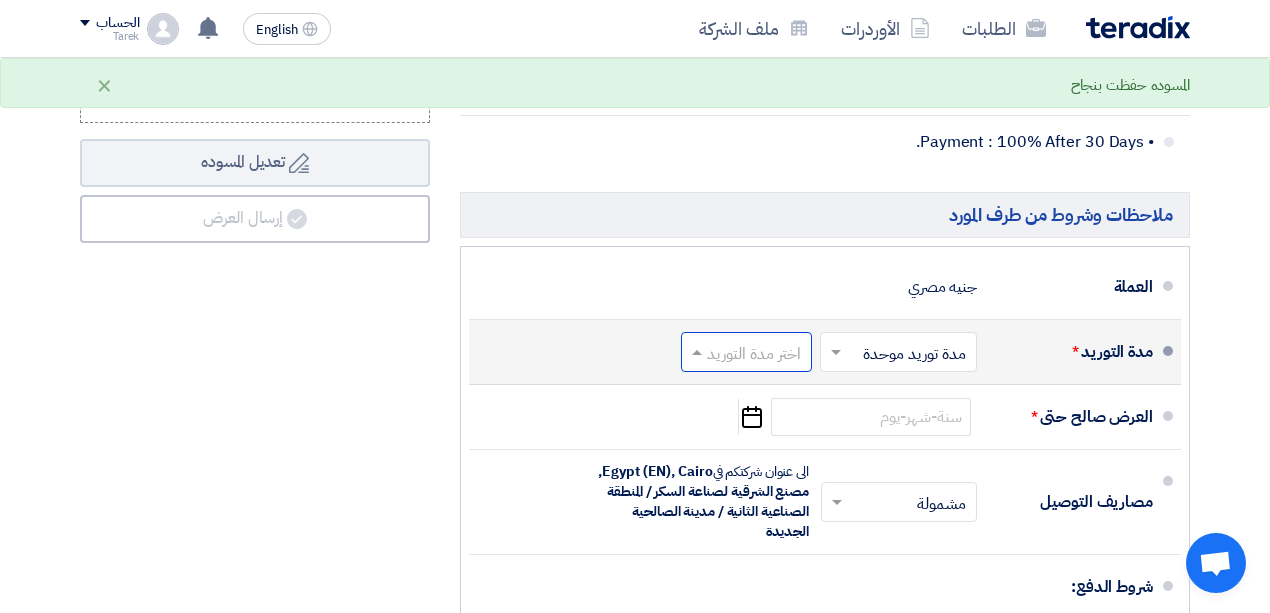 click 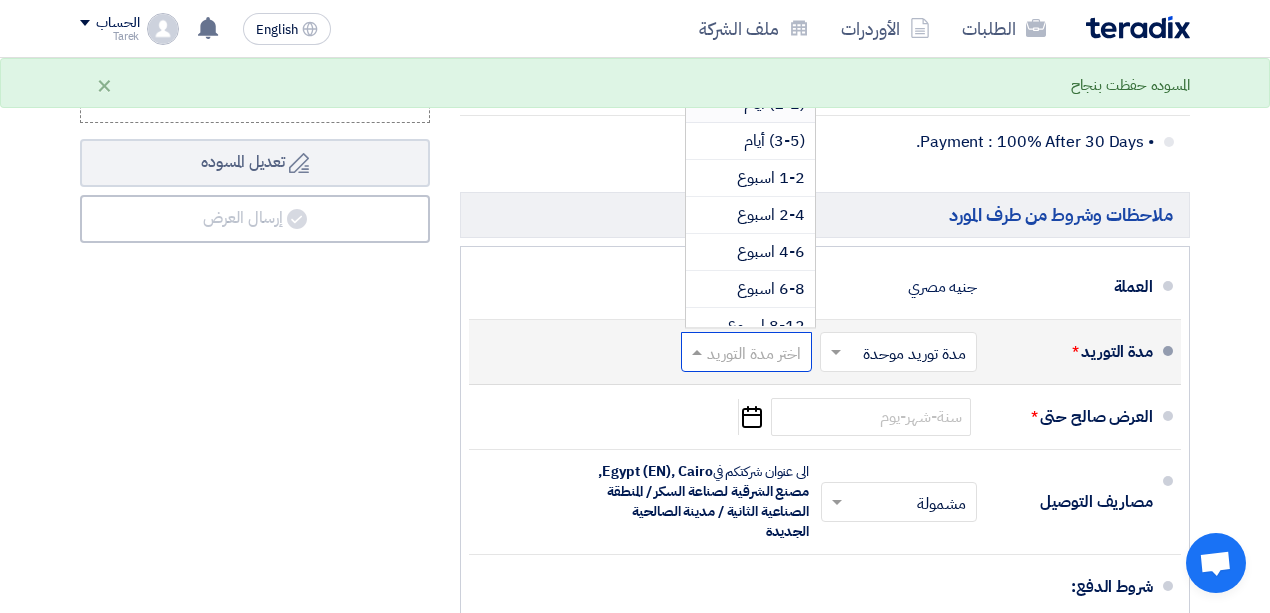 click on "(1-2) أيام" at bounding box center (774, 104) 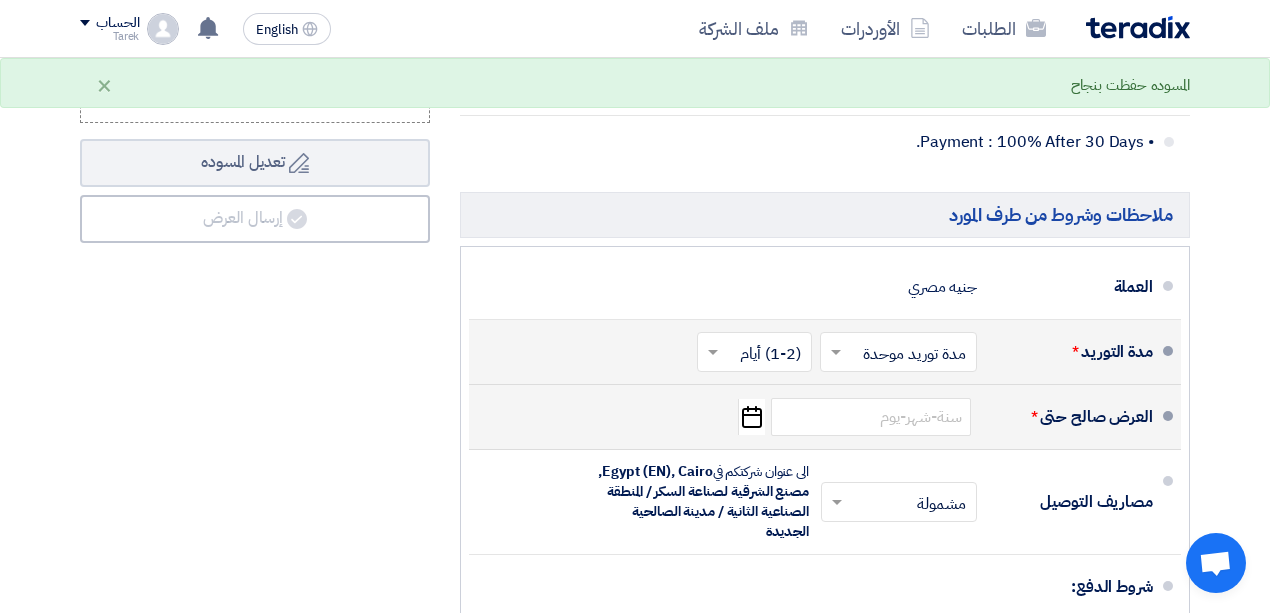 click on "Pick a date" 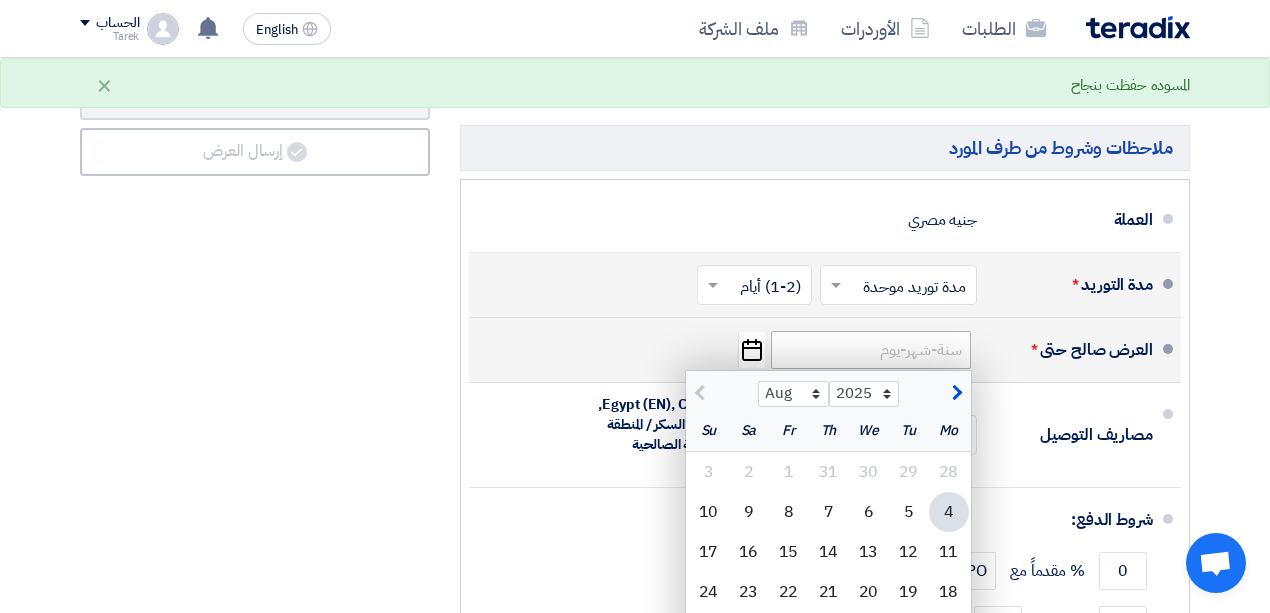 scroll, scrollTop: 1266, scrollLeft: 0, axis: vertical 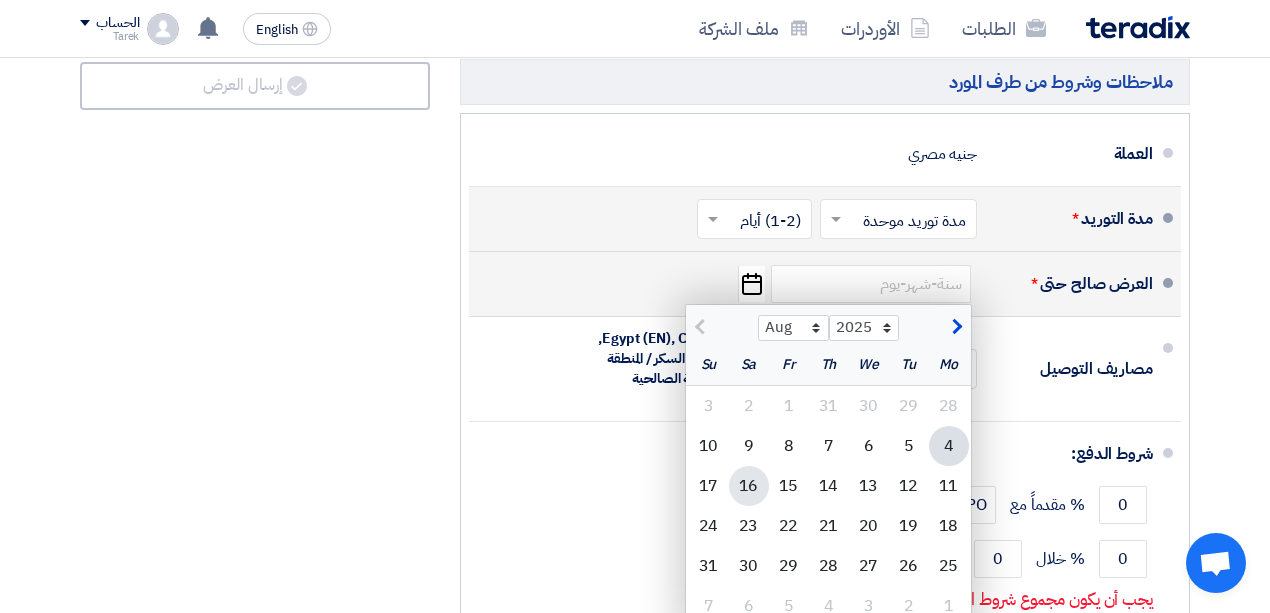 click on "16" 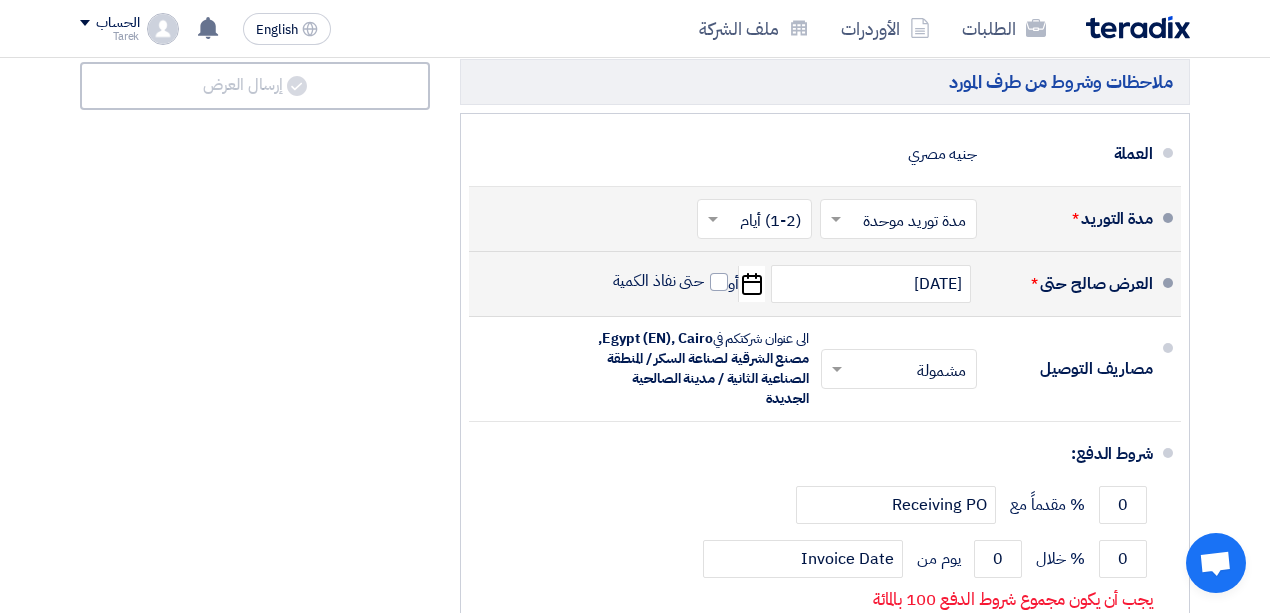 scroll, scrollTop: 1333, scrollLeft: 0, axis: vertical 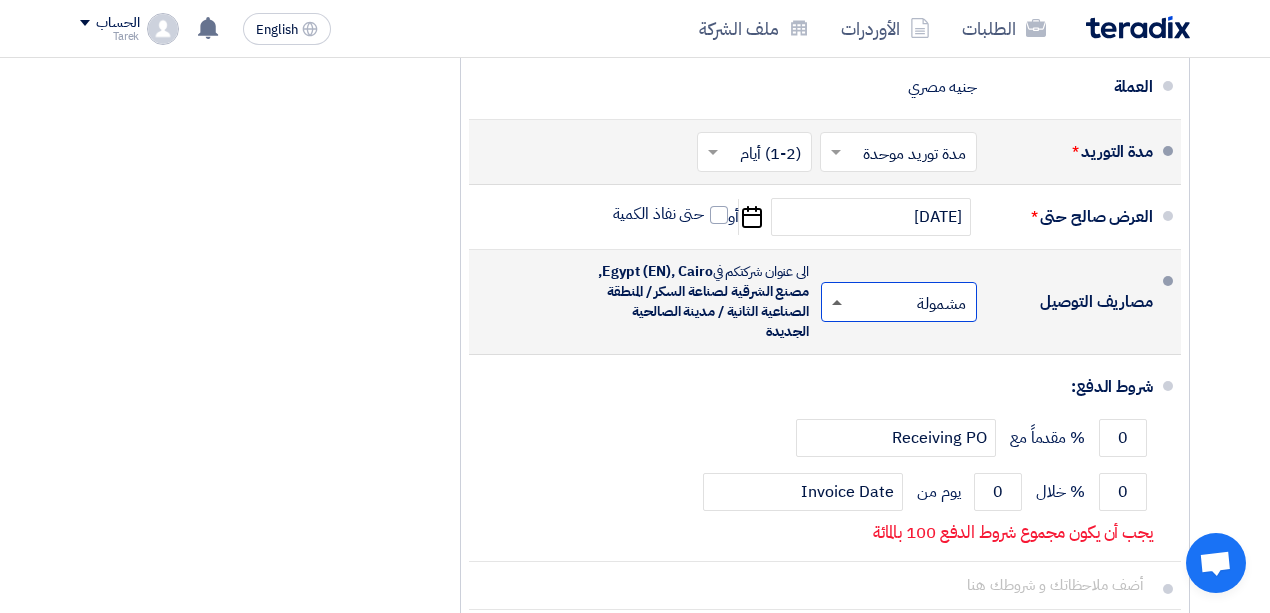 click 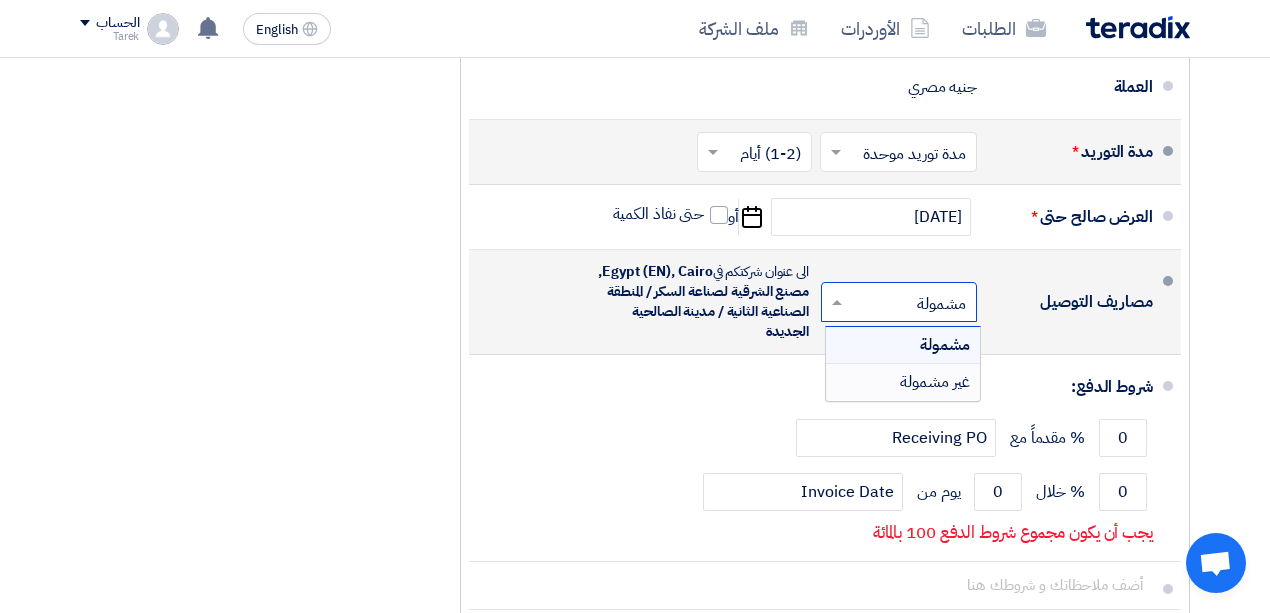 click on "غير مشمولة" at bounding box center (903, 382) 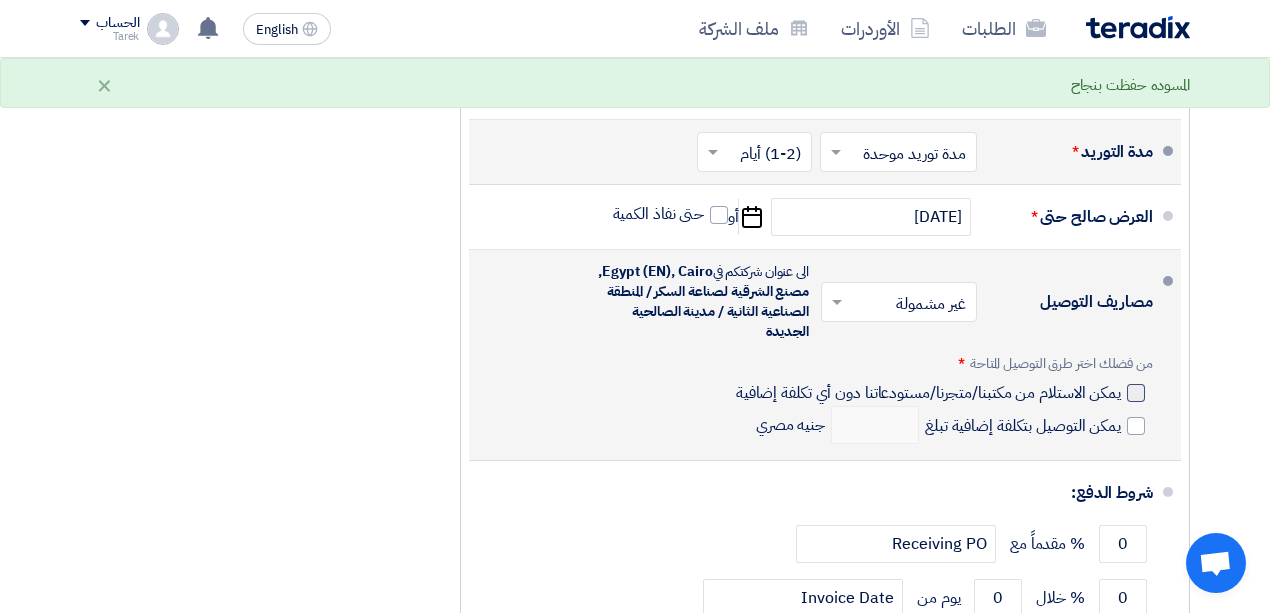 click 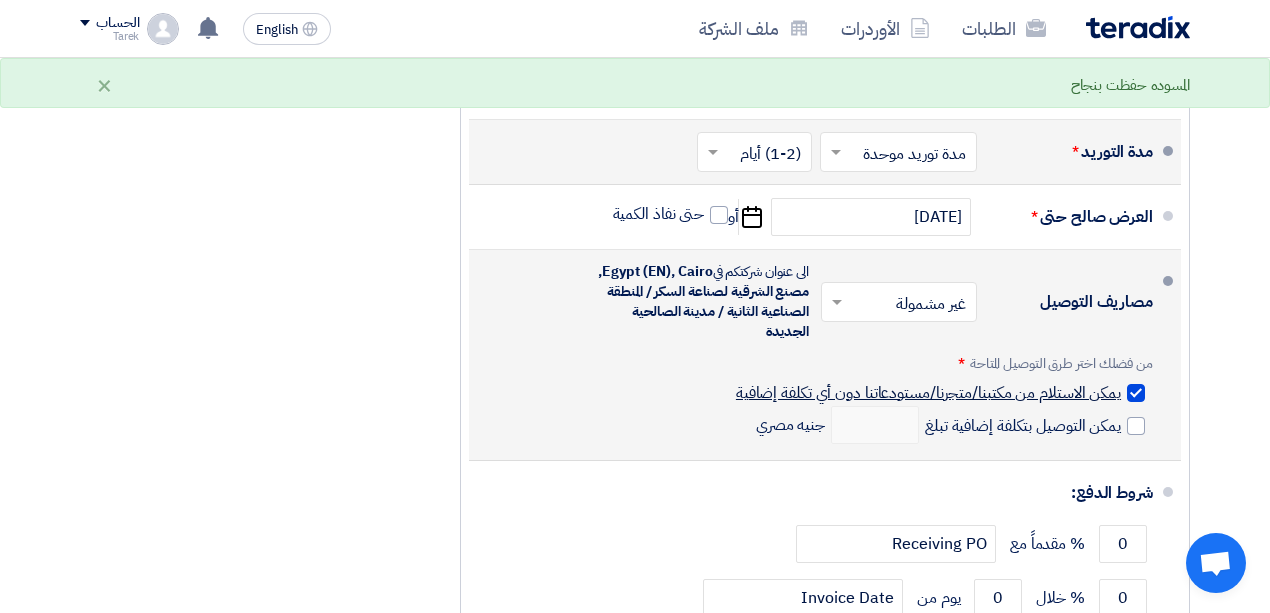 checkbox on "true" 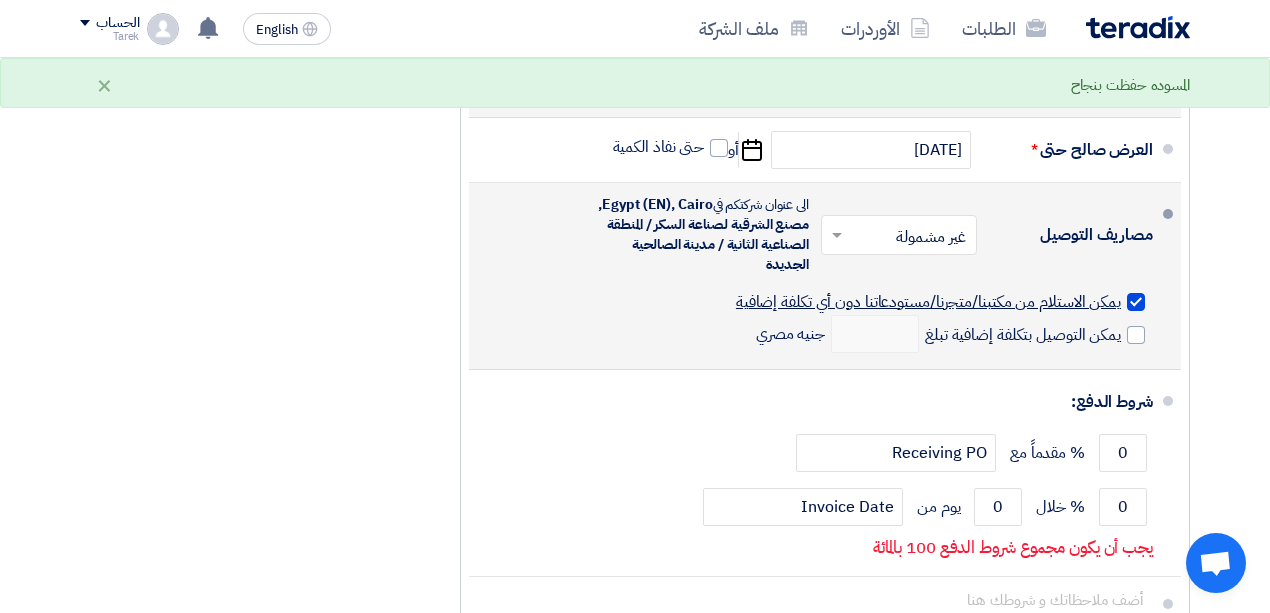 scroll, scrollTop: 1466, scrollLeft: 0, axis: vertical 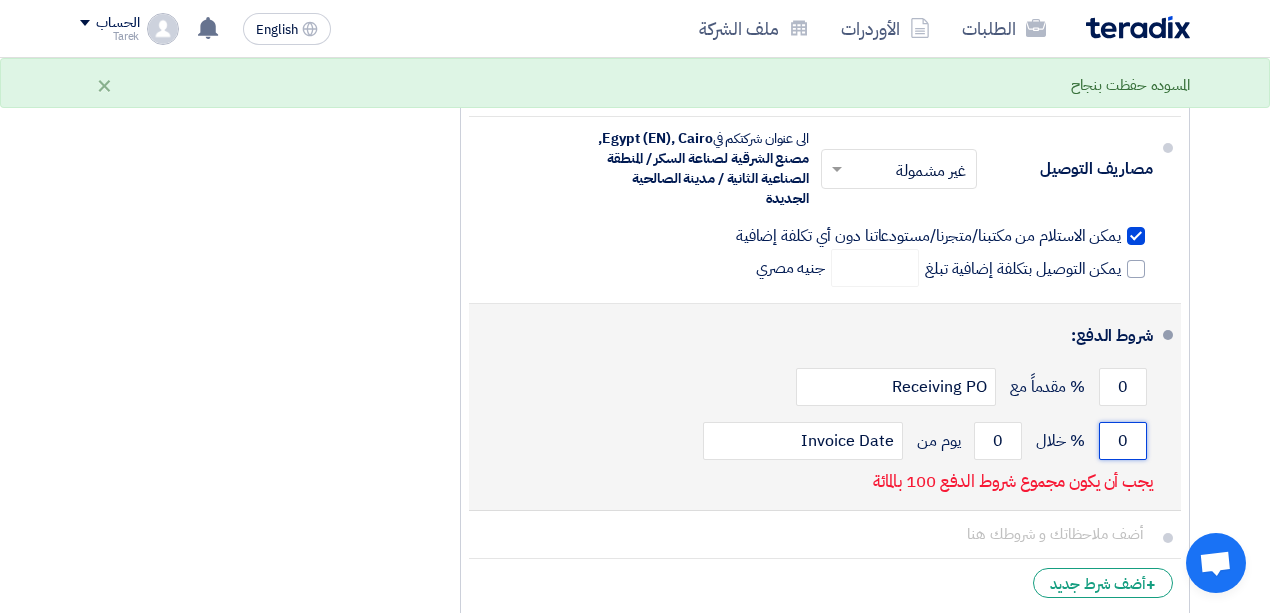 click on "0" 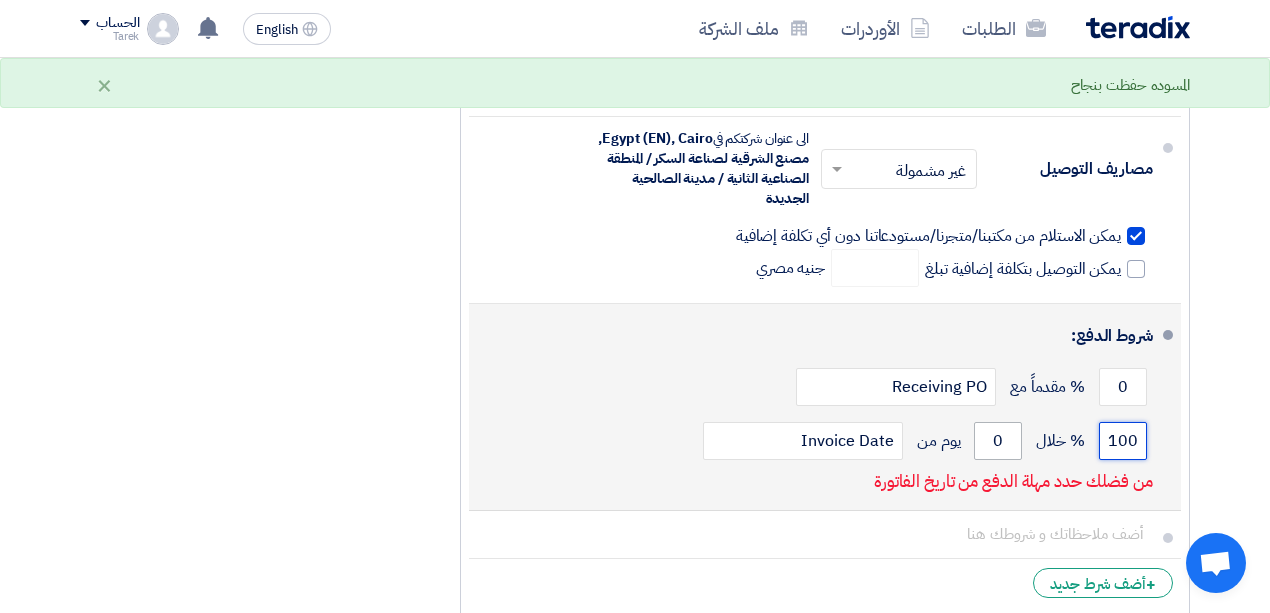 type on "100" 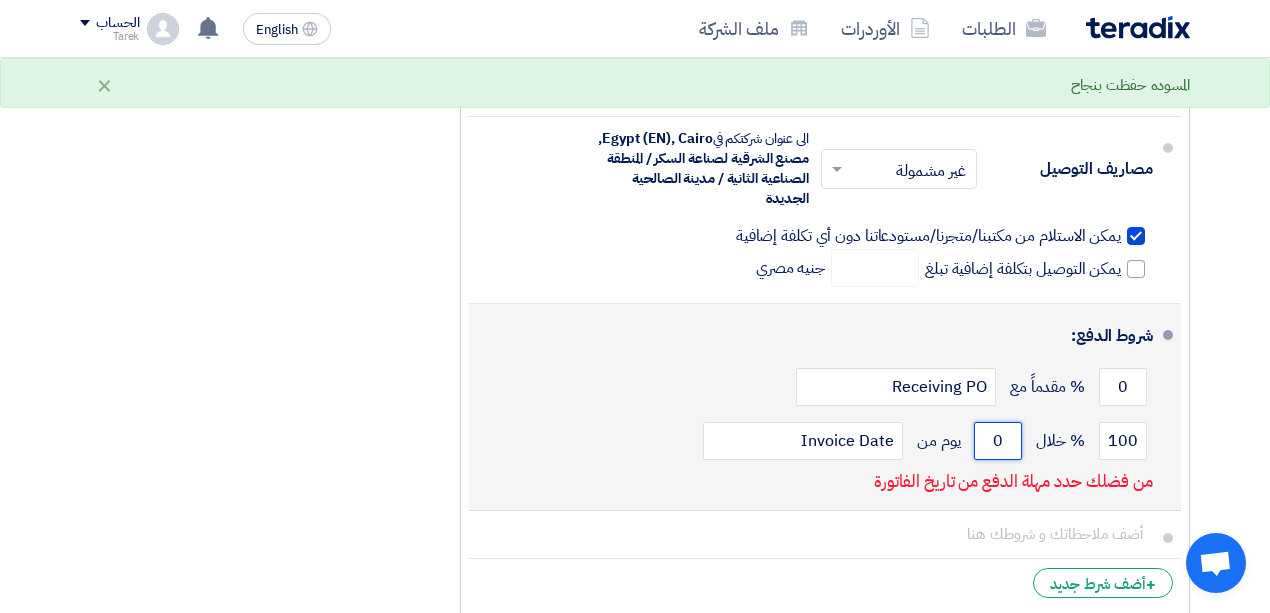 click on "0" 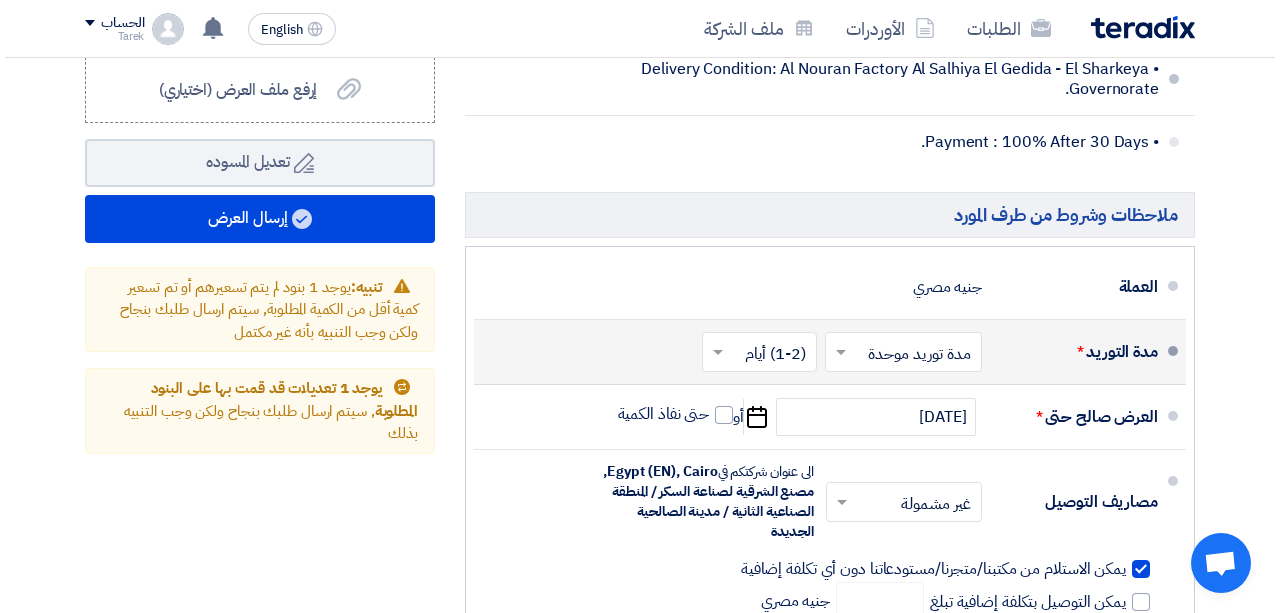 scroll, scrollTop: 866, scrollLeft: 0, axis: vertical 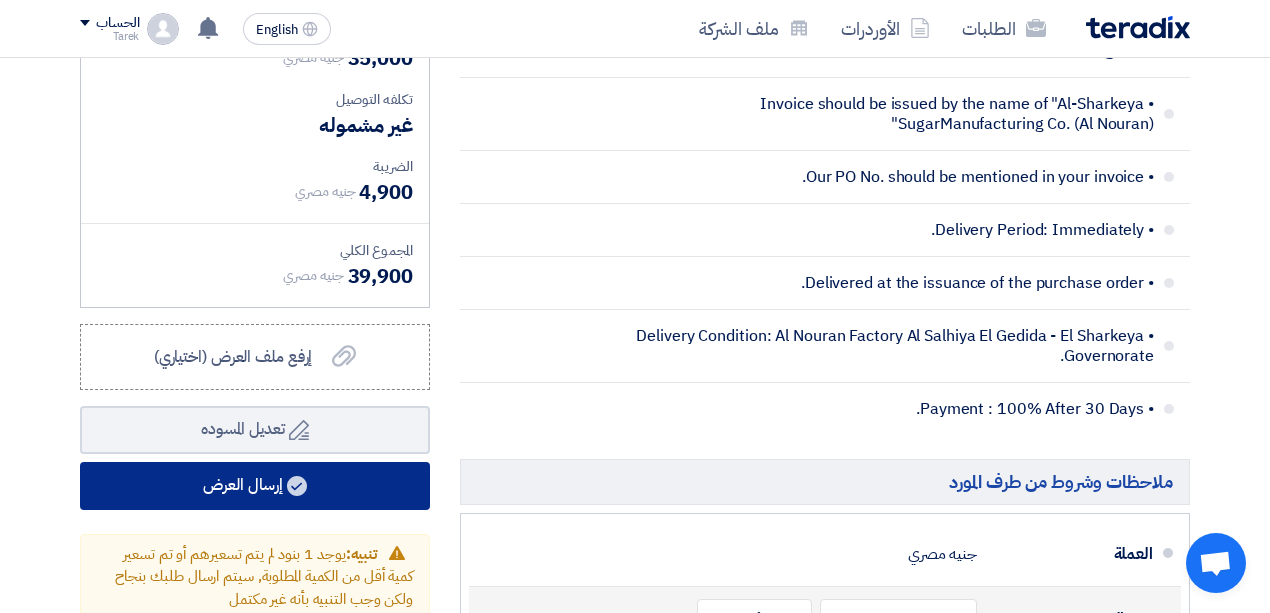 type on "30" 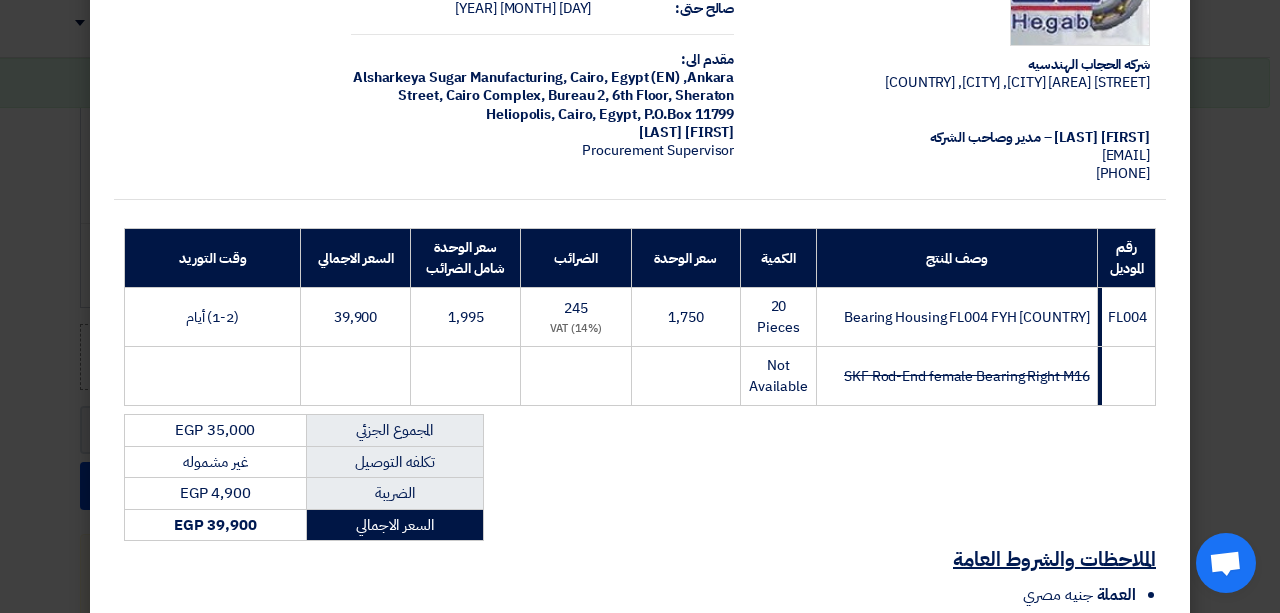 scroll, scrollTop: 368, scrollLeft: 0, axis: vertical 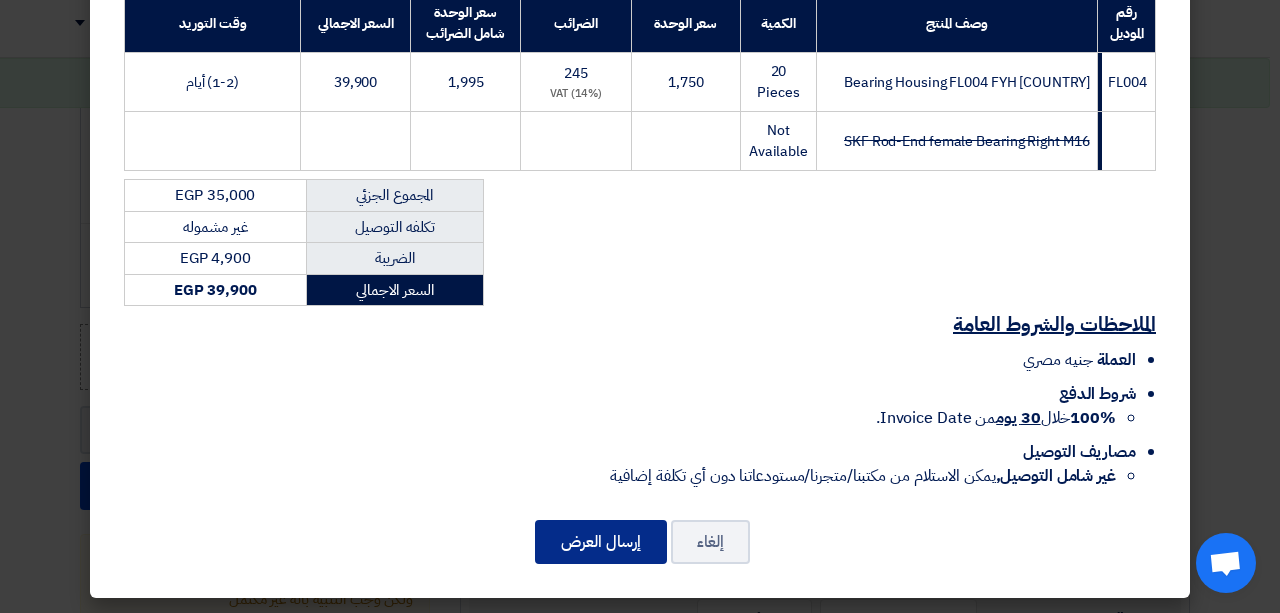 click on "إرسال العرض" 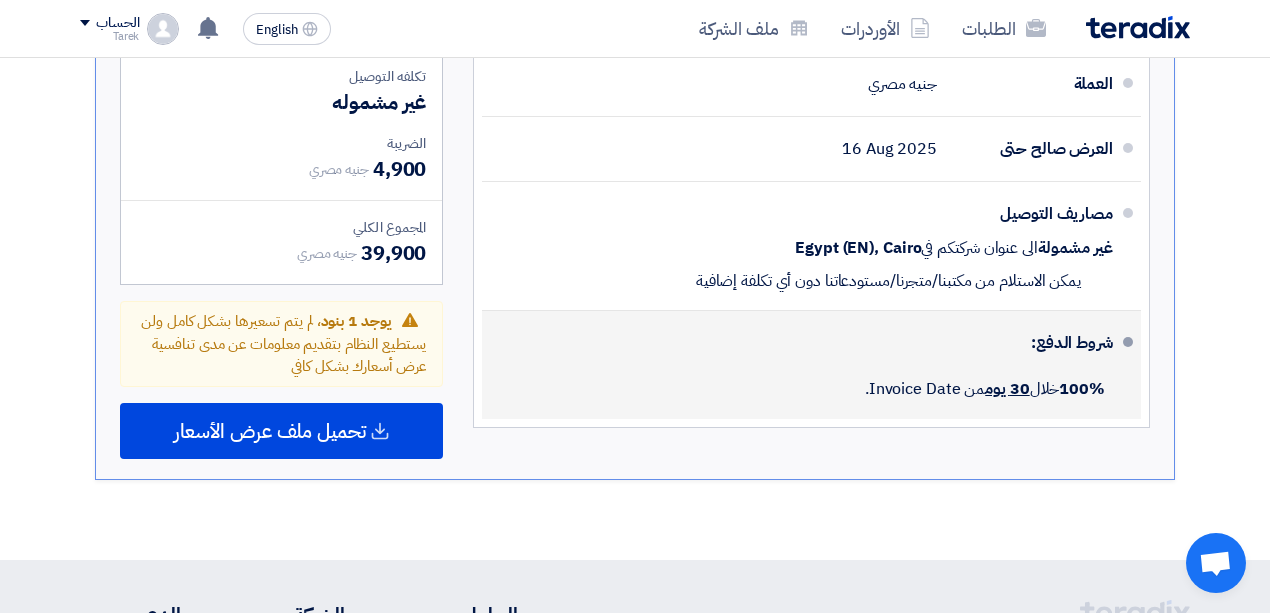 scroll, scrollTop: 1171, scrollLeft: 0, axis: vertical 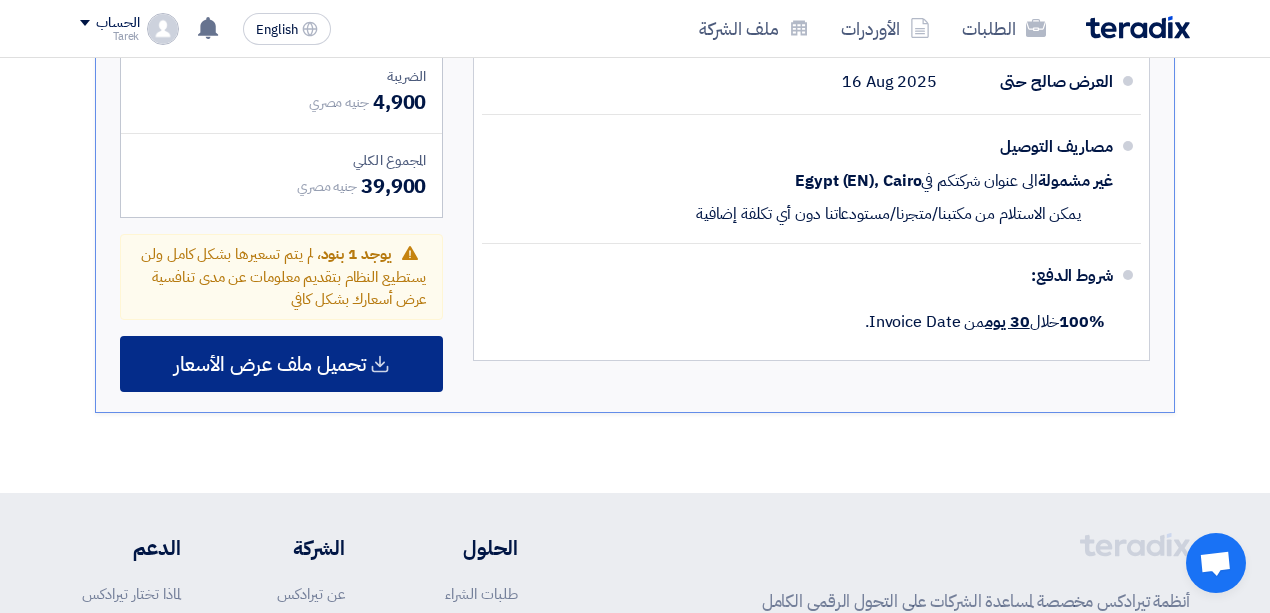 click on "تحميل ملف عرض الأسعار" at bounding box center [270, 364] 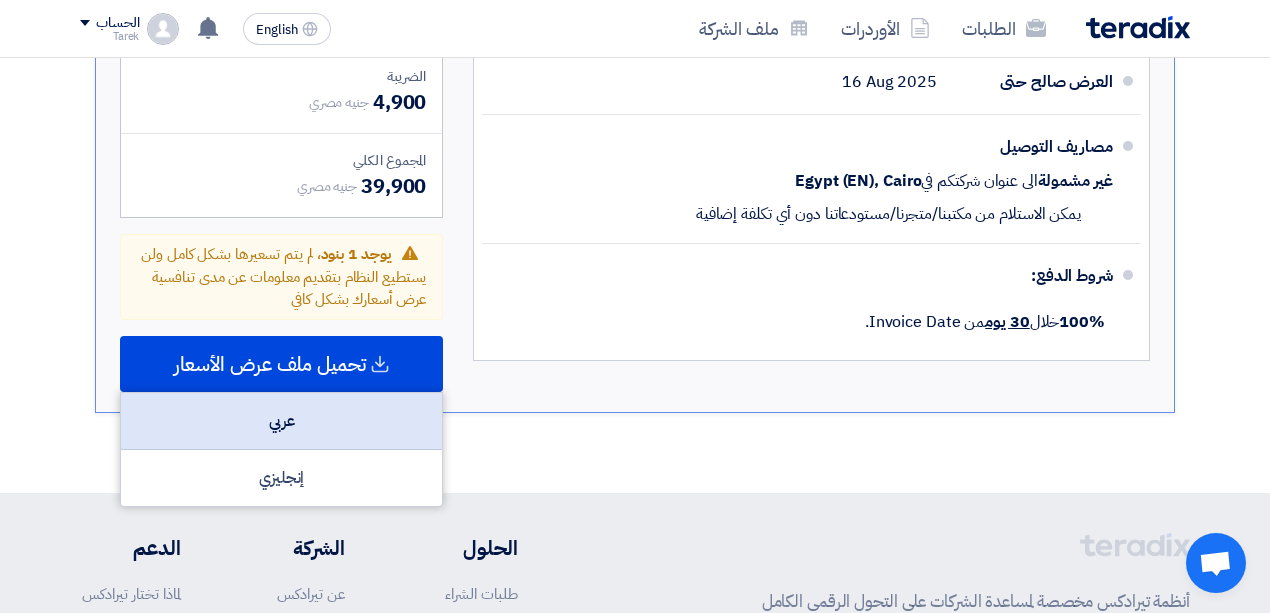 click on "عربي" at bounding box center [281, 421] 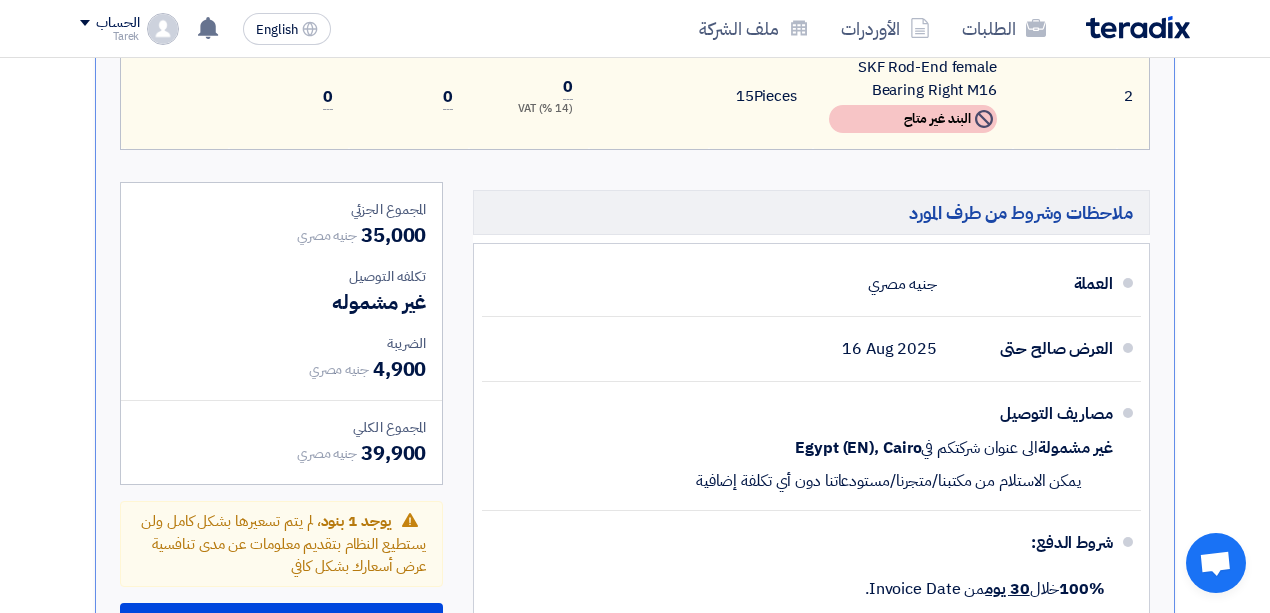 scroll, scrollTop: 571, scrollLeft: 0, axis: vertical 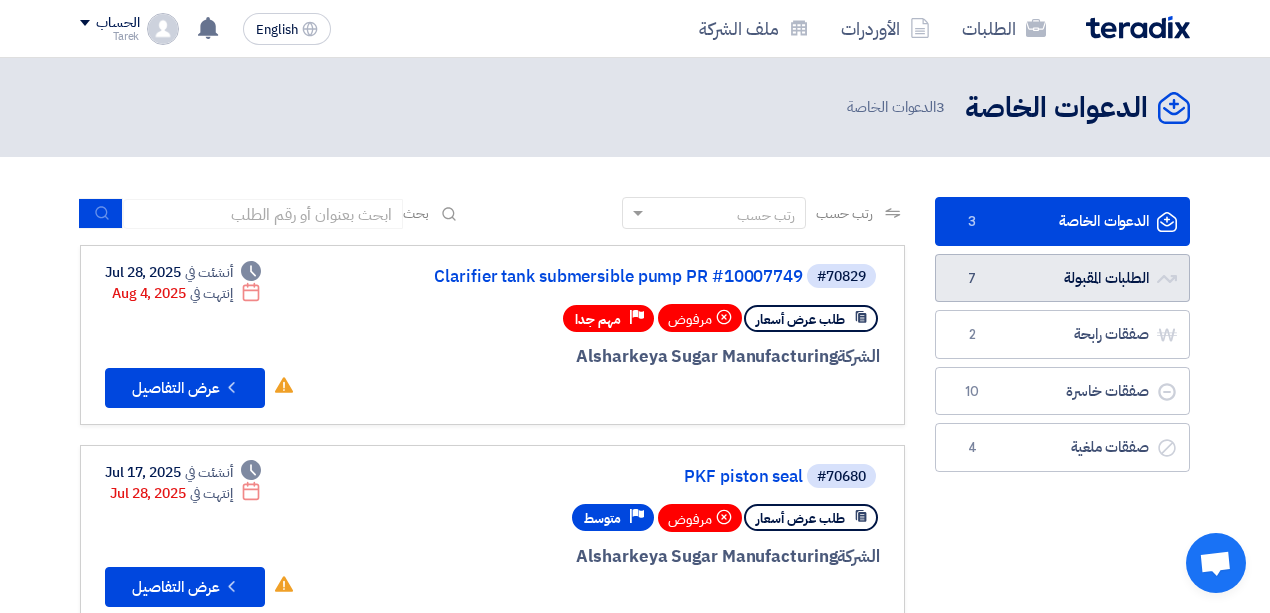 click on "الطلبات المقبولة
الطلبات المقبولة
7" 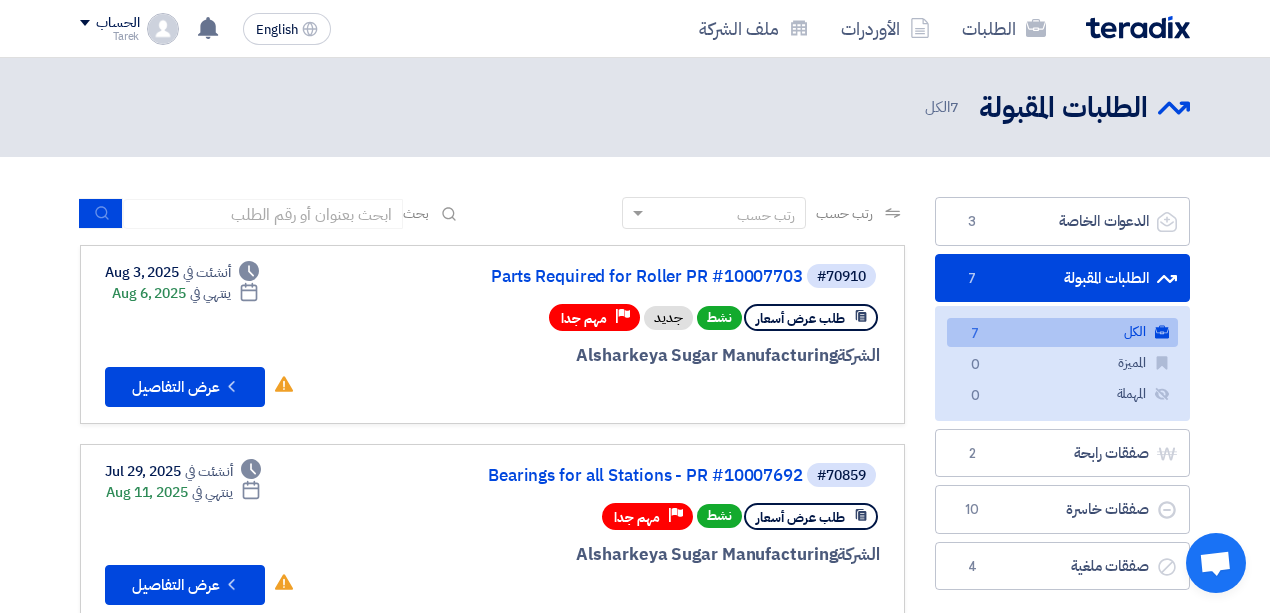 scroll, scrollTop: 0, scrollLeft: 0, axis: both 